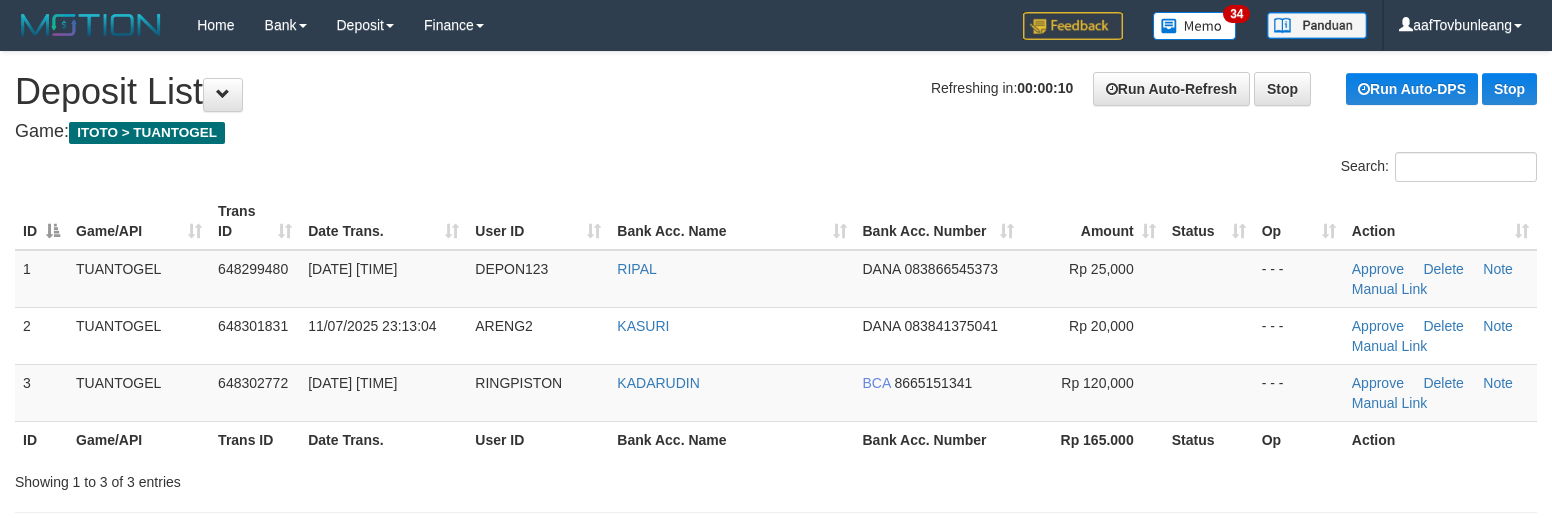 scroll, scrollTop: 0, scrollLeft: 0, axis: both 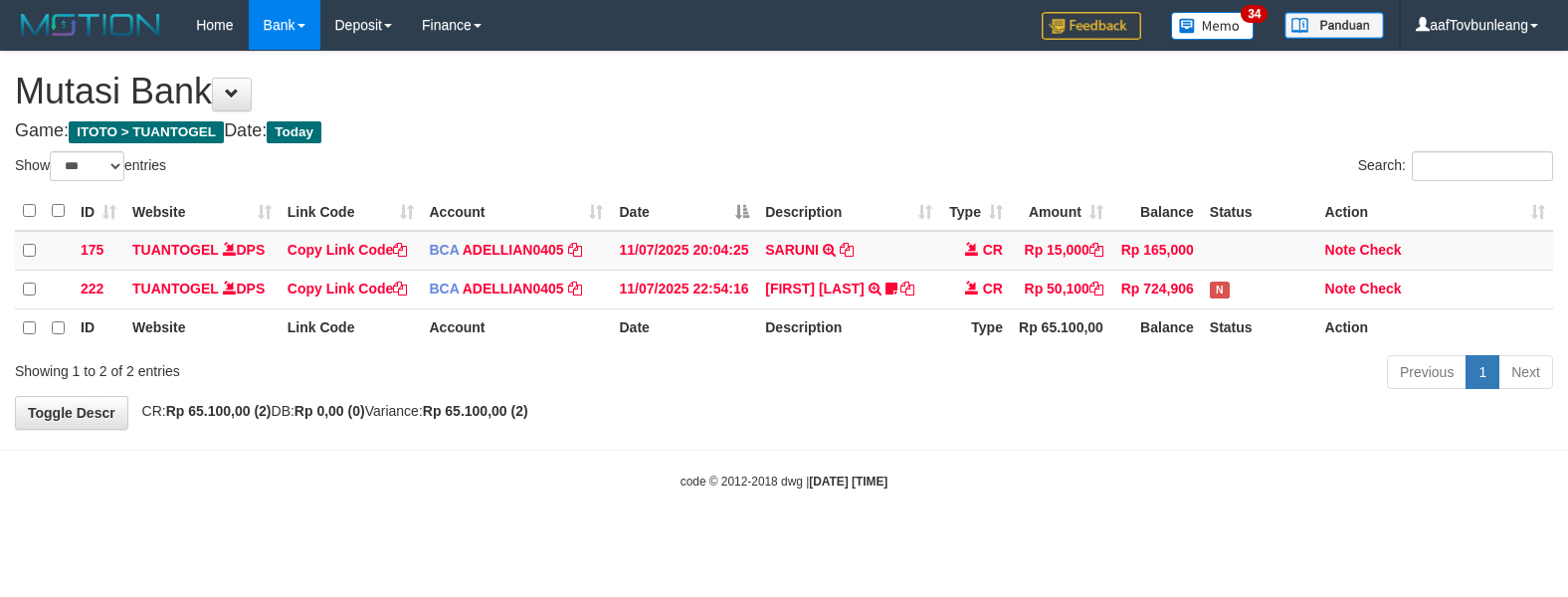 select on "***" 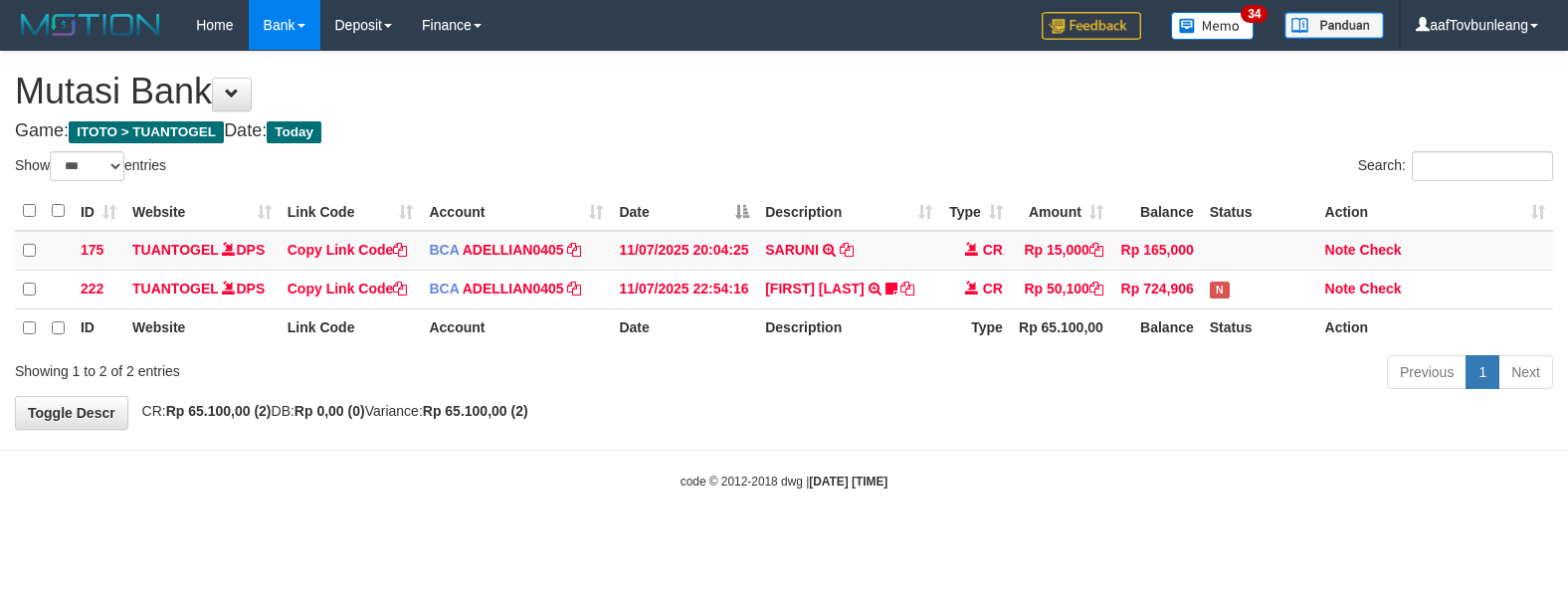 scroll, scrollTop: 0, scrollLeft: 0, axis: both 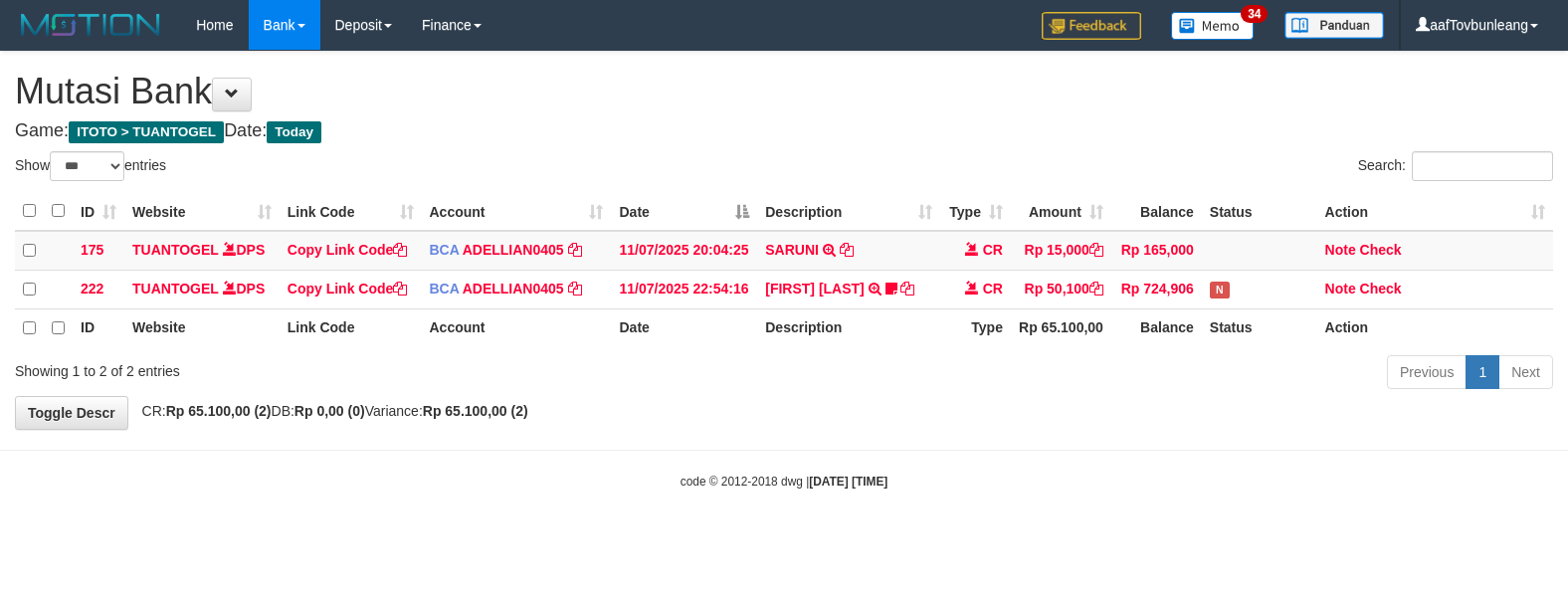 select on "***" 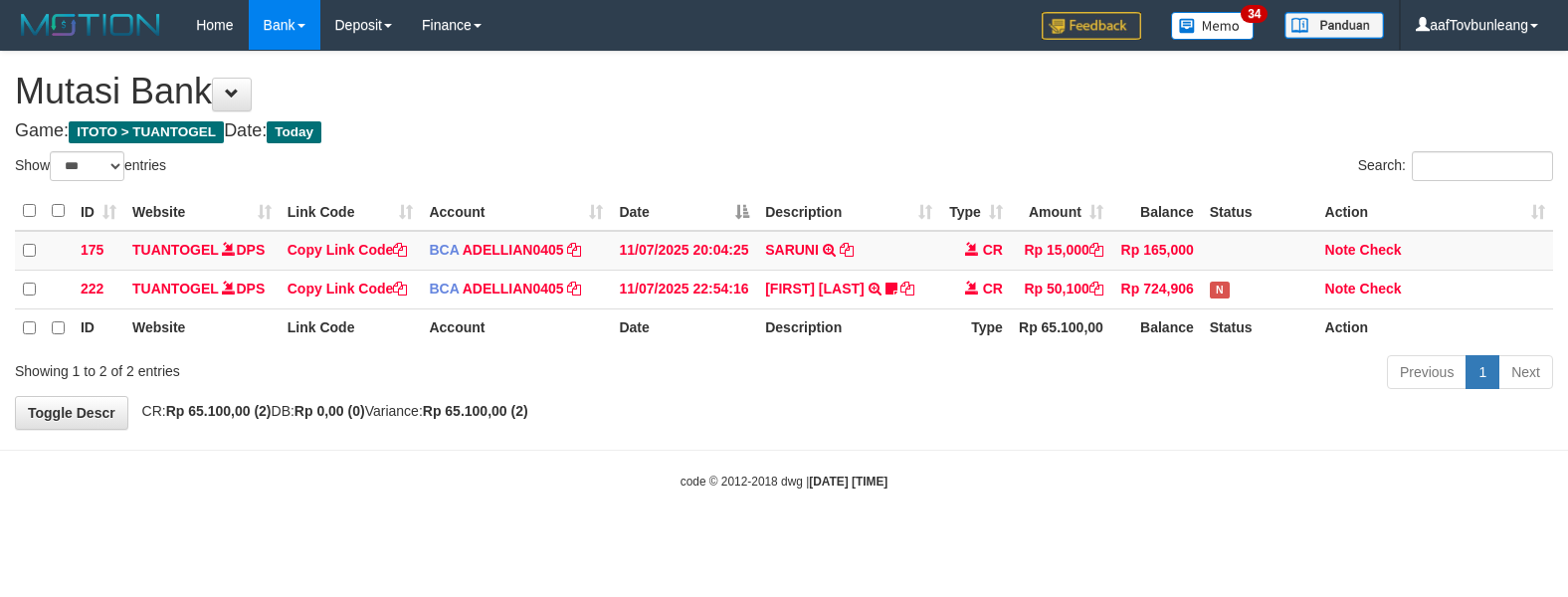 scroll, scrollTop: 0, scrollLeft: 0, axis: both 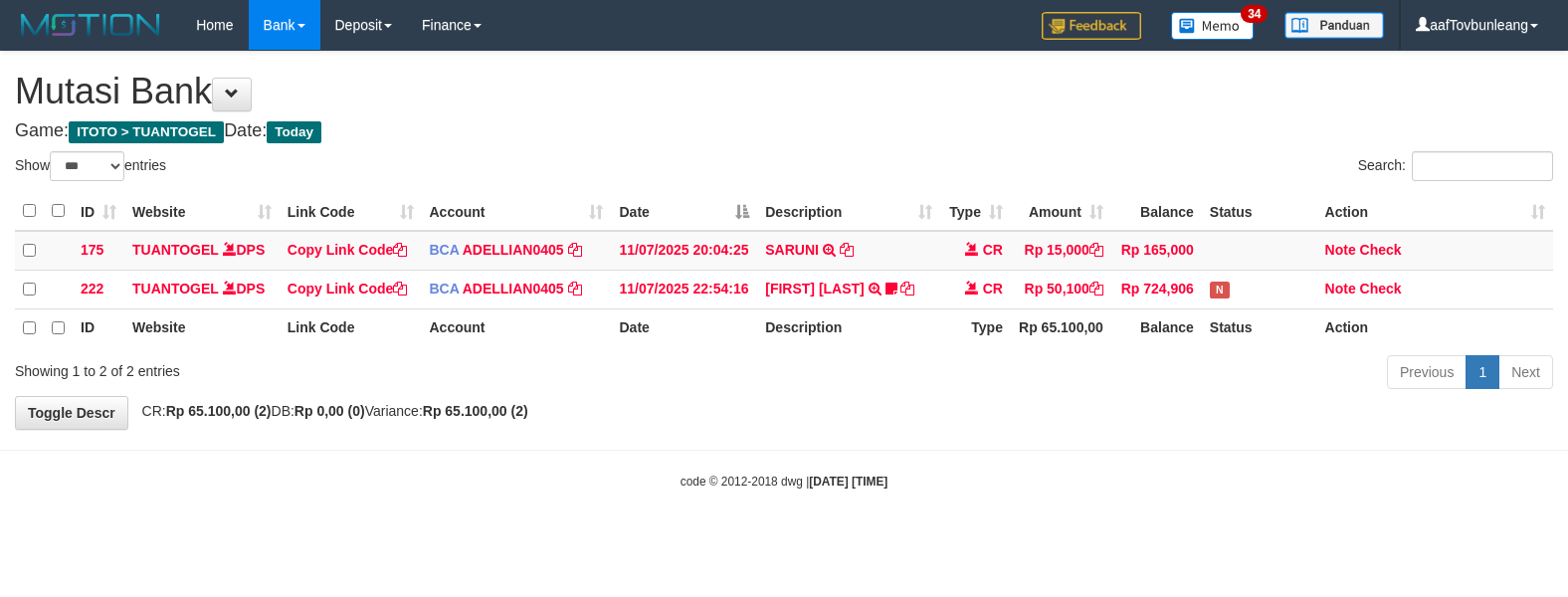 select on "***" 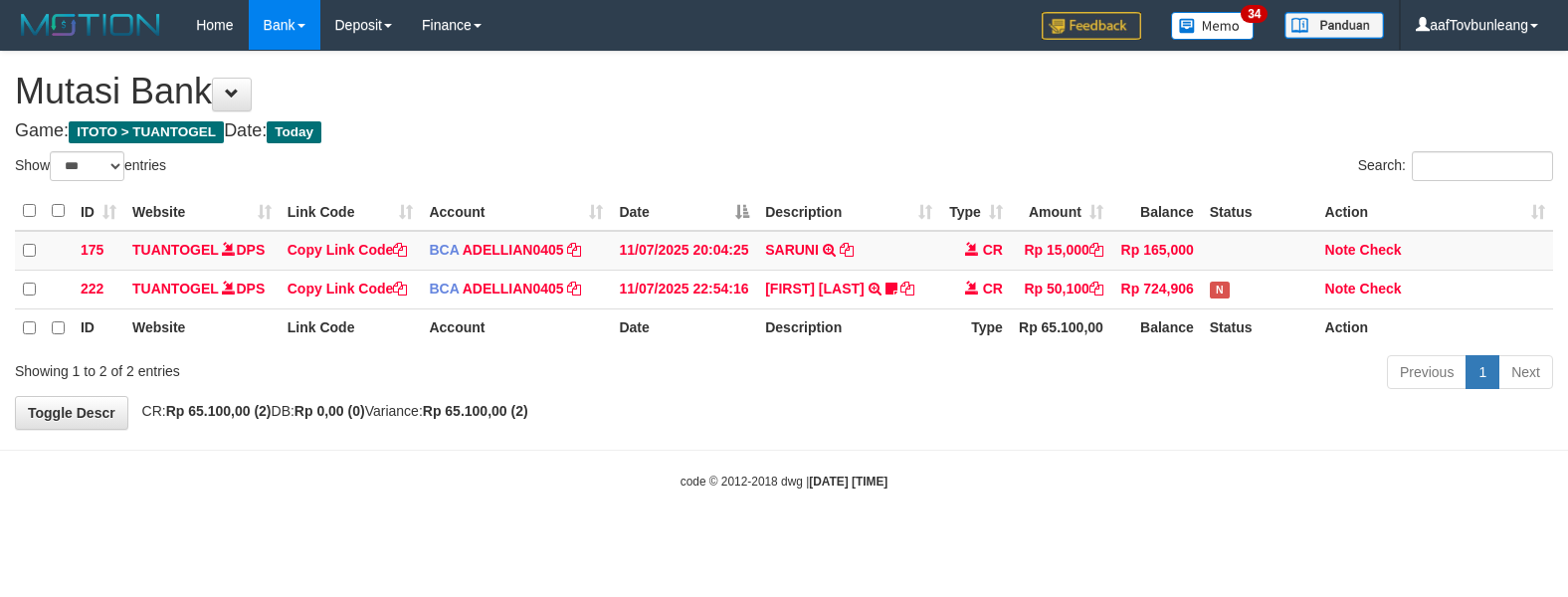 scroll, scrollTop: 0, scrollLeft: 0, axis: both 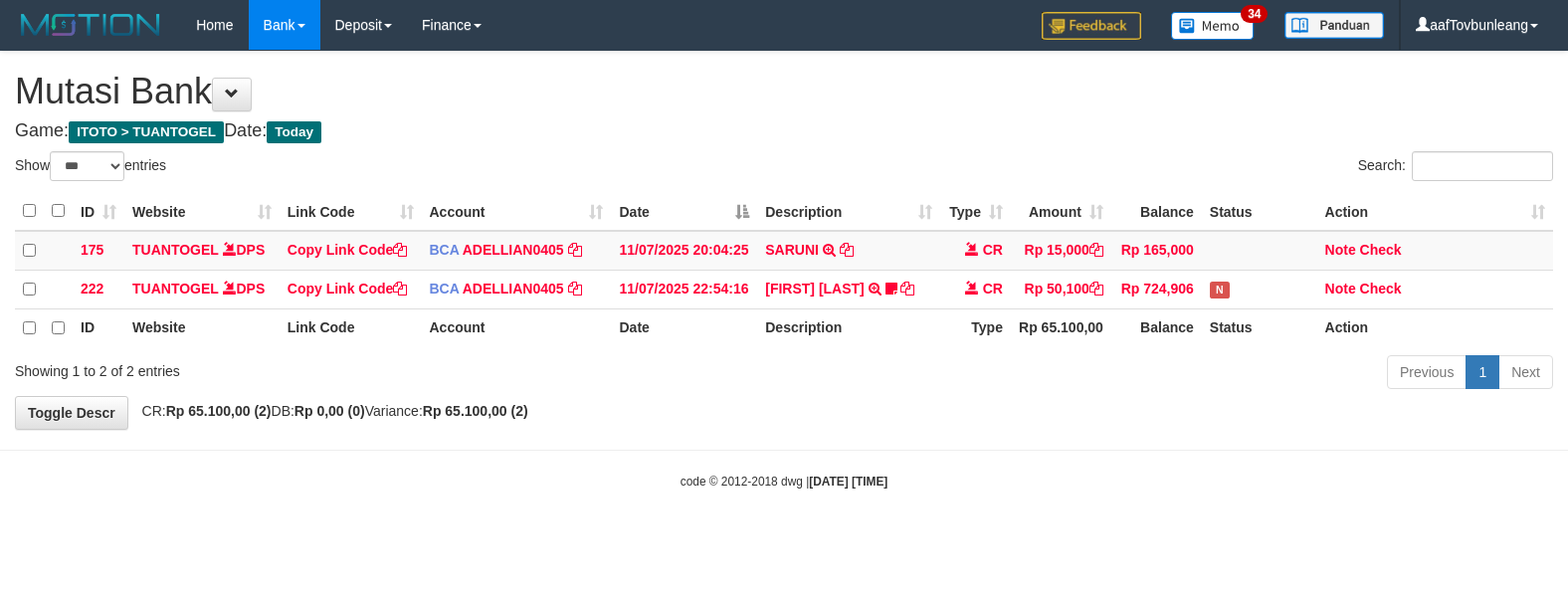 select on "***" 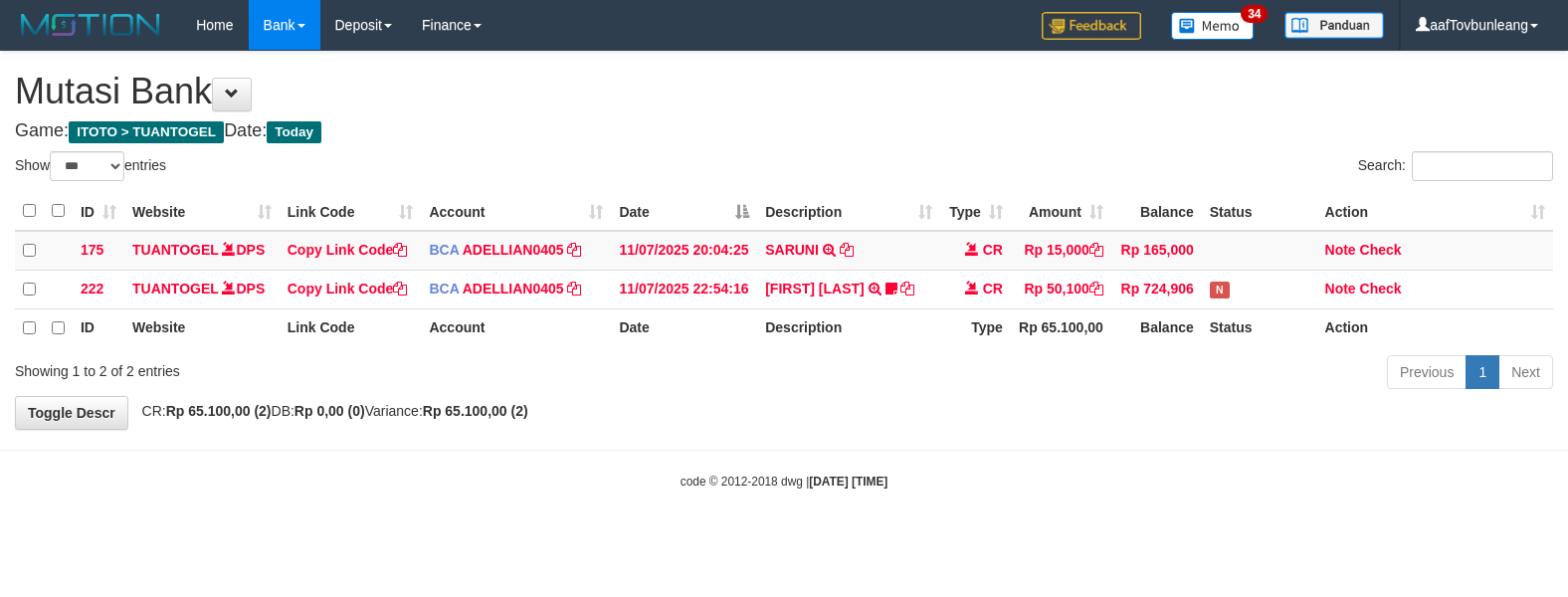 scroll, scrollTop: 0, scrollLeft: 0, axis: both 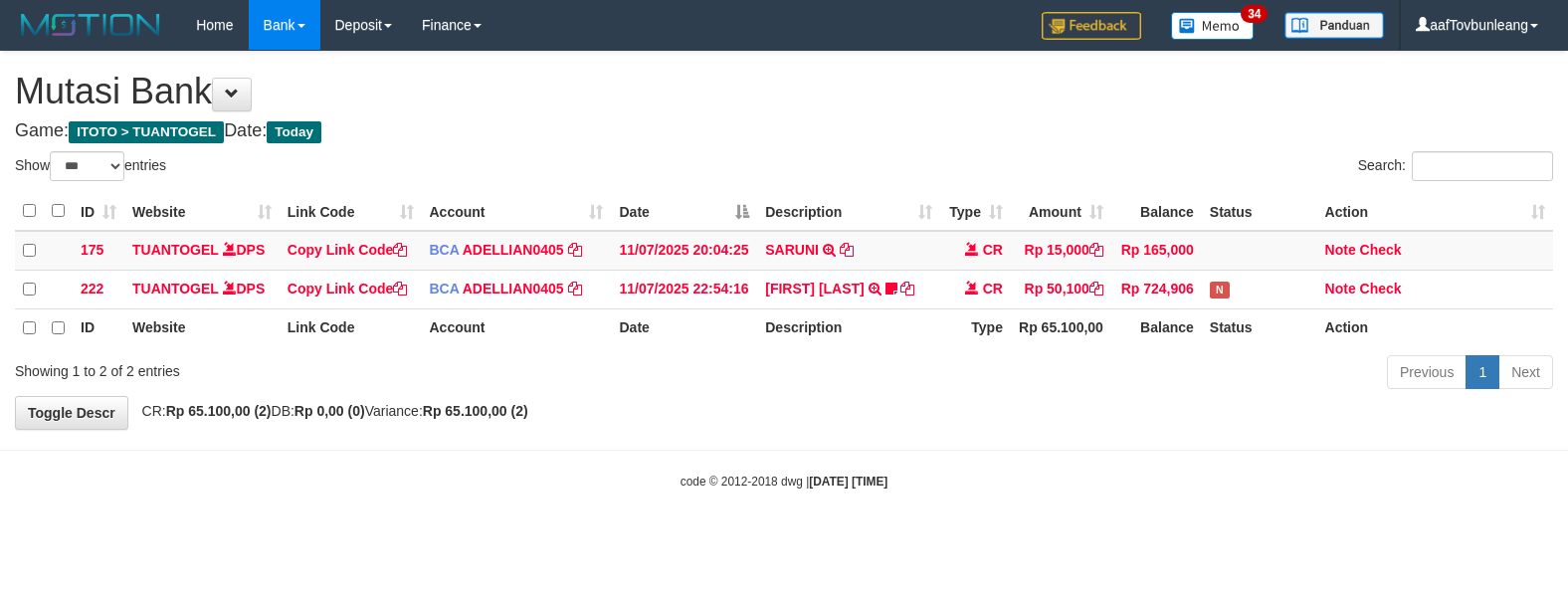 select on "***" 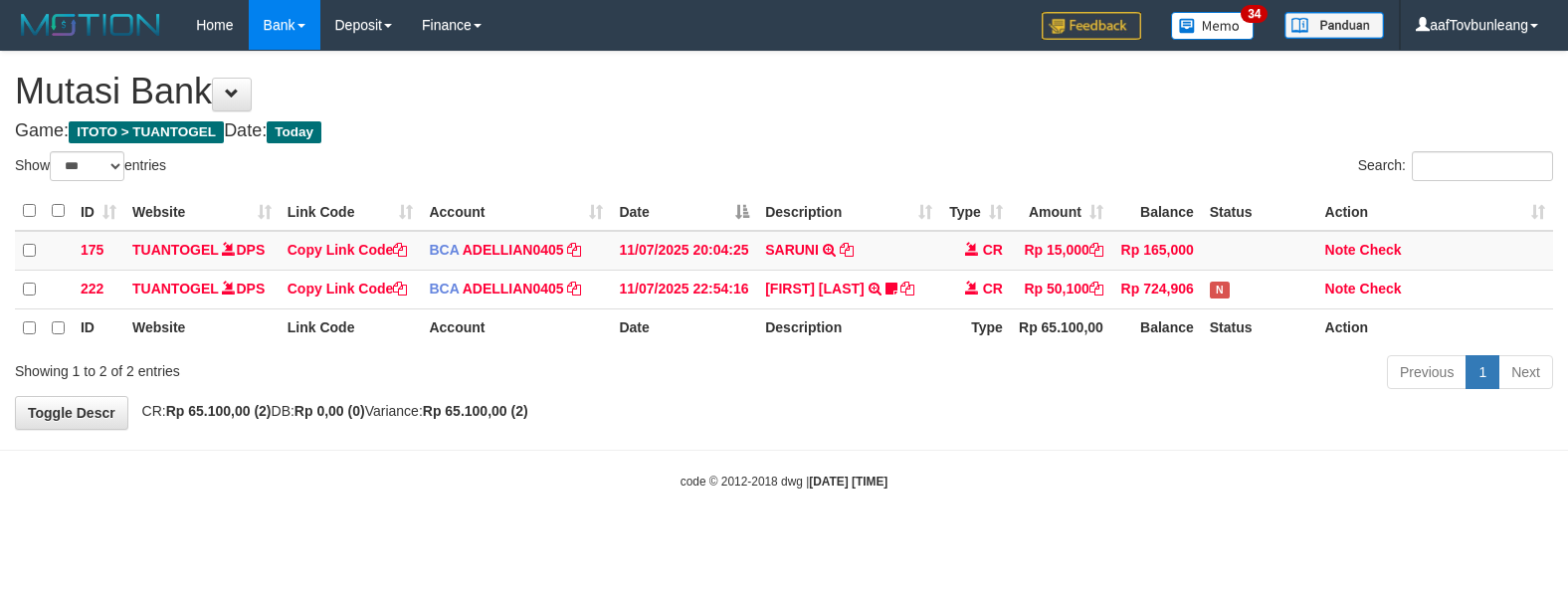 scroll, scrollTop: 0, scrollLeft: 0, axis: both 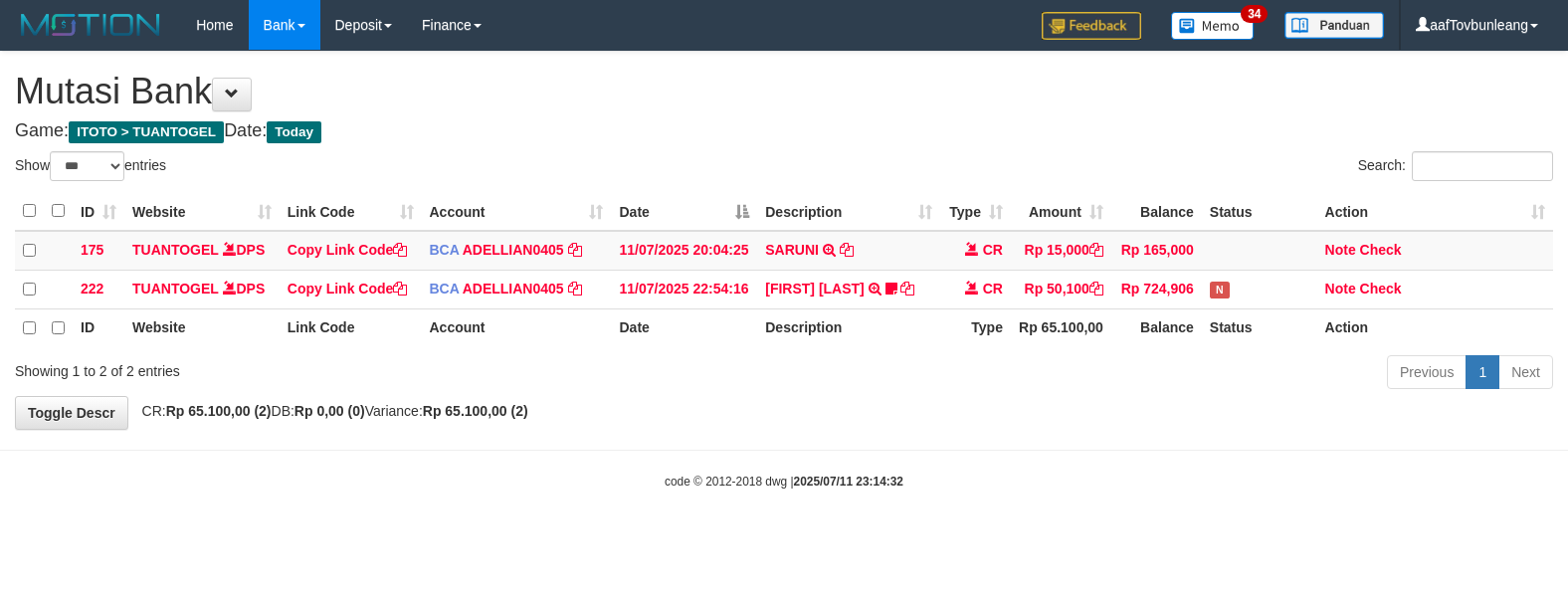 select on "***" 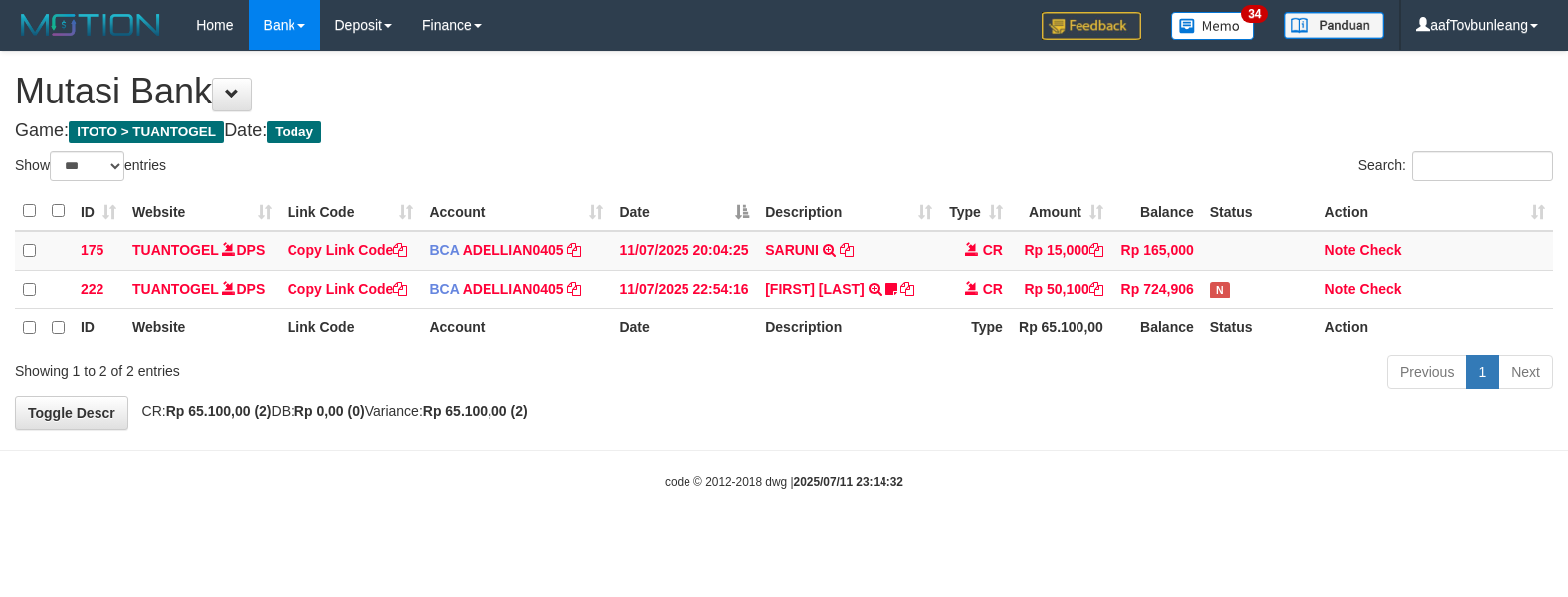 scroll, scrollTop: 0, scrollLeft: 0, axis: both 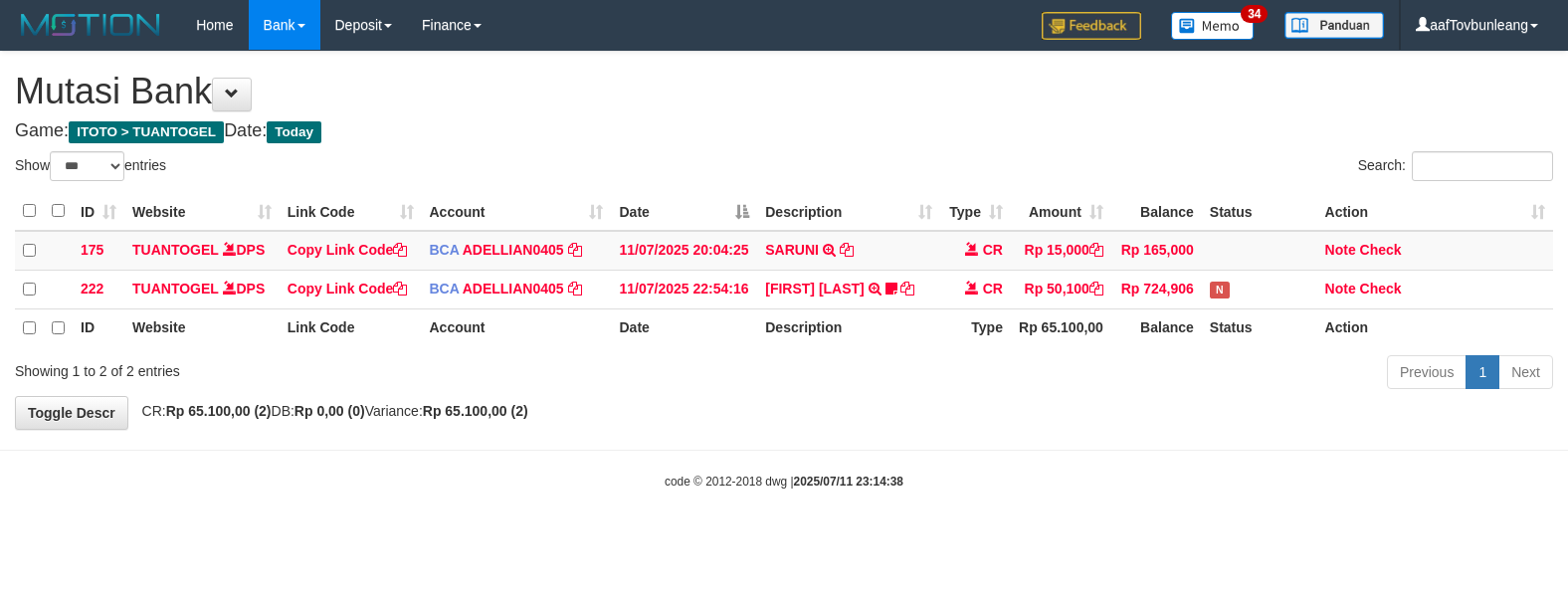 select on "***" 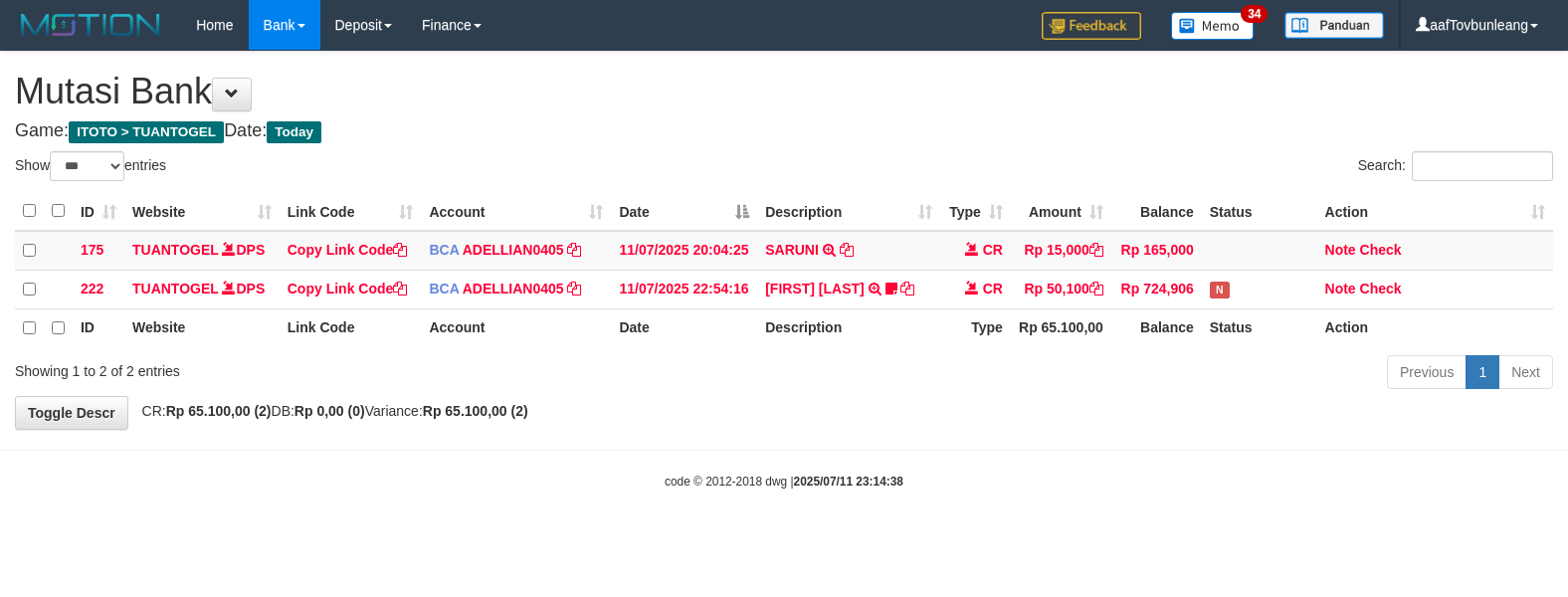 scroll, scrollTop: 0, scrollLeft: 0, axis: both 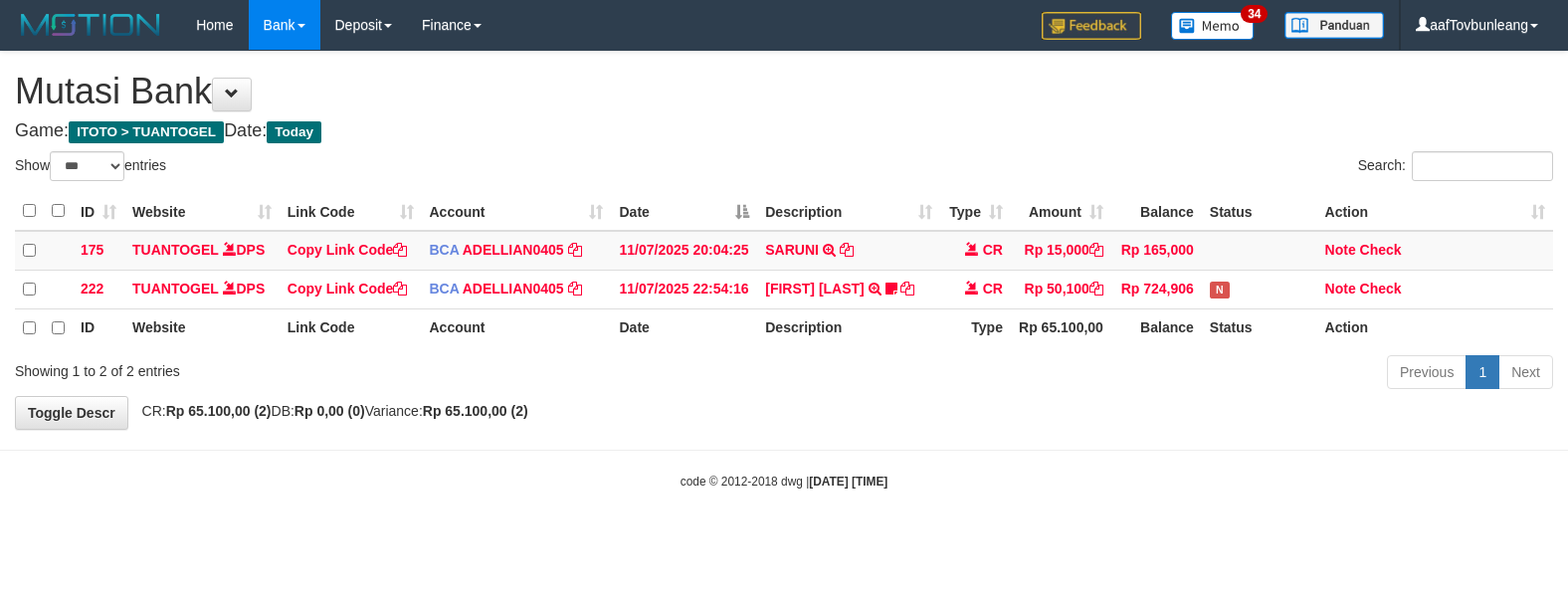 select on "***" 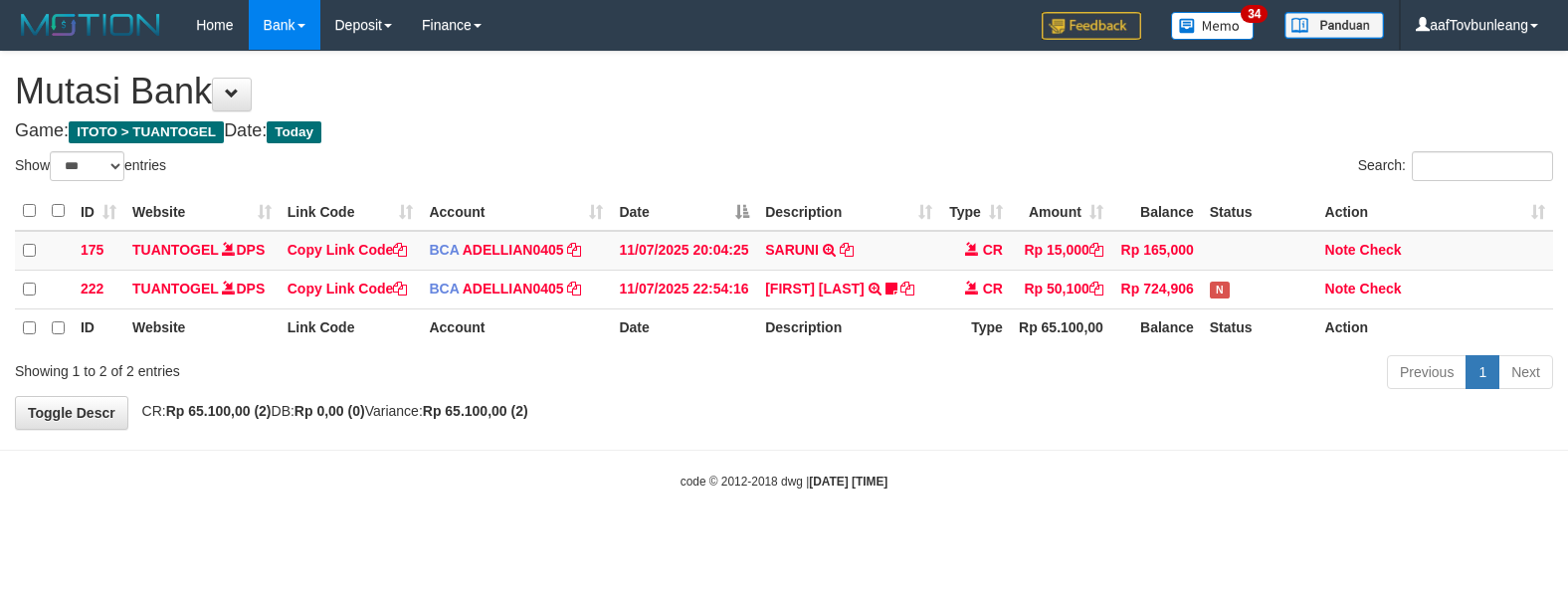 scroll, scrollTop: 0, scrollLeft: 0, axis: both 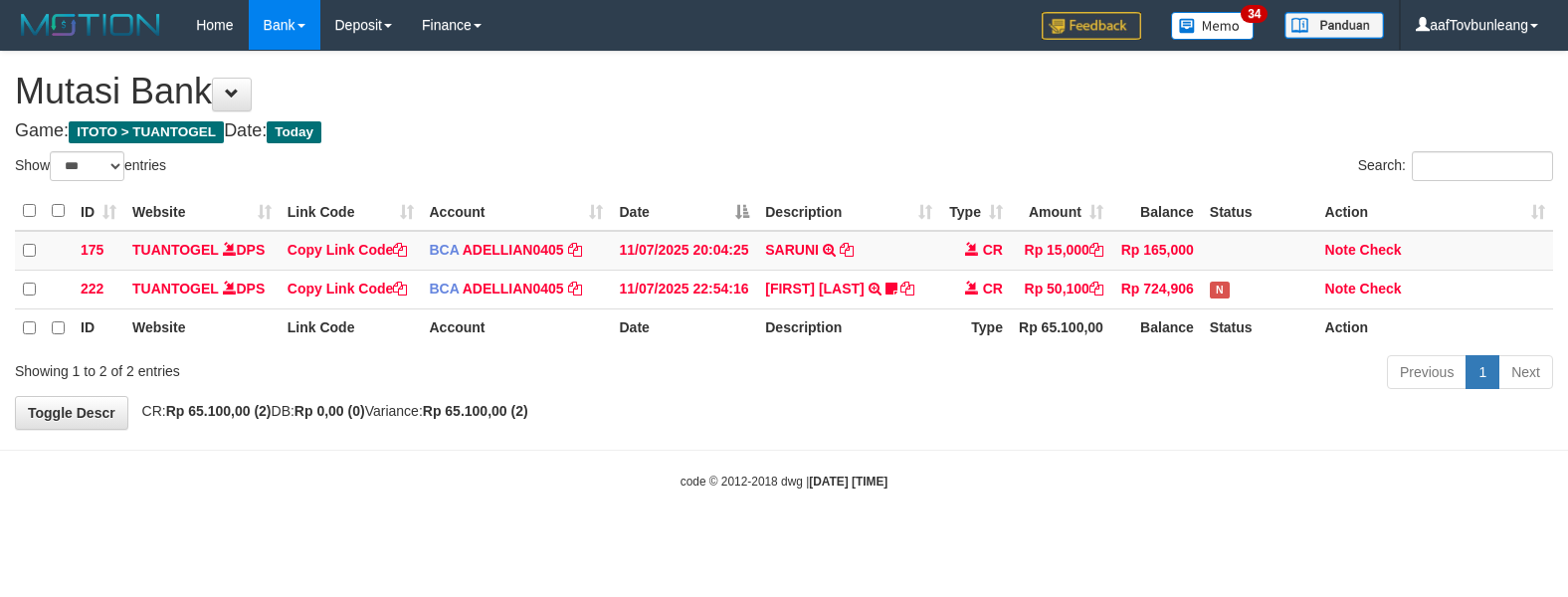 select on "***" 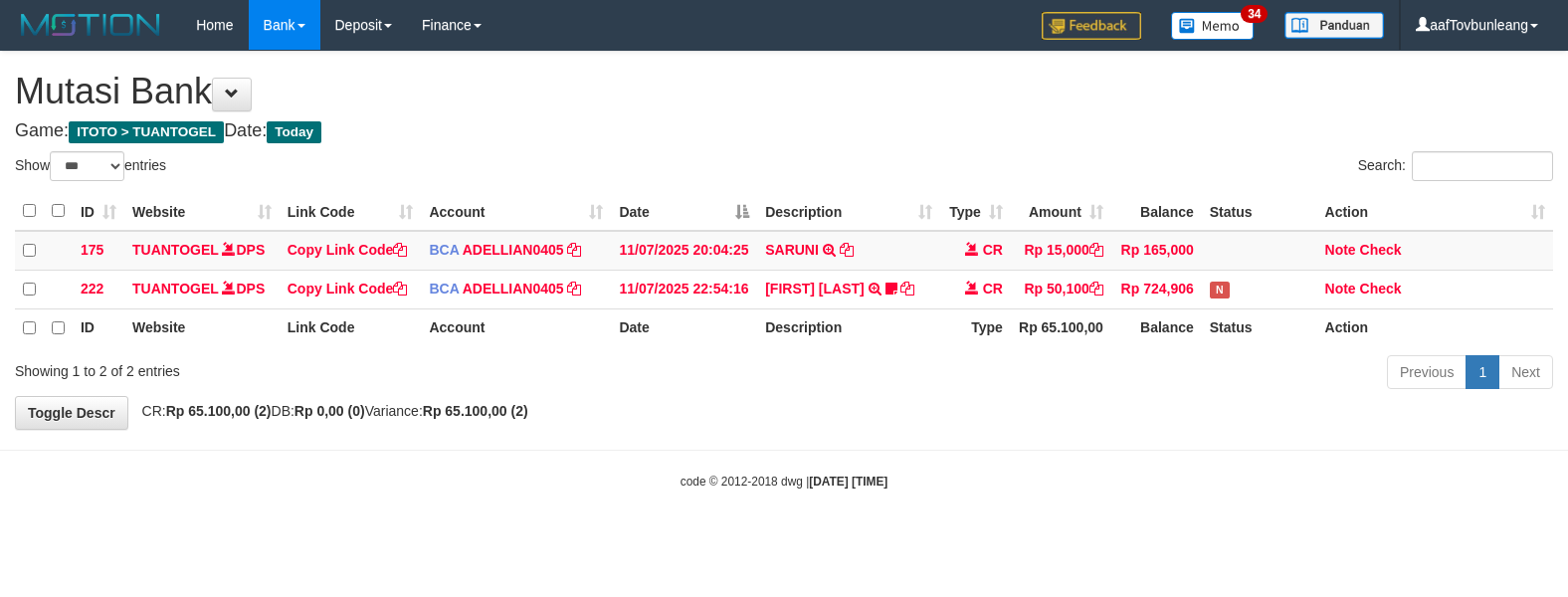 scroll, scrollTop: 0, scrollLeft: 0, axis: both 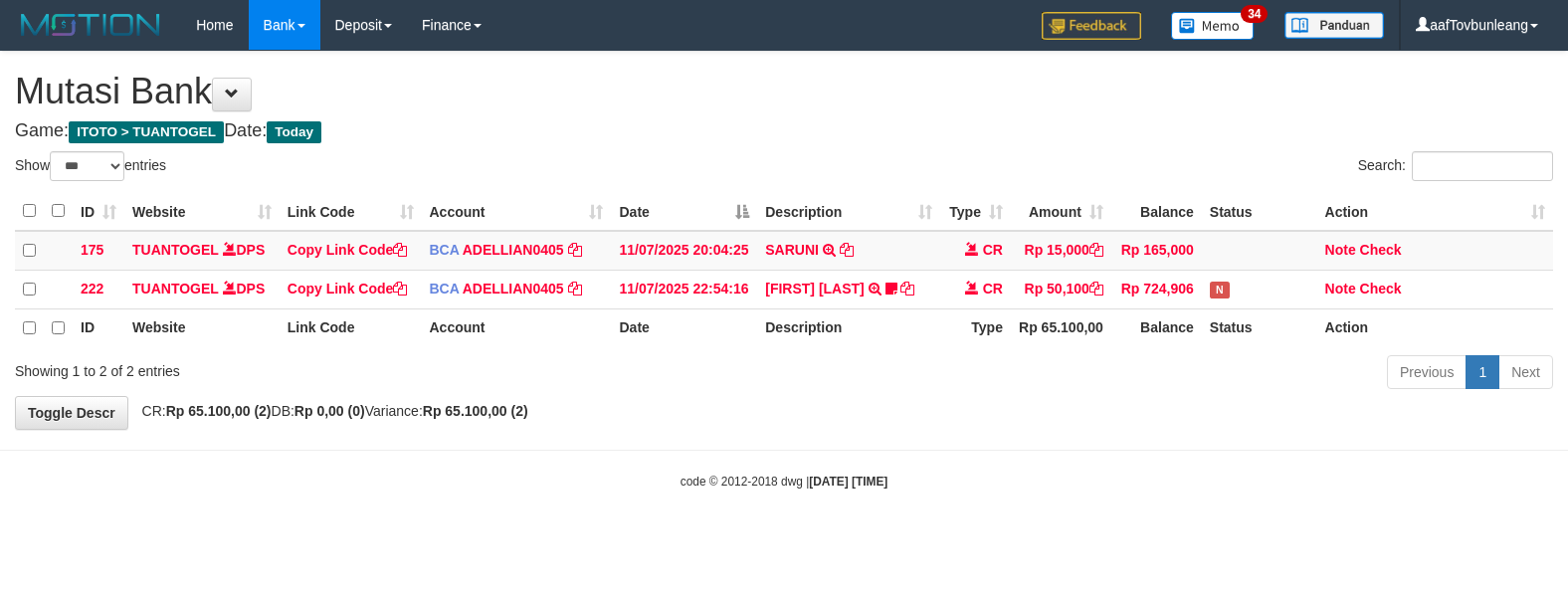 select on "***" 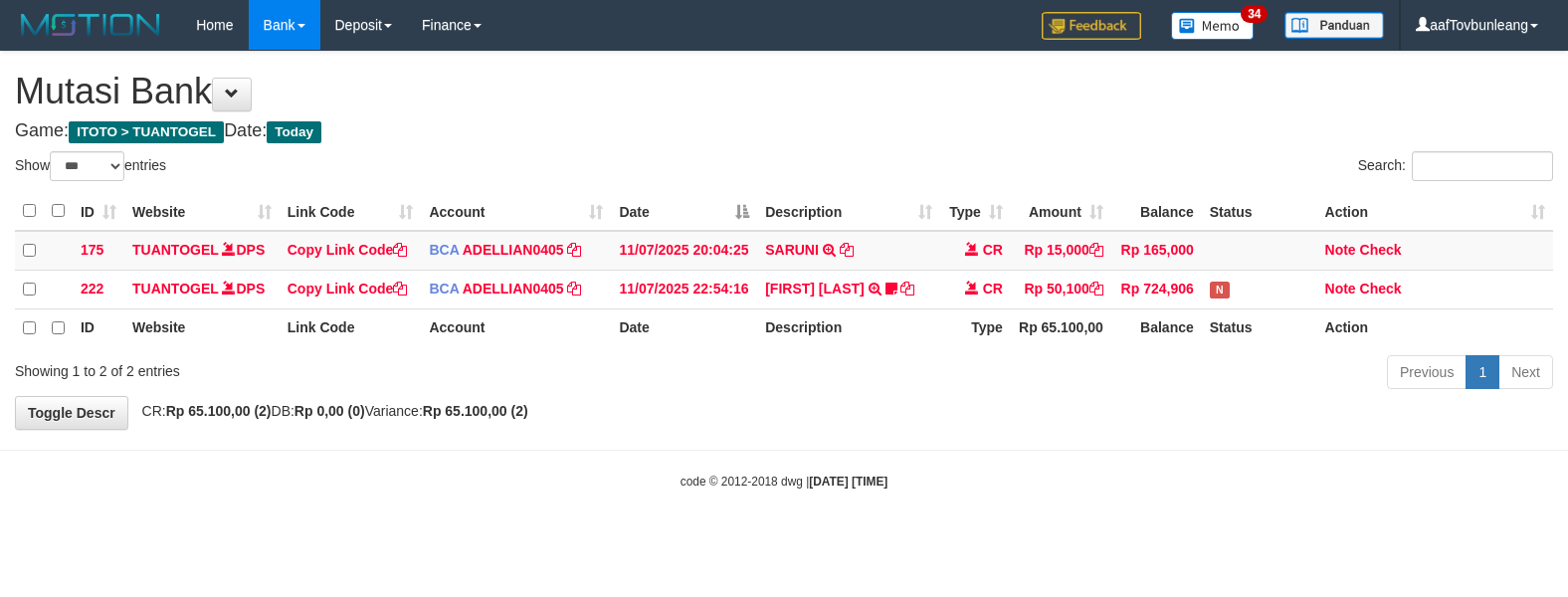 scroll, scrollTop: 0, scrollLeft: 0, axis: both 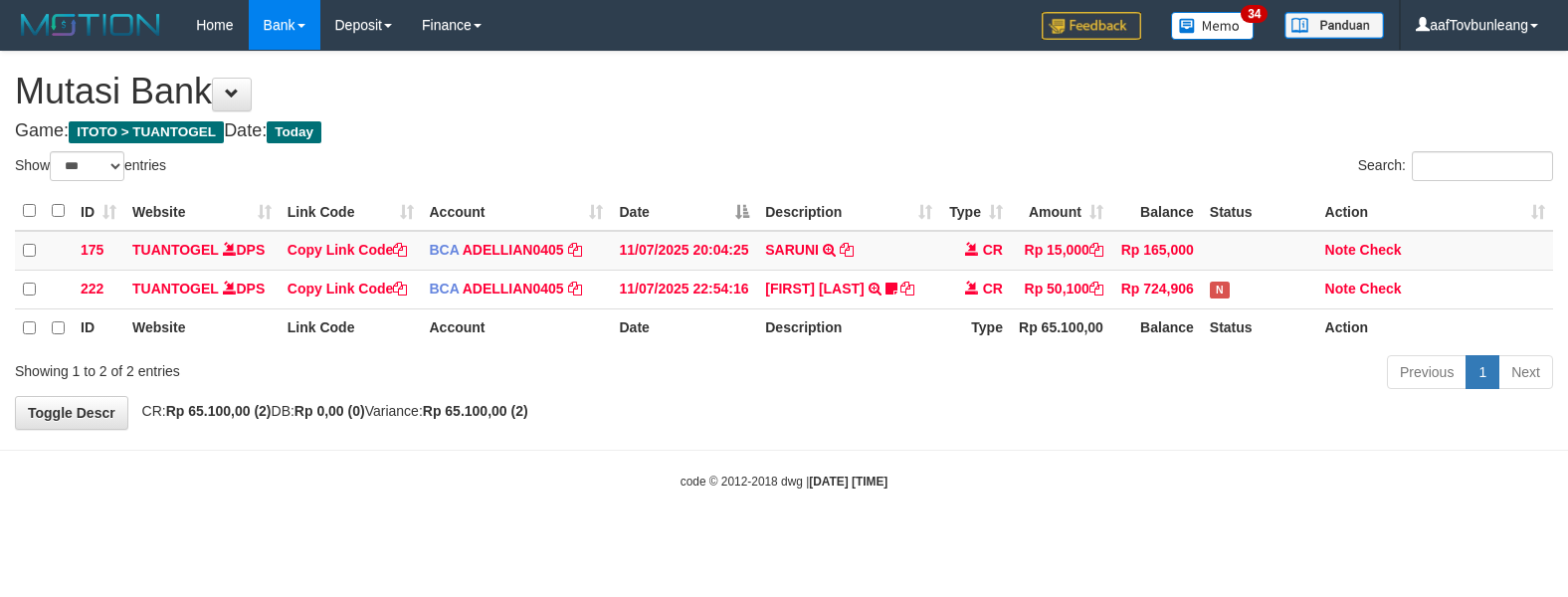 select on "***" 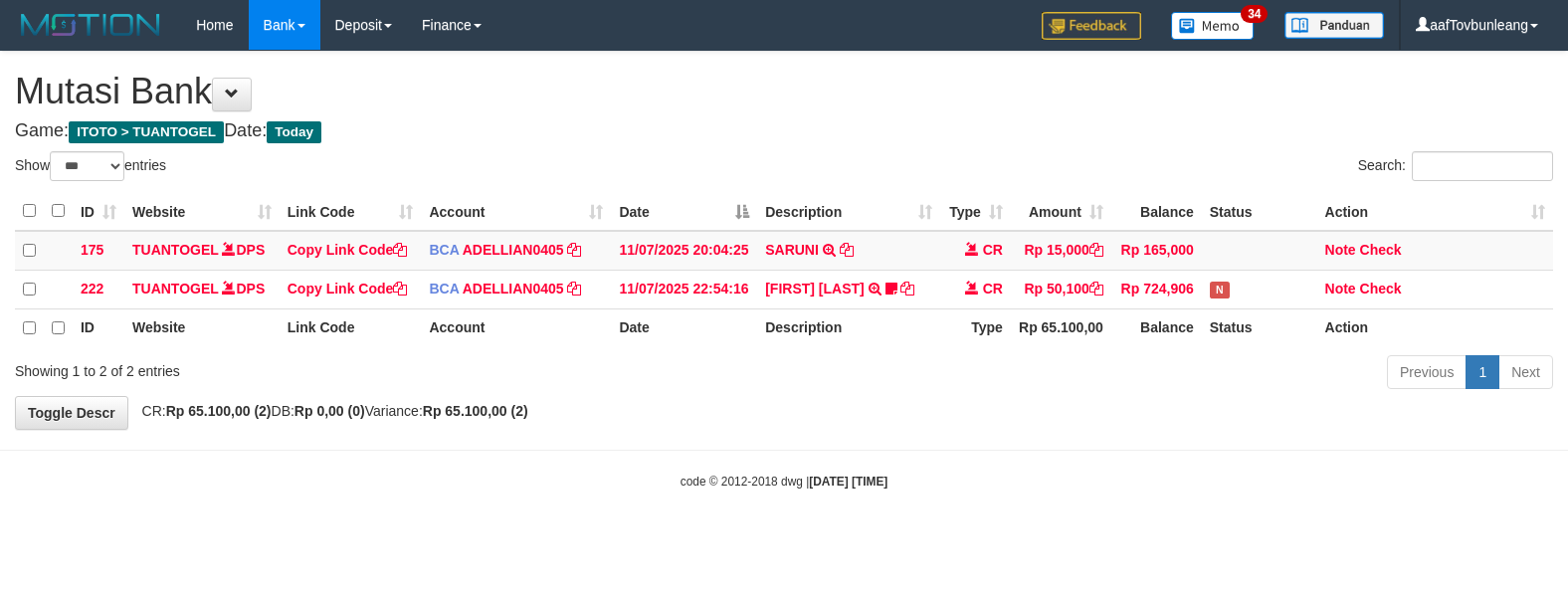 scroll, scrollTop: 0, scrollLeft: 0, axis: both 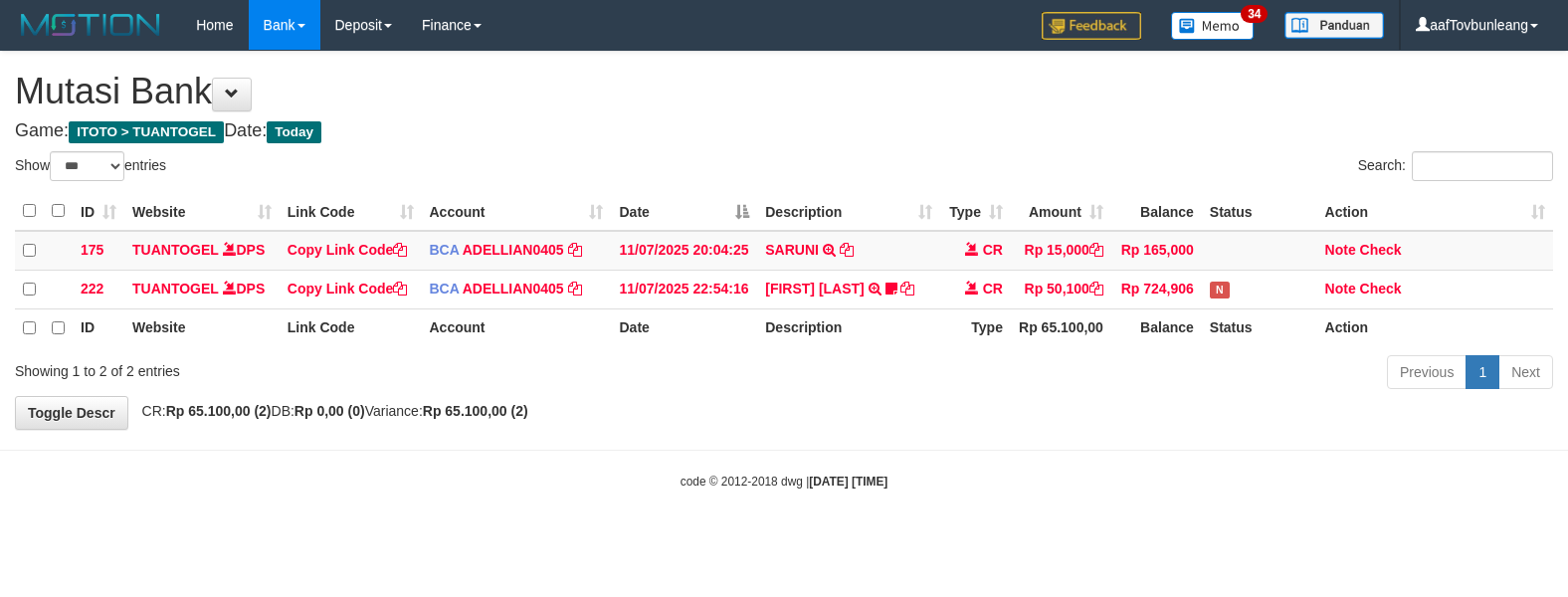 select on "***" 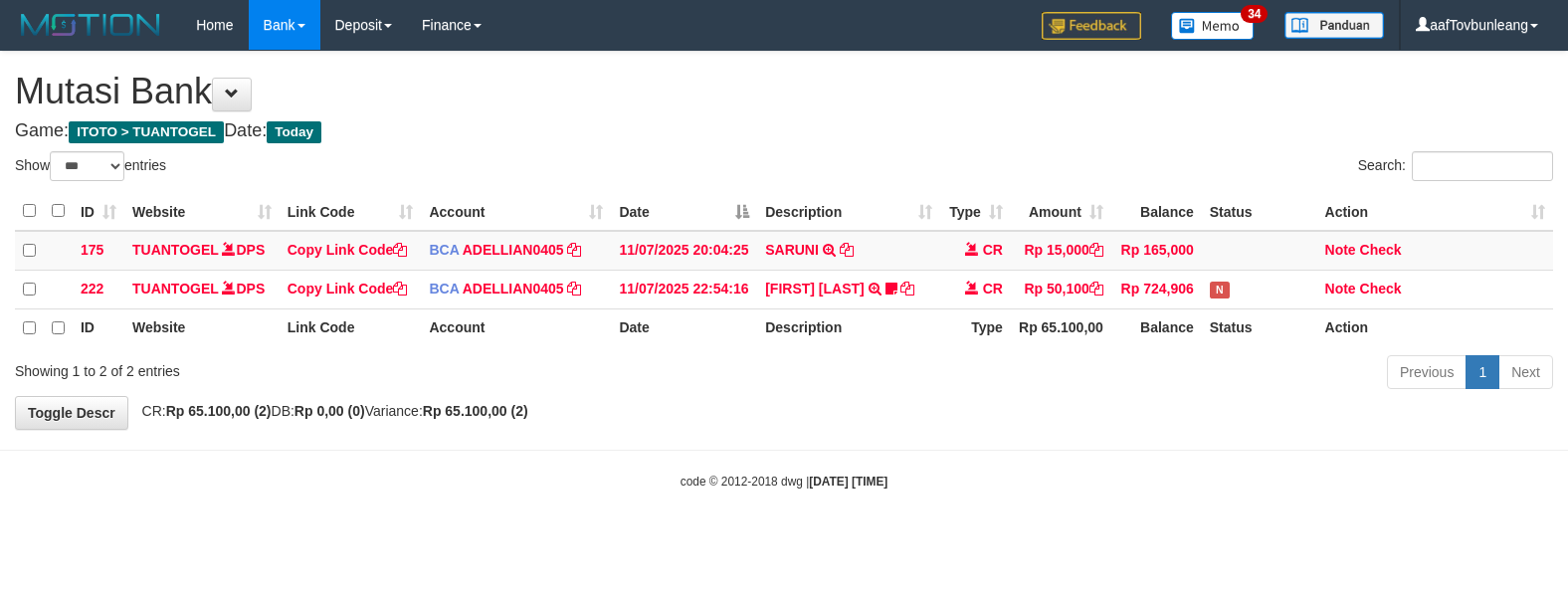 scroll, scrollTop: 0, scrollLeft: 0, axis: both 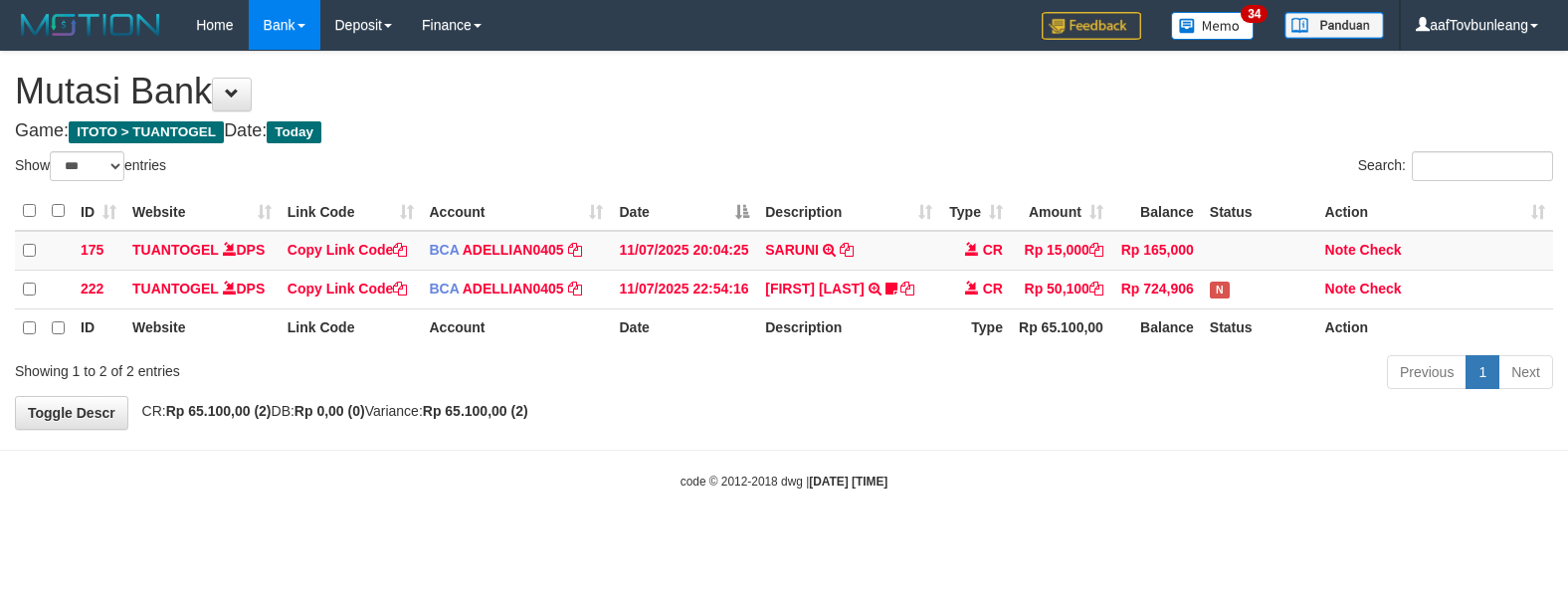 select on "***" 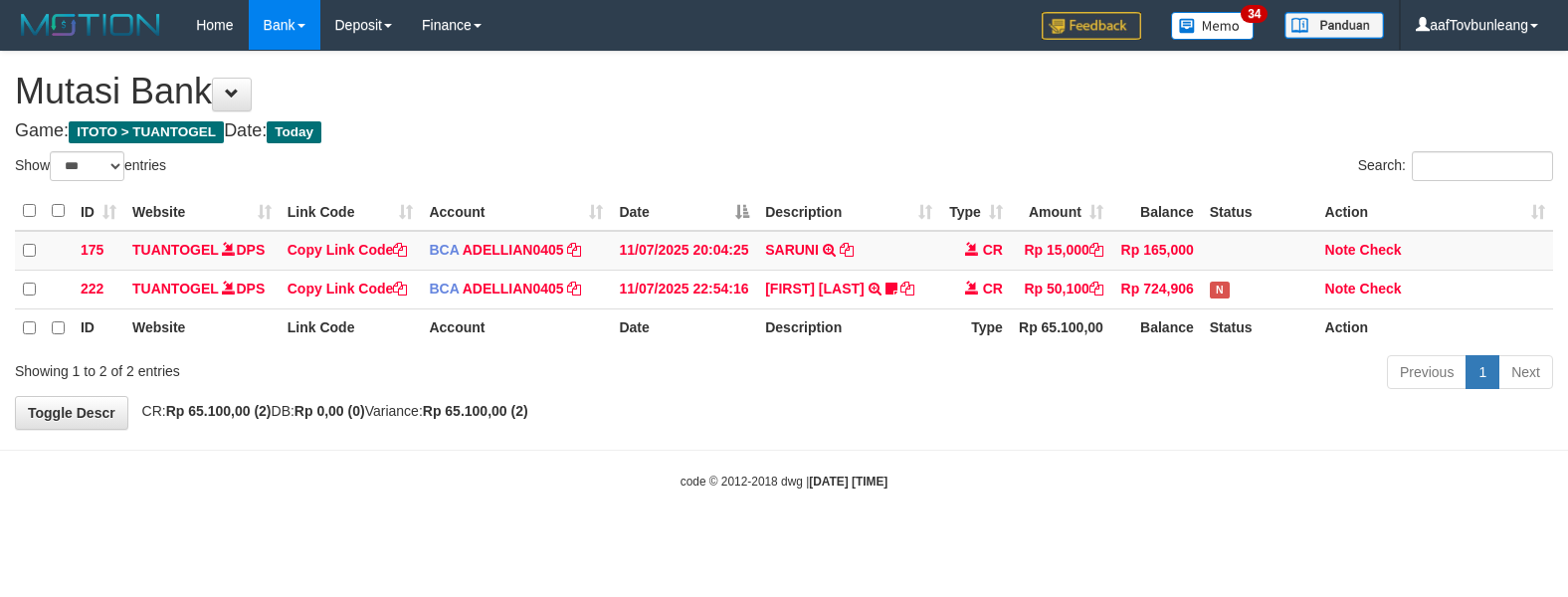 scroll, scrollTop: 0, scrollLeft: 0, axis: both 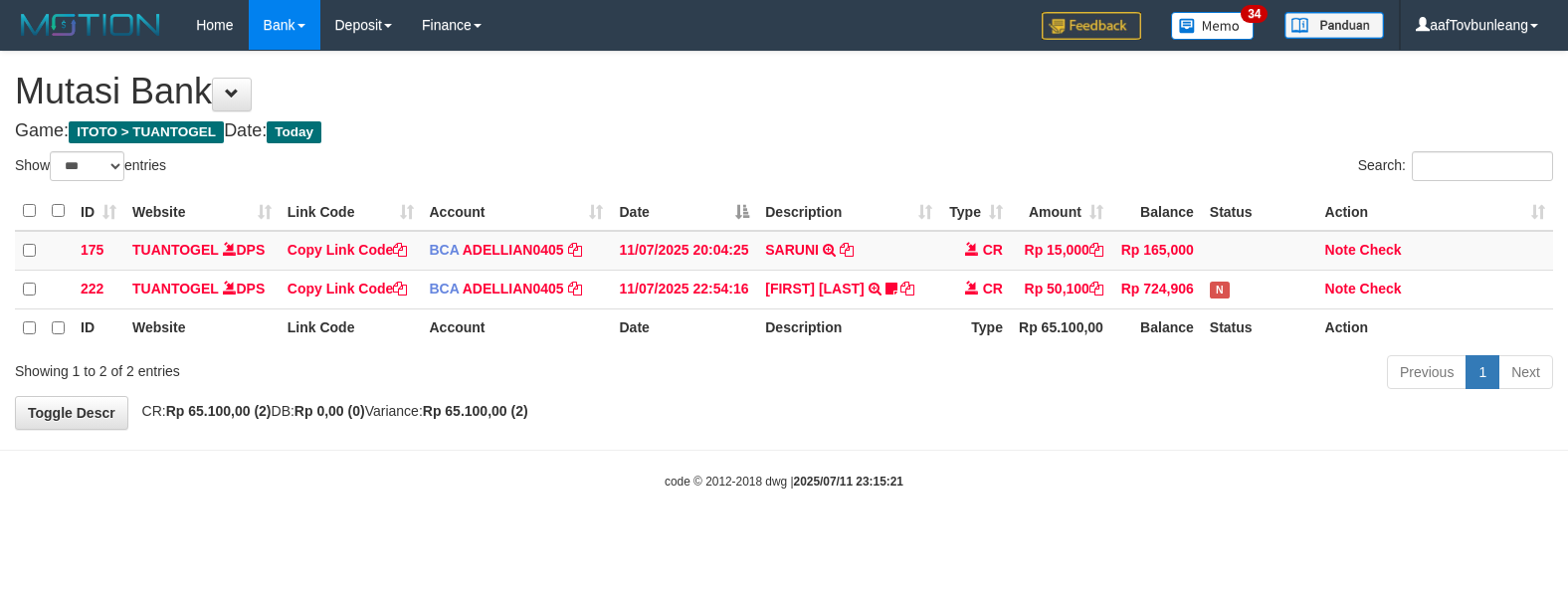select on "***" 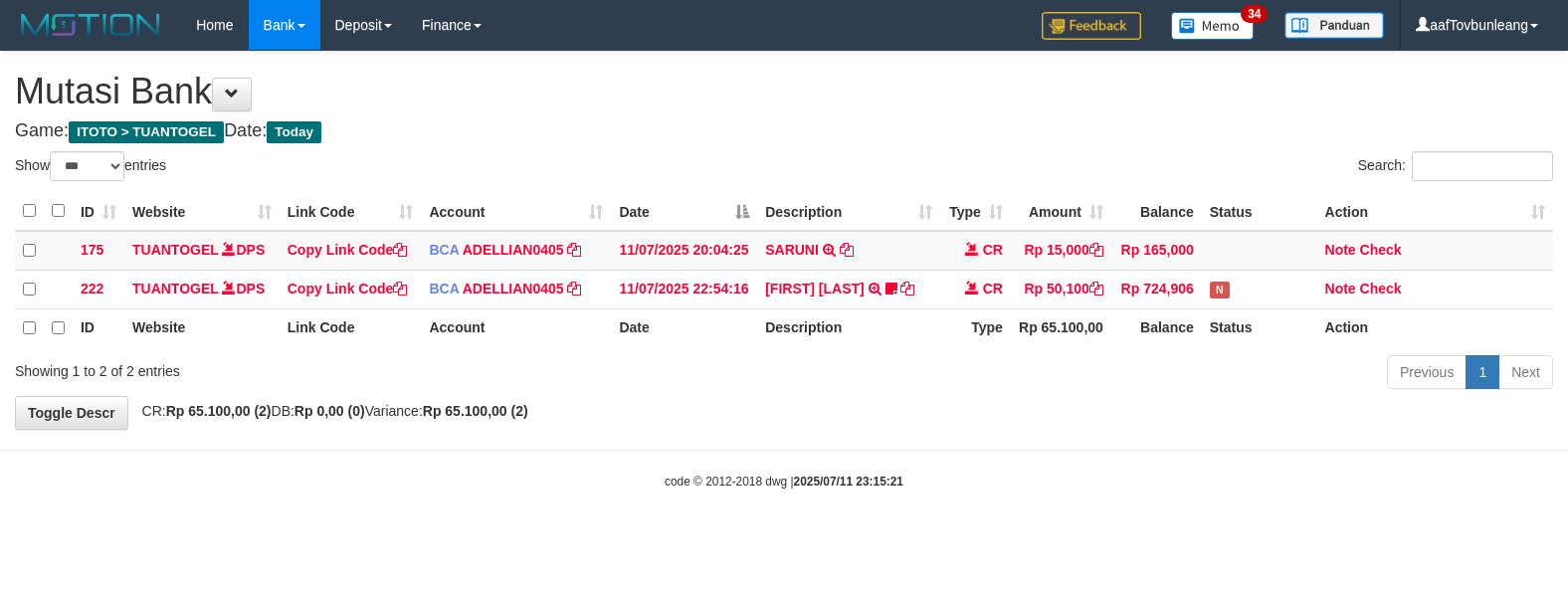 scroll, scrollTop: 0, scrollLeft: 0, axis: both 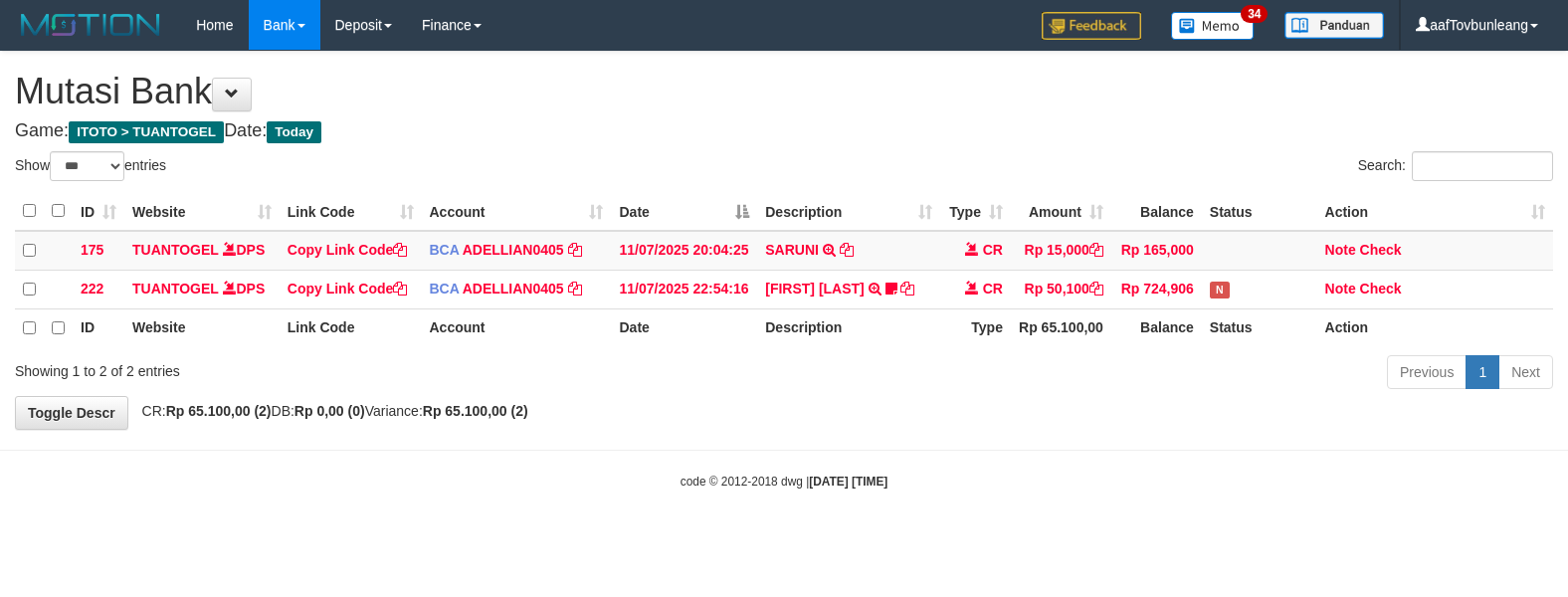 select on "***" 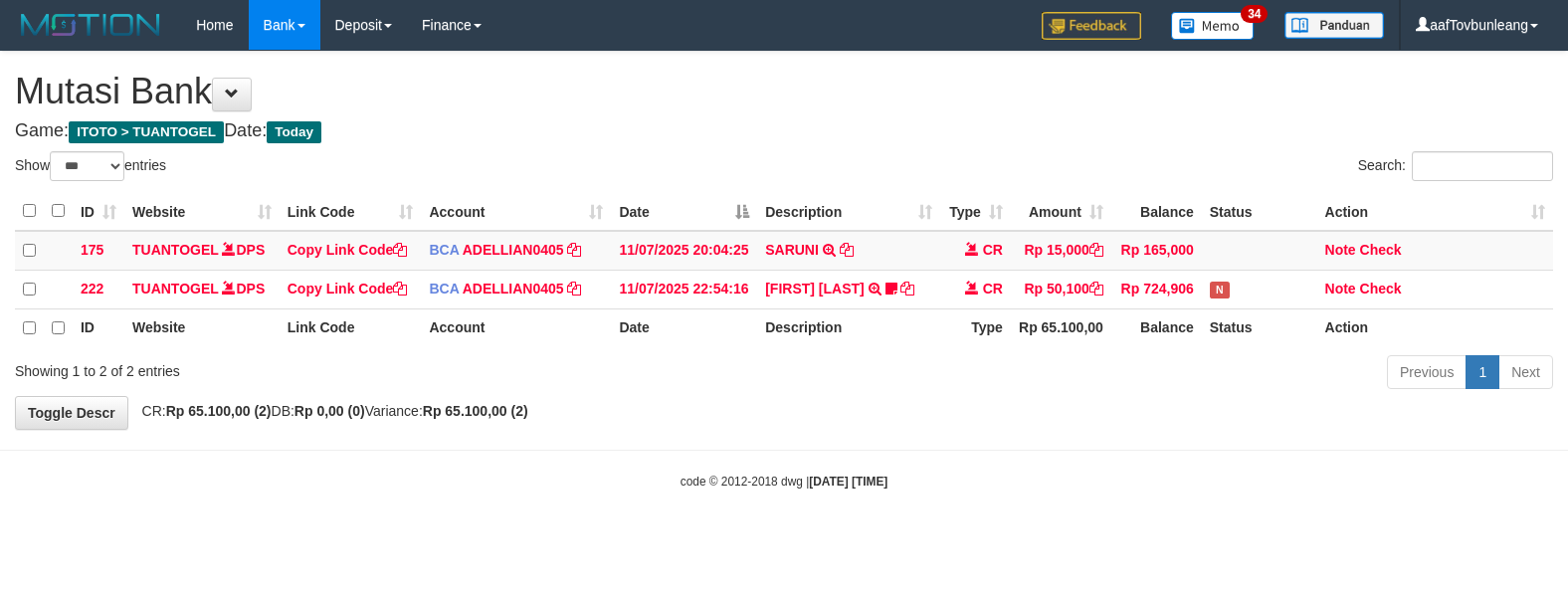 scroll, scrollTop: 0, scrollLeft: 0, axis: both 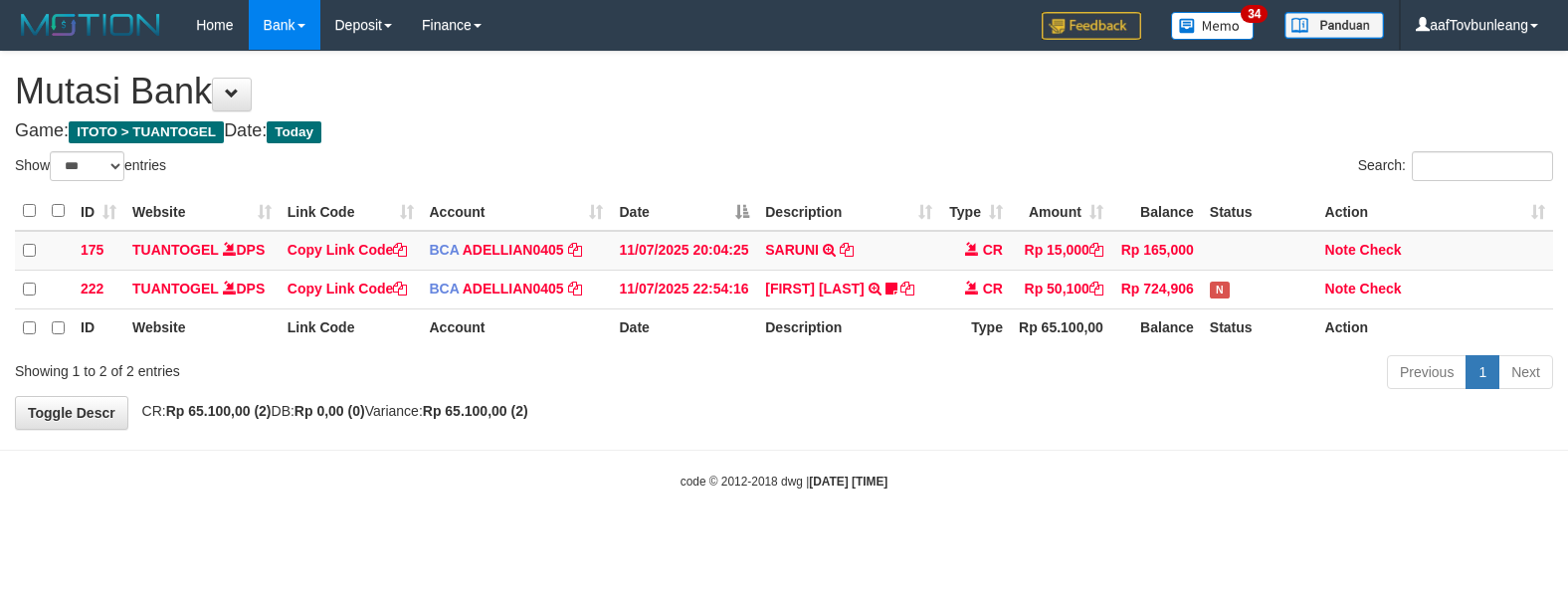 select on "***" 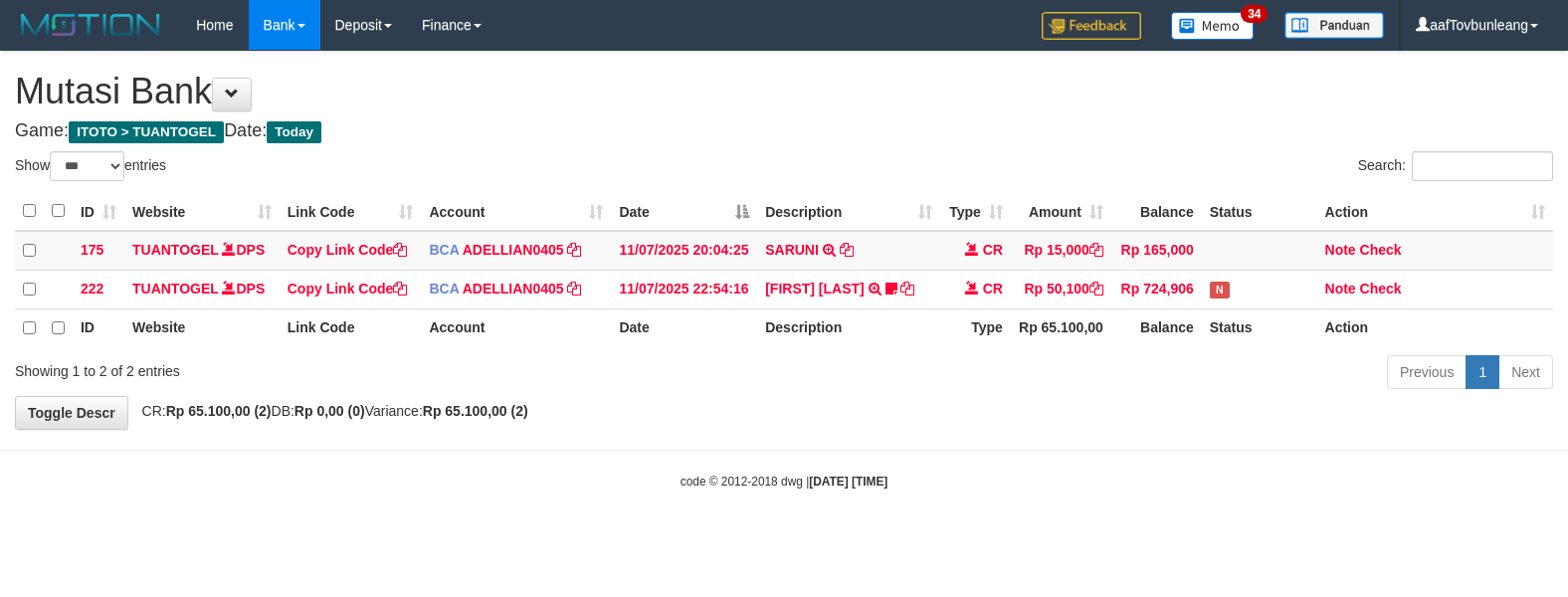 scroll, scrollTop: 0, scrollLeft: 0, axis: both 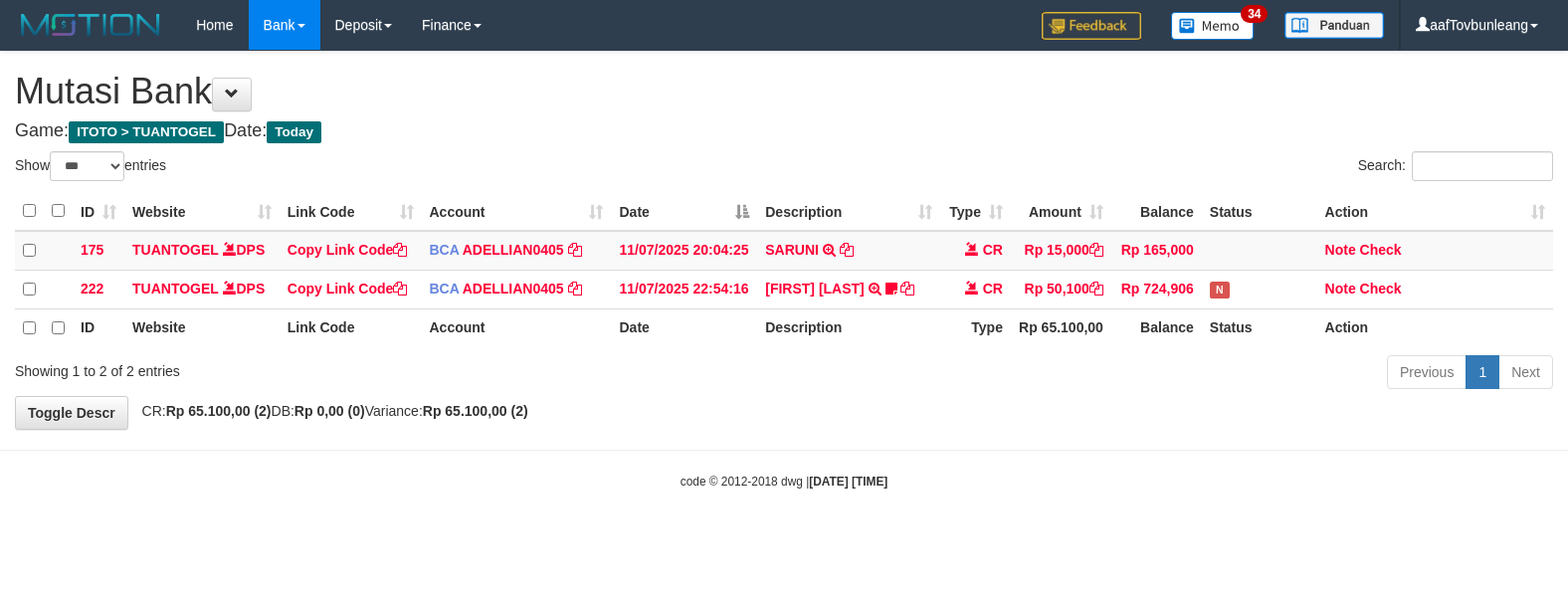 select on "***" 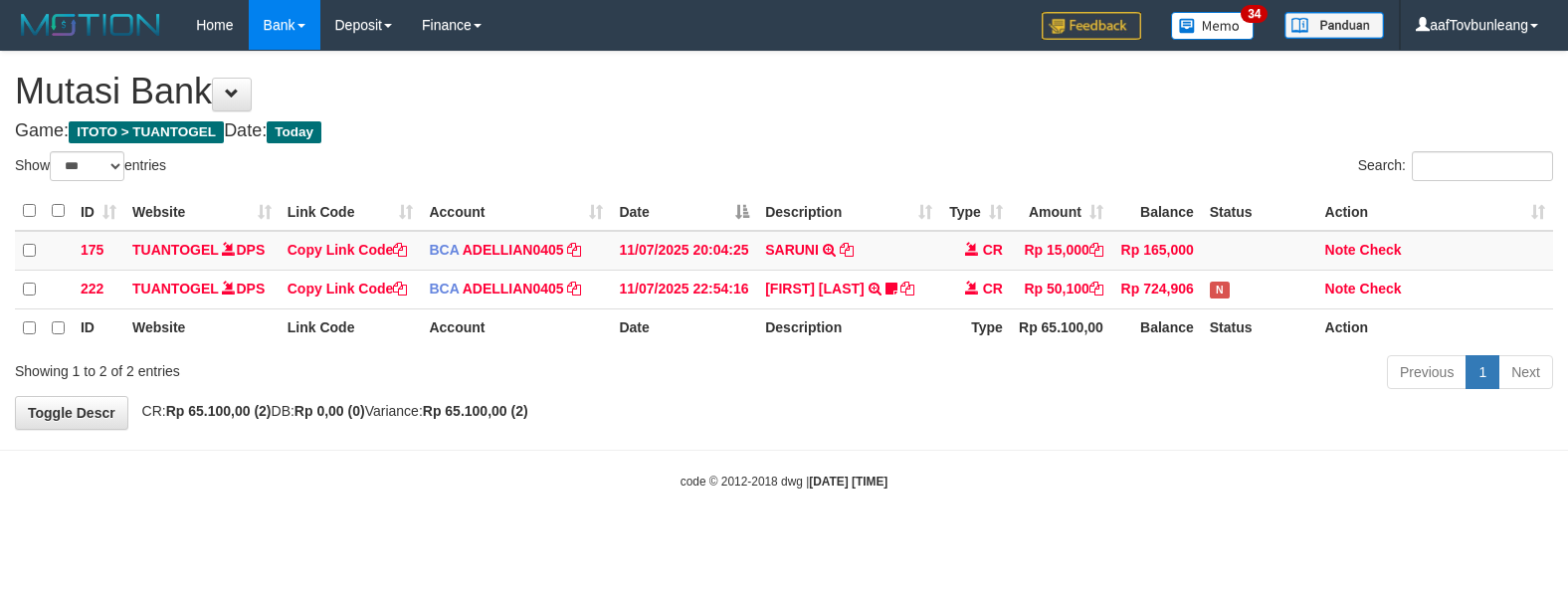 scroll, scrollTop: 0, scrollLeft: 0, axis: both 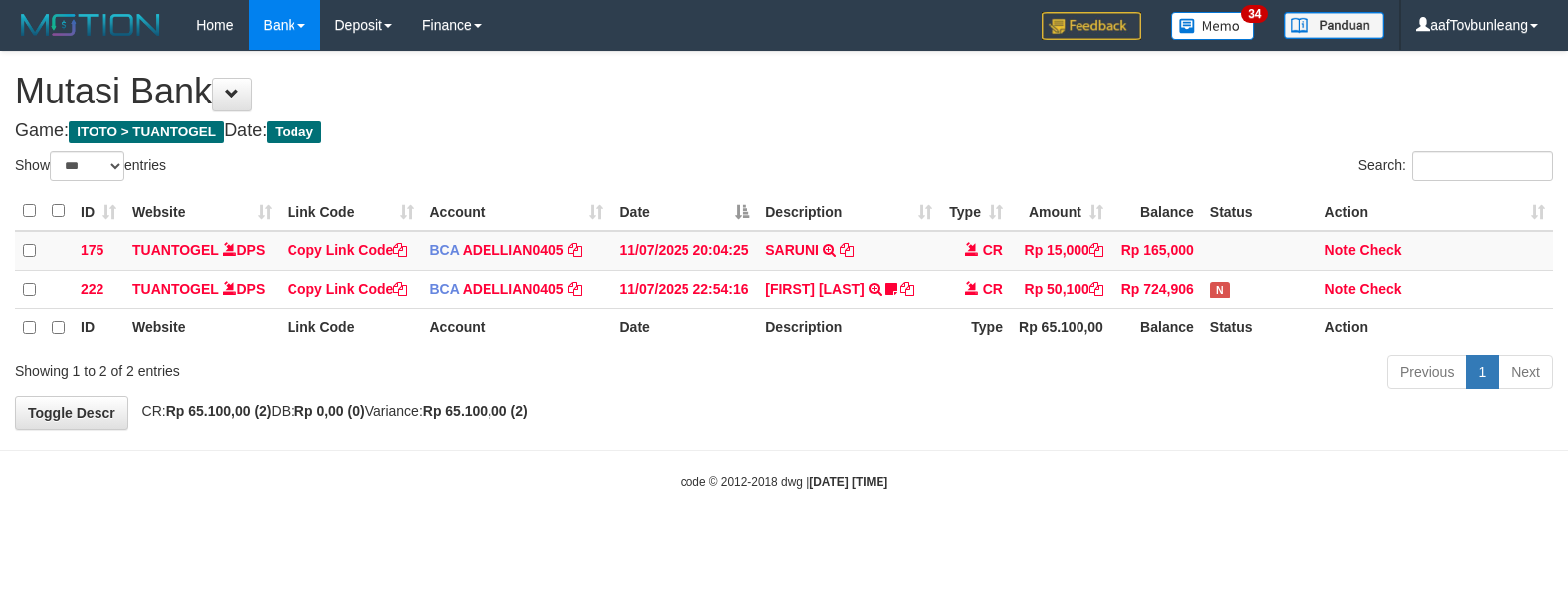 select on "***" 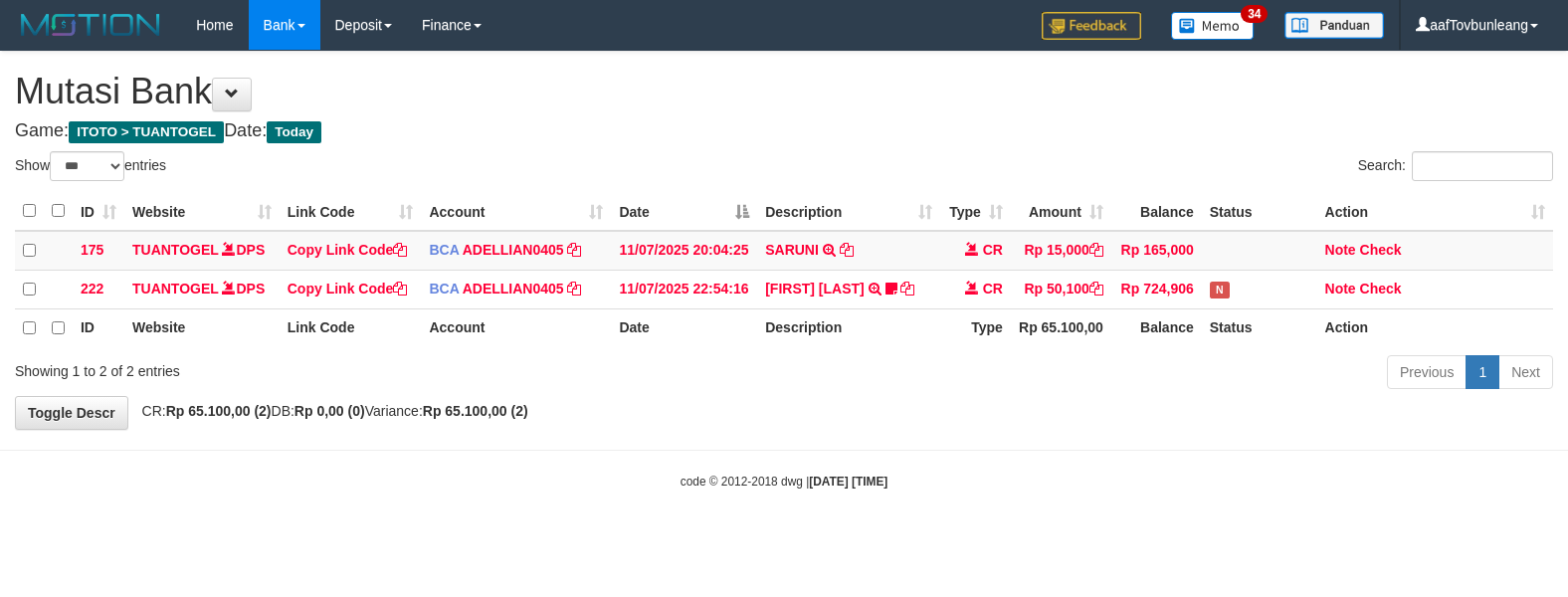 scroll, scrollTop: 0, scrollLeft: 0, axis: both 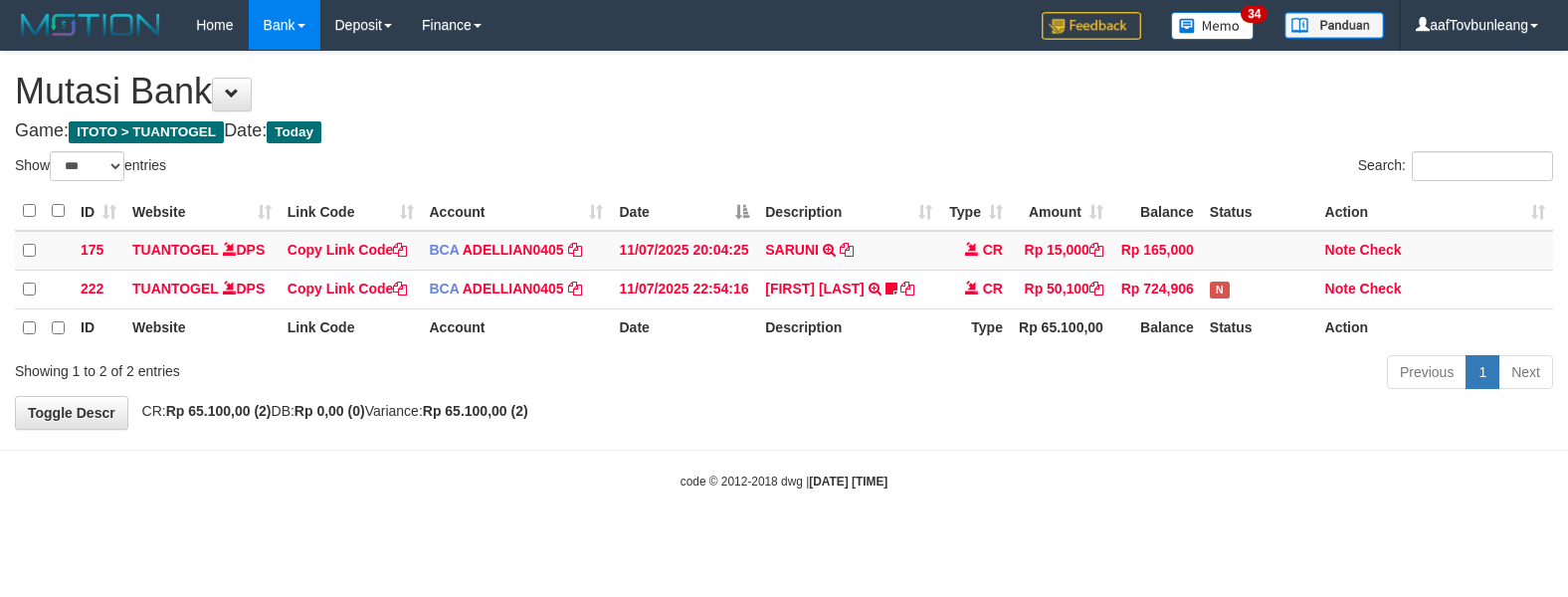 select on "***" 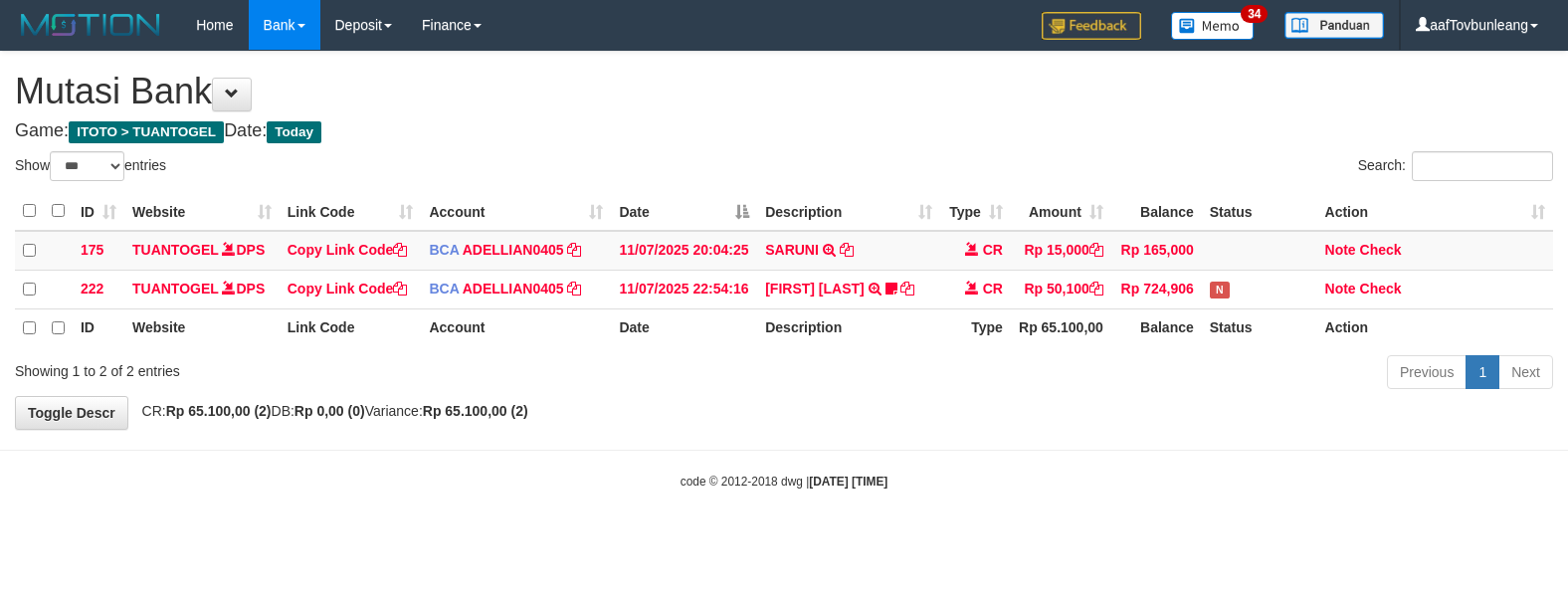scroll, scrollTop: 0, scrollLeft: 0, axis: both 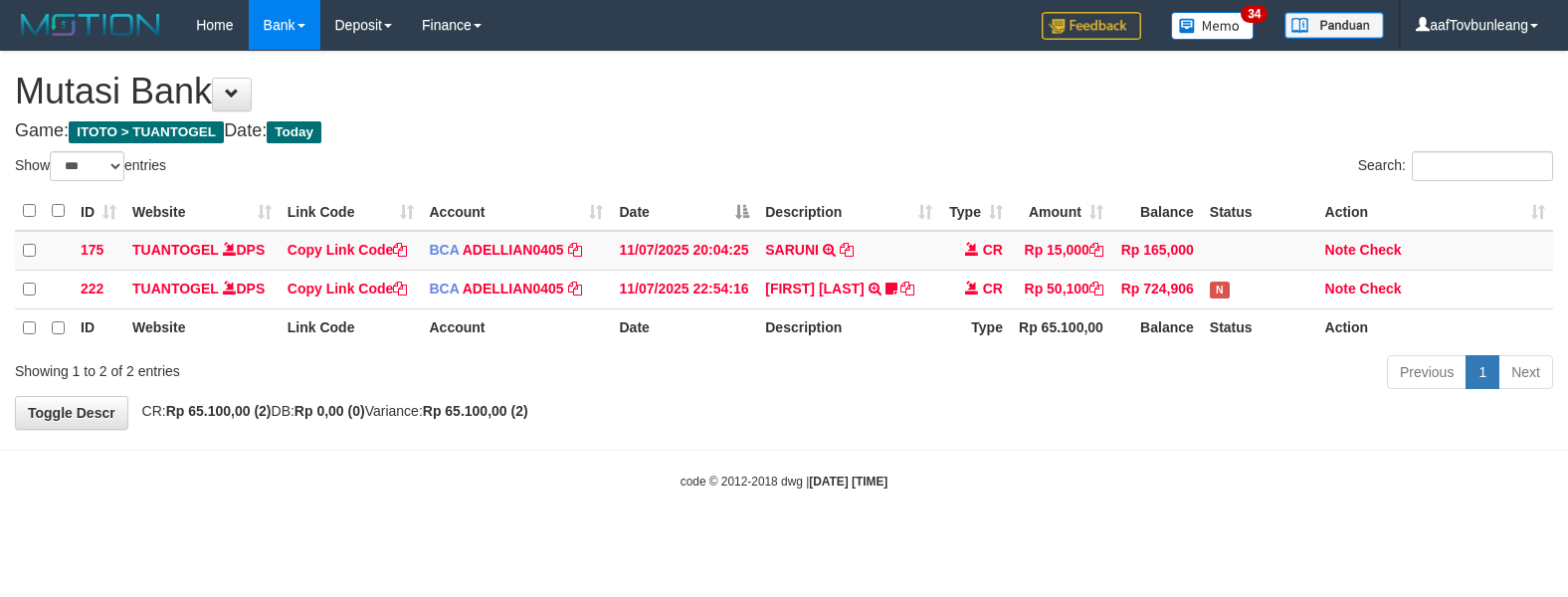 select on "***" 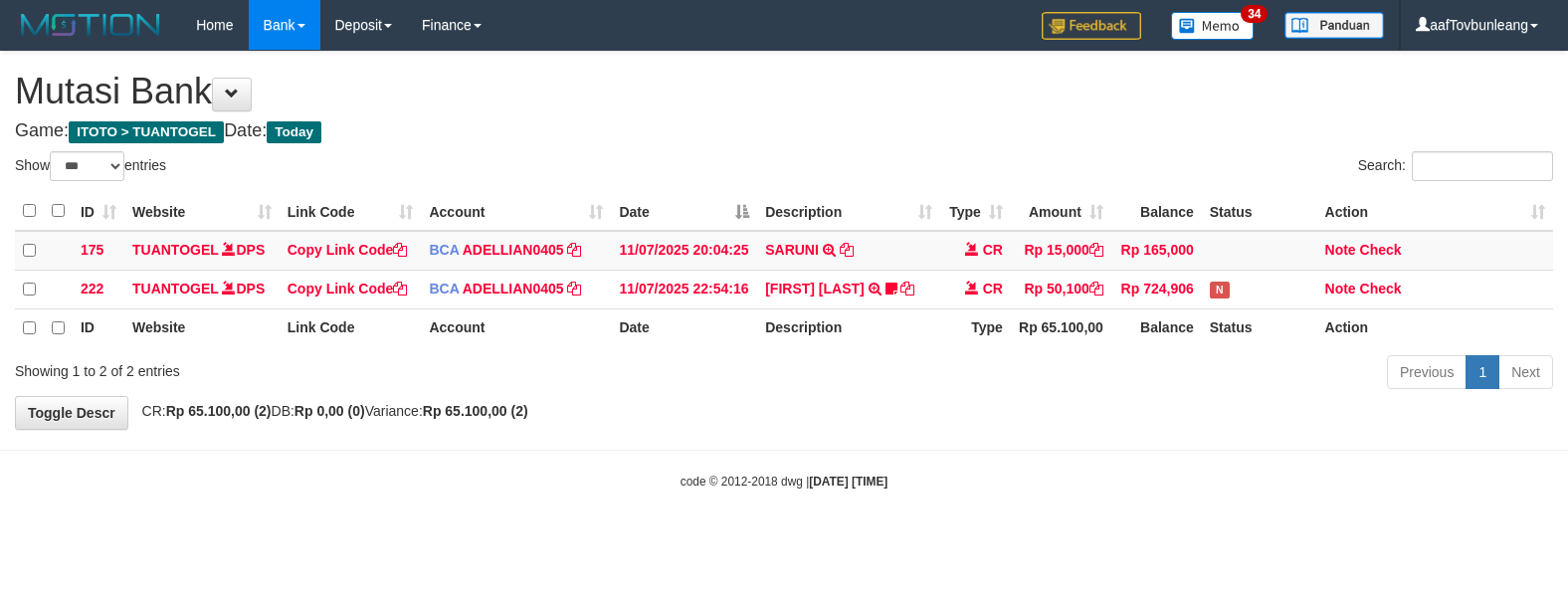 scroll, scrollTop: 0, scrollLeft: 0, axis: both 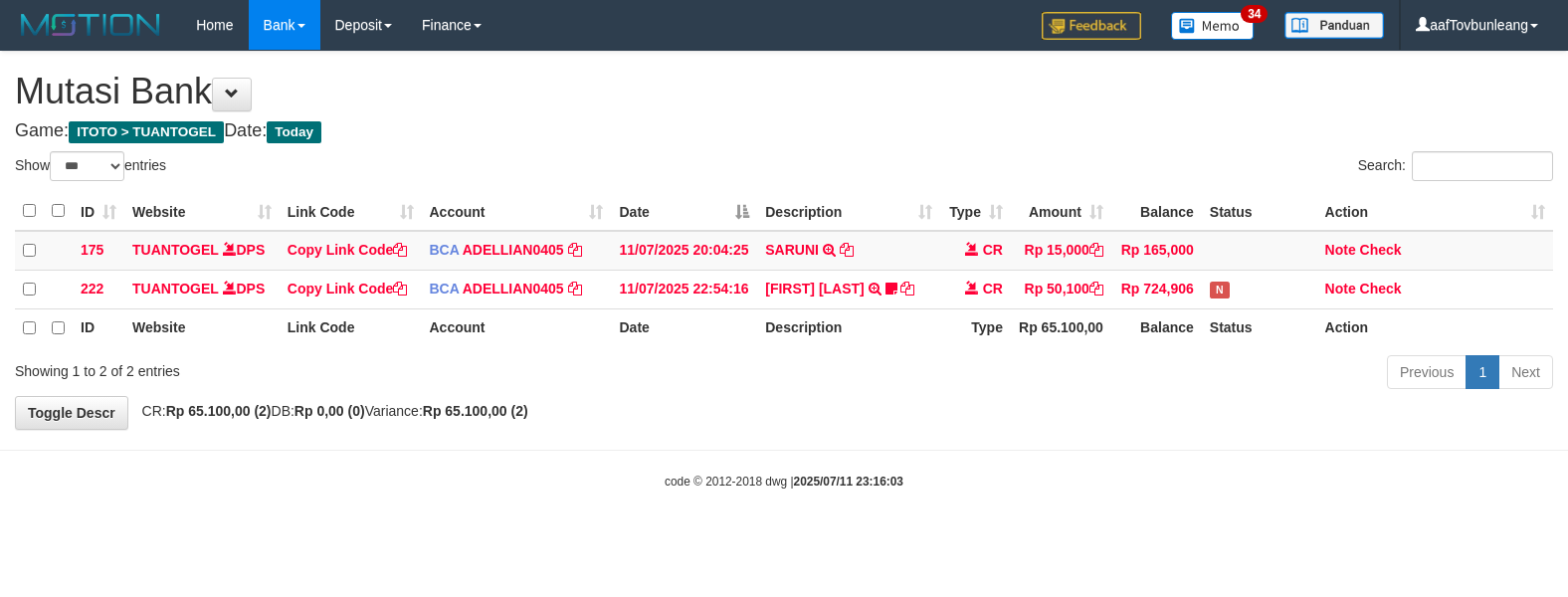 select on "***" 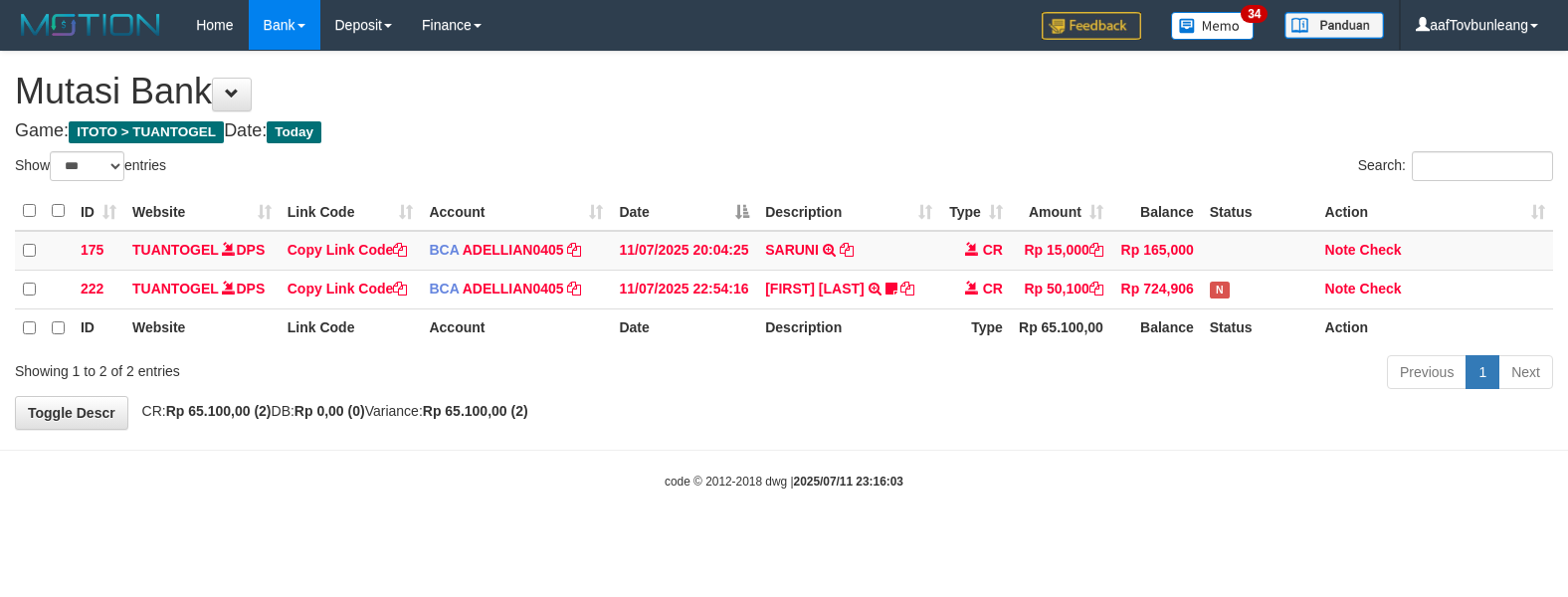 scroll, scrollTop: 0, scrollLeft: 0, axis: both 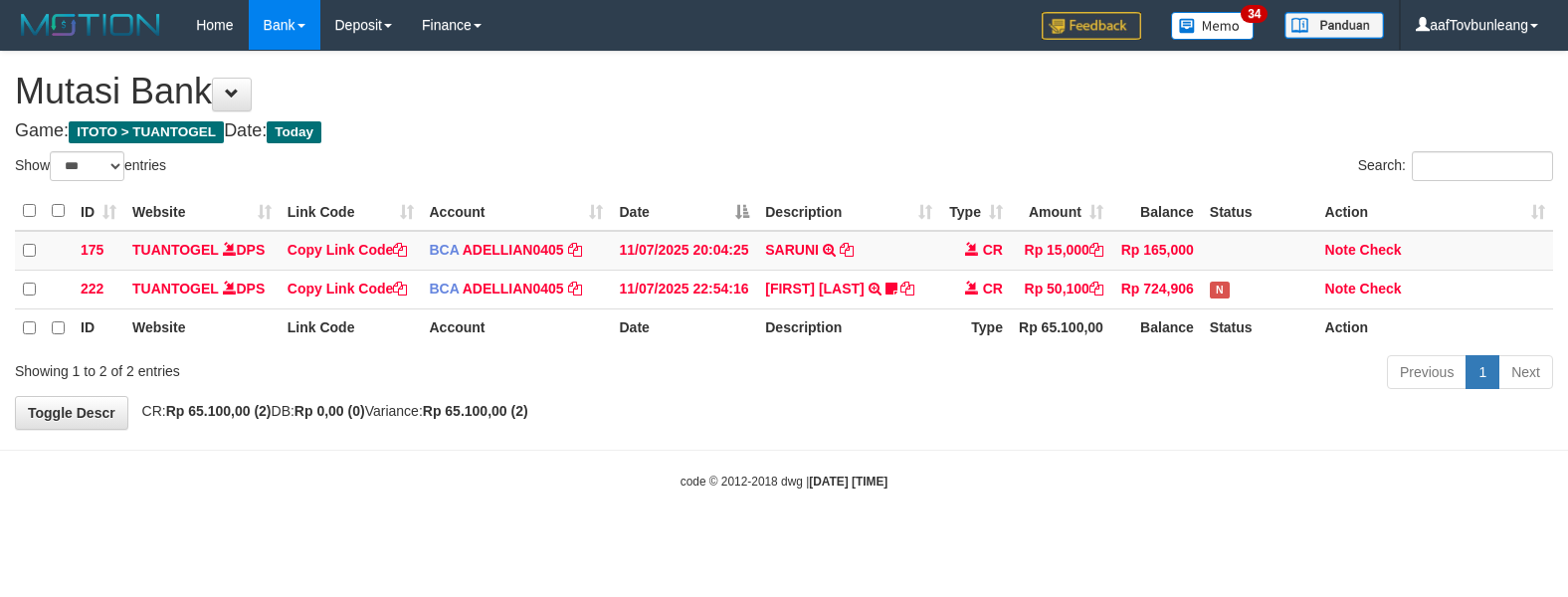 select on "***" 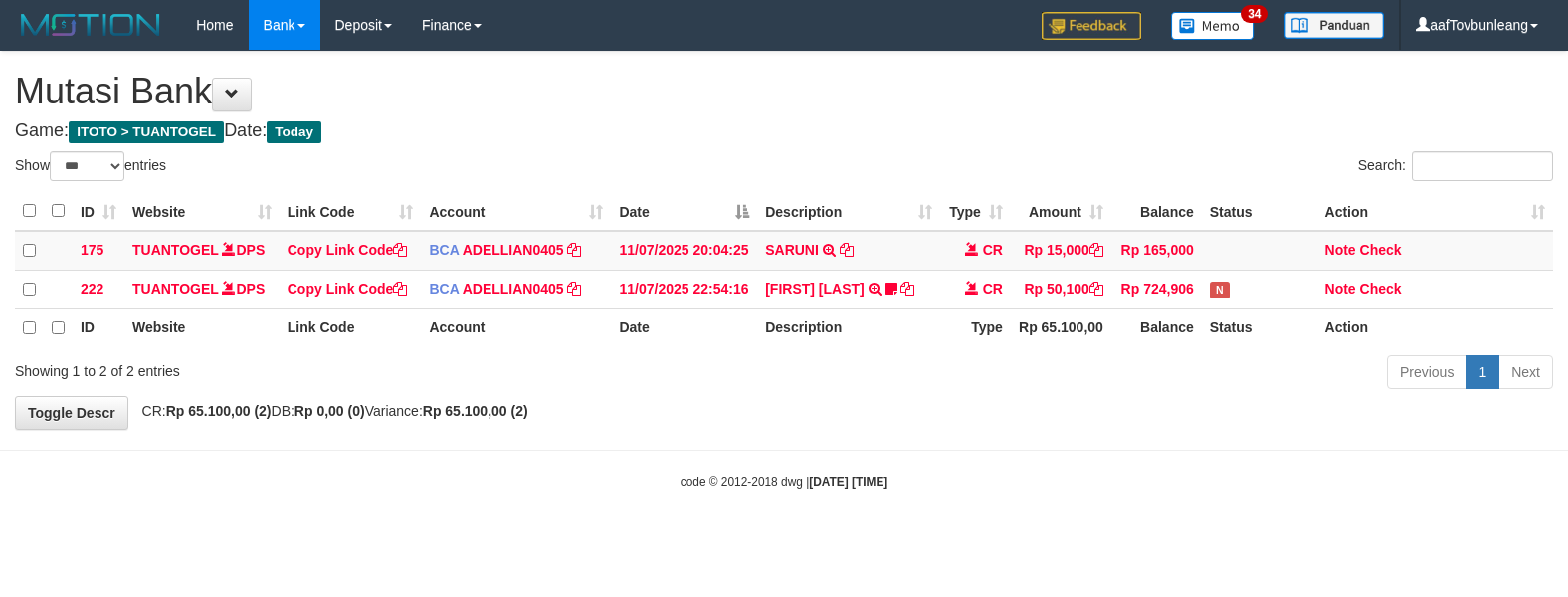 scroll, scrollTop: 0, scrollLeft: 0, axis: both 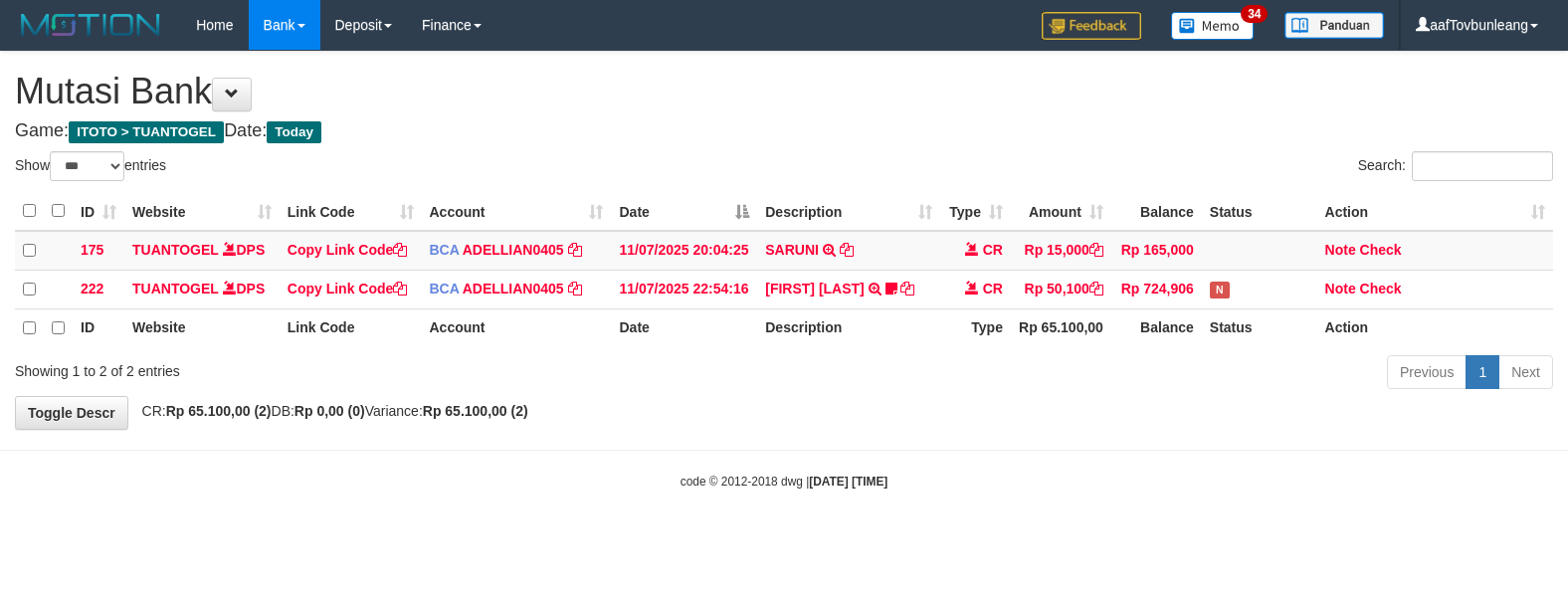 select on "***" 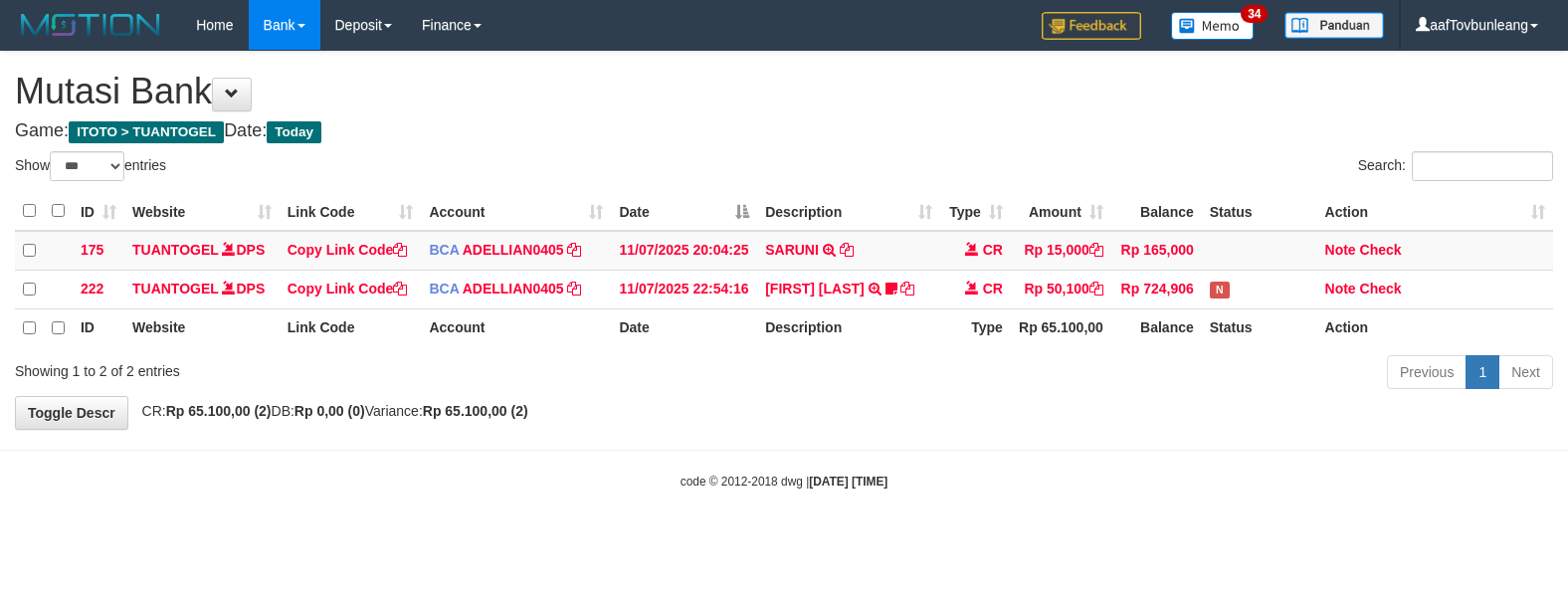 scroll, scrollTop: 0, scrollLeft: 0, axis: both 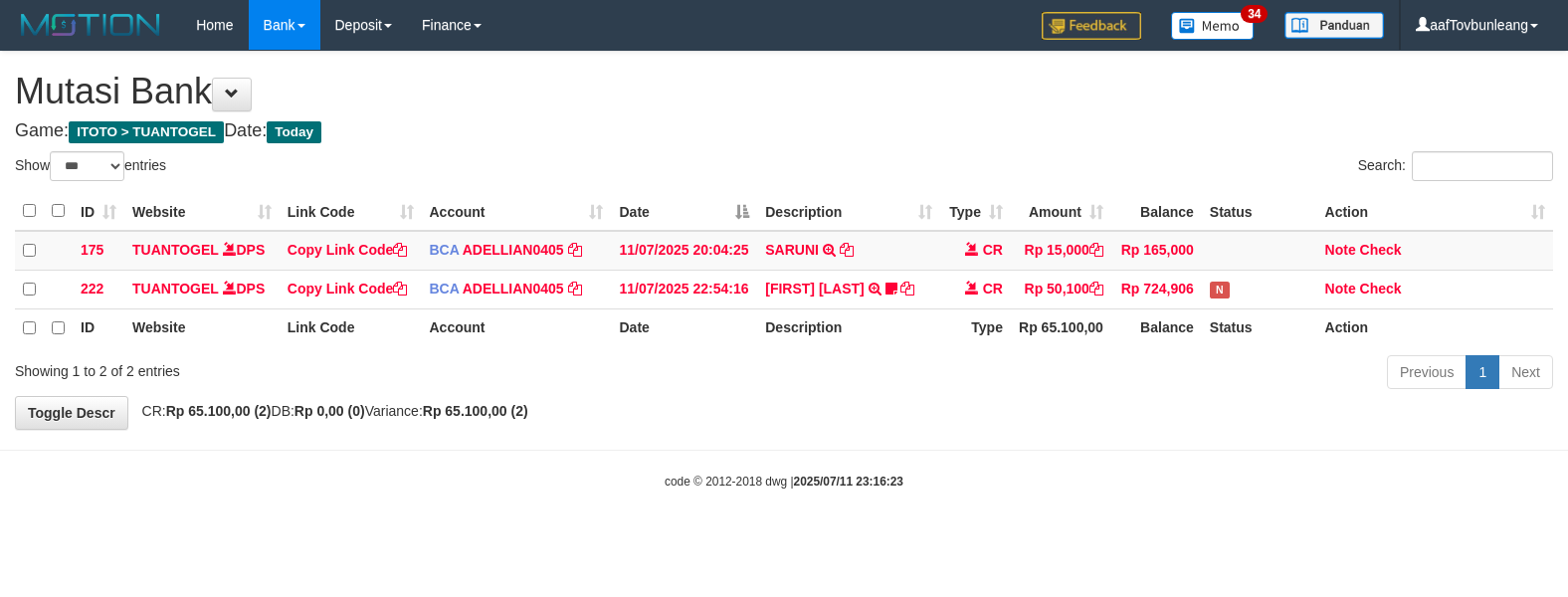 select on "***" 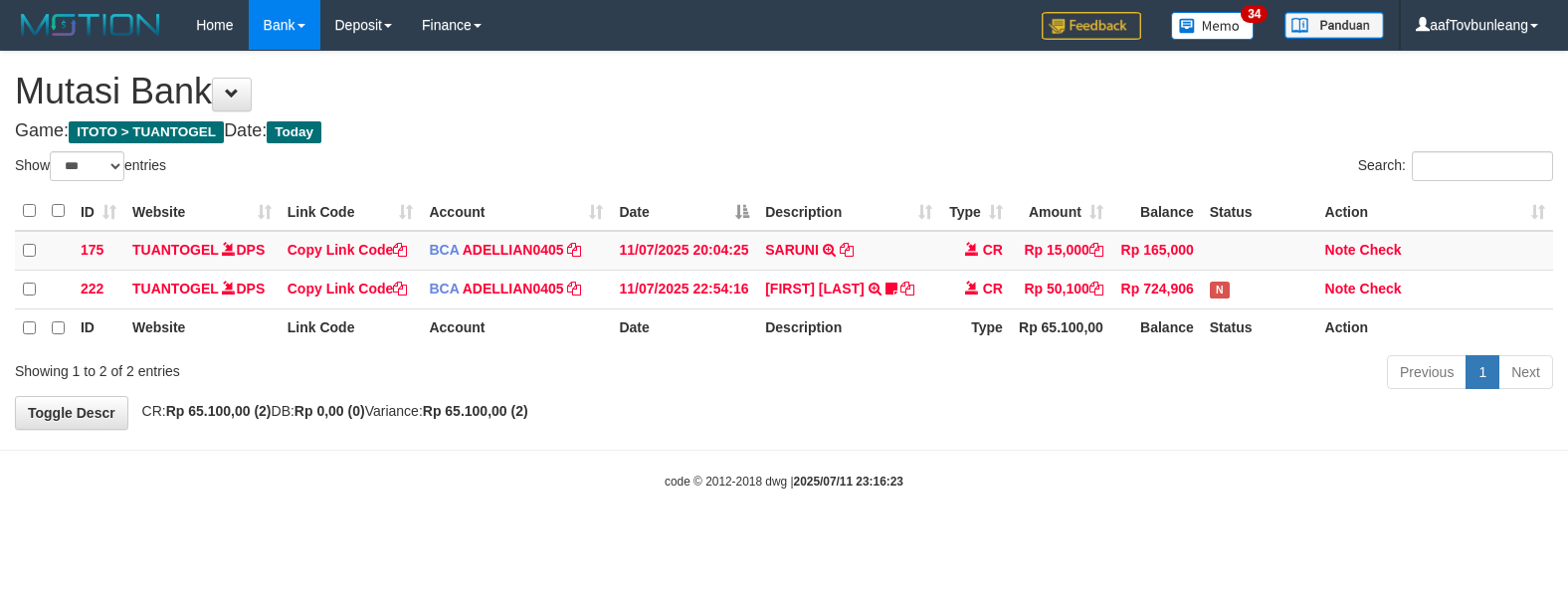 scroll, scrollTop: 0, scrollLeft: 0, axis: both 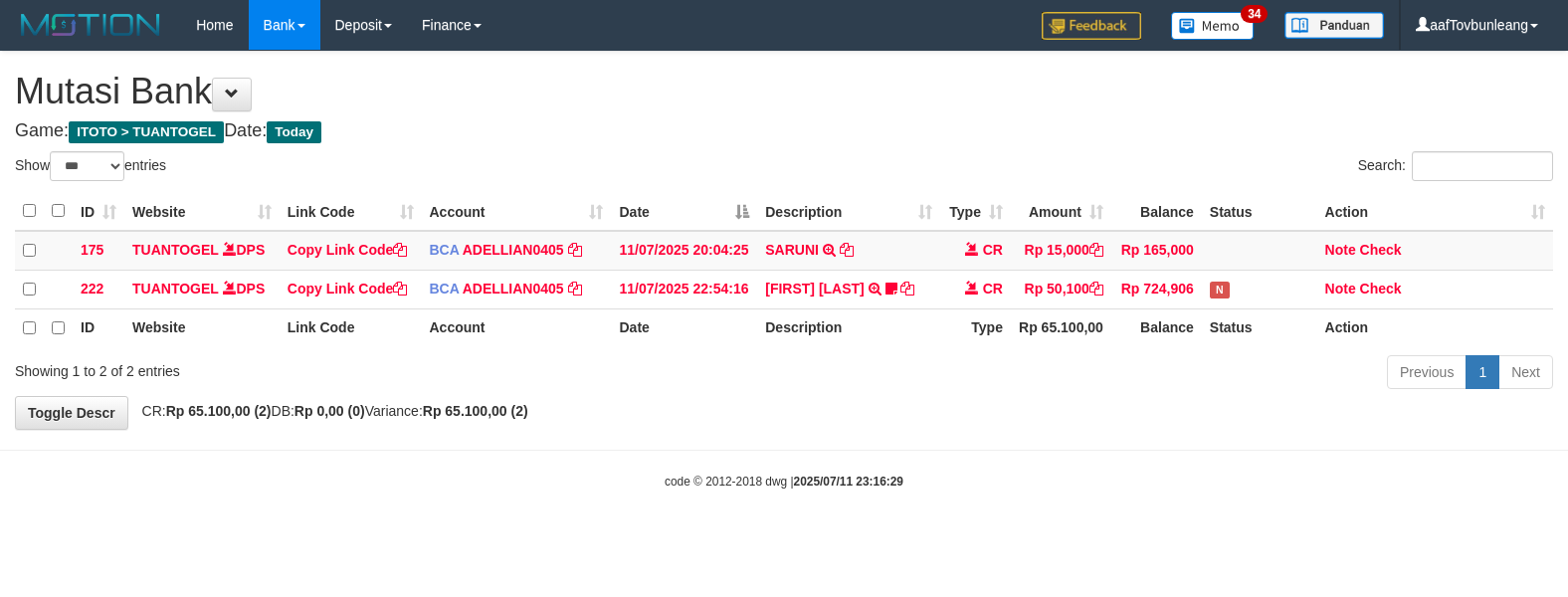 select on "***" 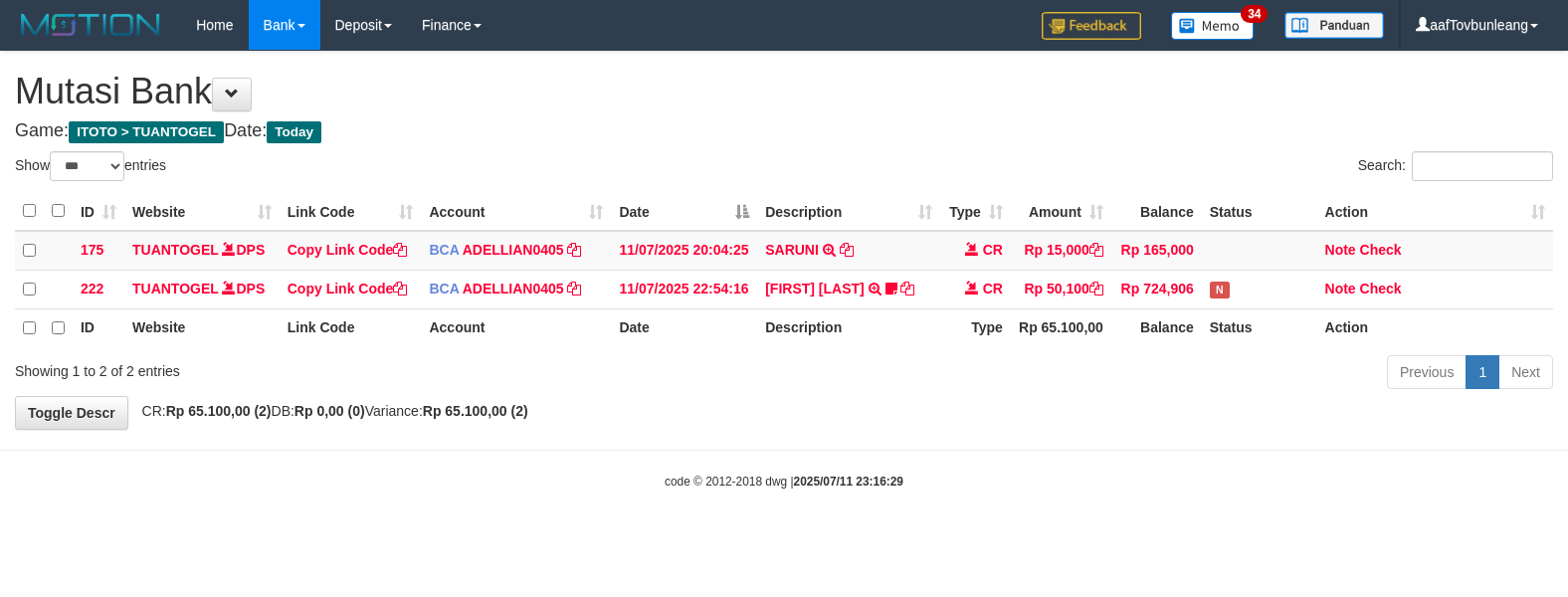 scroll, scrollTop: 0, scrollLeft: 0, axis: both 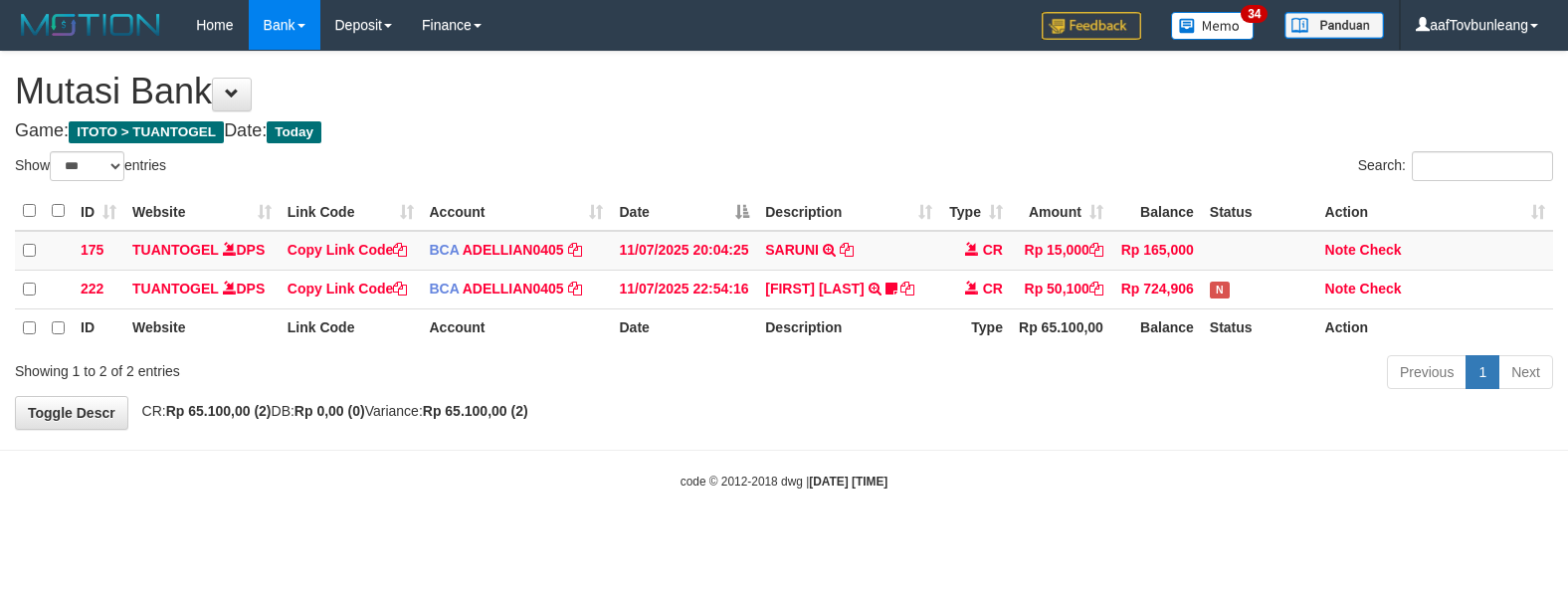 select on "***" 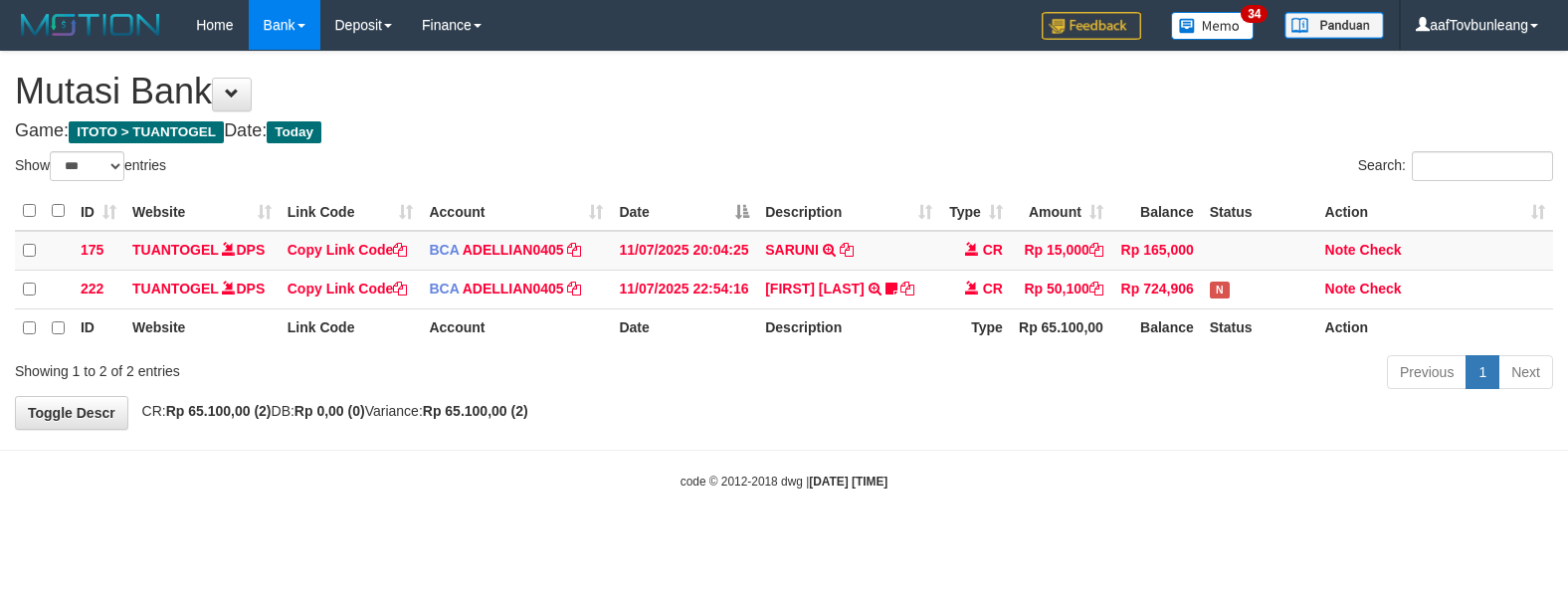 scroll, scrollTop: 0, scrollLeft: 0, axis: both 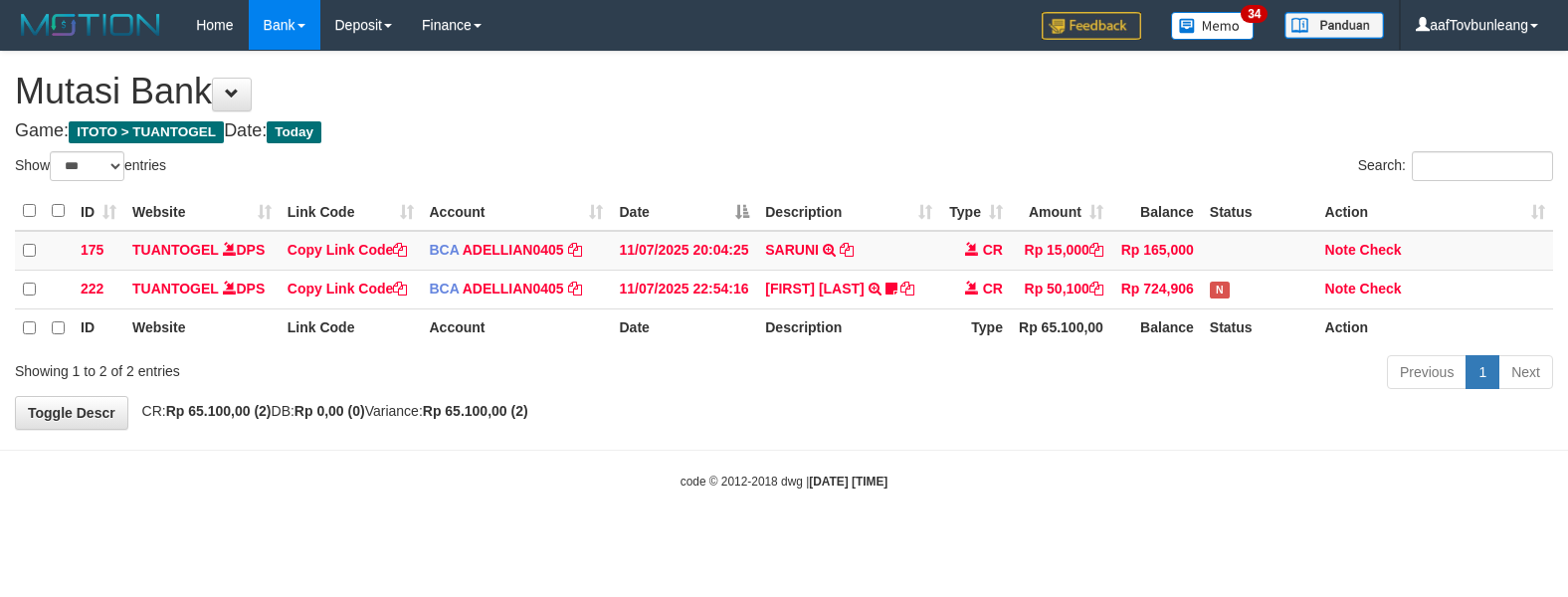 select on "***" 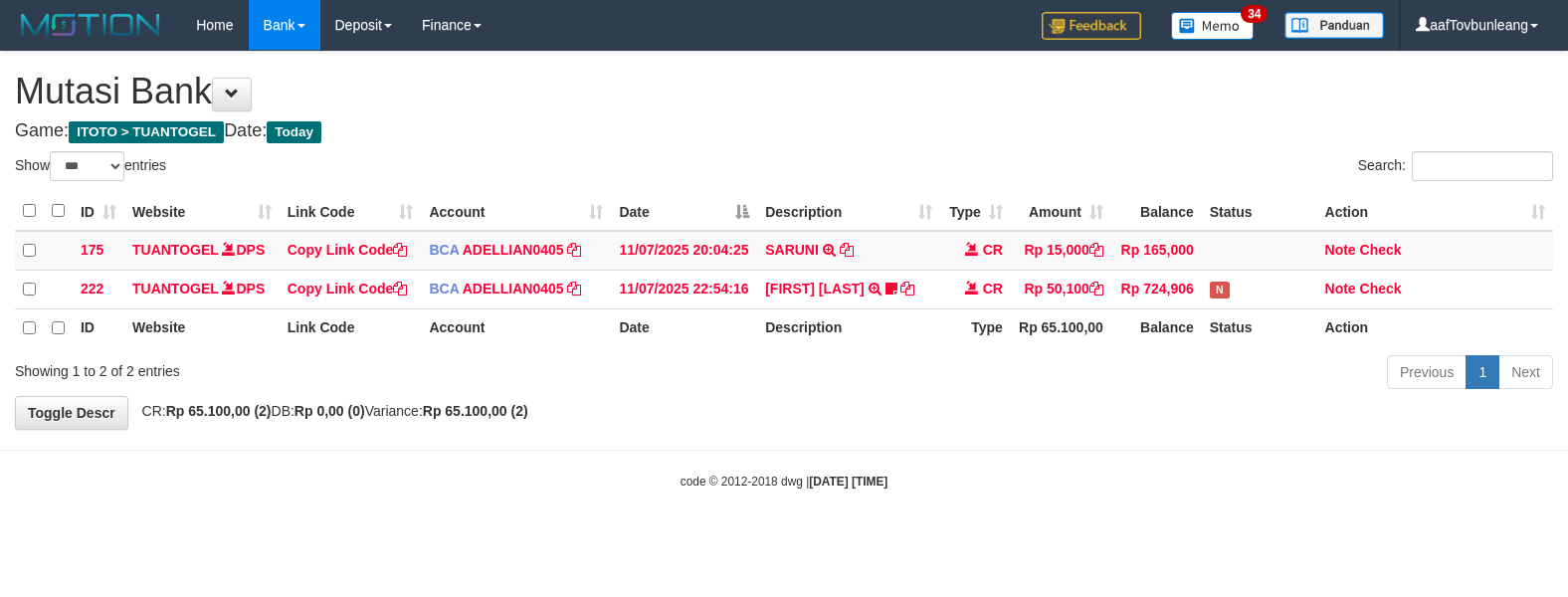 scroll, scrollTop: 0, scrollLeft: 0, axis: both 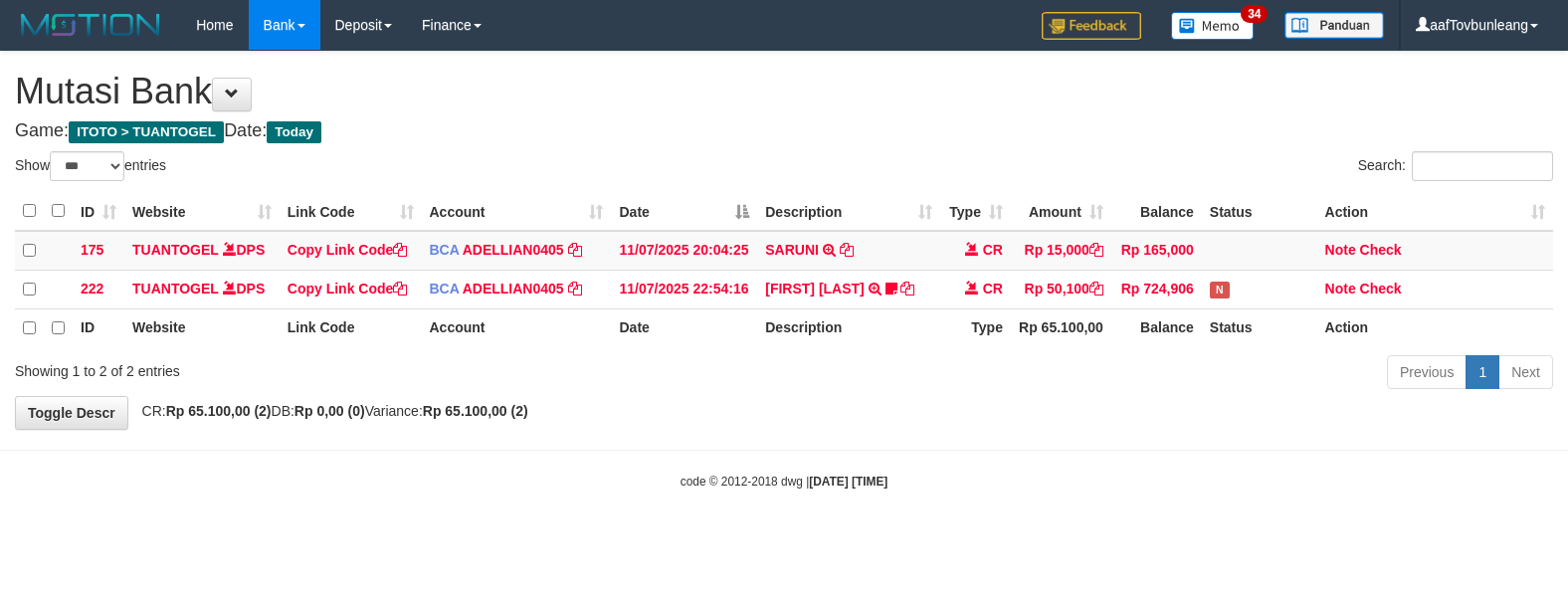 select on "***" 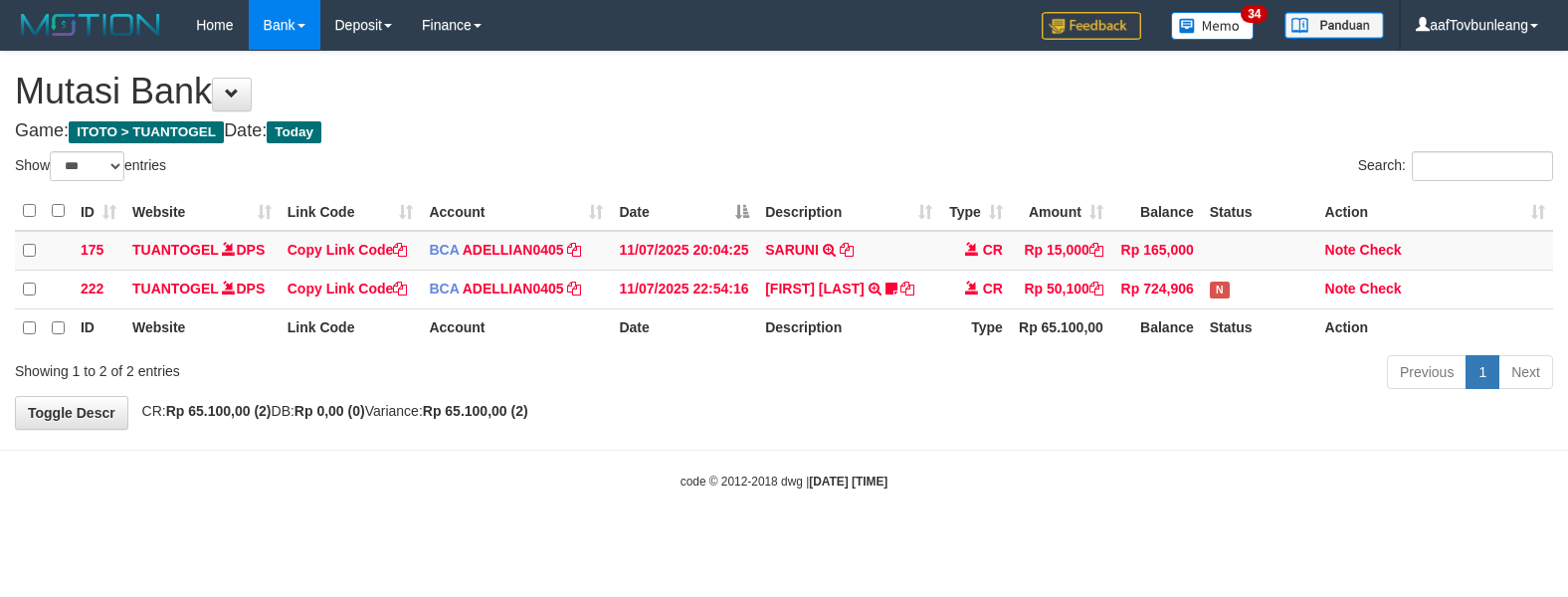 scroll, scrollTop: 0, scrollLeft: 0, axis: both 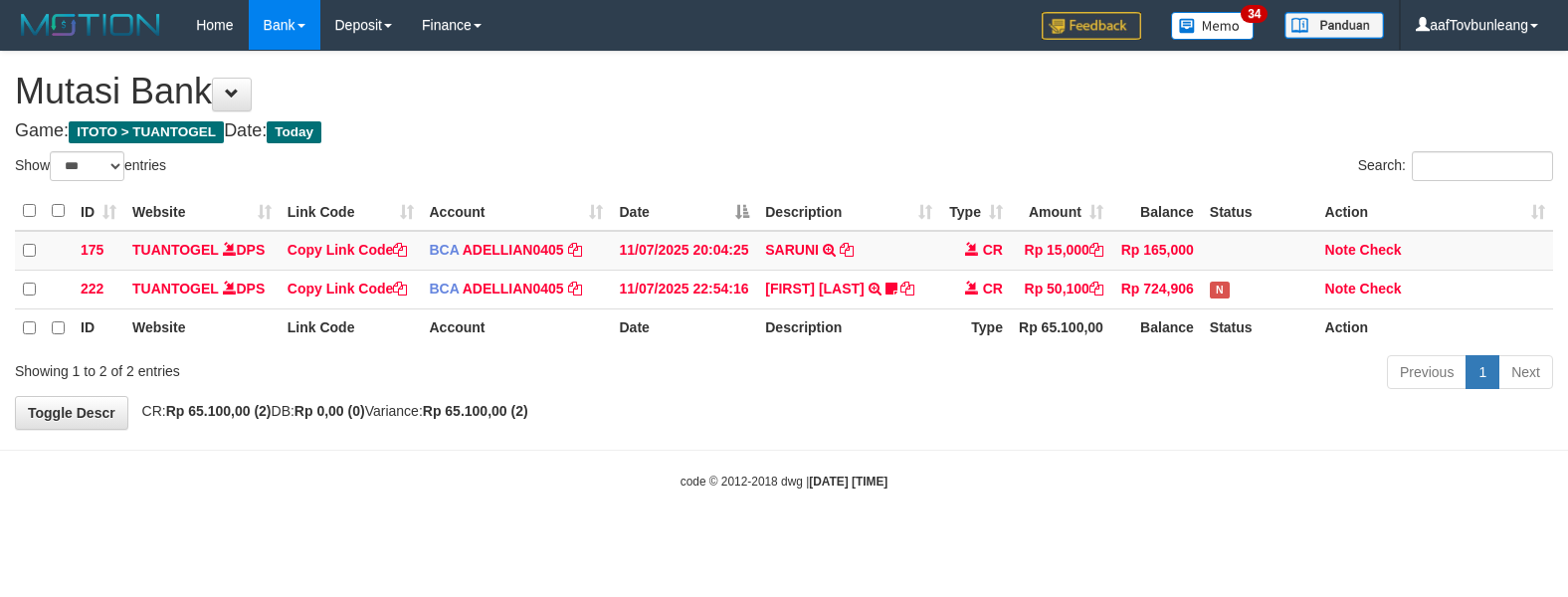 select on "***" 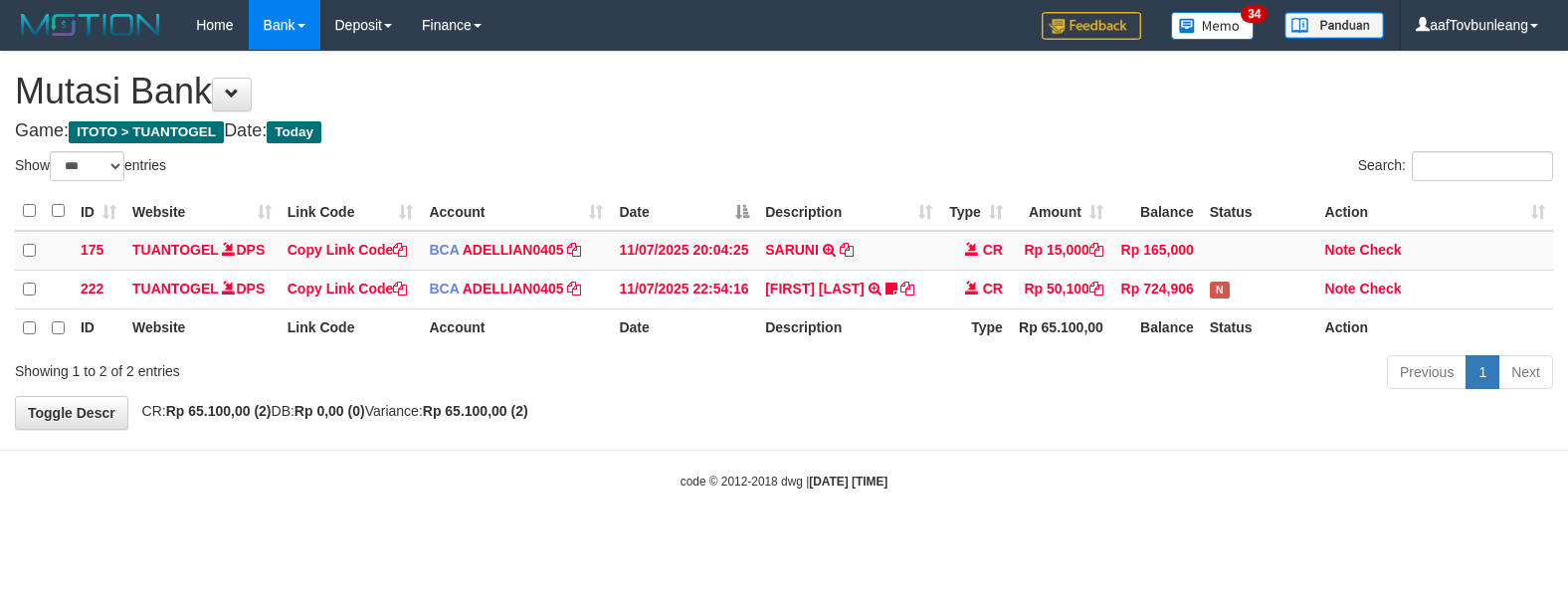 scroll, scrollTop: 0, scrollLeft: 0, axis: both 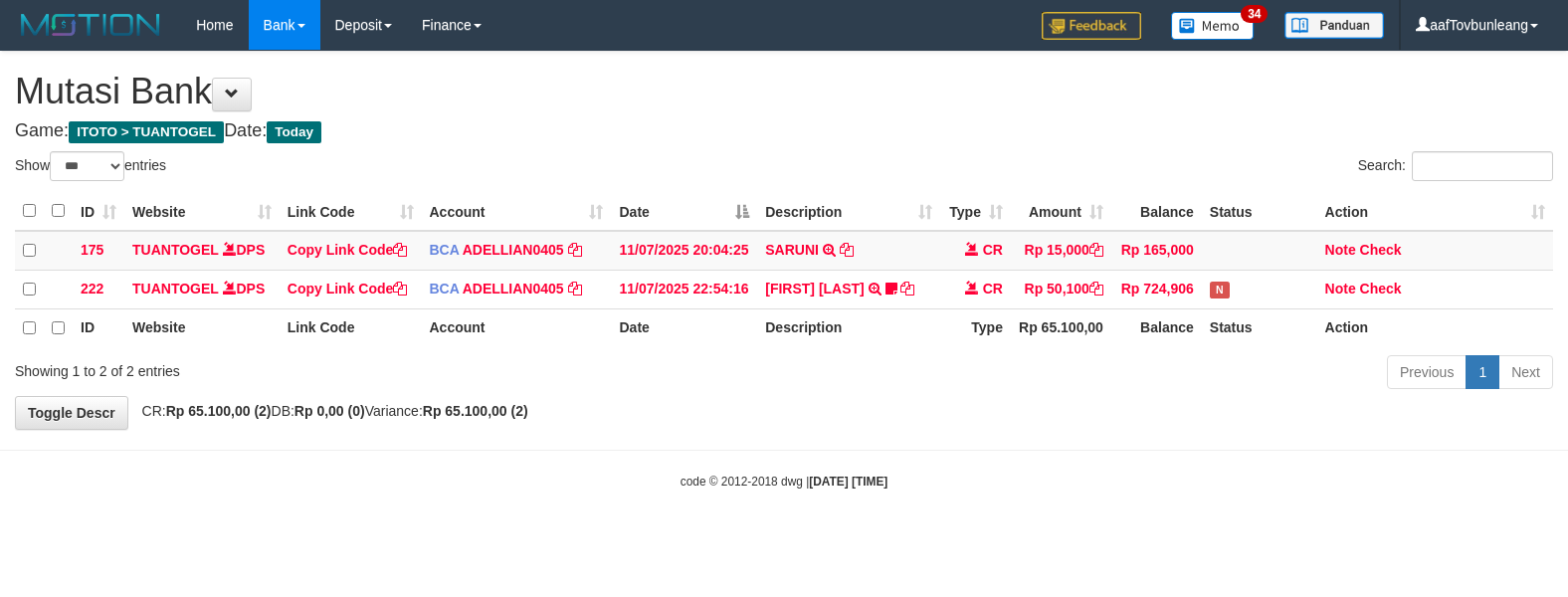 select on "***" 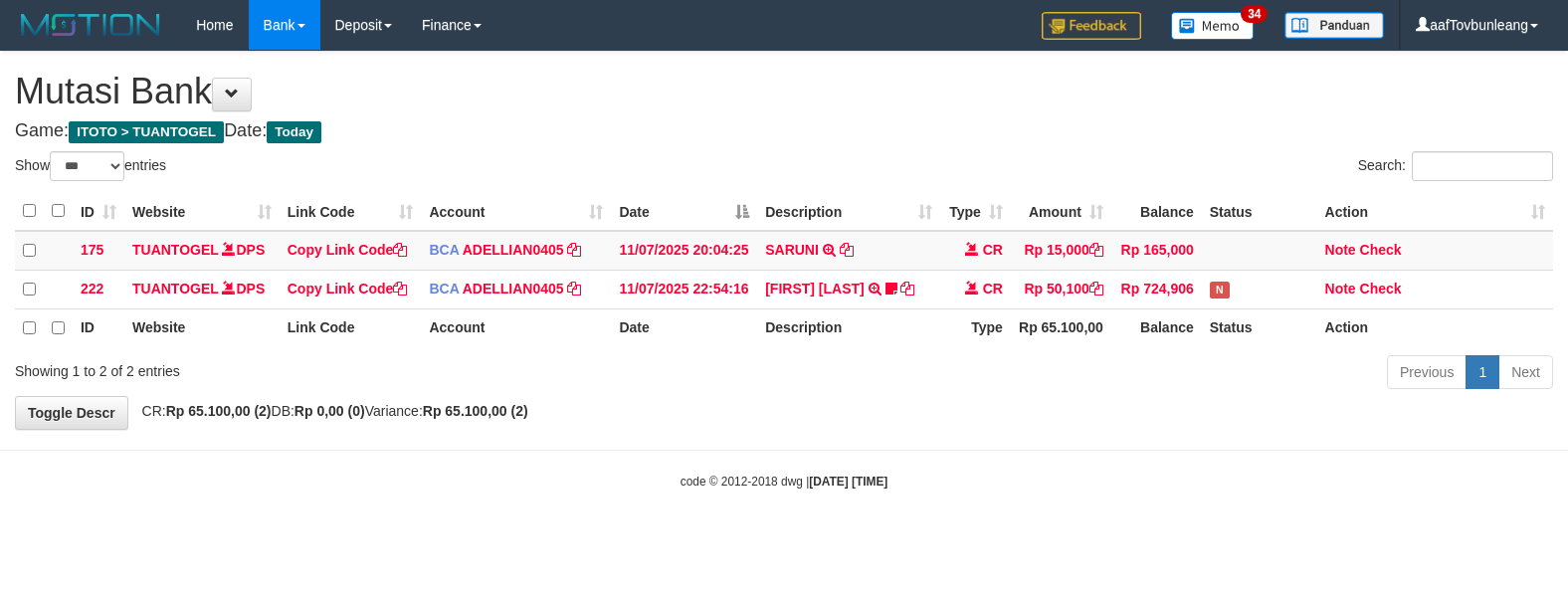 scroll, scrollTop: 0, scrollLeft: 0, axis: both 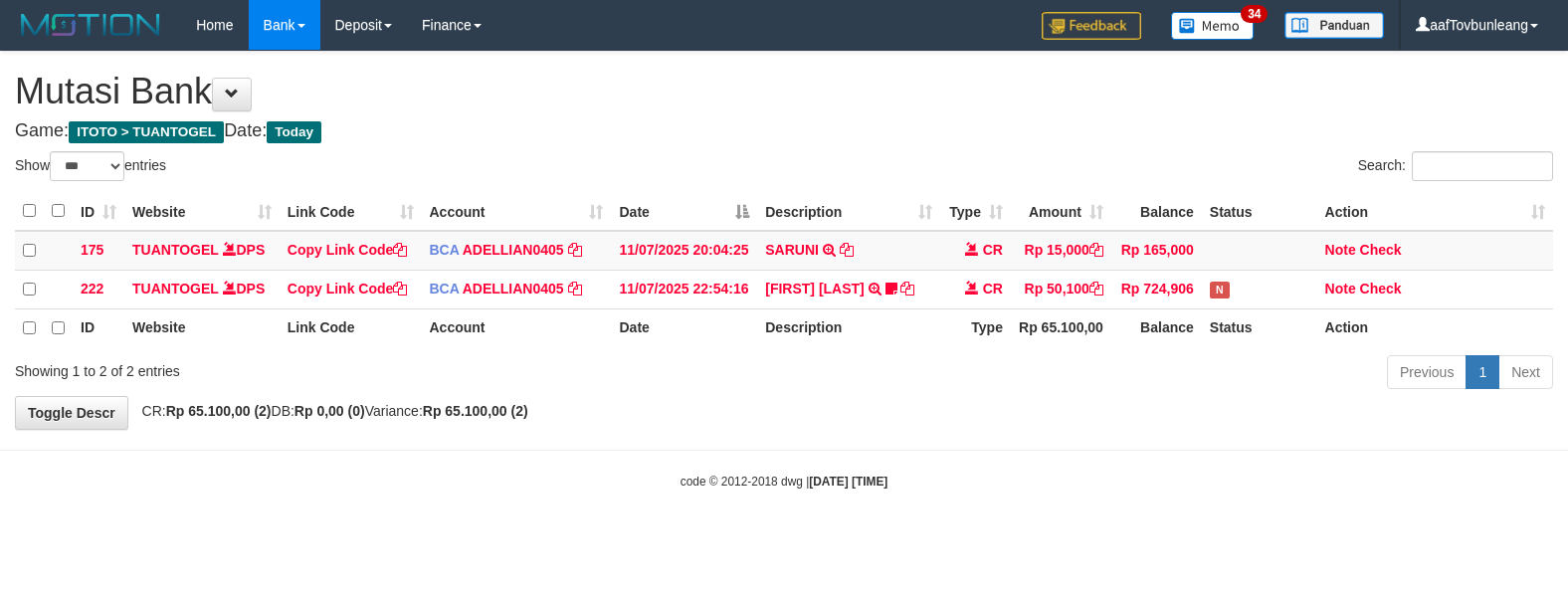 select on "***" 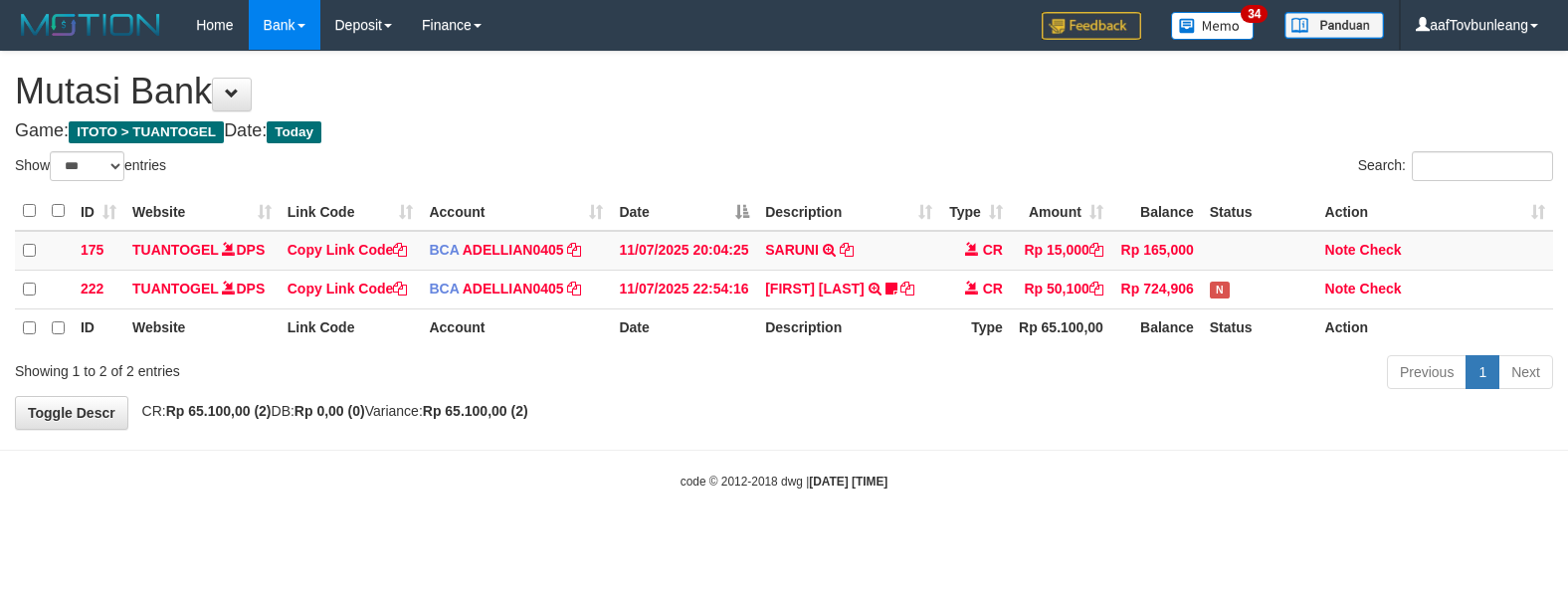 scroll, scrollTop: 0, scrollLeft: 0, axis: both 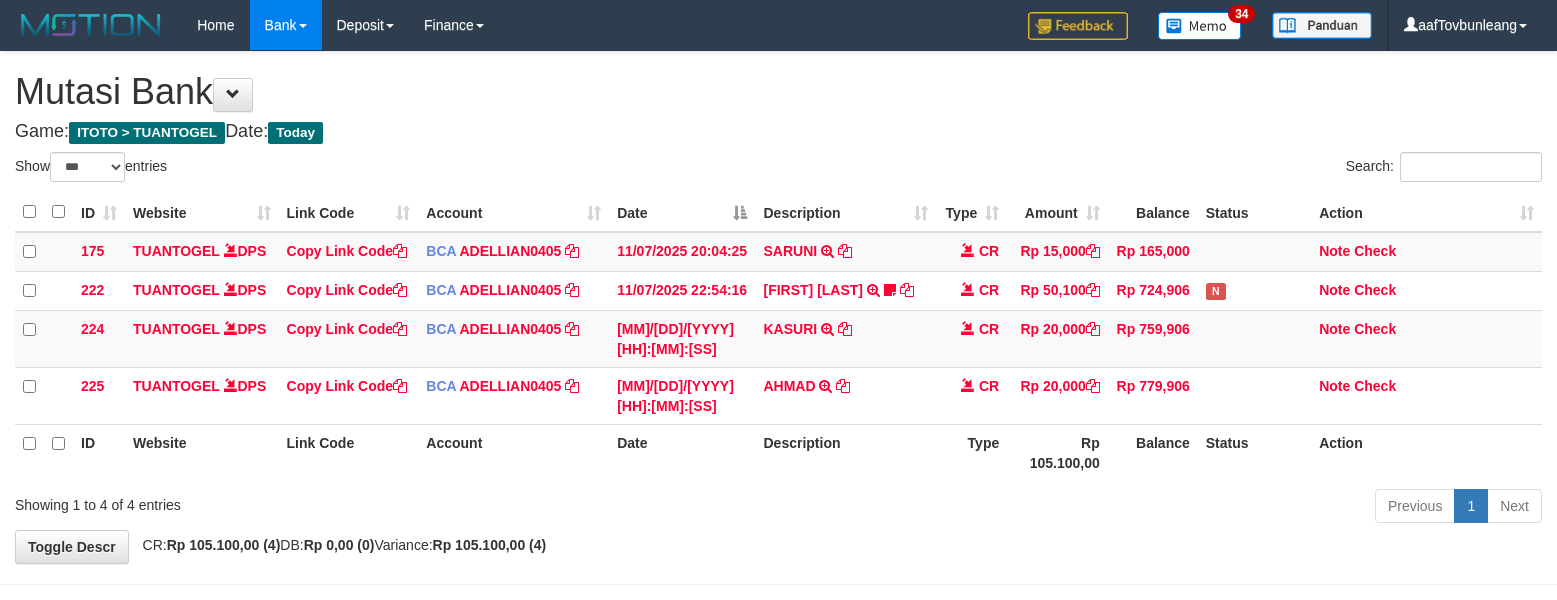 select on "***" 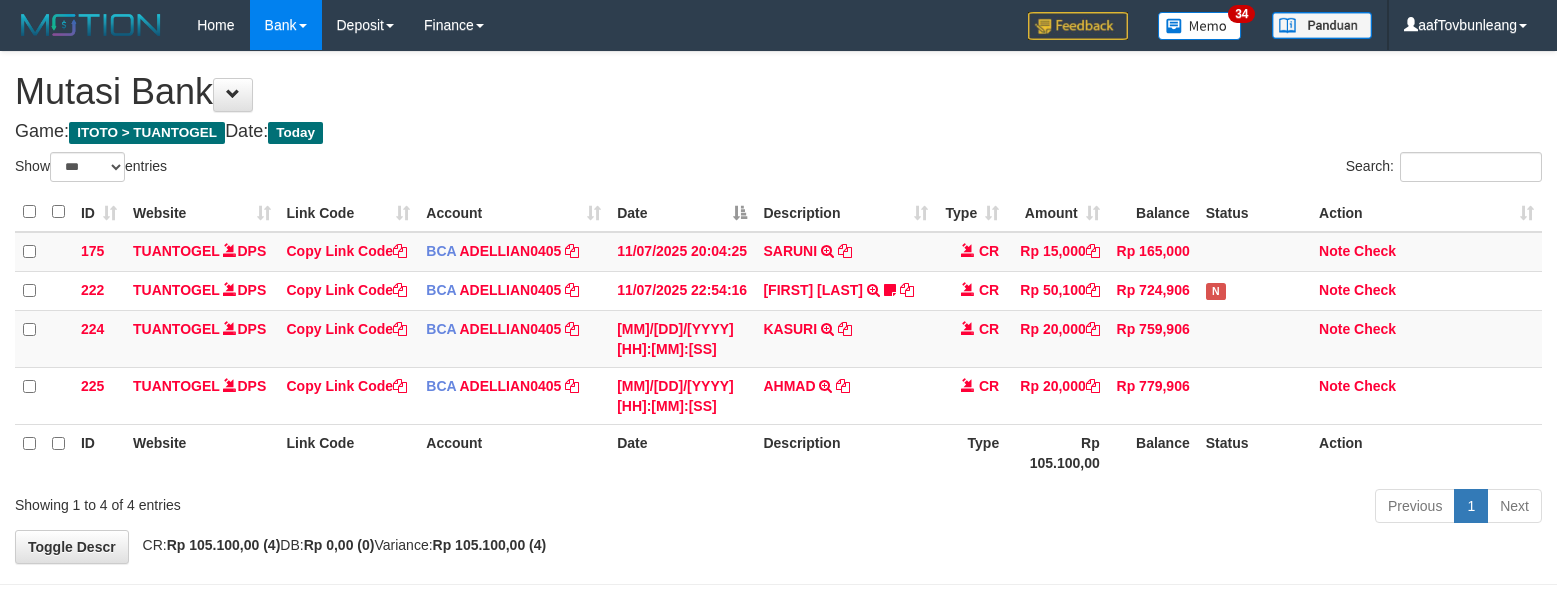 scroll, scrollTop: 0, scrollLeft: 0, axis: both 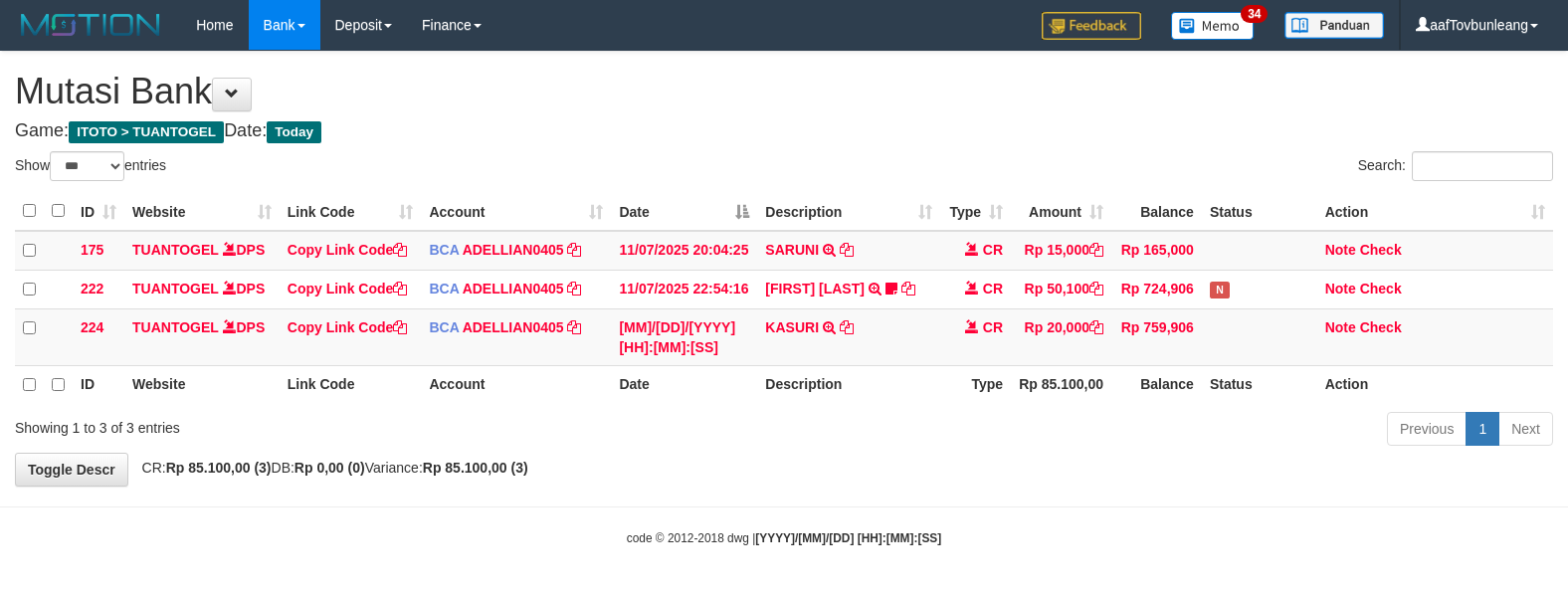 select on "***" 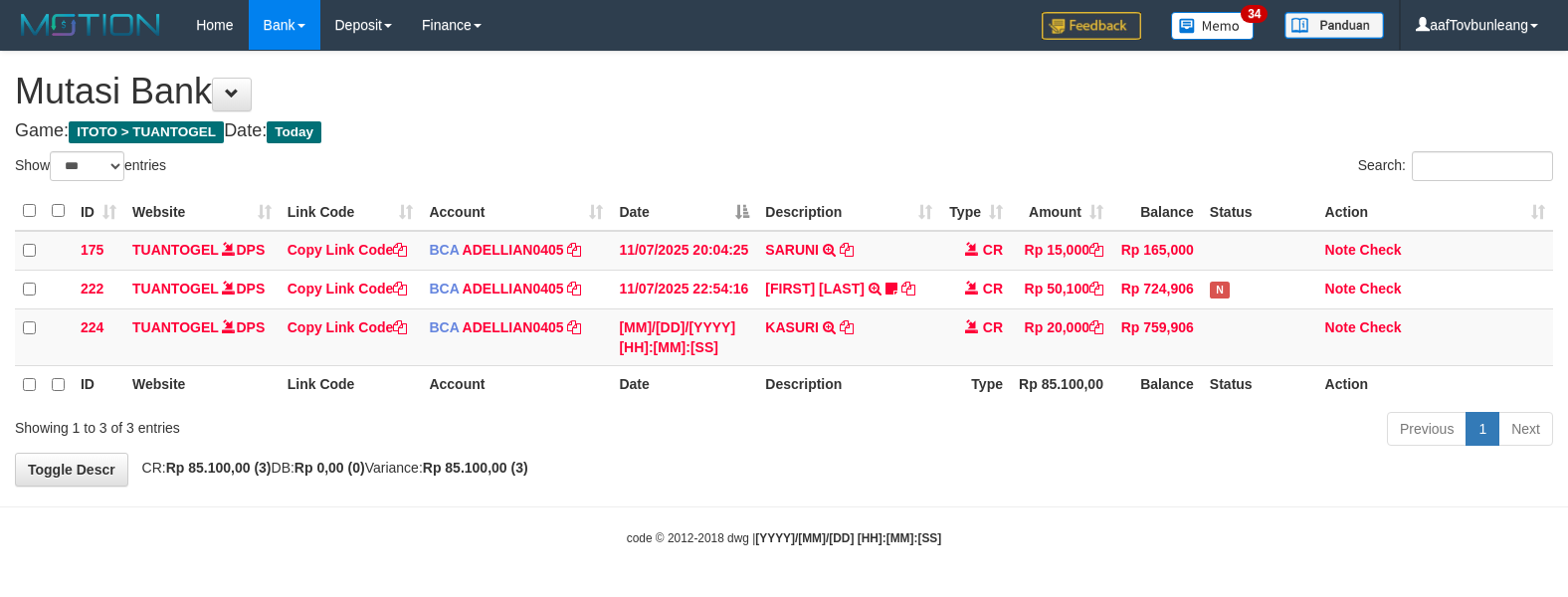 scroll, scrollTop: 0, scrollLeft: 0, axis: both 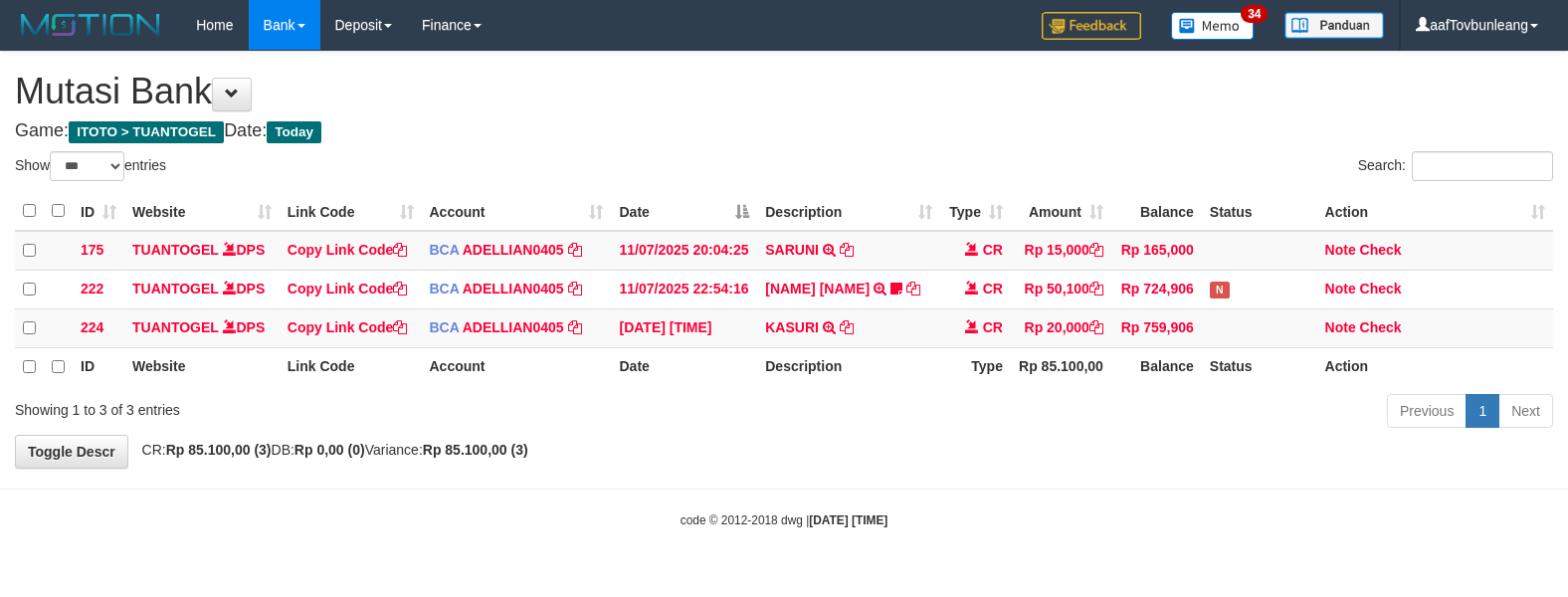 select on "***" 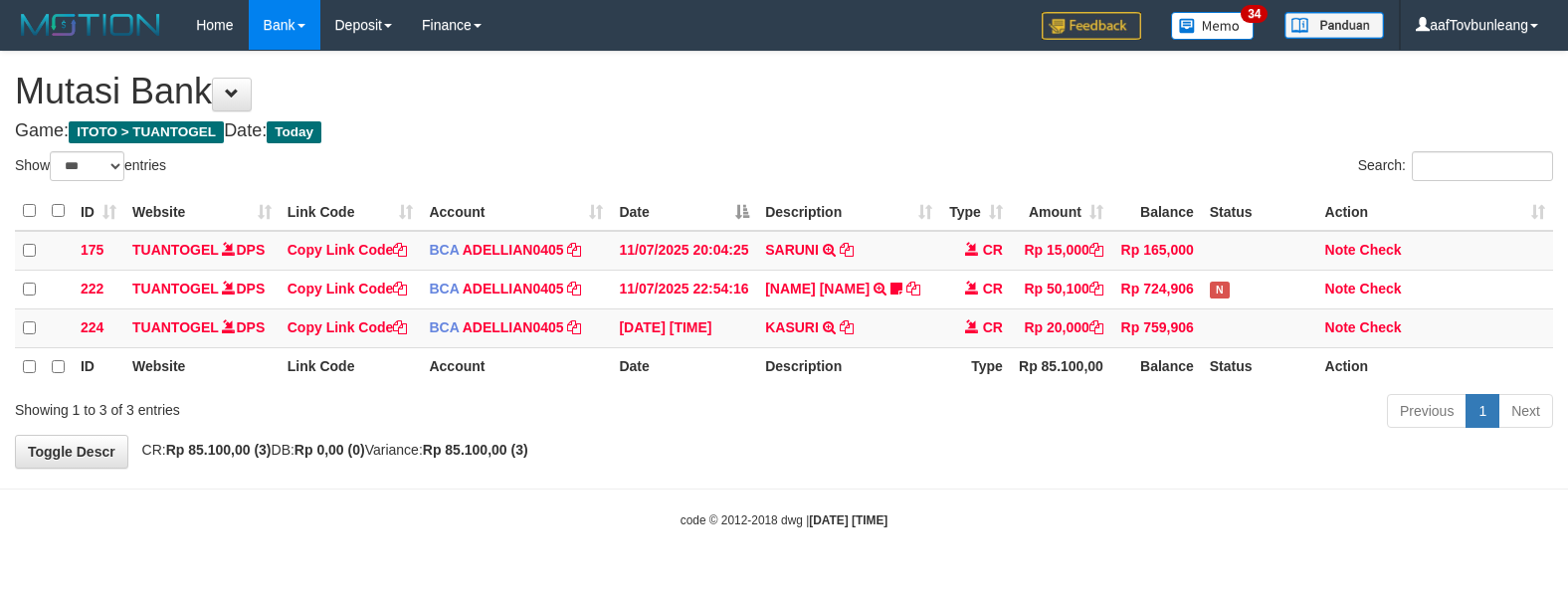 scroll, scrollTop: 0, scrollLeft: 0, axis: both 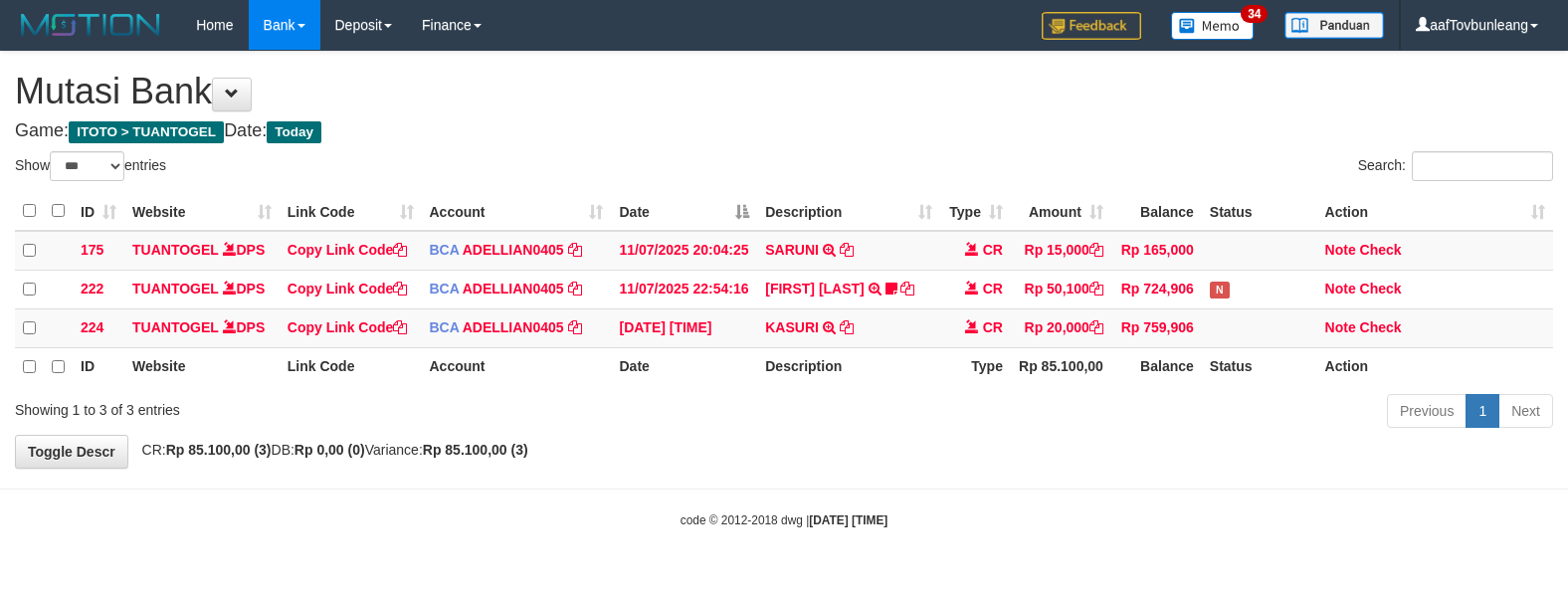 select on "***" 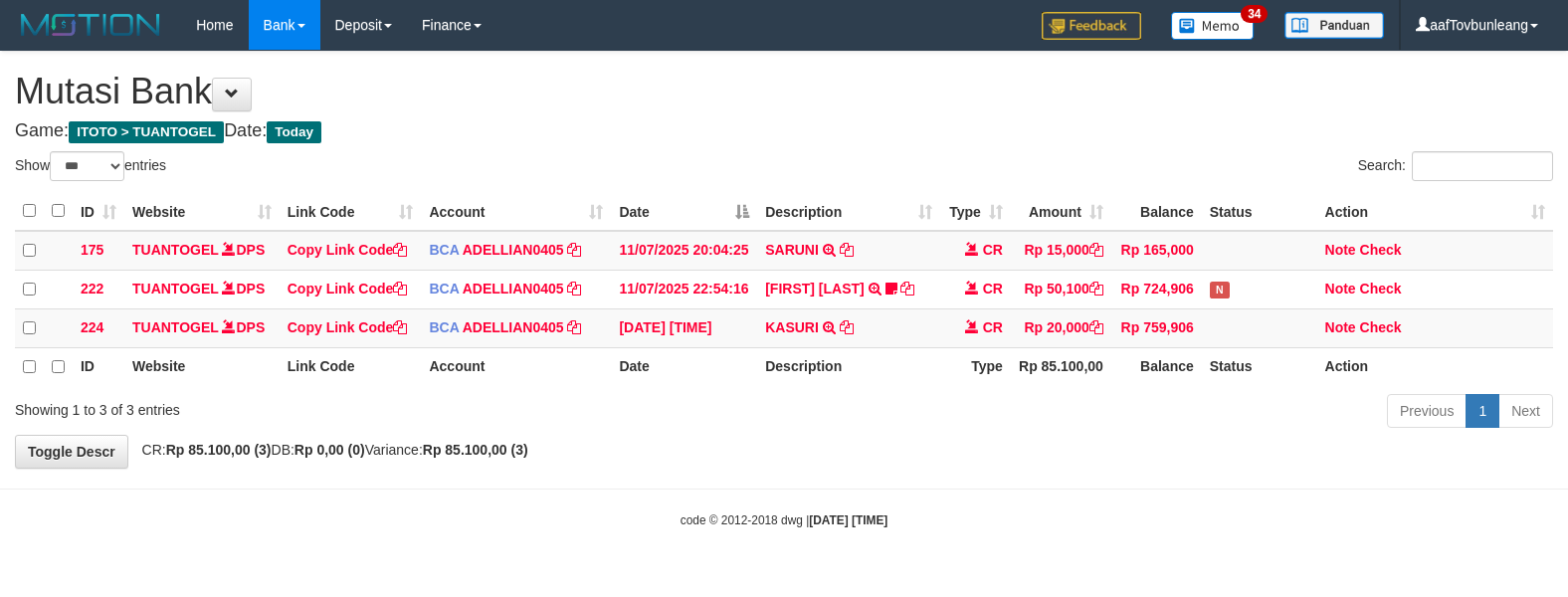 scroll, scrollTop: 0, scrollLeft: 0, axis: both 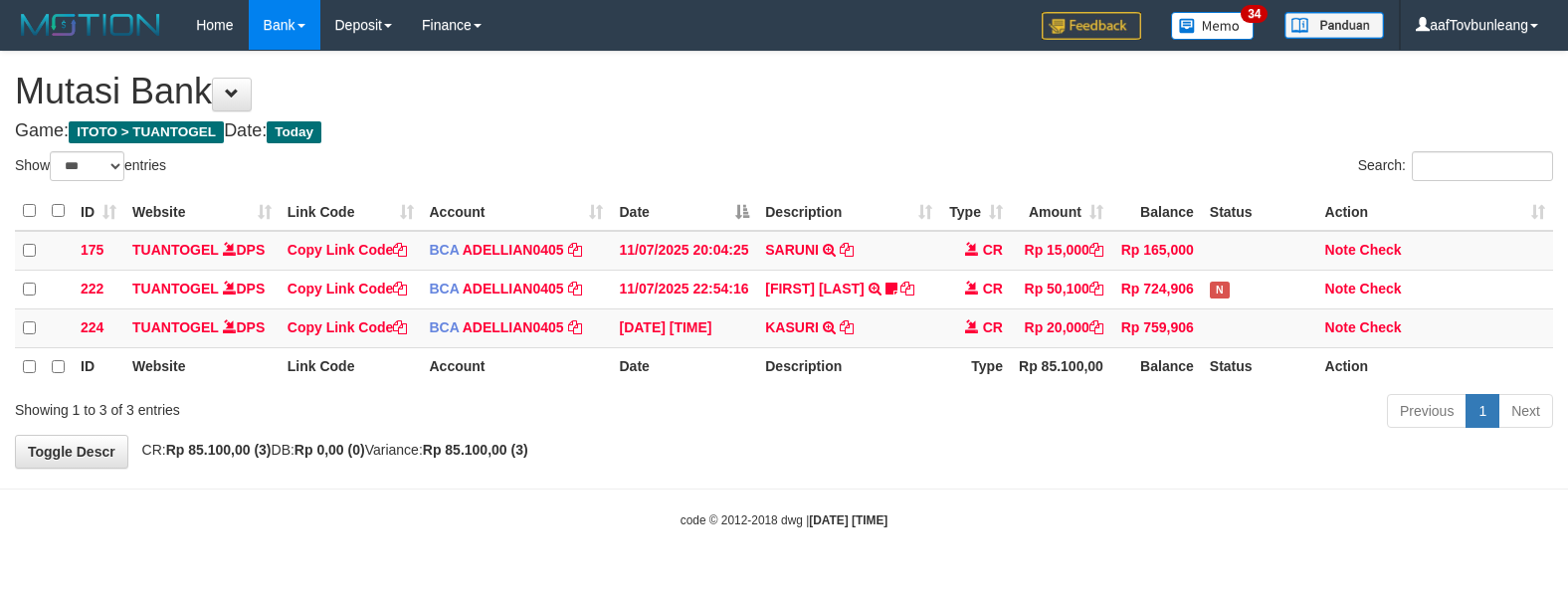 select on "***" 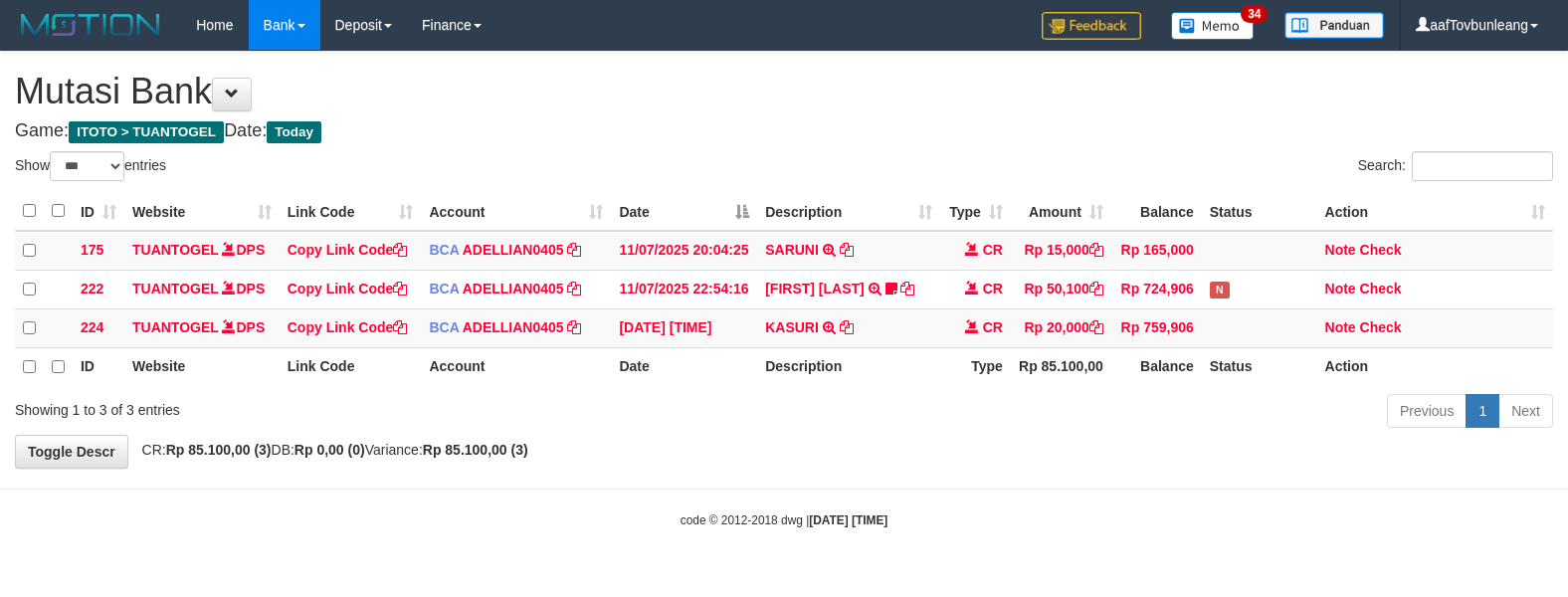 scroll, scrollTop: 0, scrollLeft: 0, axis: both 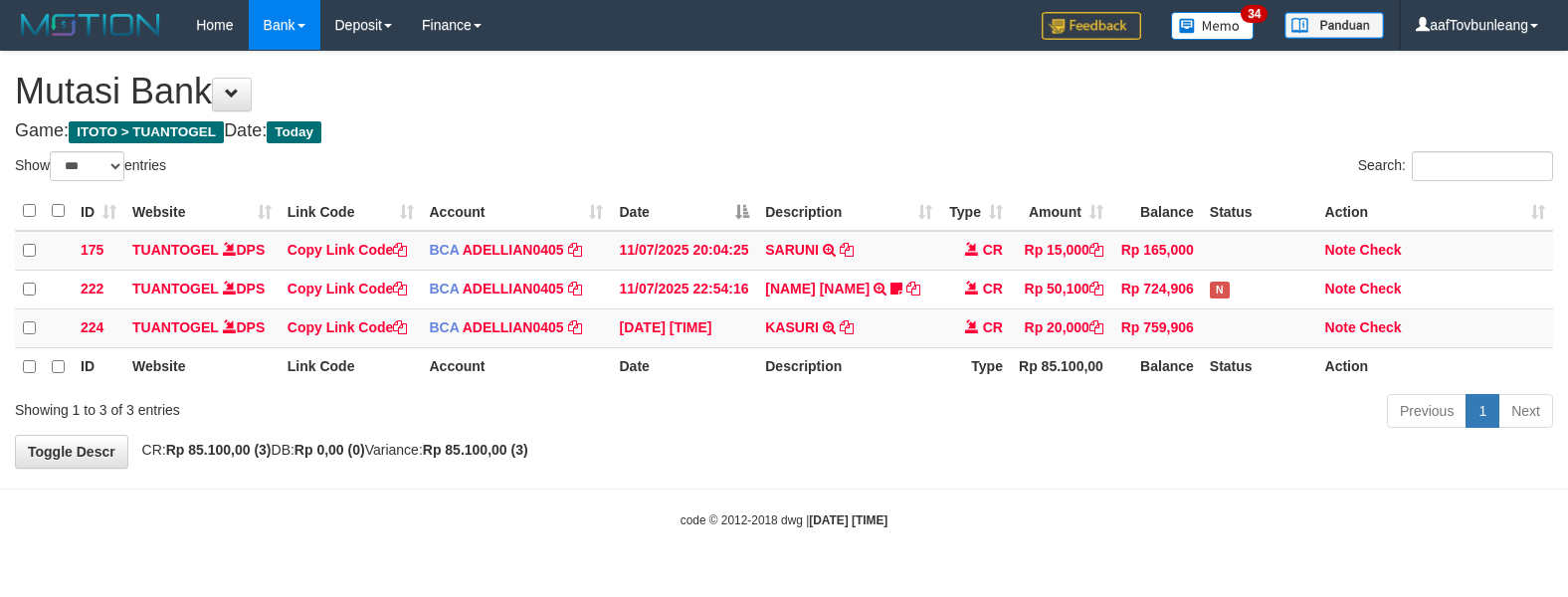 select on "***" 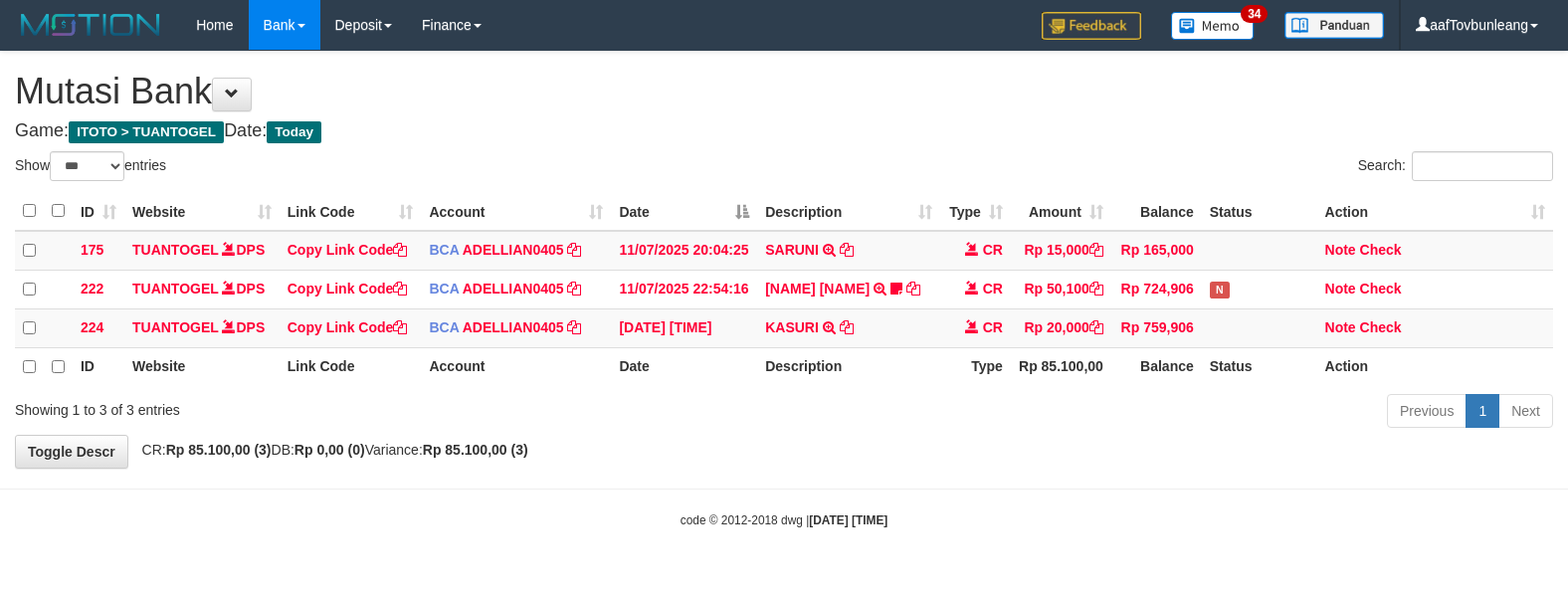 scroll, scrollTop: 0, scrollLeft: 0, axis: both 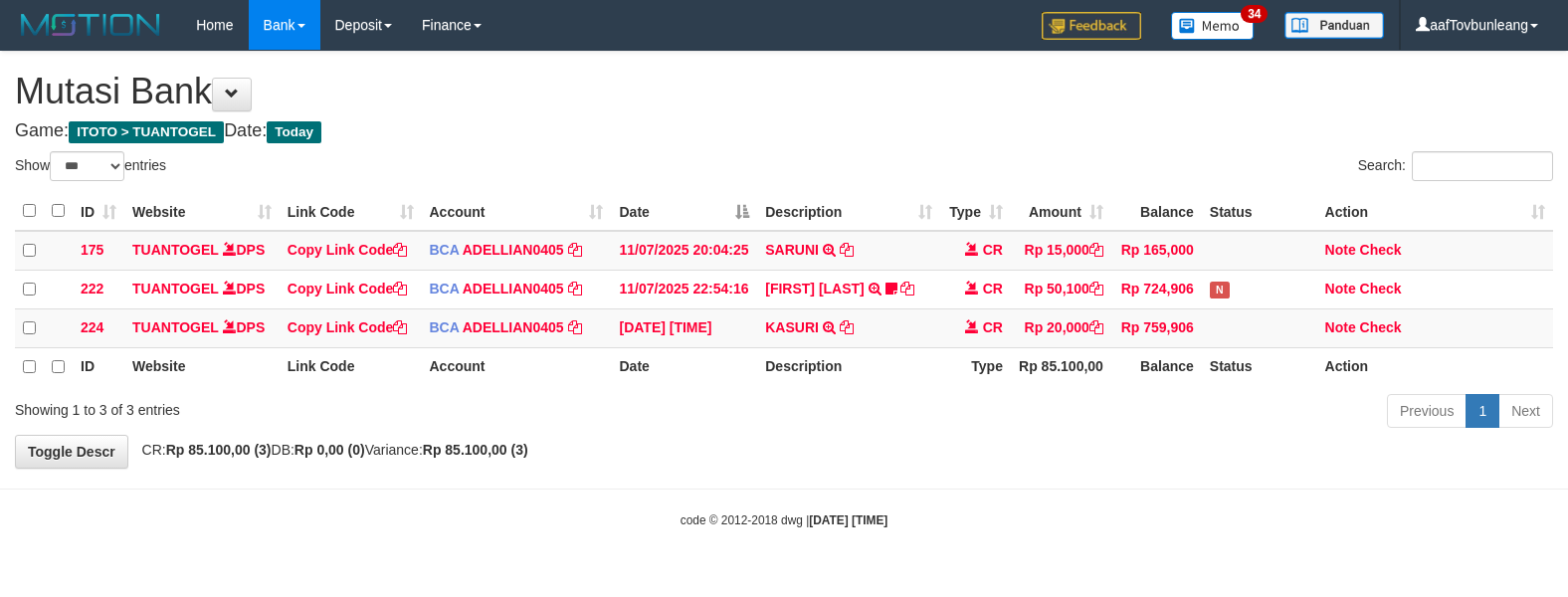 select on "***" 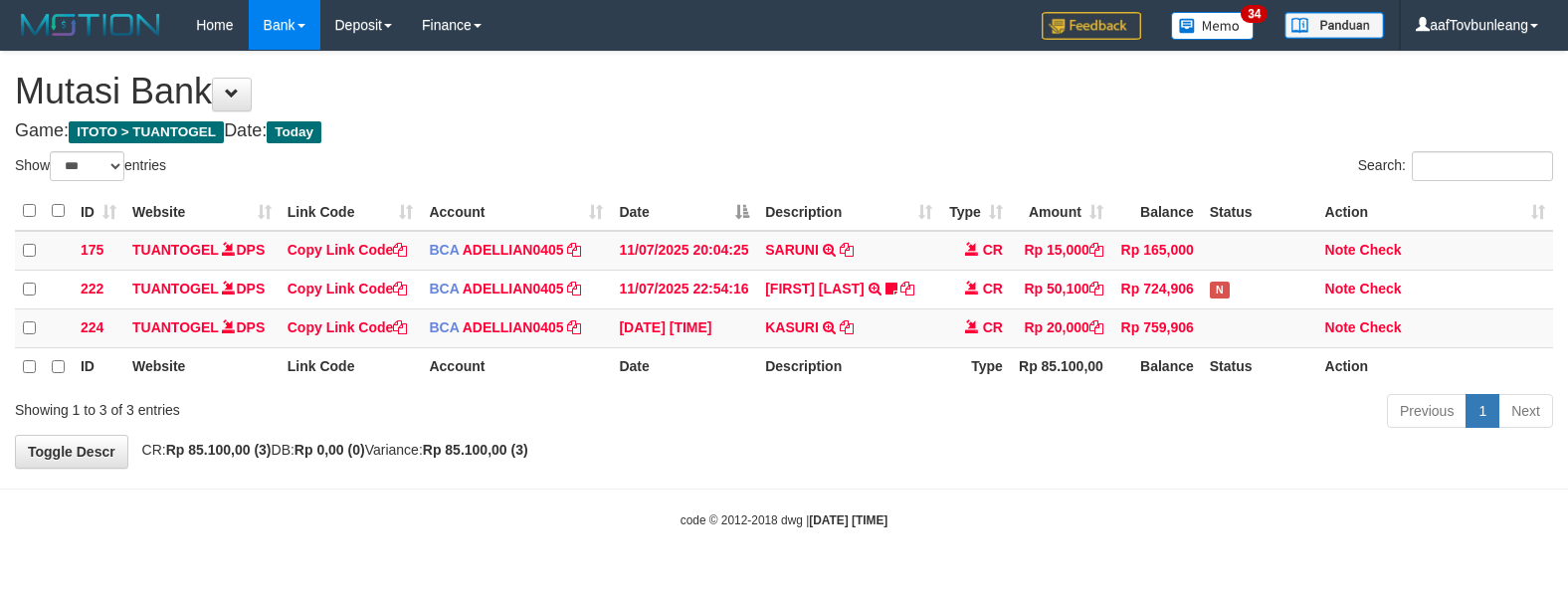 scroll, scrollTop: 0, scrollLeft: 0, axis: both 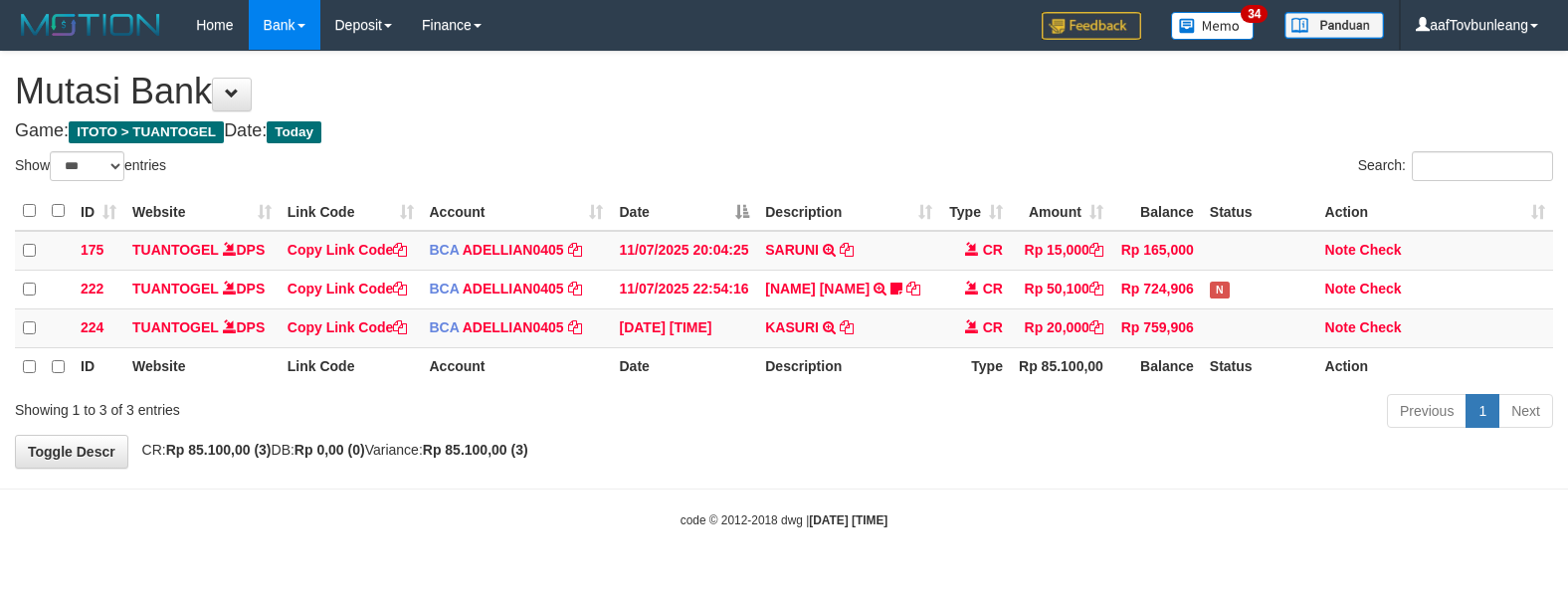 select on "***" 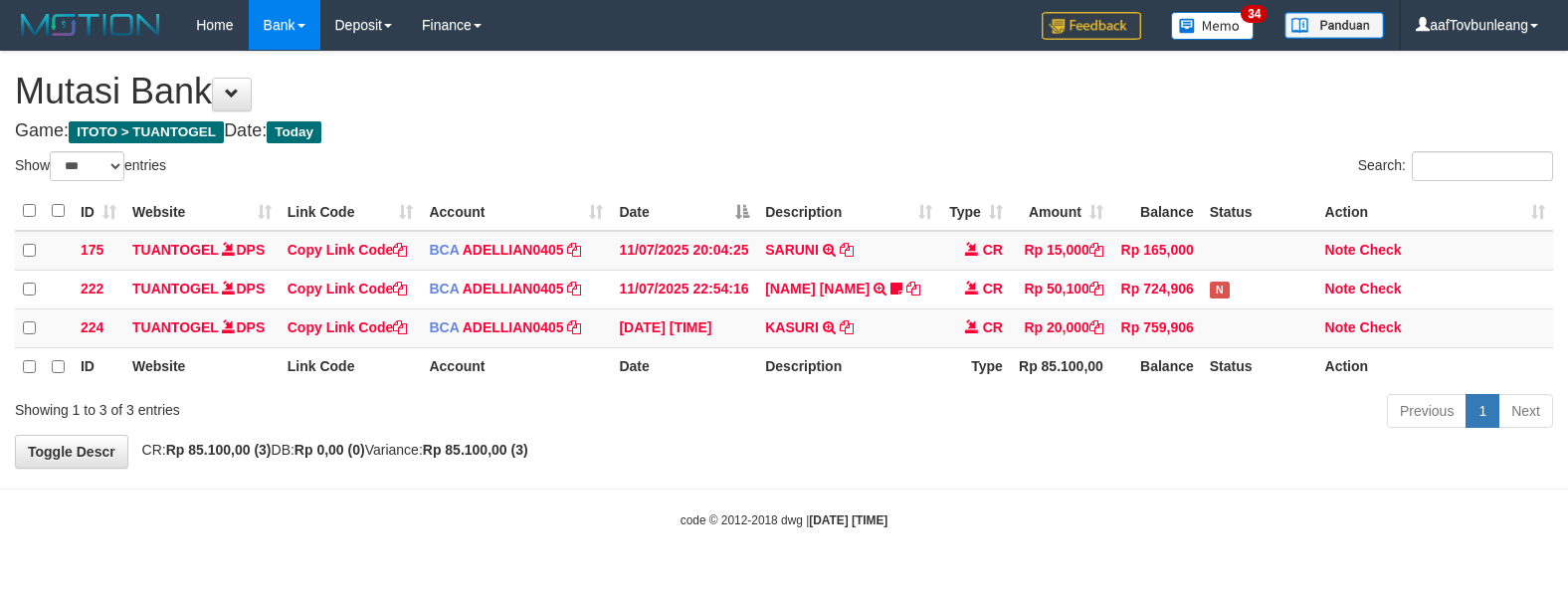 scroll, scrollTop: 0, scrollLeft: 0, axis: both 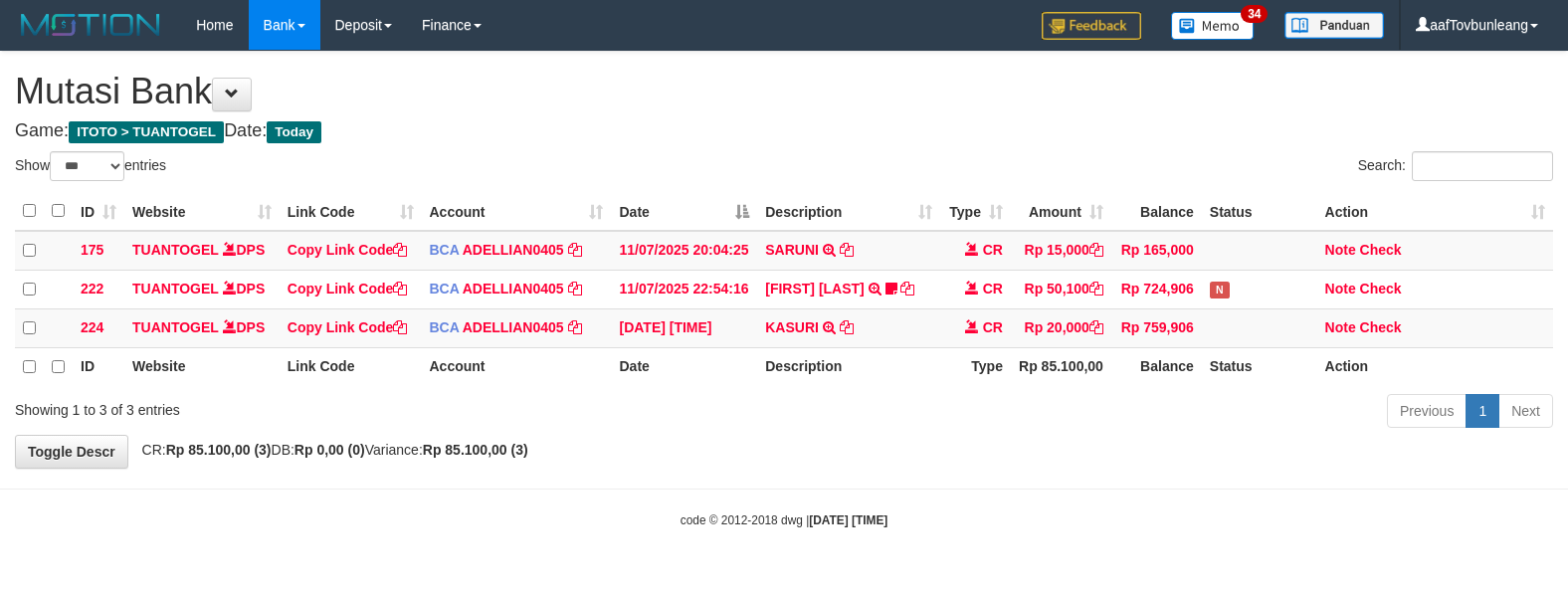 select on "***" 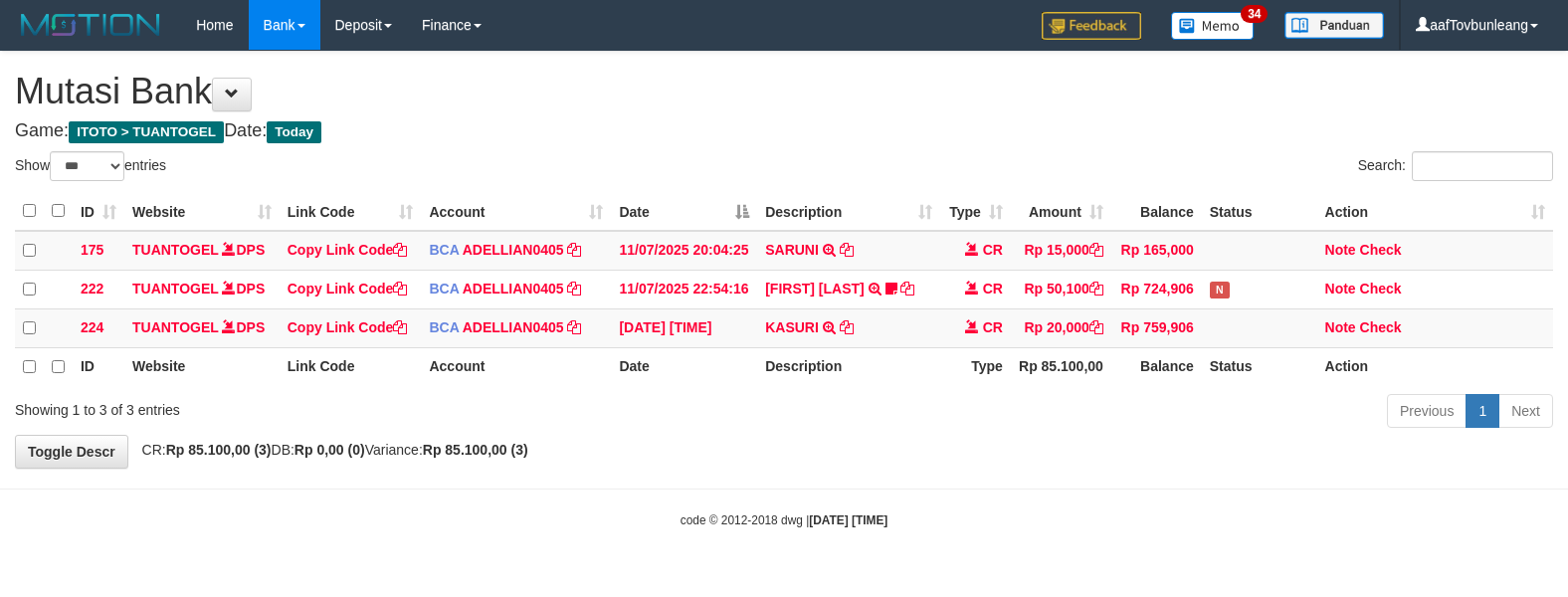 scroll, scrollTop: 0, scrollLeft: 0, axis: both 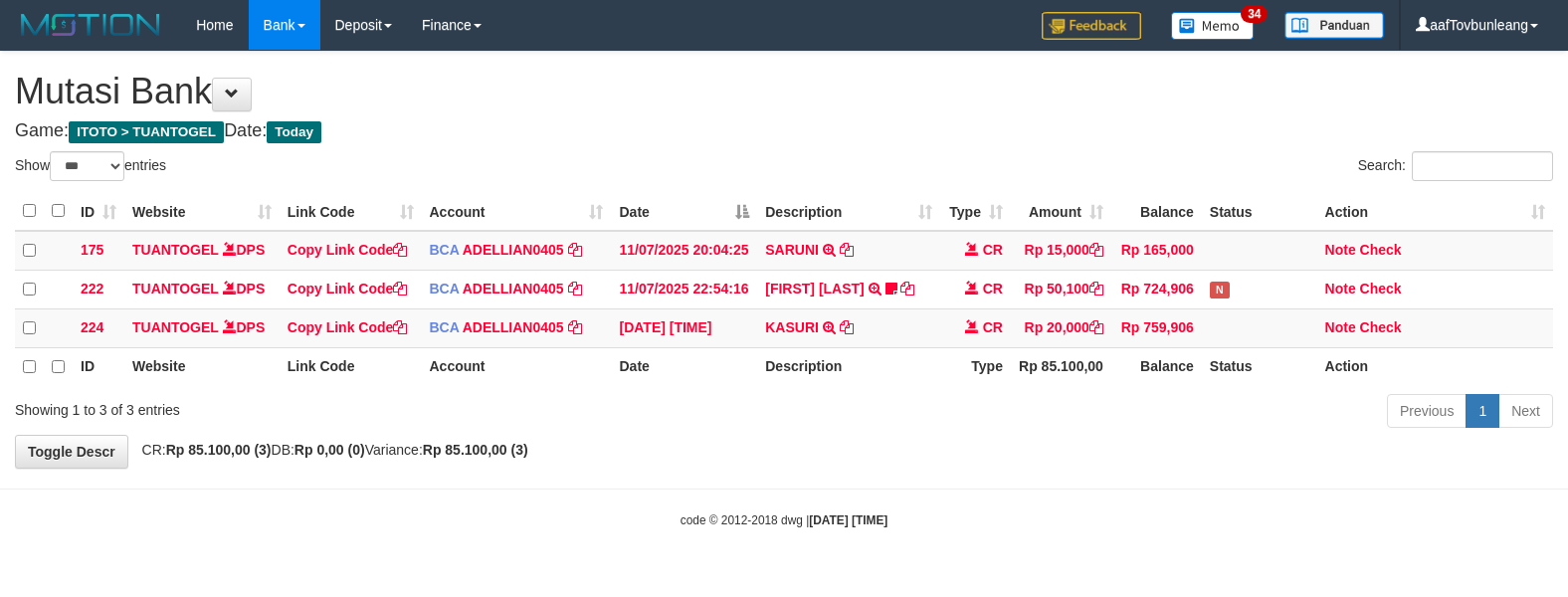 select on "***" 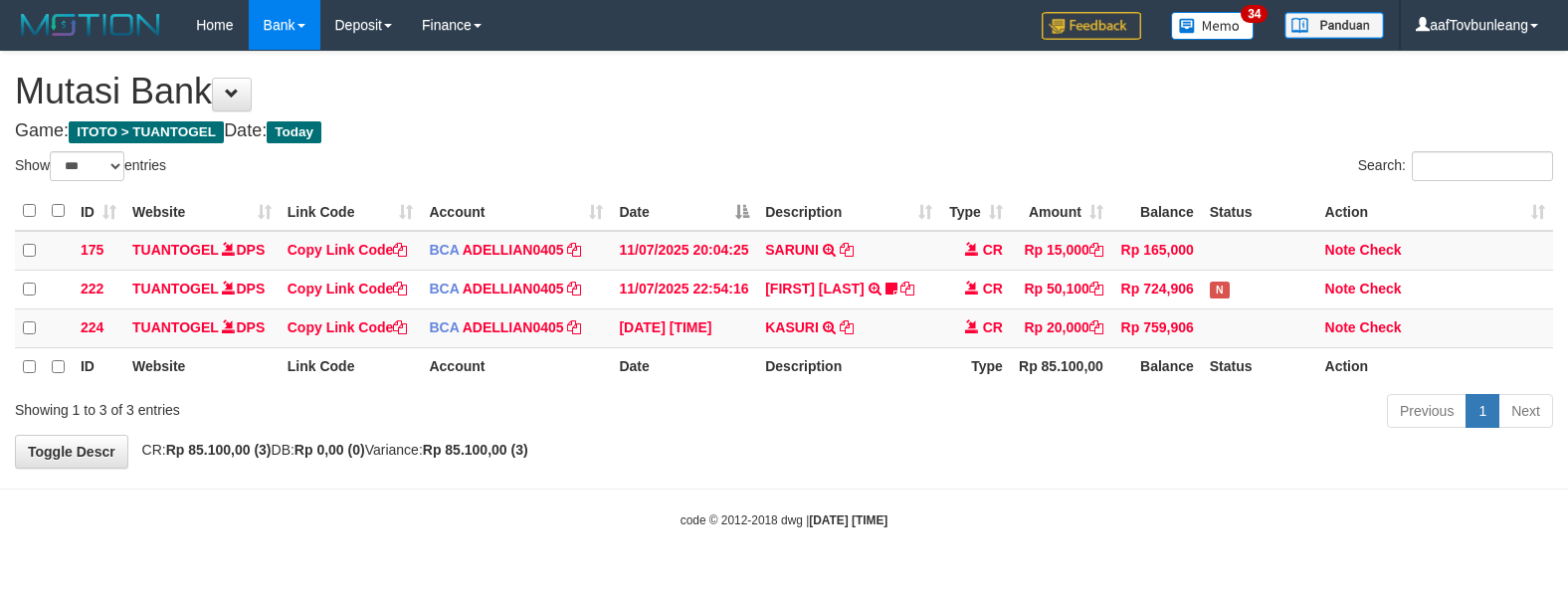 scroll, scrollTop: 0, scrollLeft: 0, axis: both 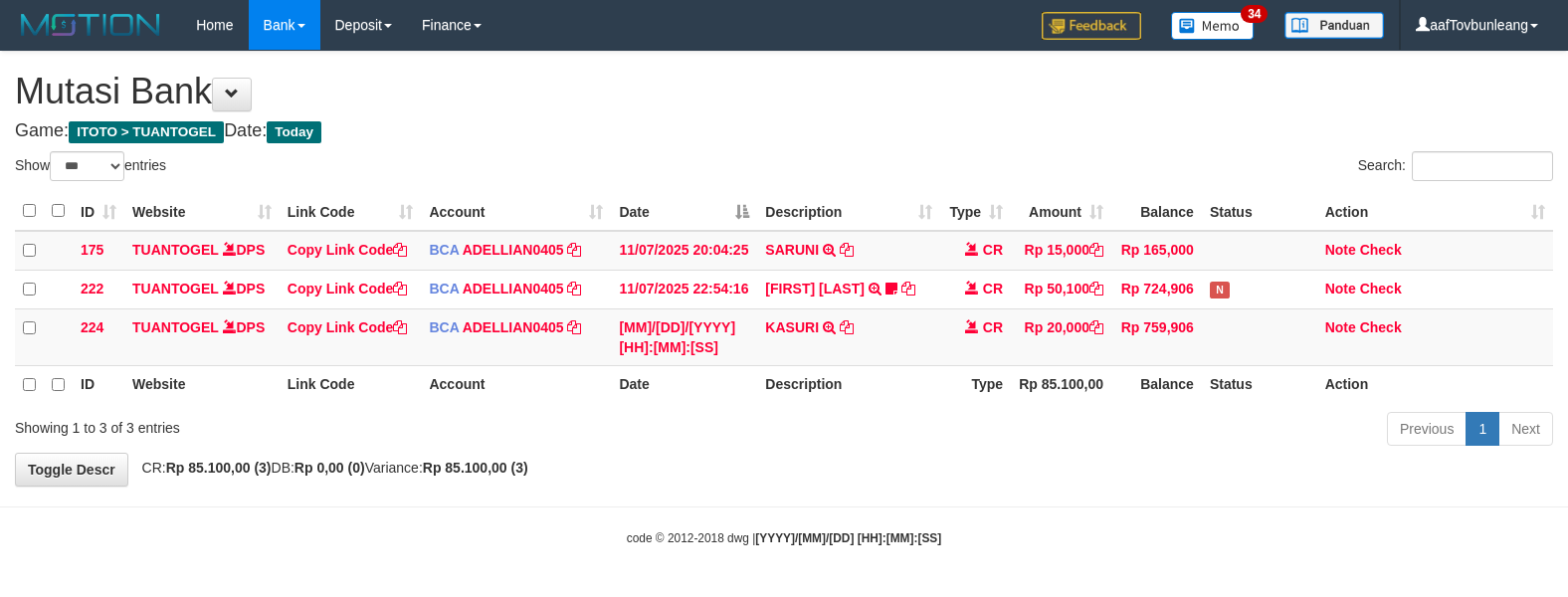 select on "***" 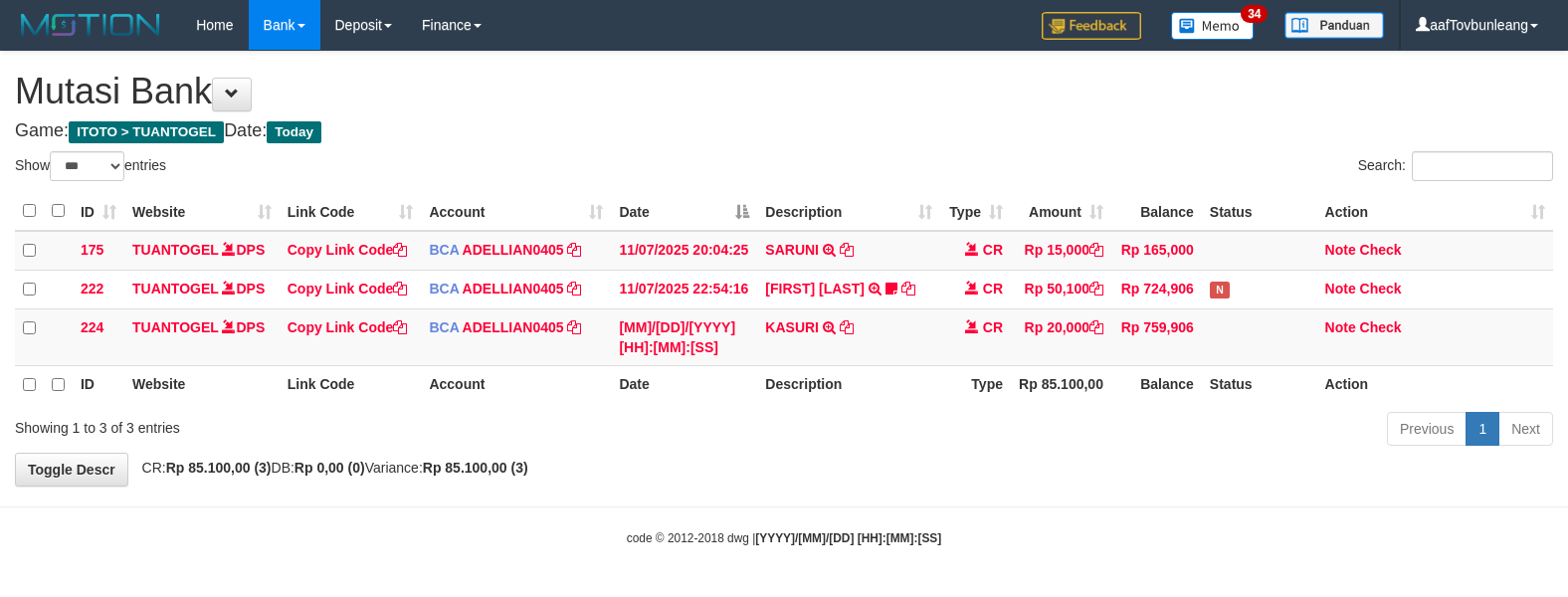scroll, scrollTop: 0, scrollLeft: 0, axis: both 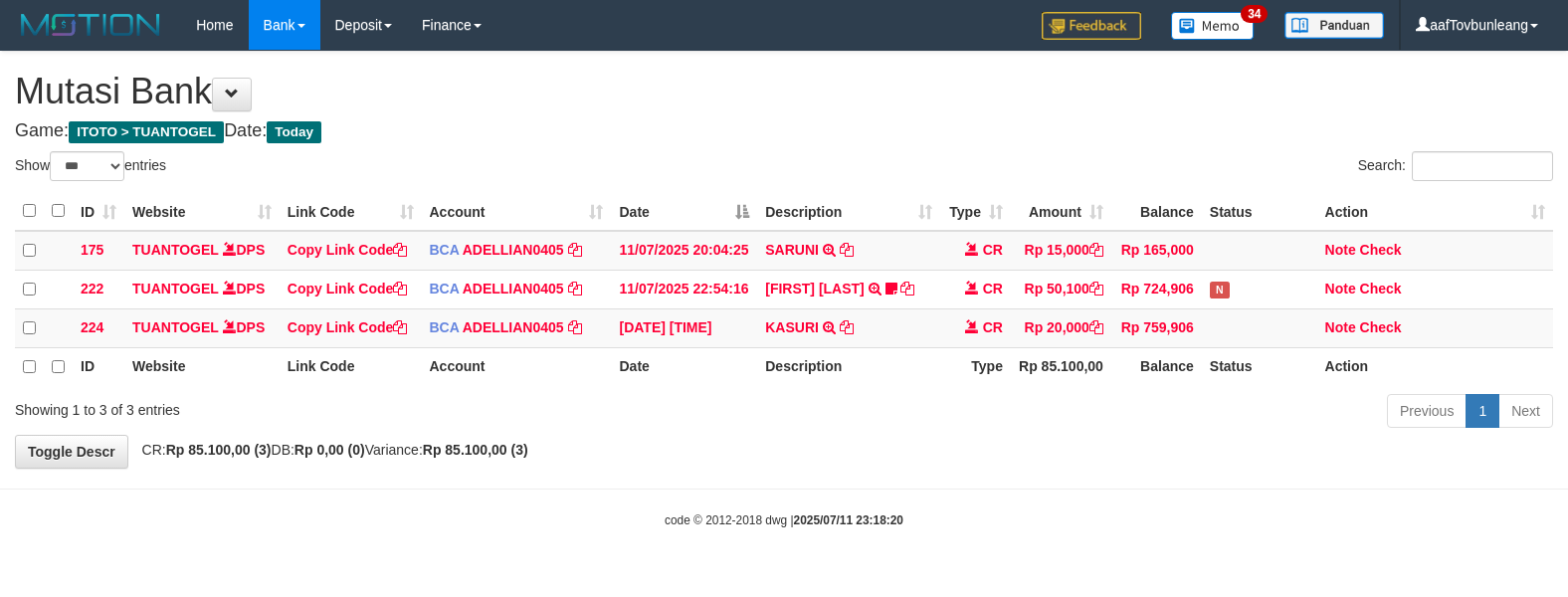 select on "***" 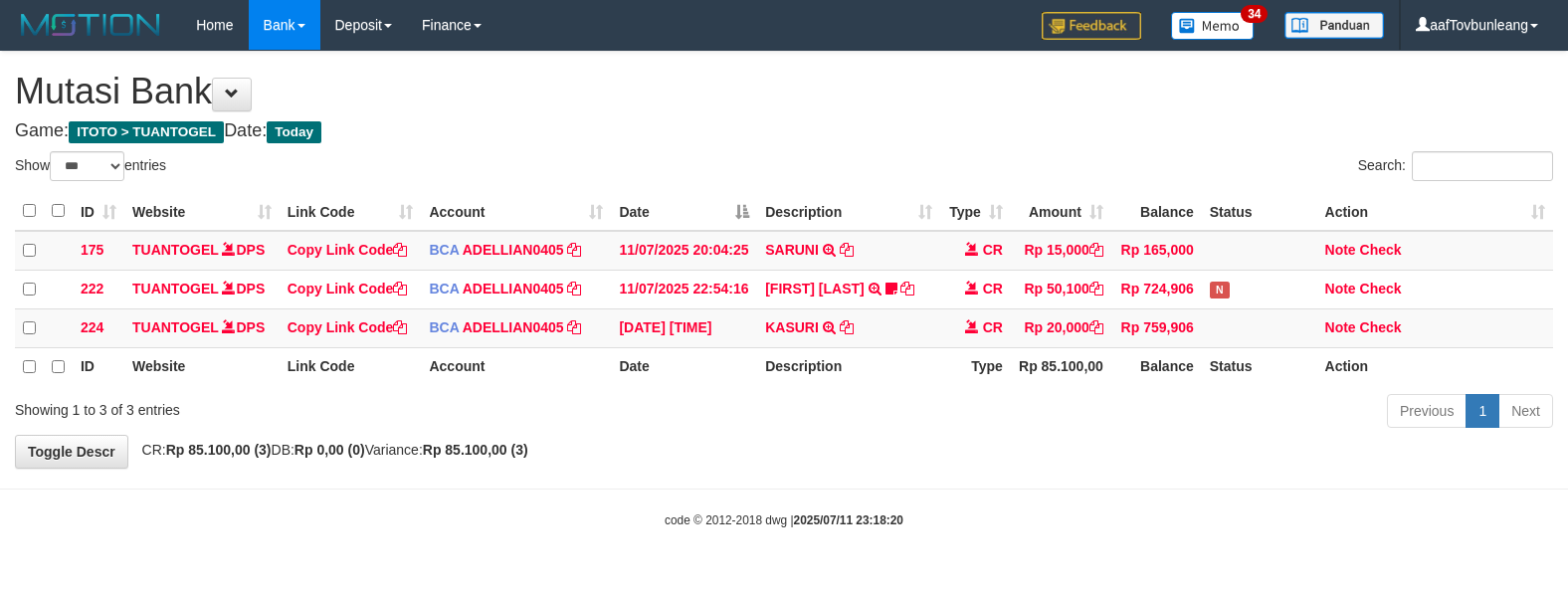 scroll, scrollTop: 0, scrollLeft: 0, axis: both 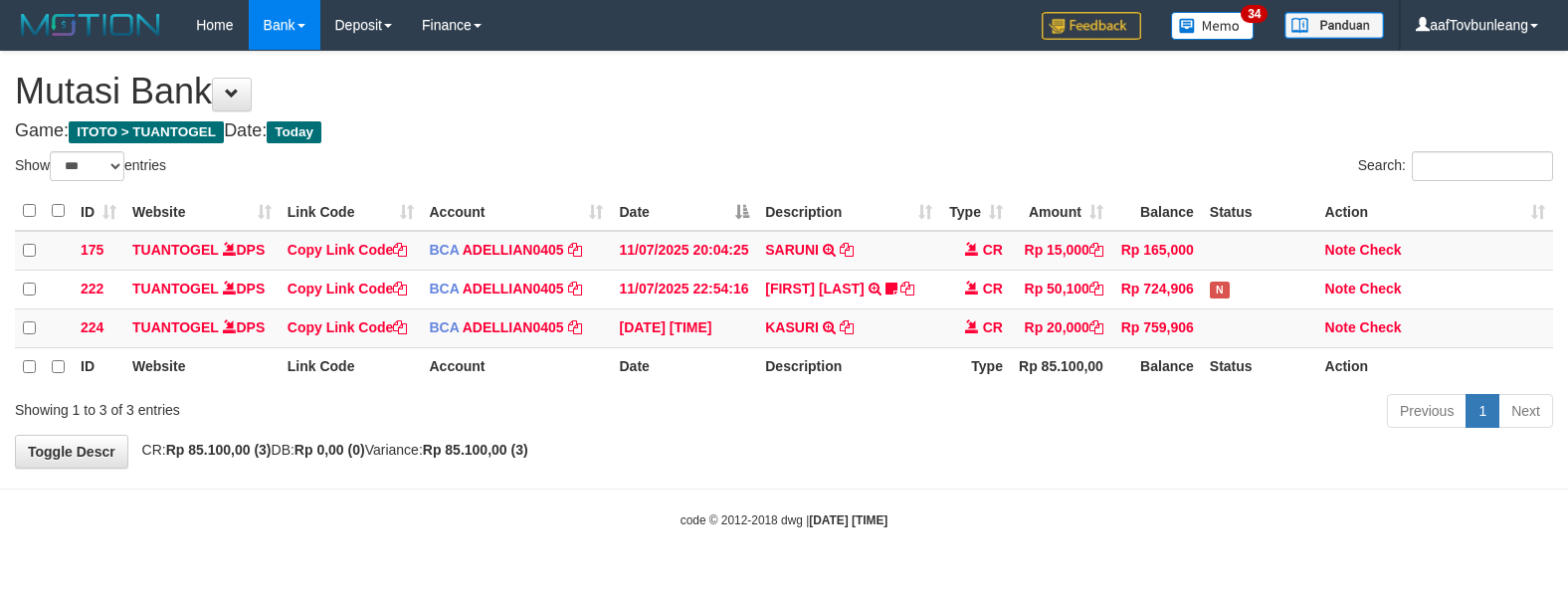 select on "***" 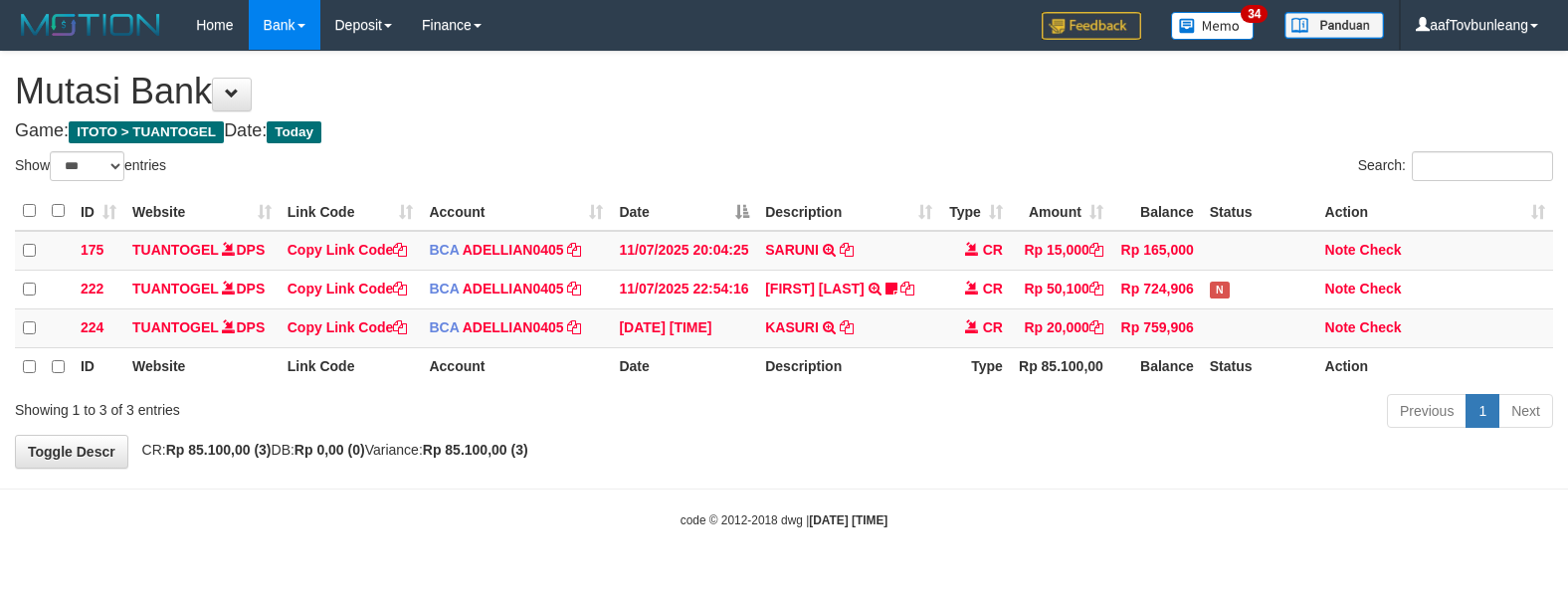 scroll, scrollTop: 0, scrollLeft: 0, axis: both 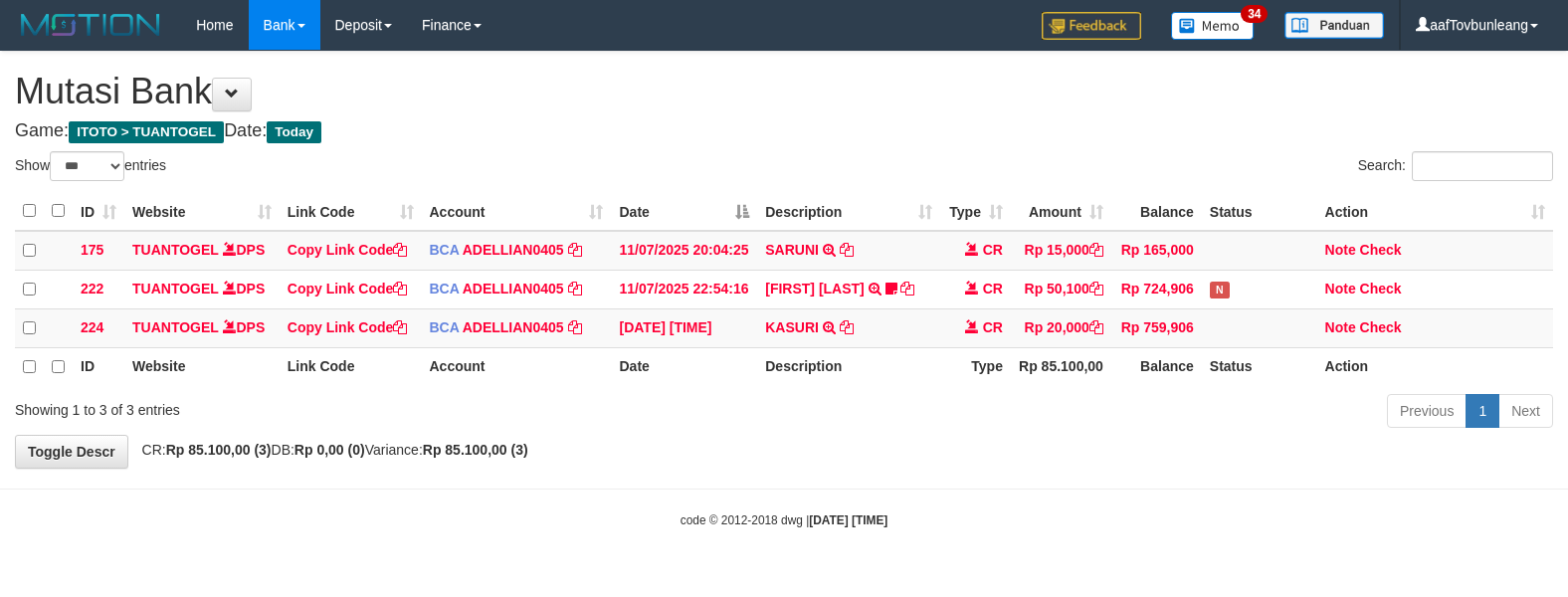 select on "***" 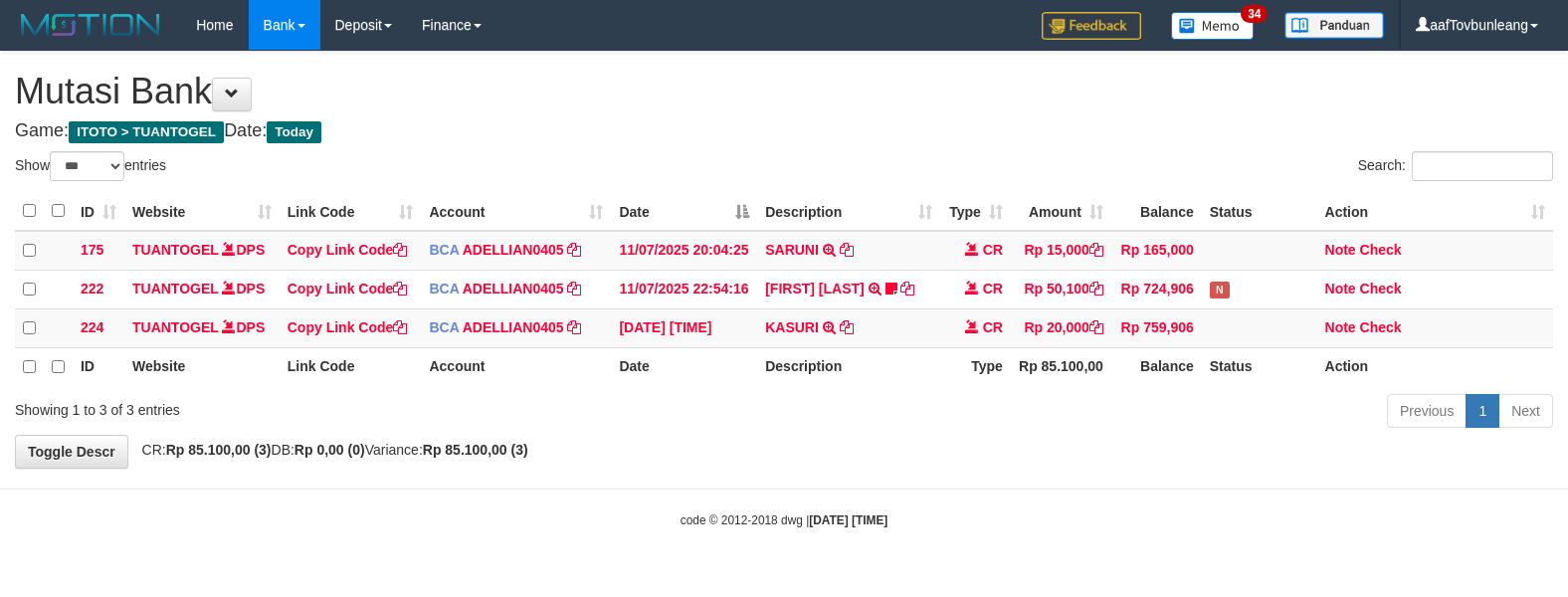 scroll, scrollTop: 0, scrollLeft: 0, axis: both 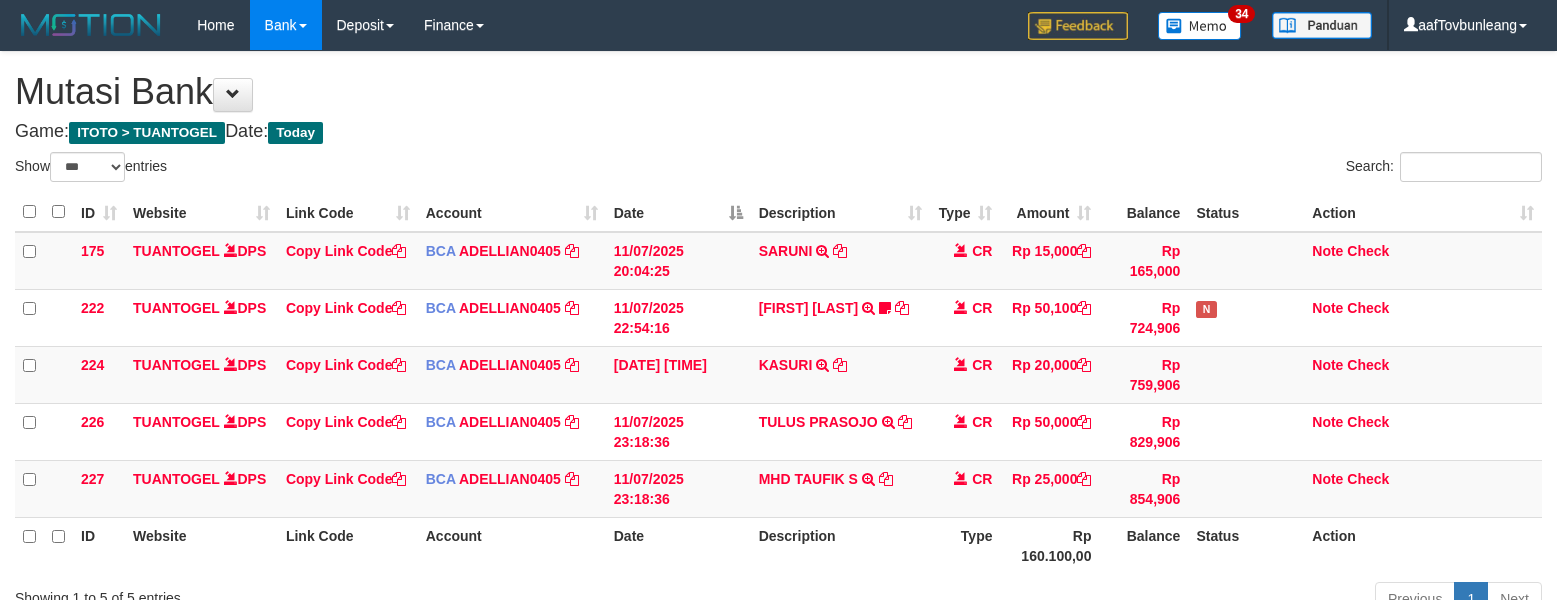 select on "***" 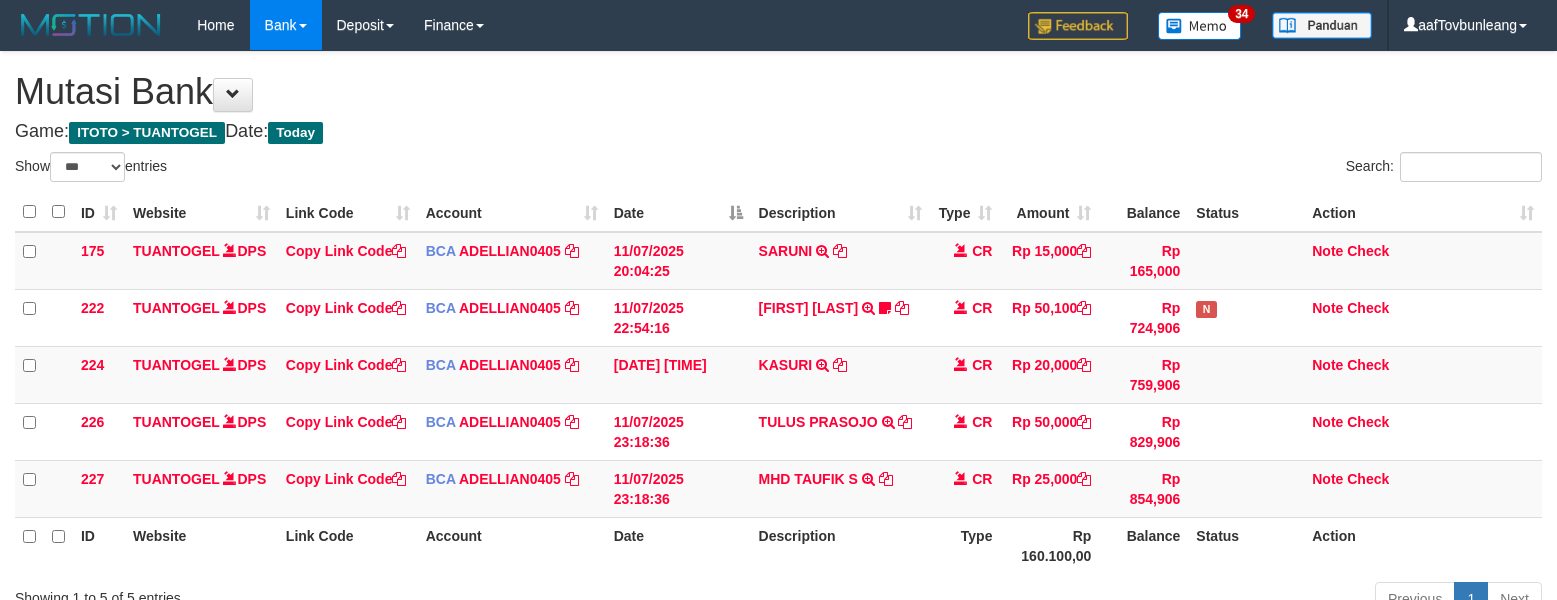 scroll, scrollTop: 0, scrollLeft: 0, axis: both 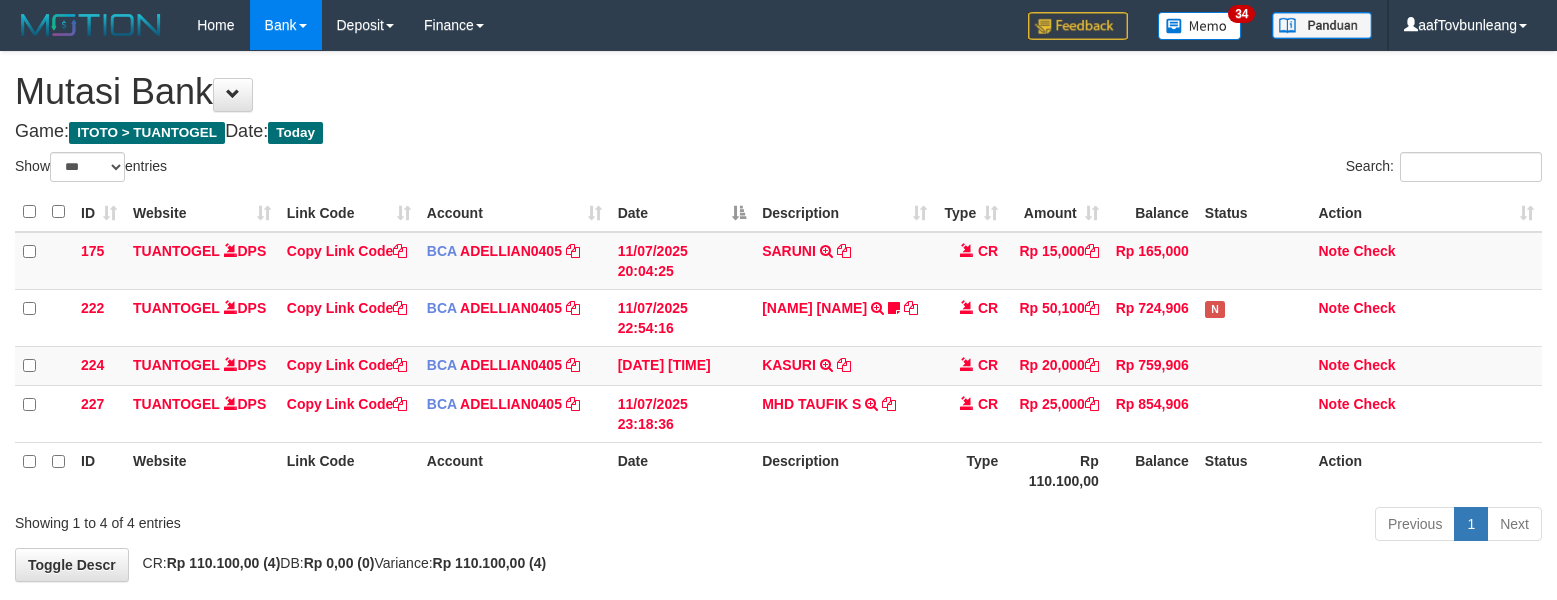 select on "***" 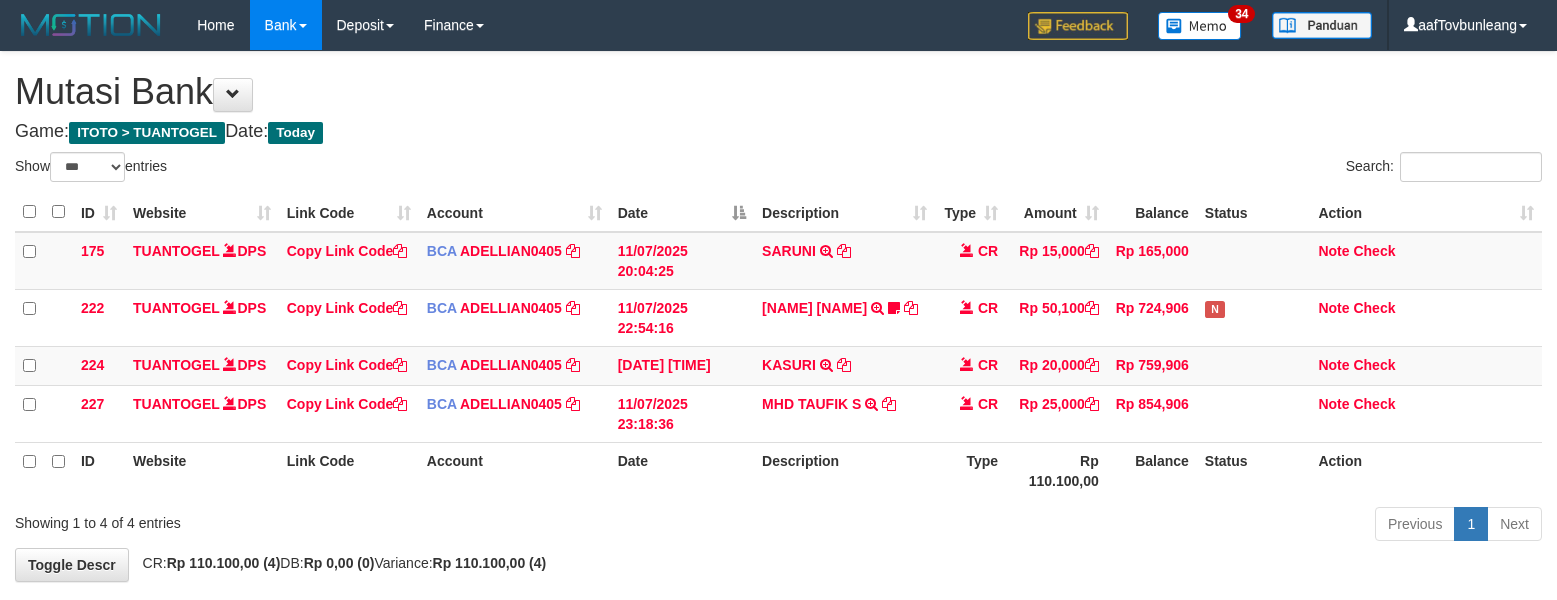 scroll, scrollTop: 0, scrollLeft: 0, axis: both 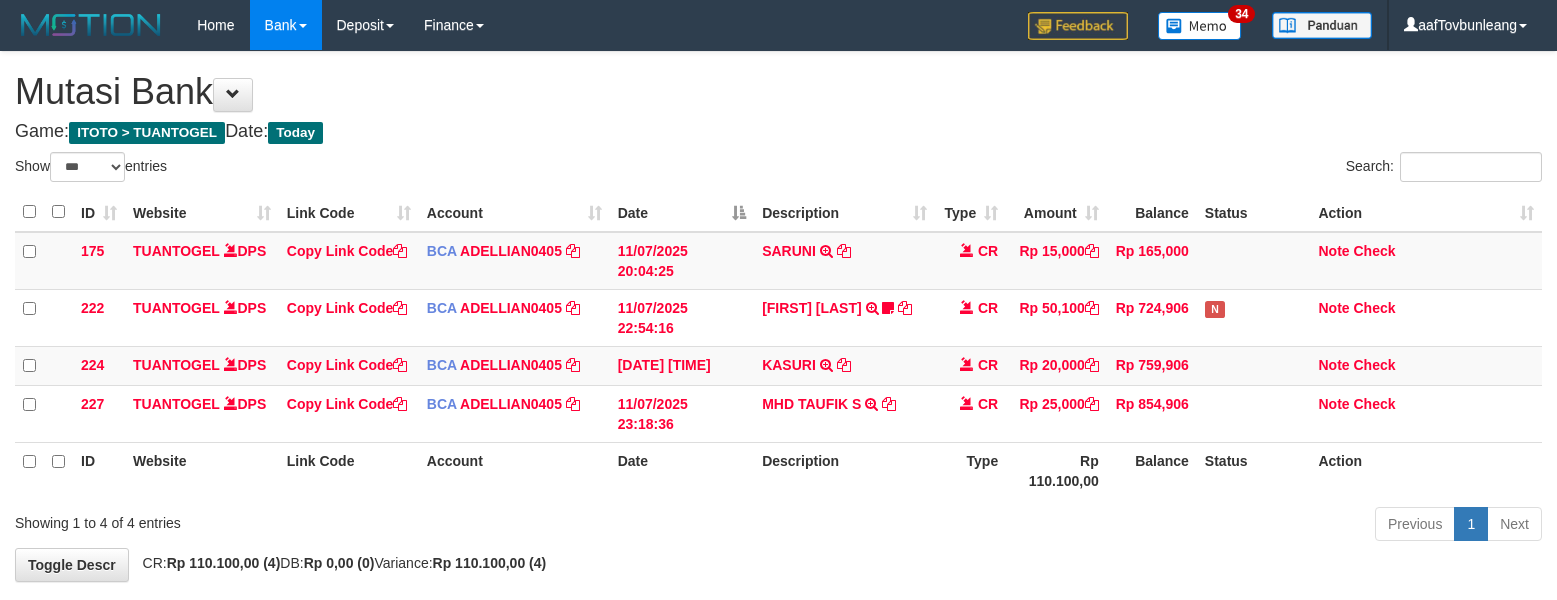 select on "***" 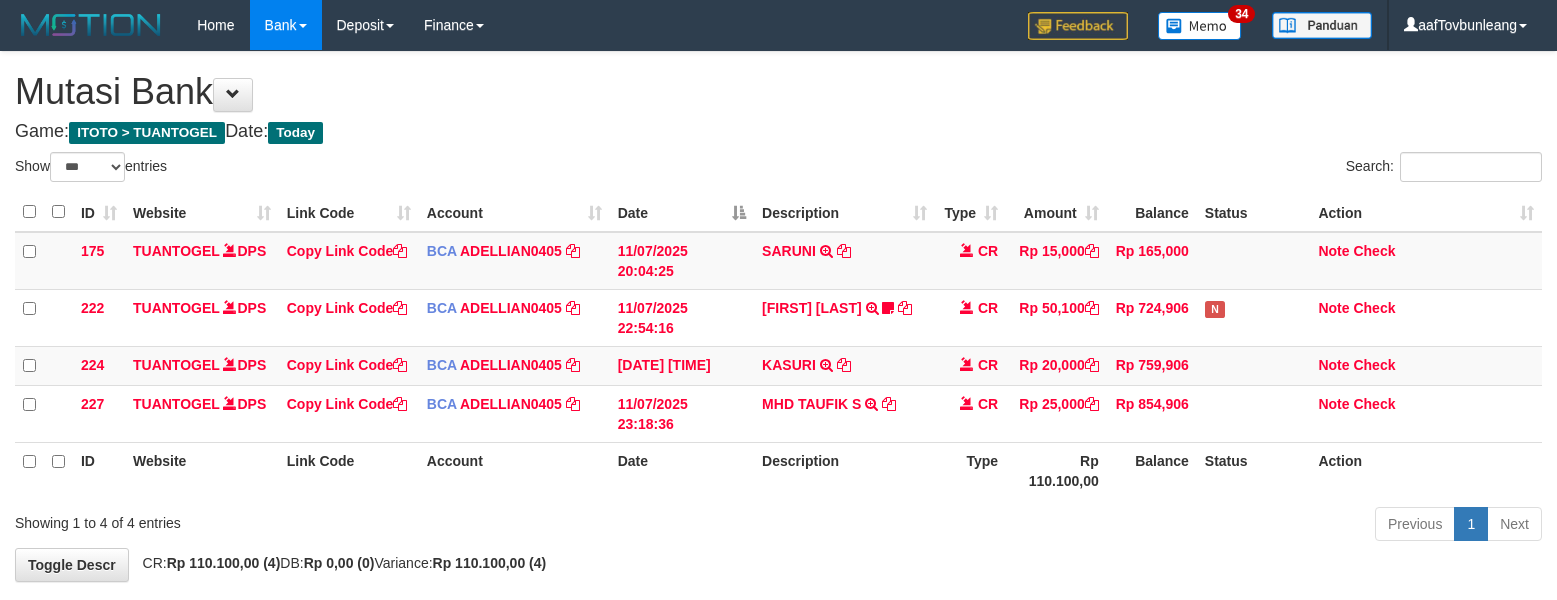 scroll, scrollTop: 0, scrollLeft: 0, axis: both 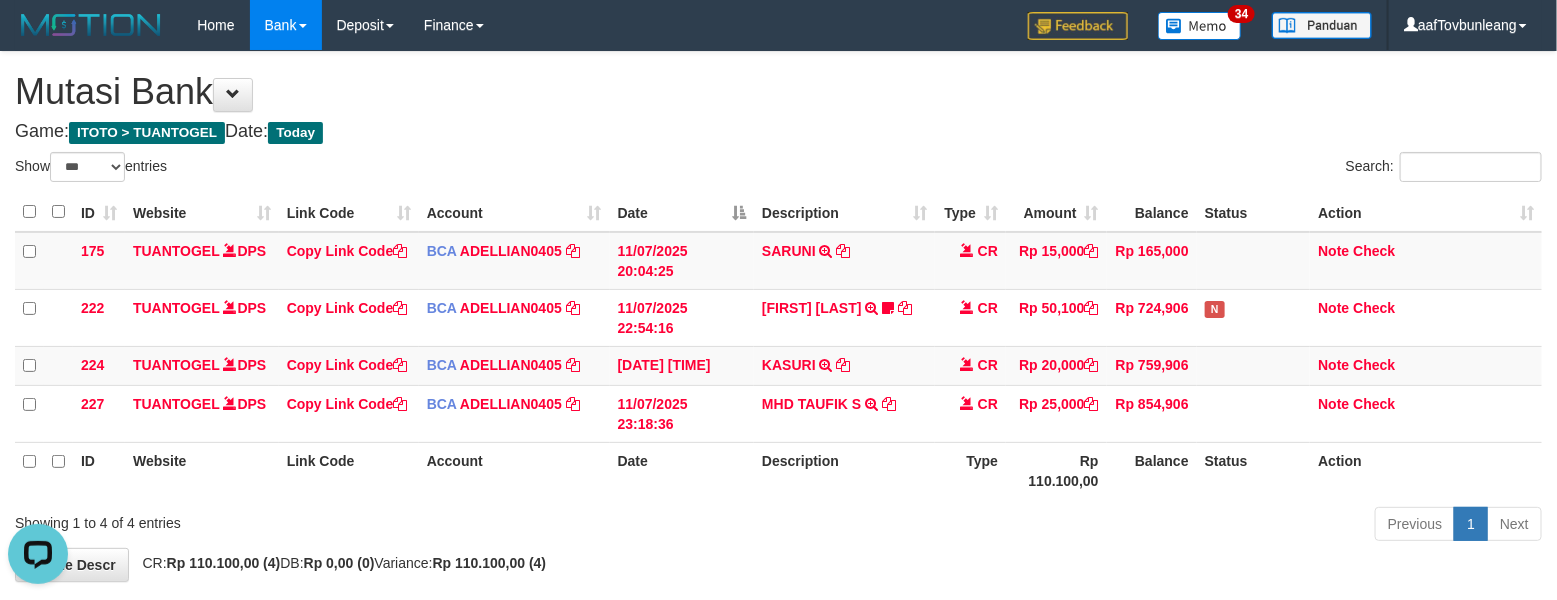click on "Mutasi Bank" at bounding box center (778, 92) 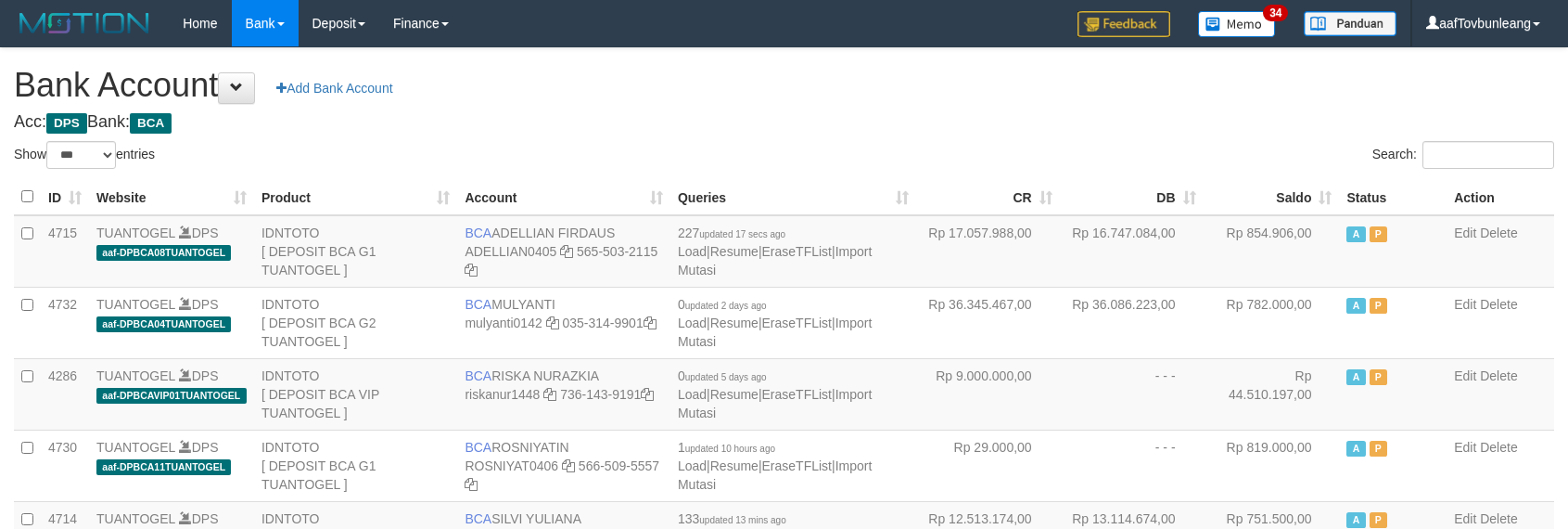 select on "***" 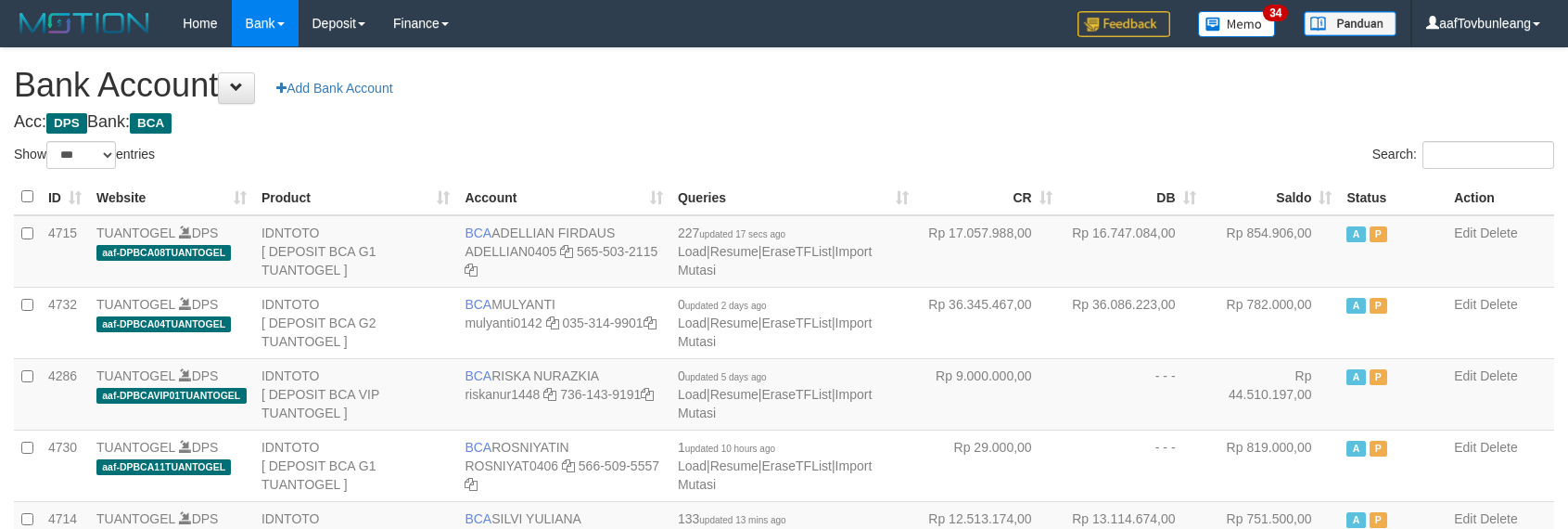 scroll, scrollTop: 576, scrollLeft: 0, axis: vertical 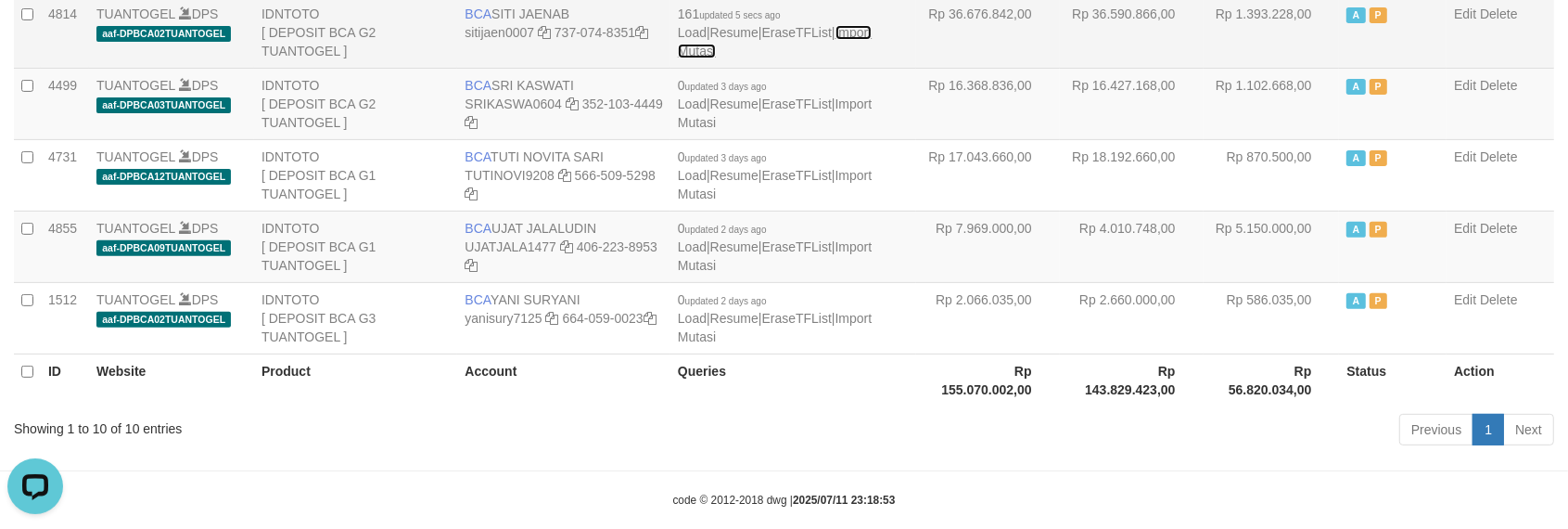 click on "Import Mutasi" at bounding box center [774, 42] 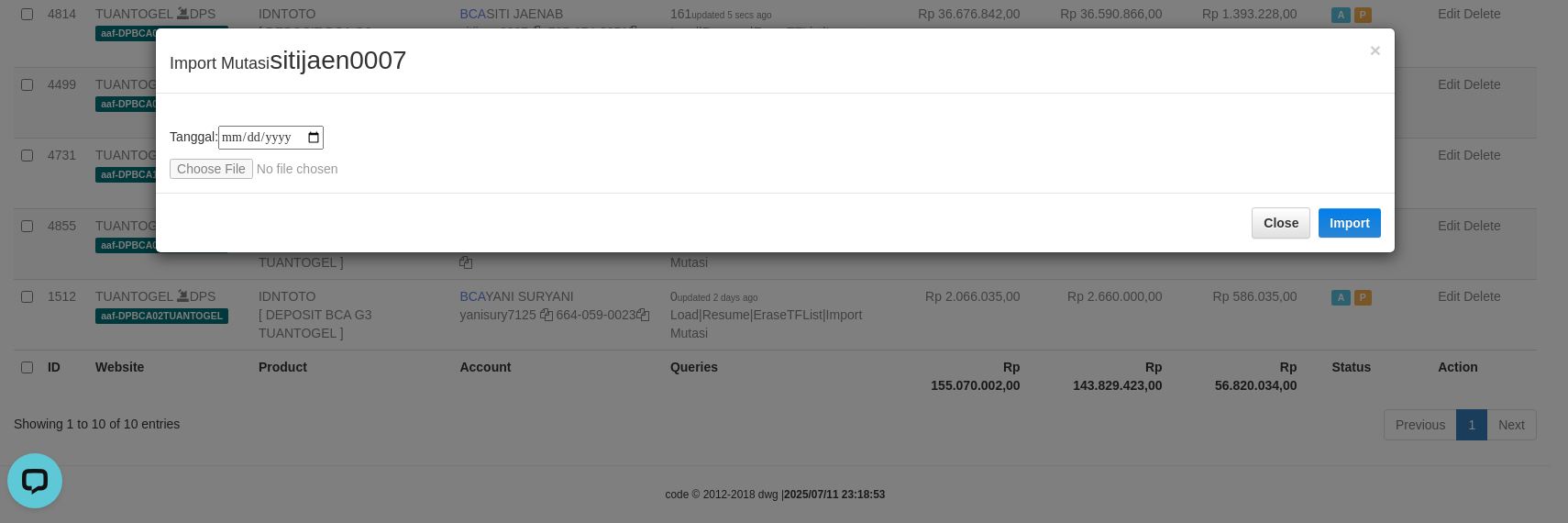 click on "sitijaen0007" at bounding box center [337, 60] 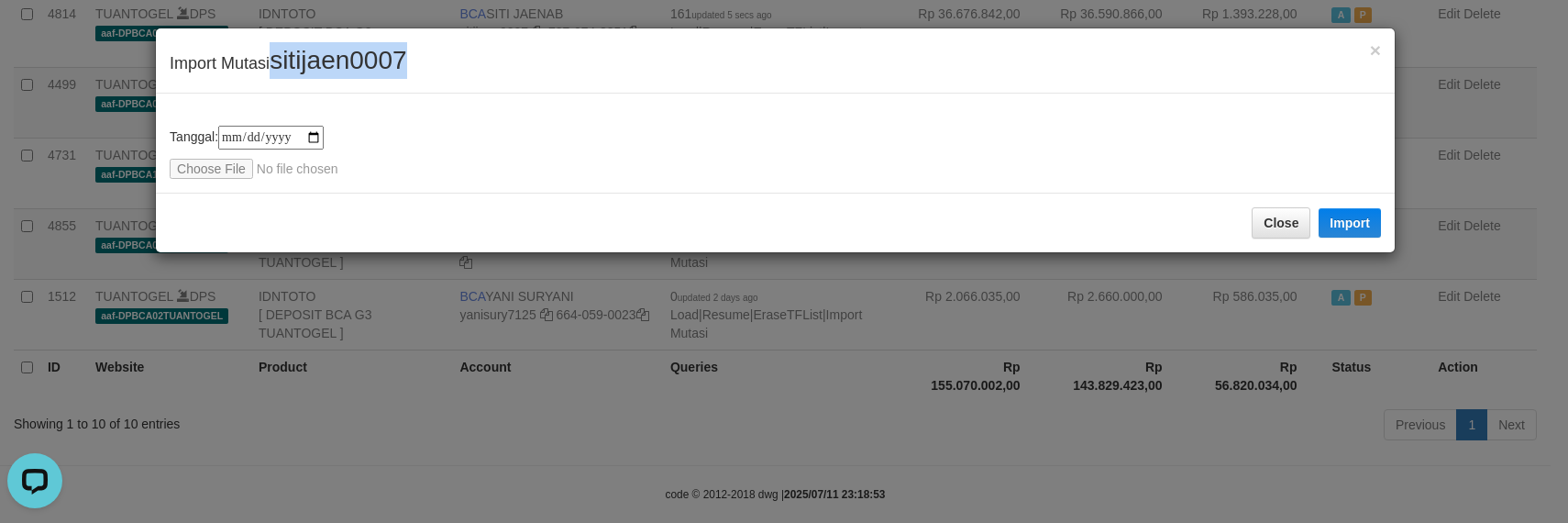 click on "sitijaen0007" at bounding box center [337, 60] 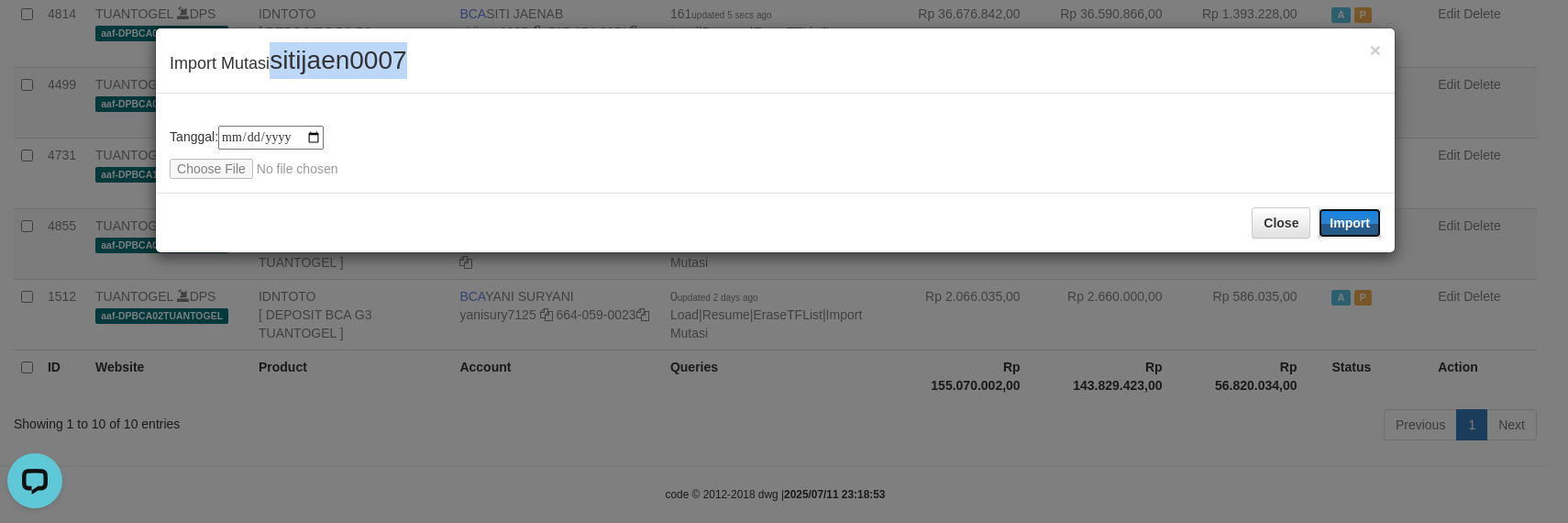 drag, startPoint x: 1343, startPoint y: 216, endPoint x: 587, endPoint y: 241, distance: 756.41325 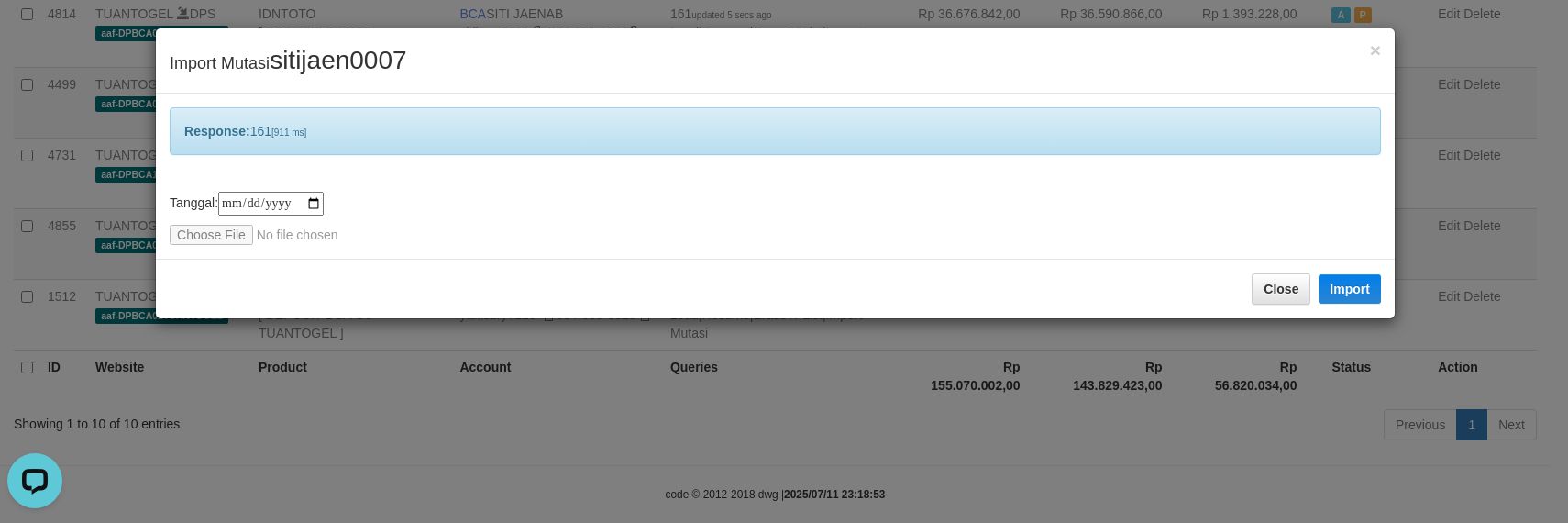 click on "**********" at bounding box center (775, 218) 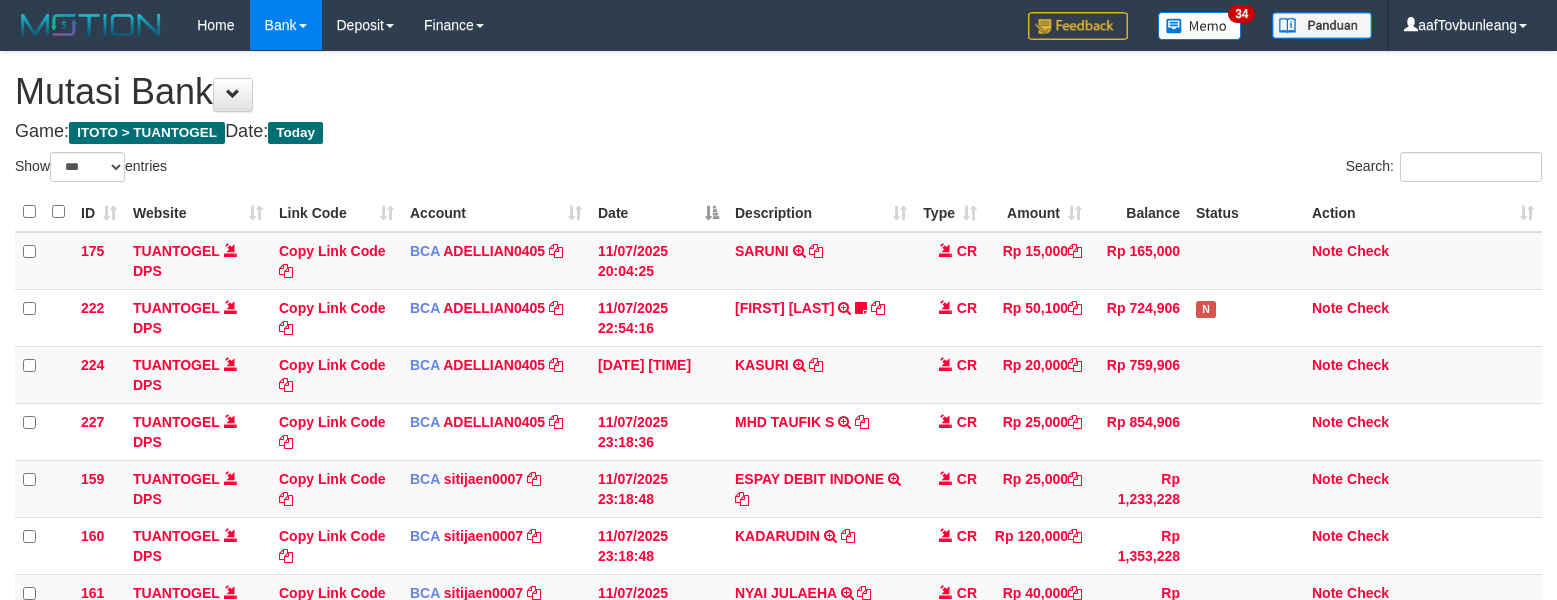 select on "***" 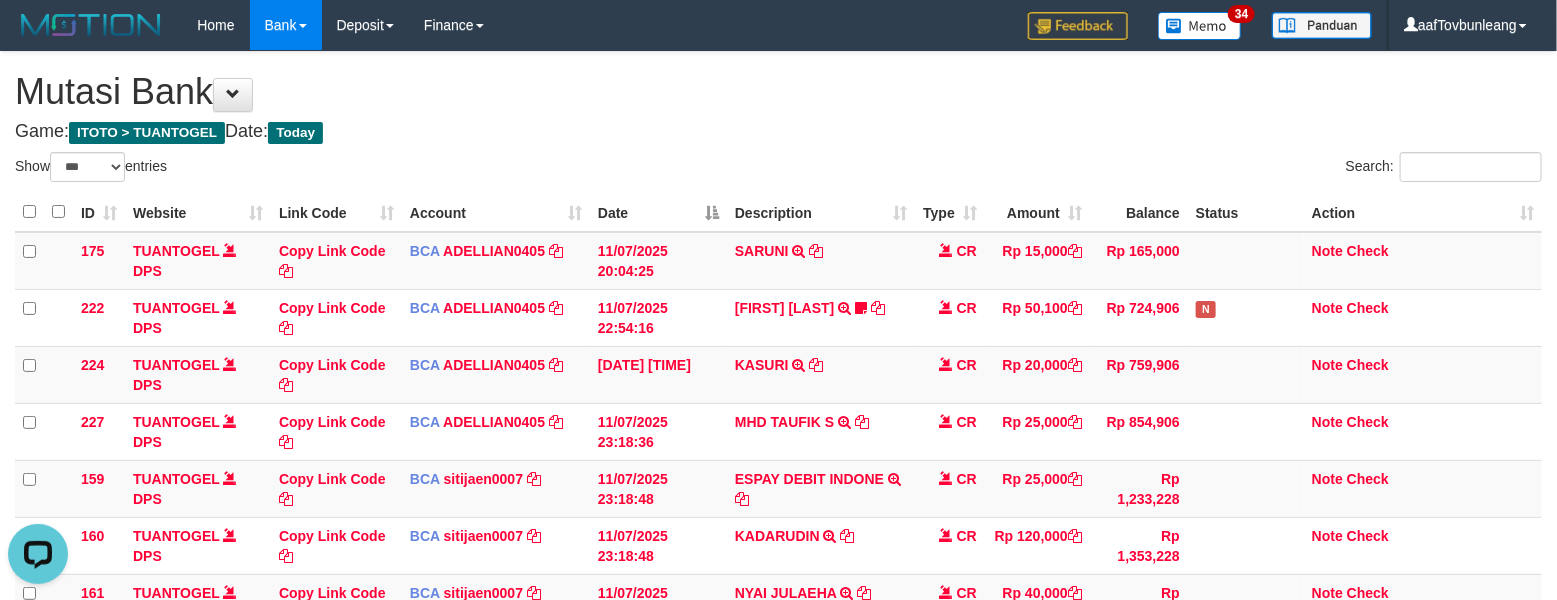 scroll, scrollTop: 0, scrollLeft: 0, axis: both 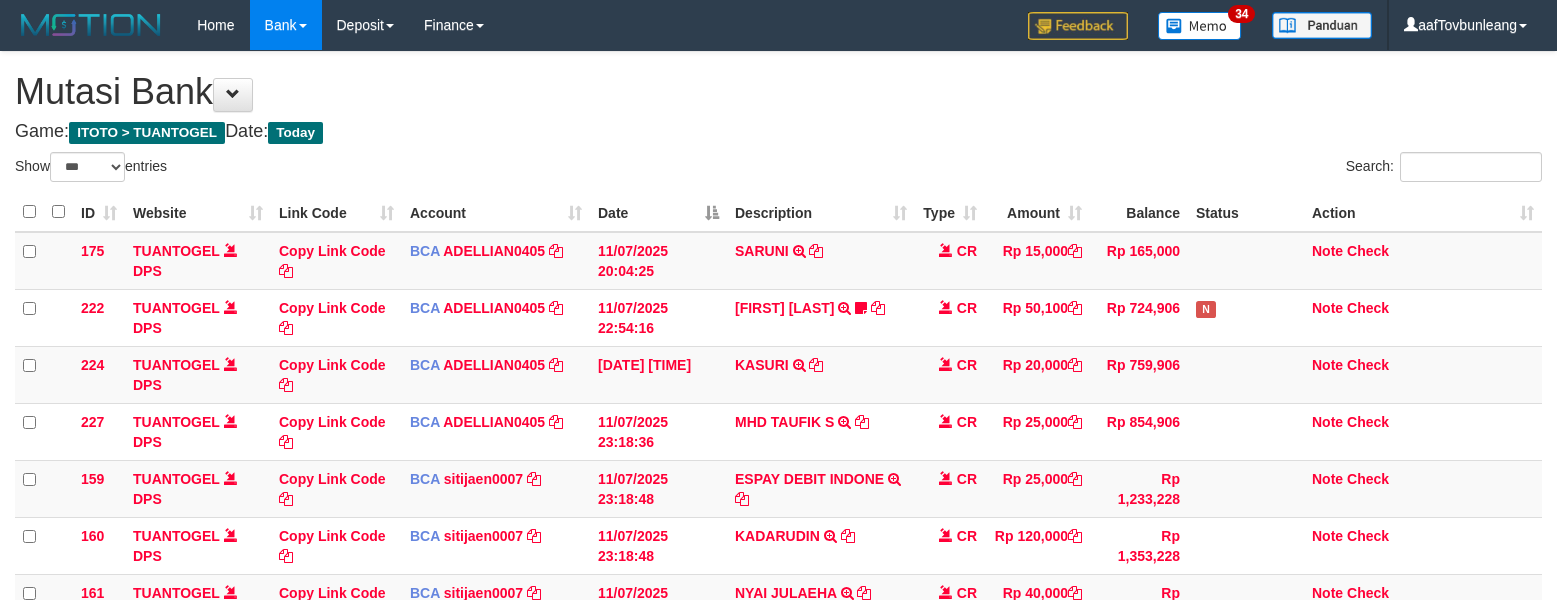 select on "***" 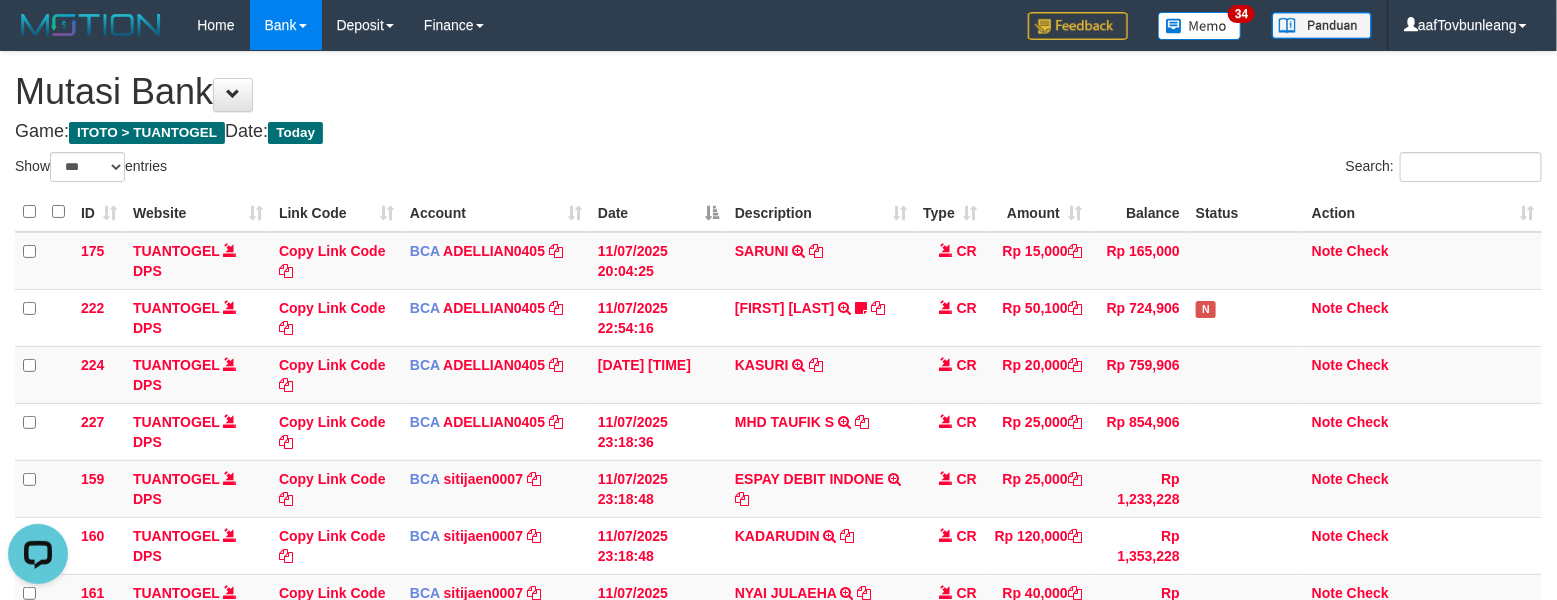 scroll, scrollTop: 0, scrollLeft: 0, axis: both 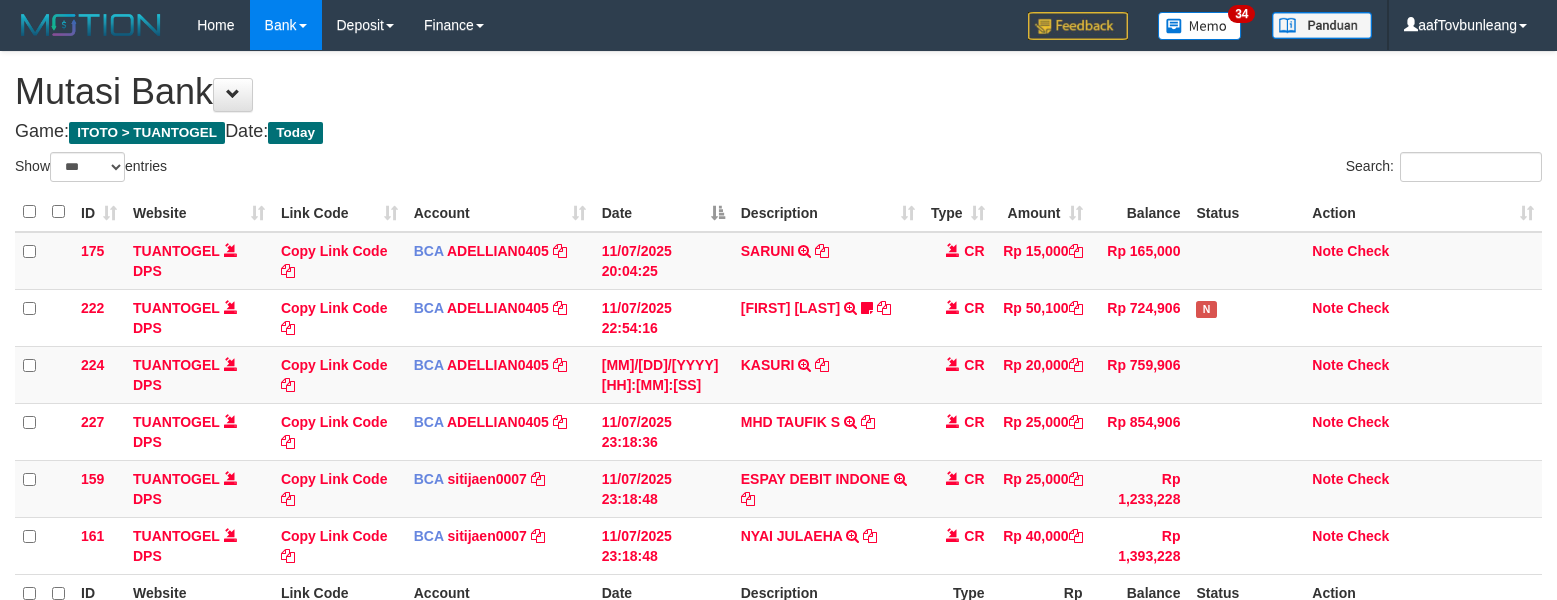 select on "***" 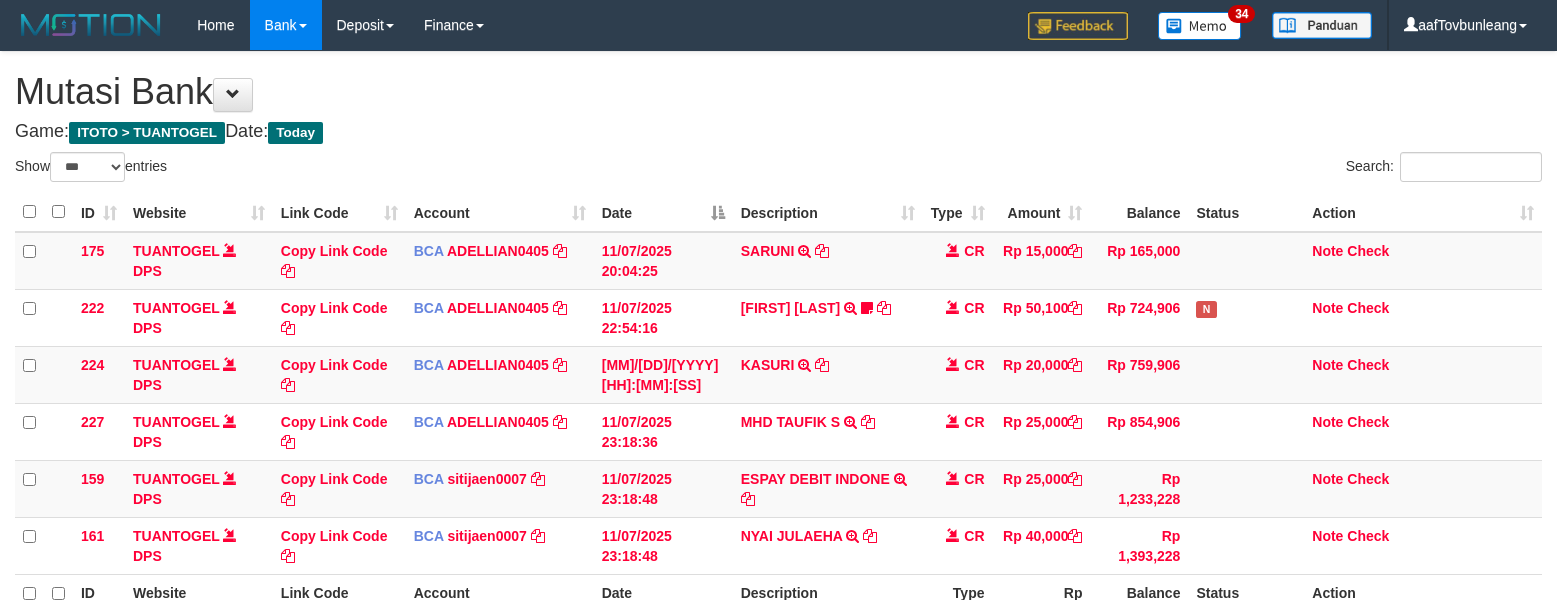scroll, scrollTop: 0, scrollLeft: 0, axis: both 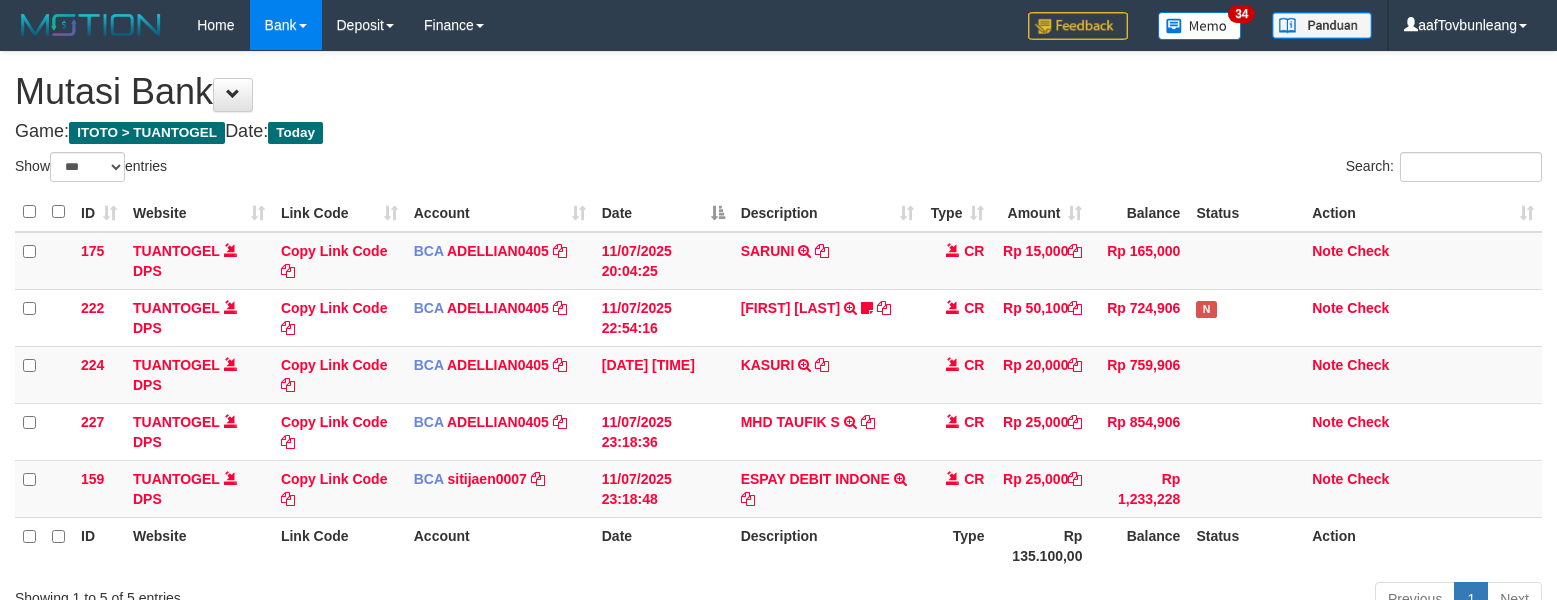 select on "***" 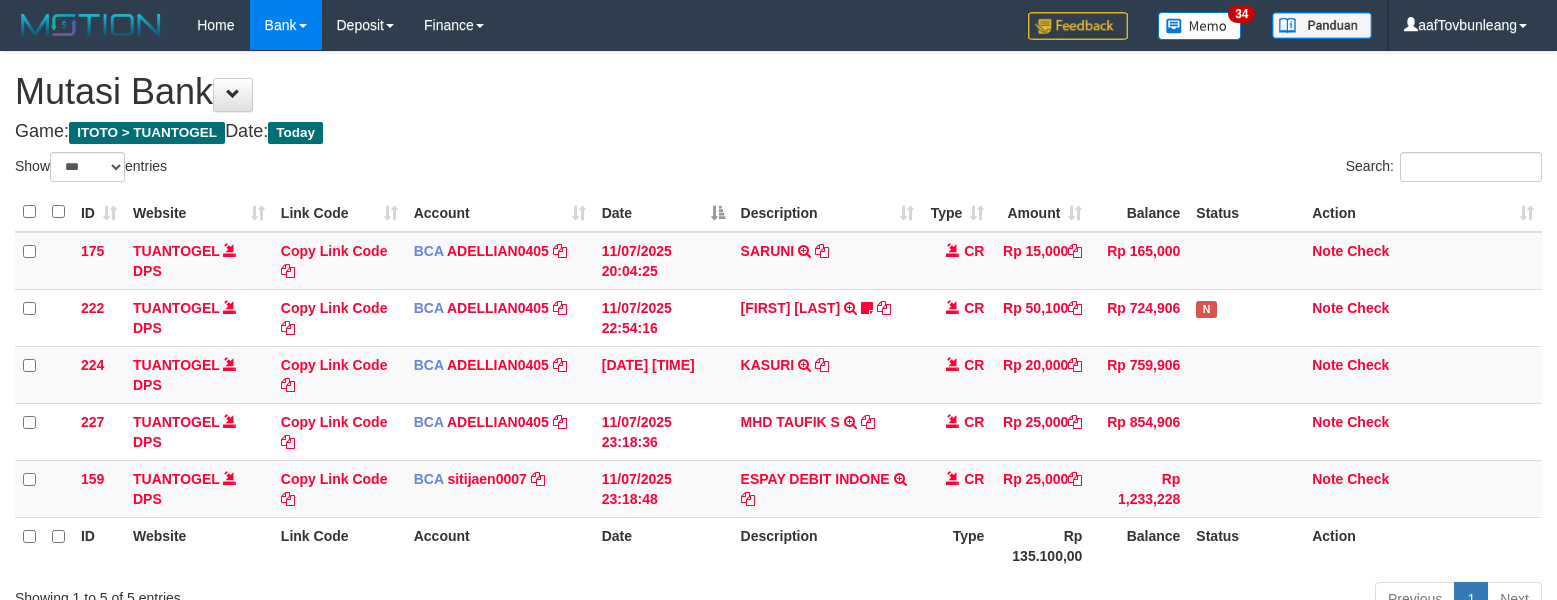 scroll, scrollTop: 0, scrollLeft: 0, axis: both 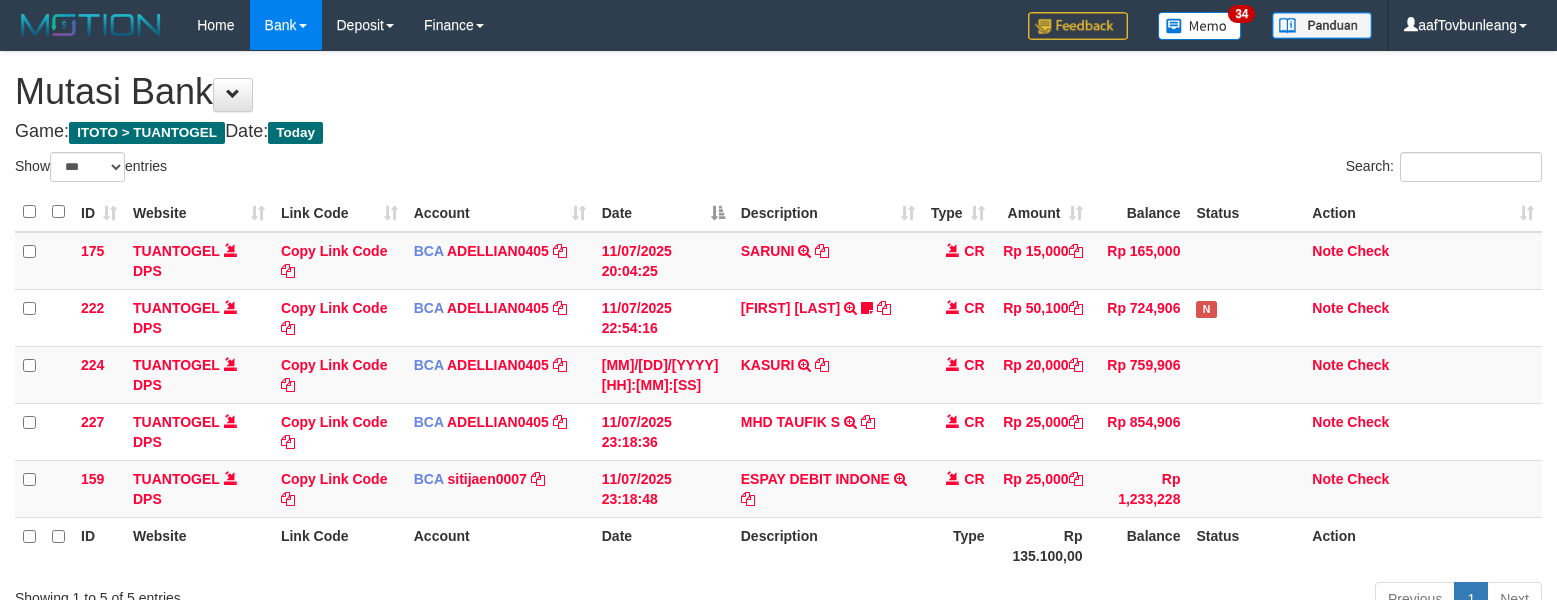 select on "***" 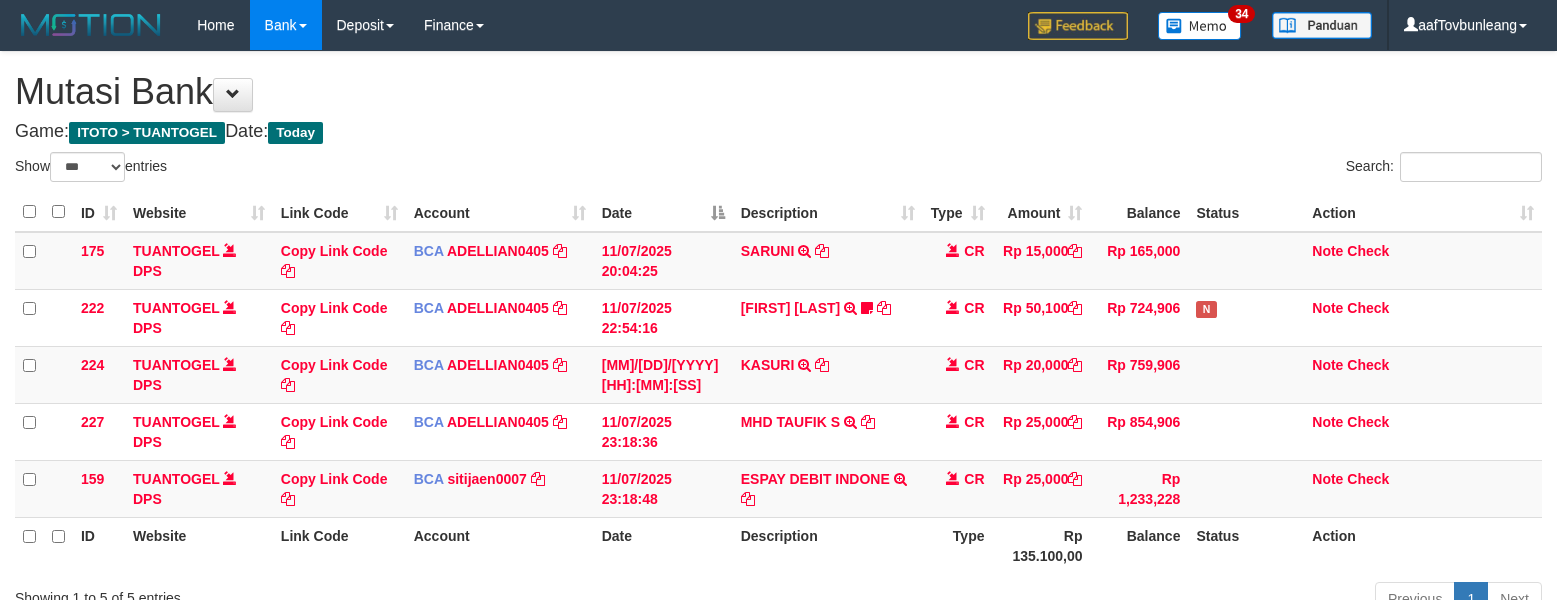 scroll, scrollTop: 0, scrollLeft: 0, axis: both 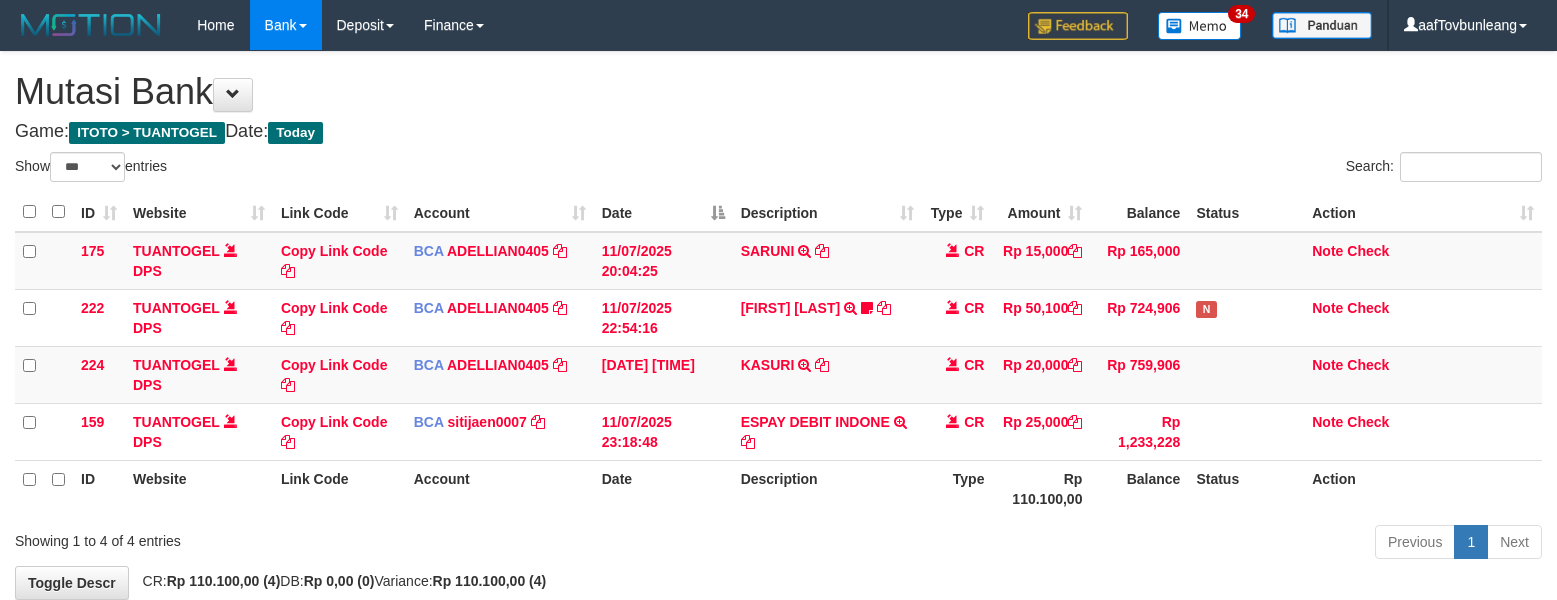 select on "***" 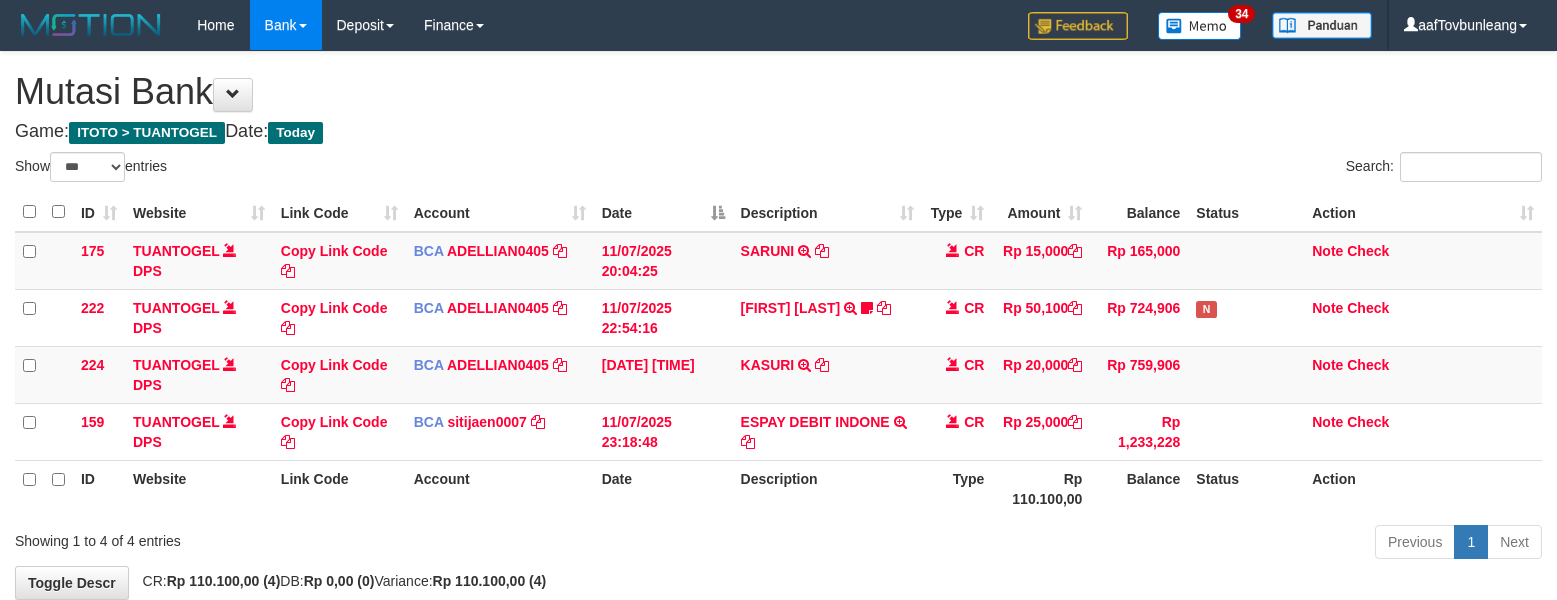 scroll, scrollTop: 0, scrollLeft: 0, axis: both 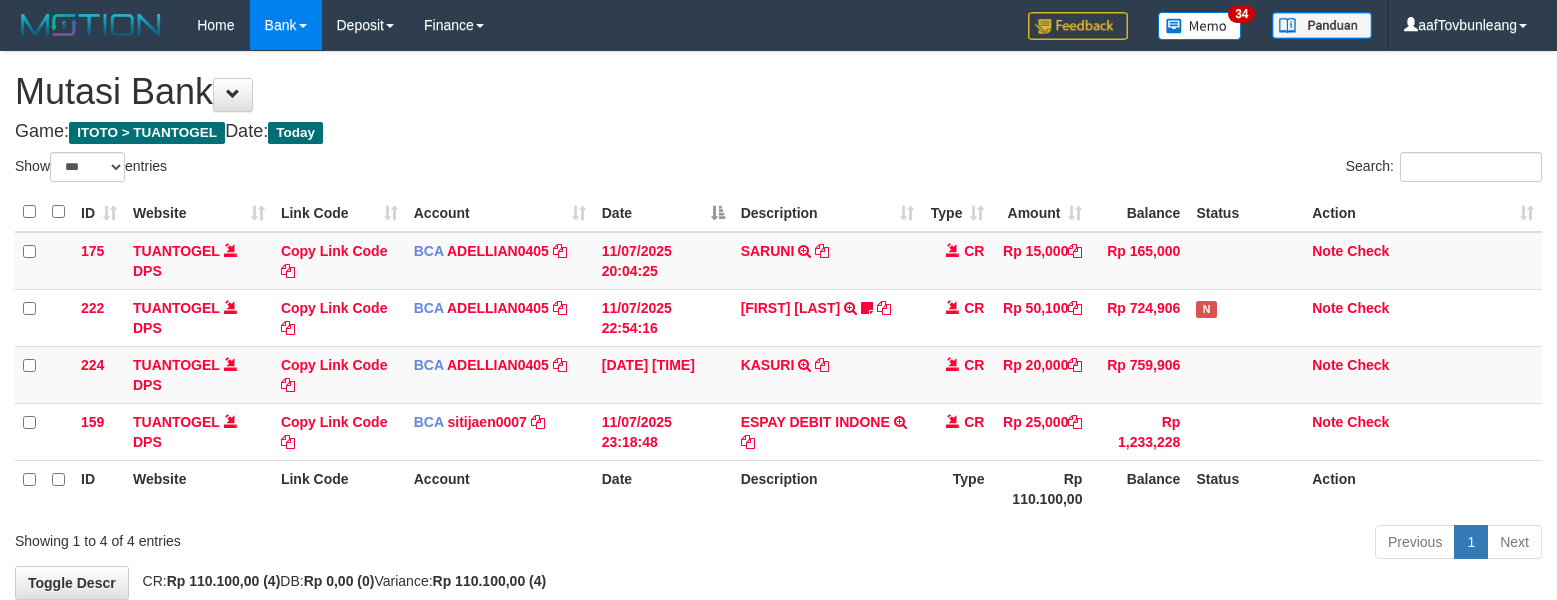 select on "***" 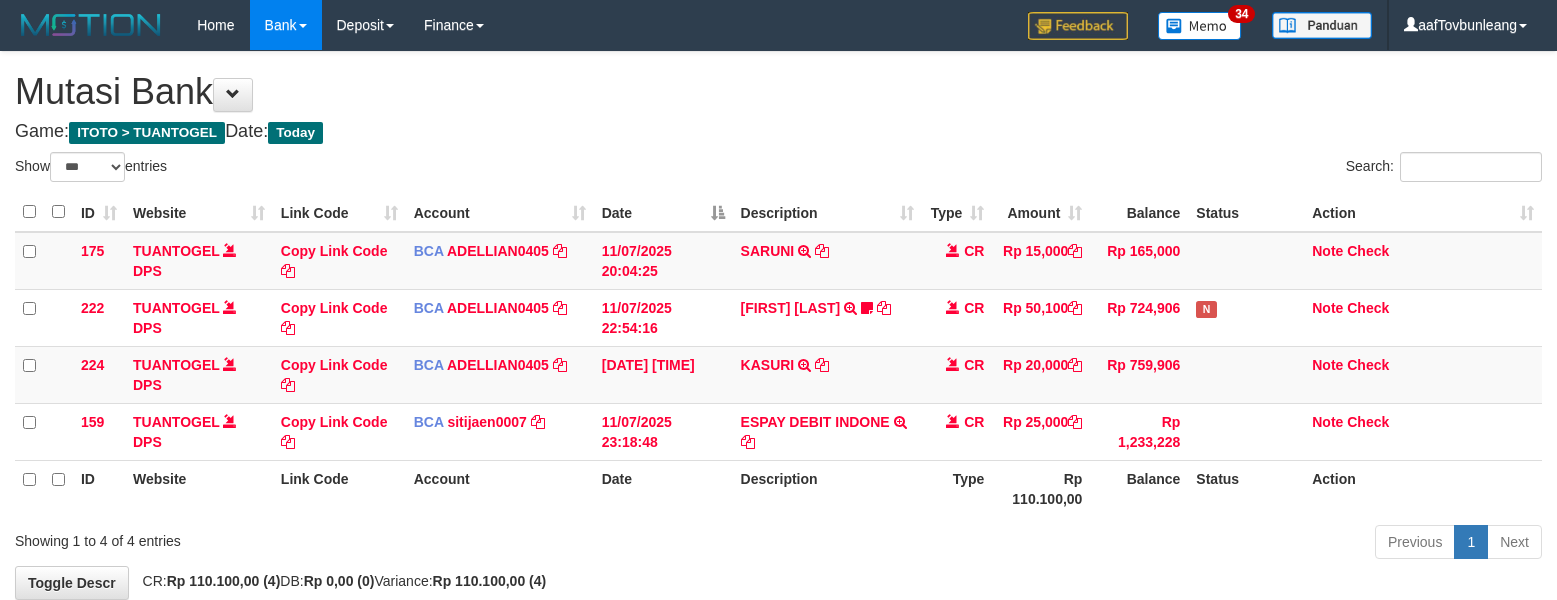 scroll, scrollTop: 0, scrollLeft: 0, axis: both 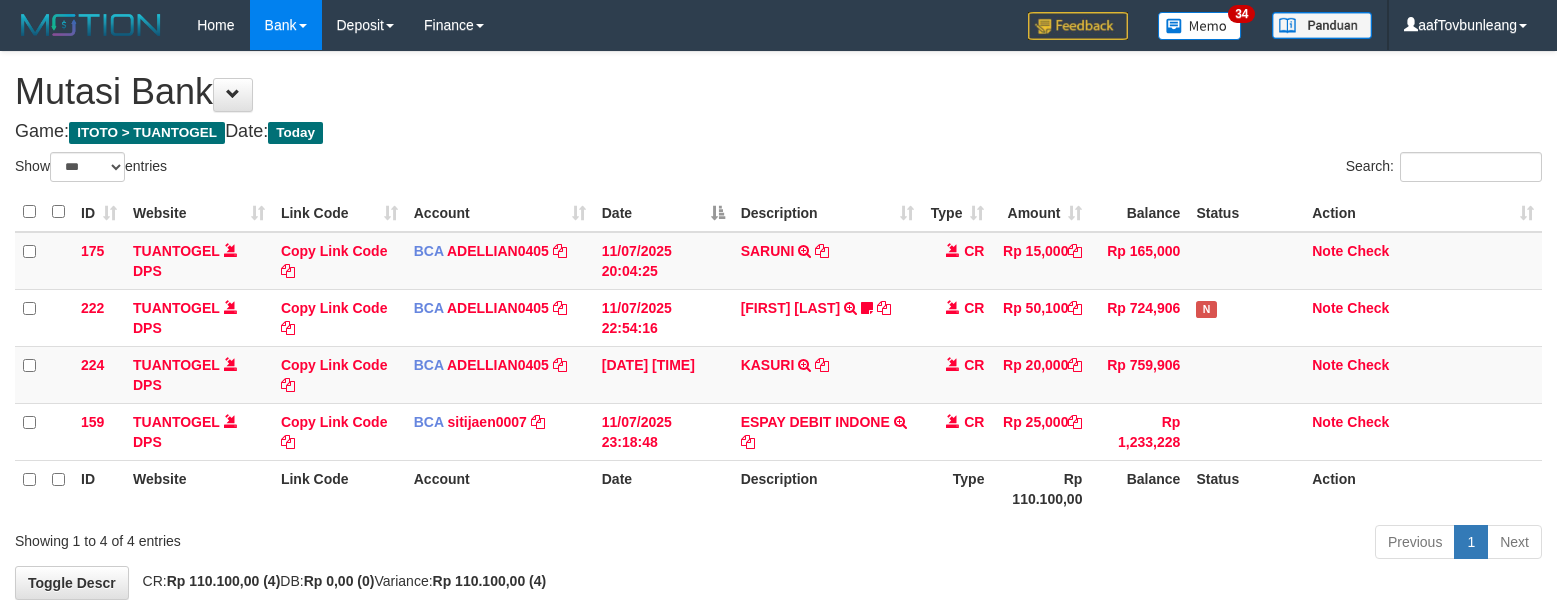 select on "***" 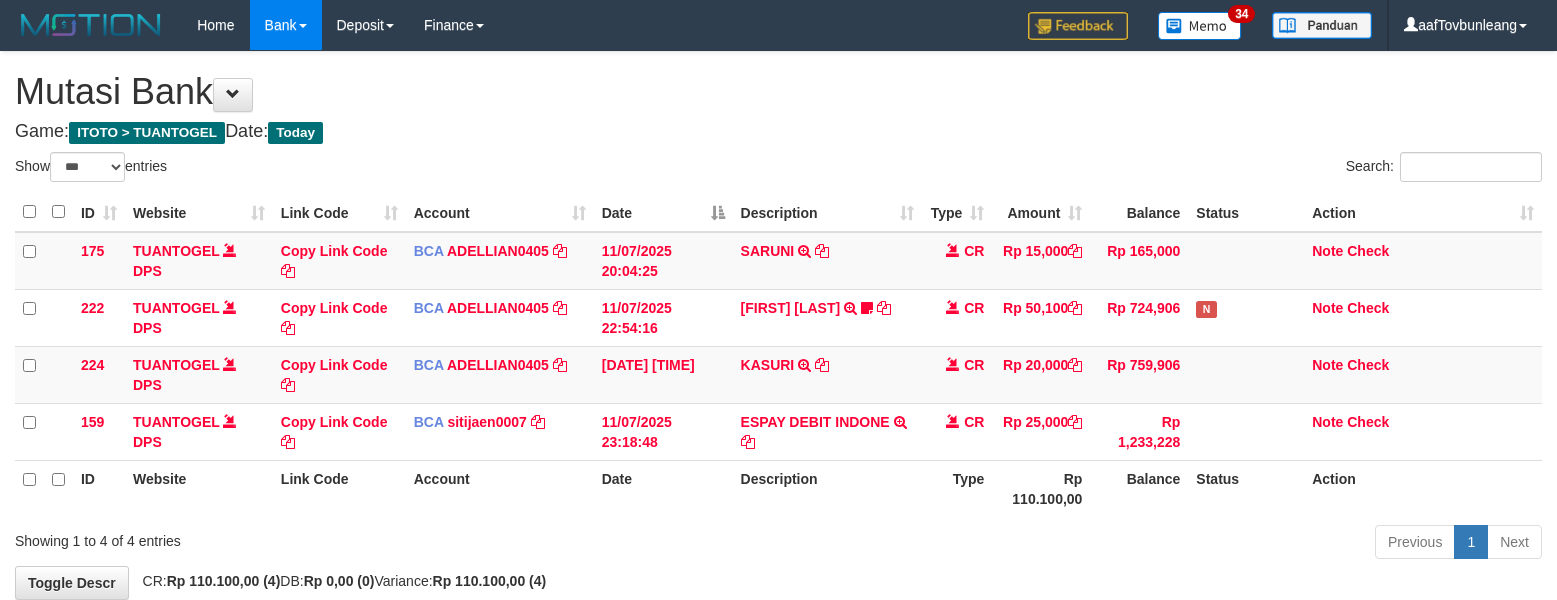 scroll, scrollTop: 0, scrollLeft: 0, axis: both 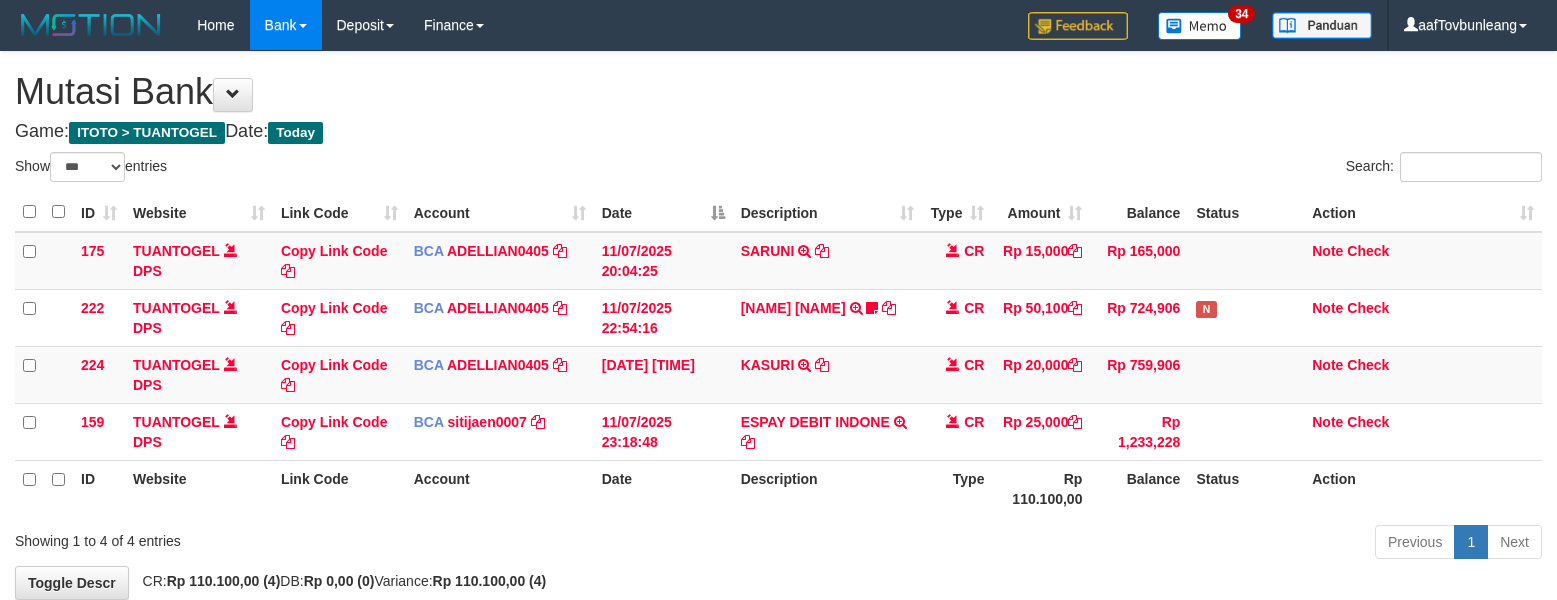 select on "***" 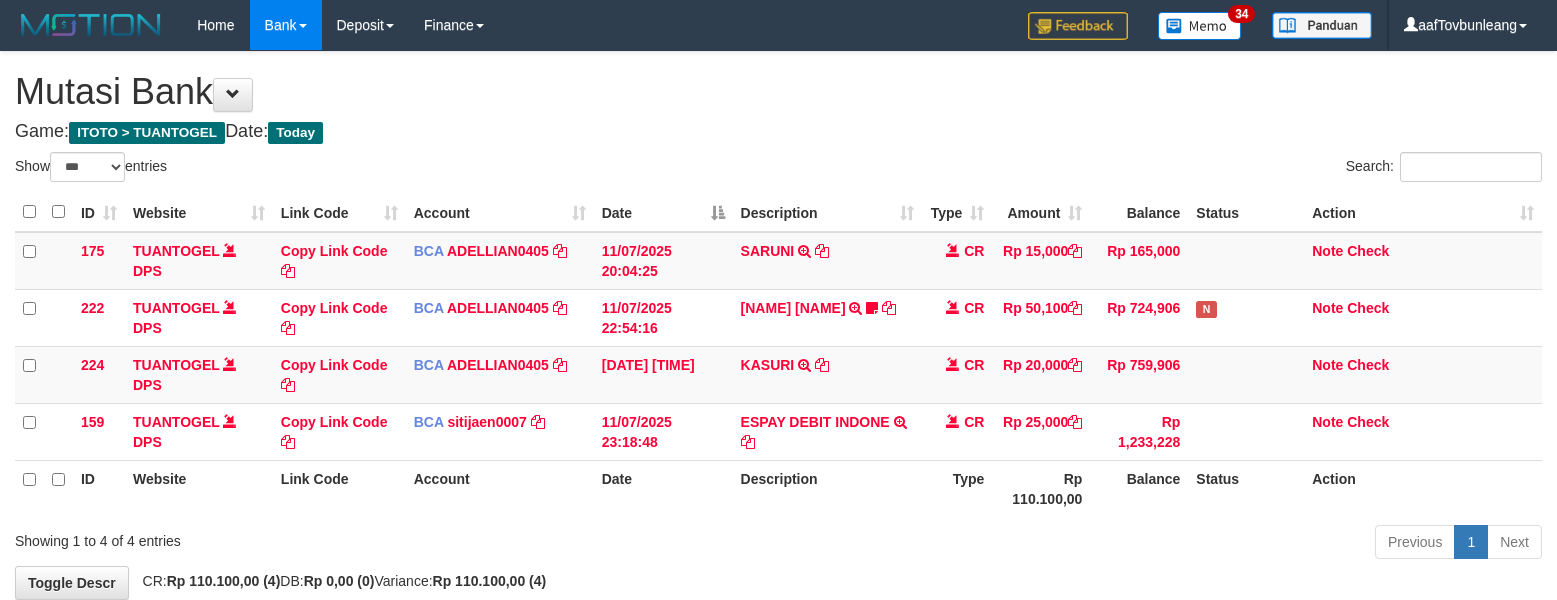 scroll, scrollTop: 0, scrollLeft: 0, axis: both 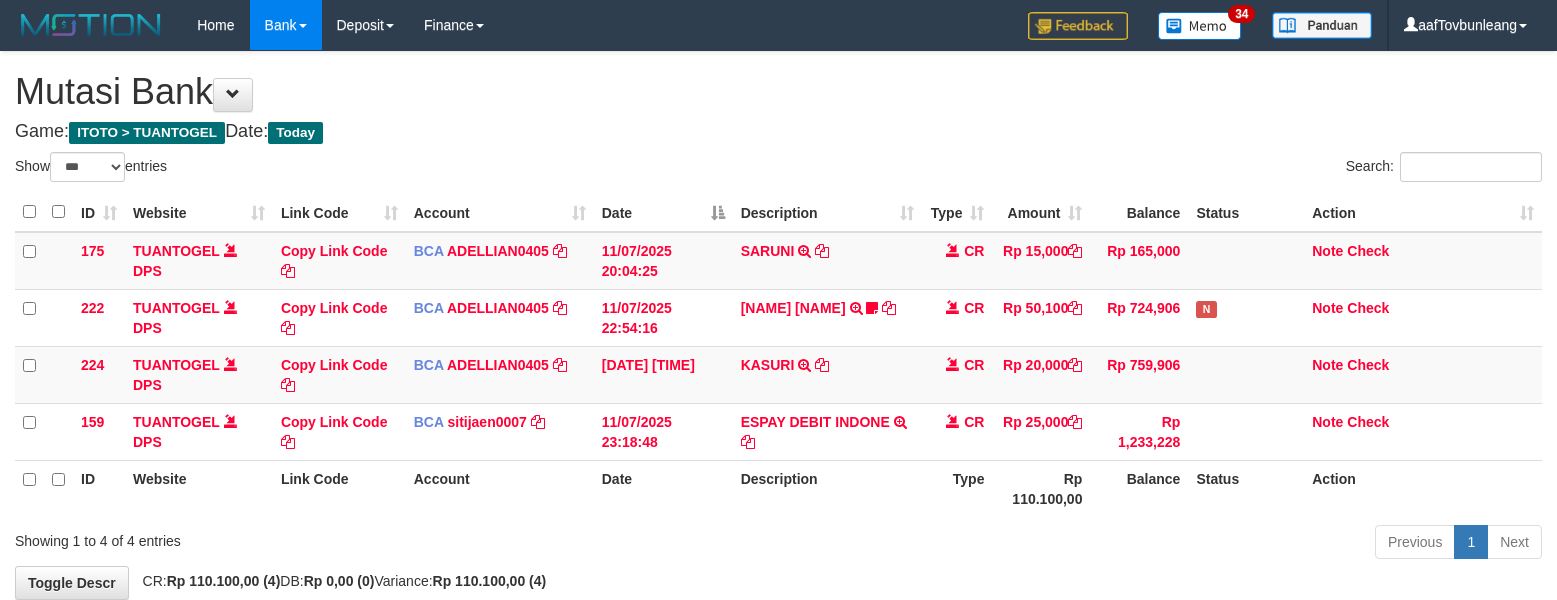 select on "***" 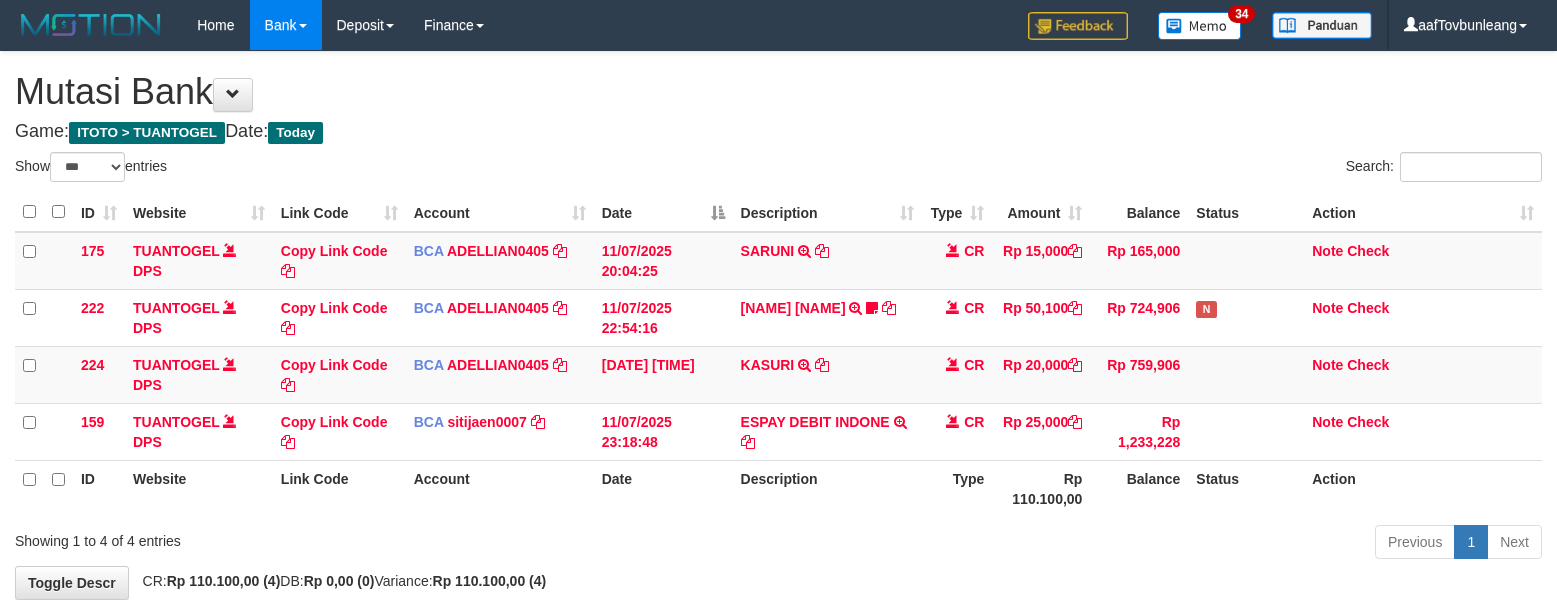 scroll, scrollTop: 0, scrollLeft: 0, axis: both 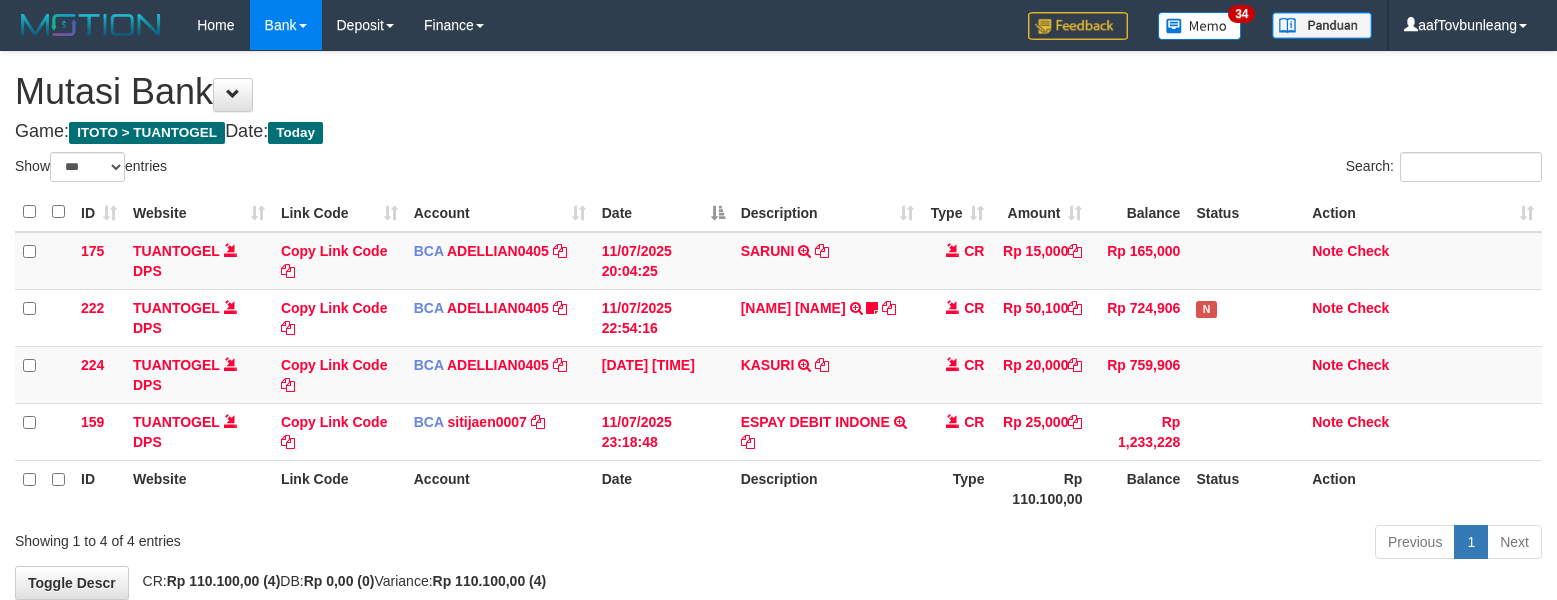 select on "***" 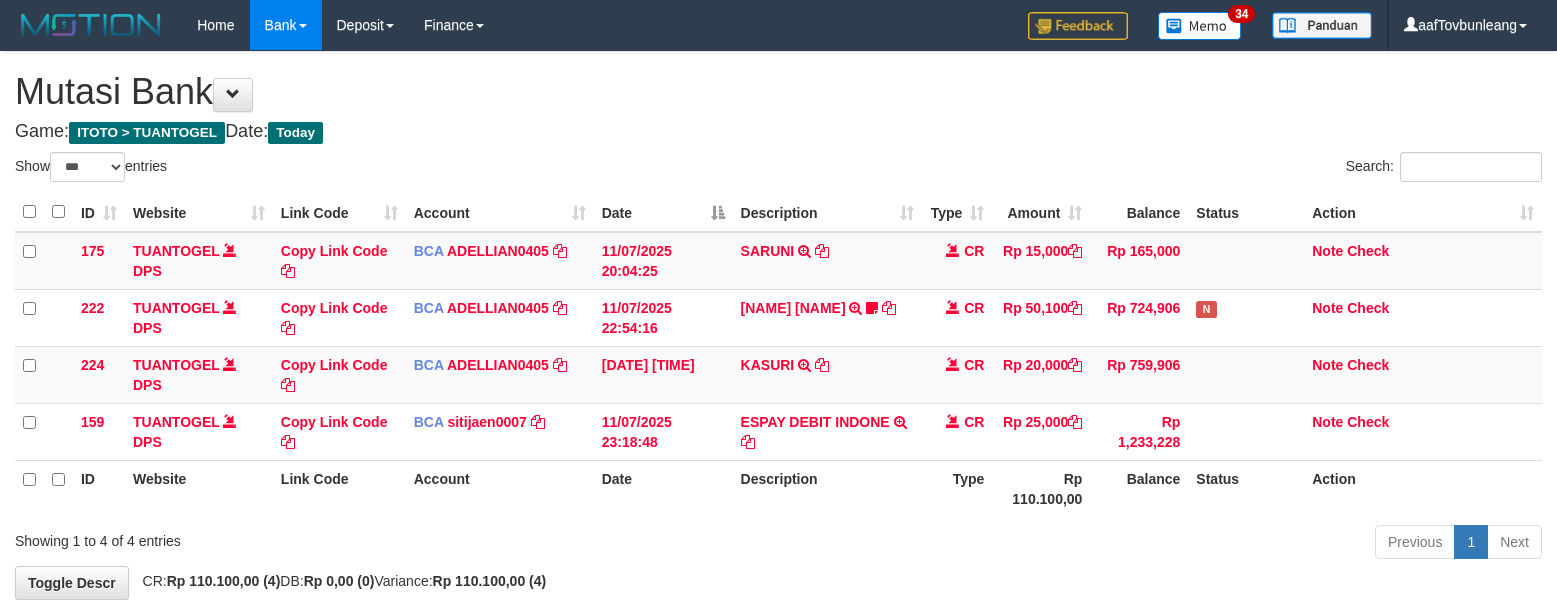 scroll, scrollTop: 0, scrollLeft: 0, axis: both 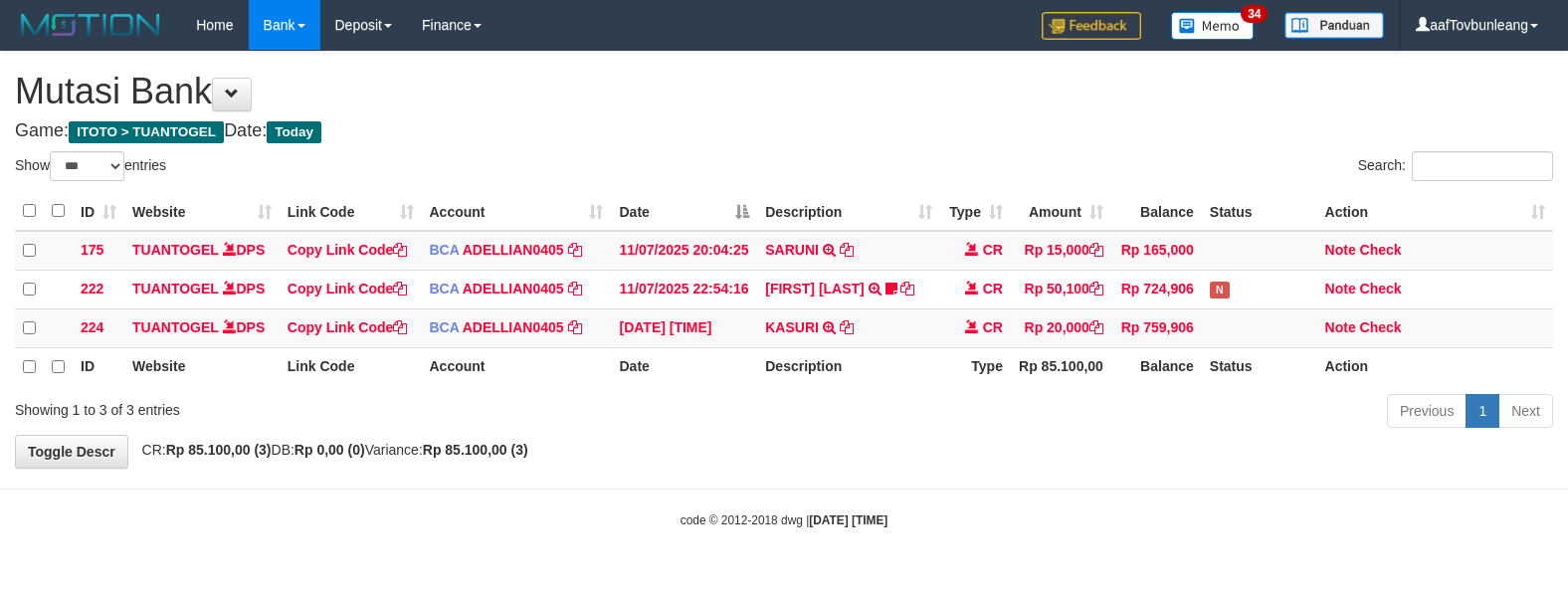 select on "***" 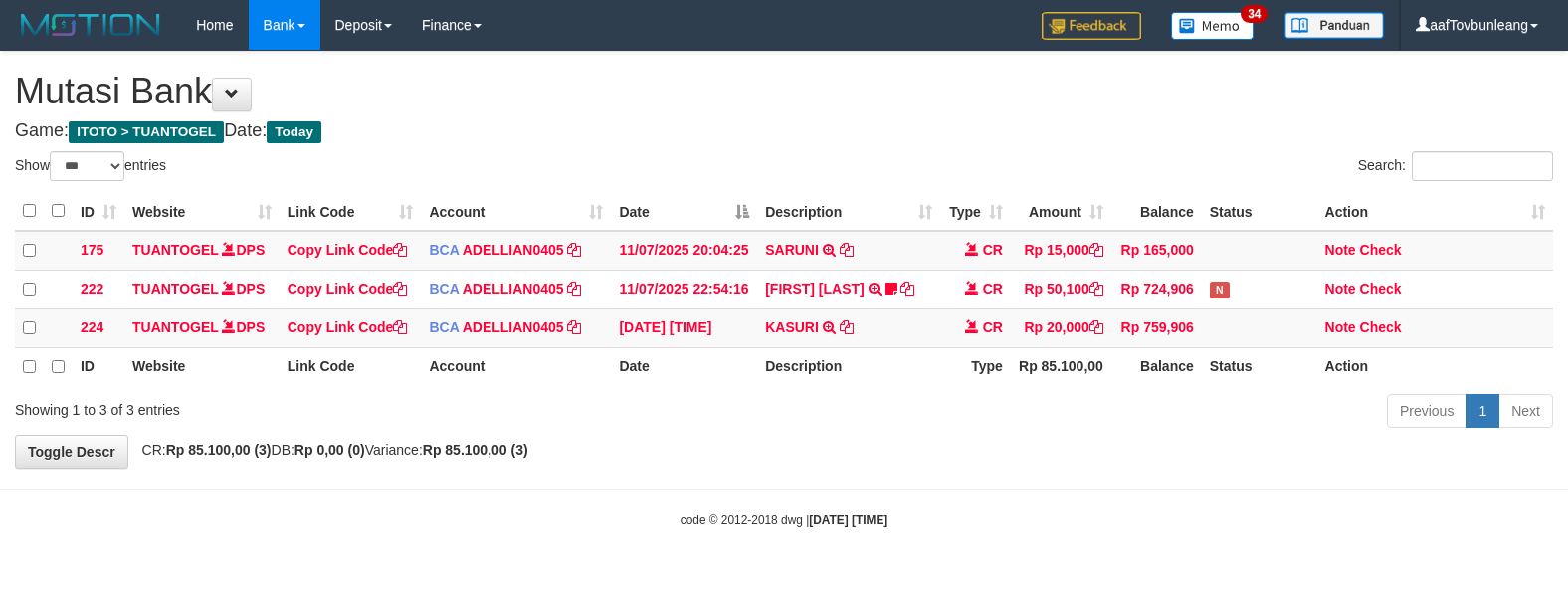 scroll, scrollTop: 0, scrollLeft: 0, axis: both 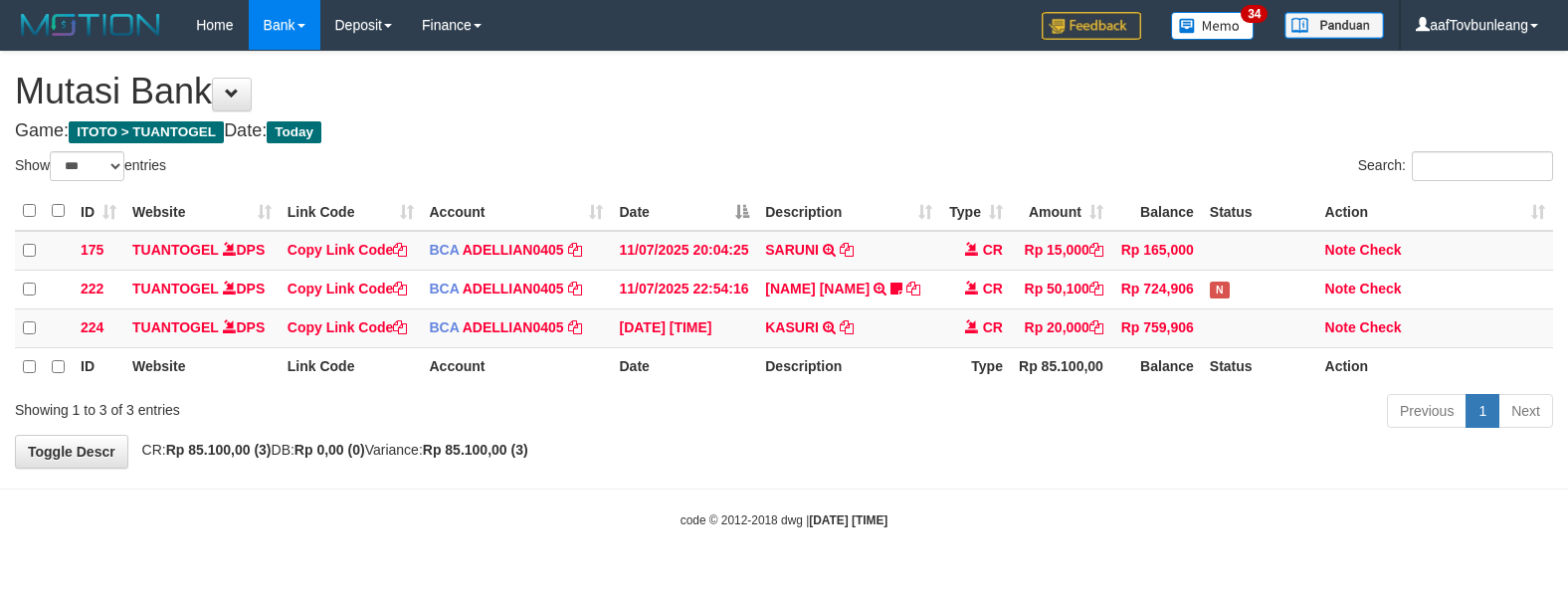 select on "***" 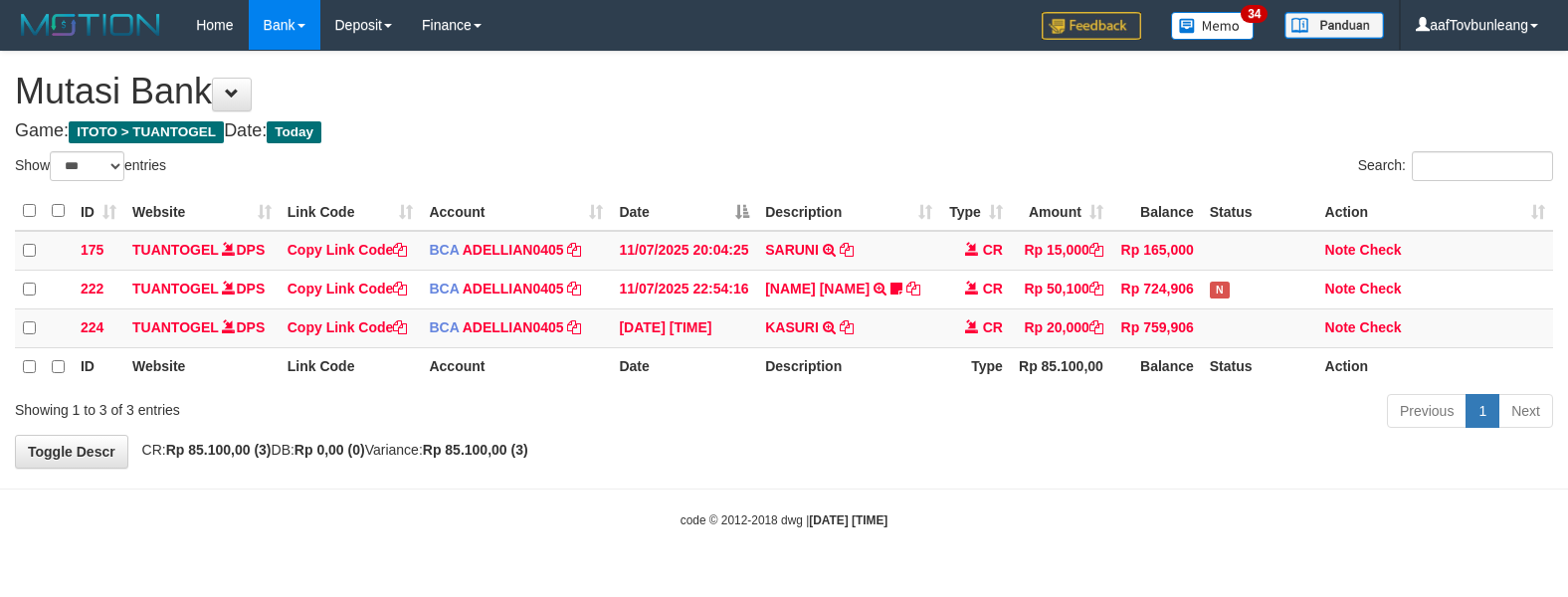 scroll, scrollTop: 0, scrollLeft: 0, axis: both 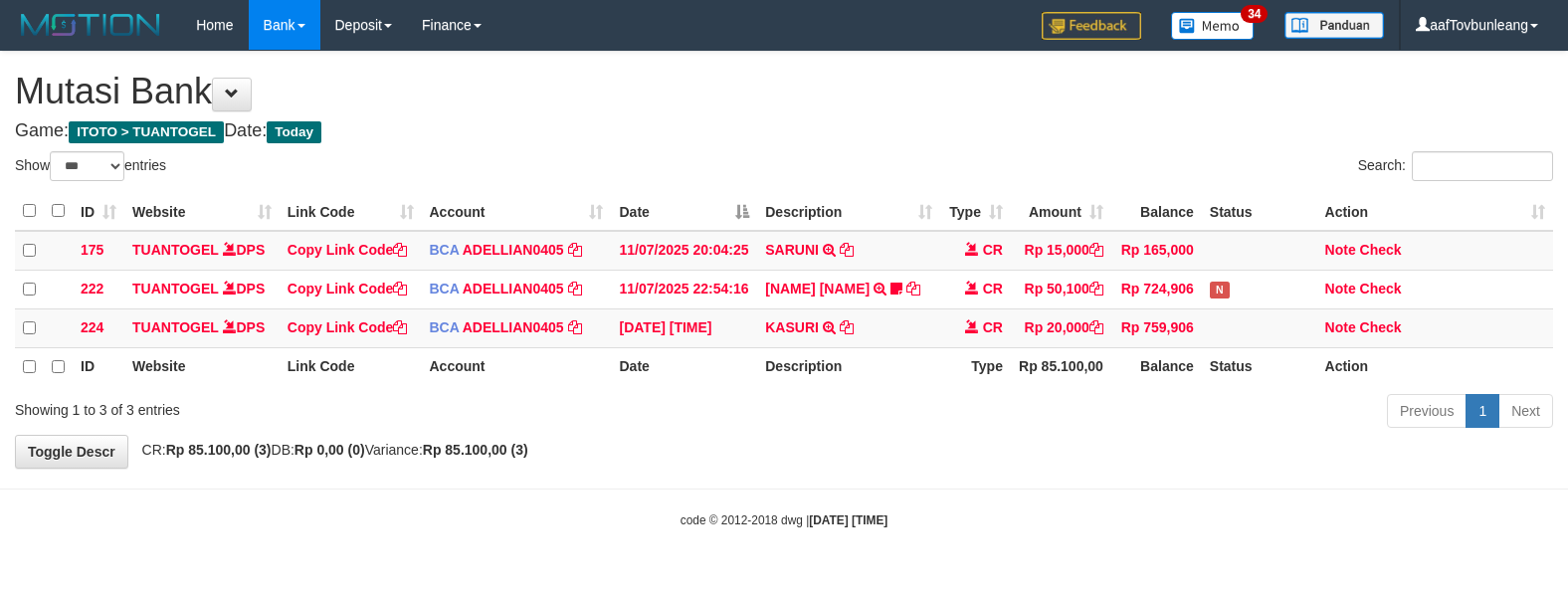 select on "***" 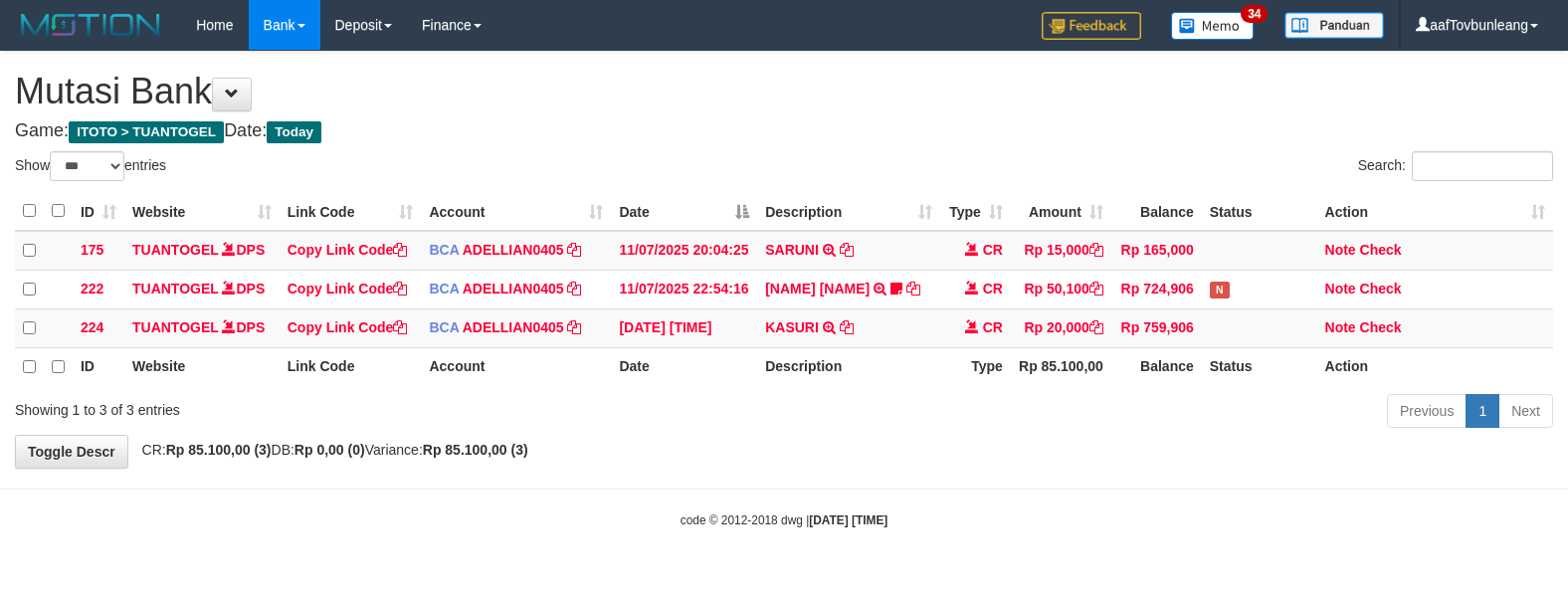 scroll, scrollTop: 0, scrollLeft: 0, axis: both 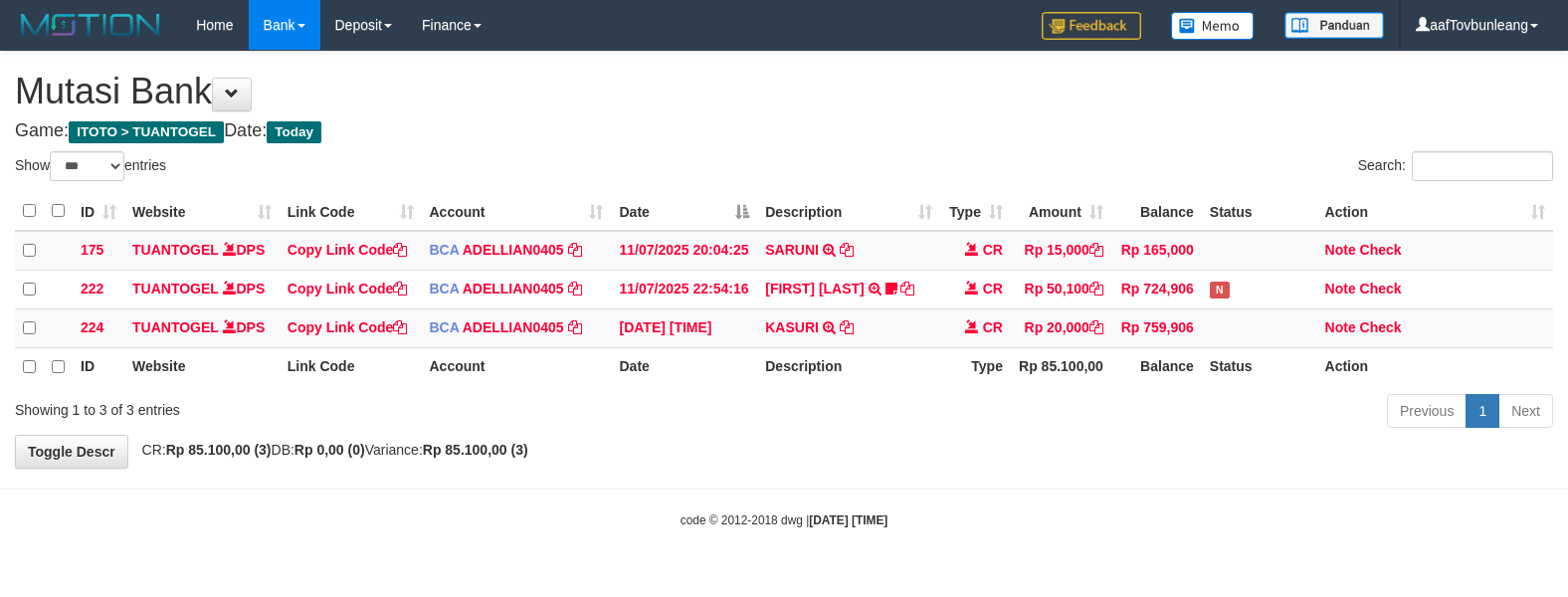 select on "***" 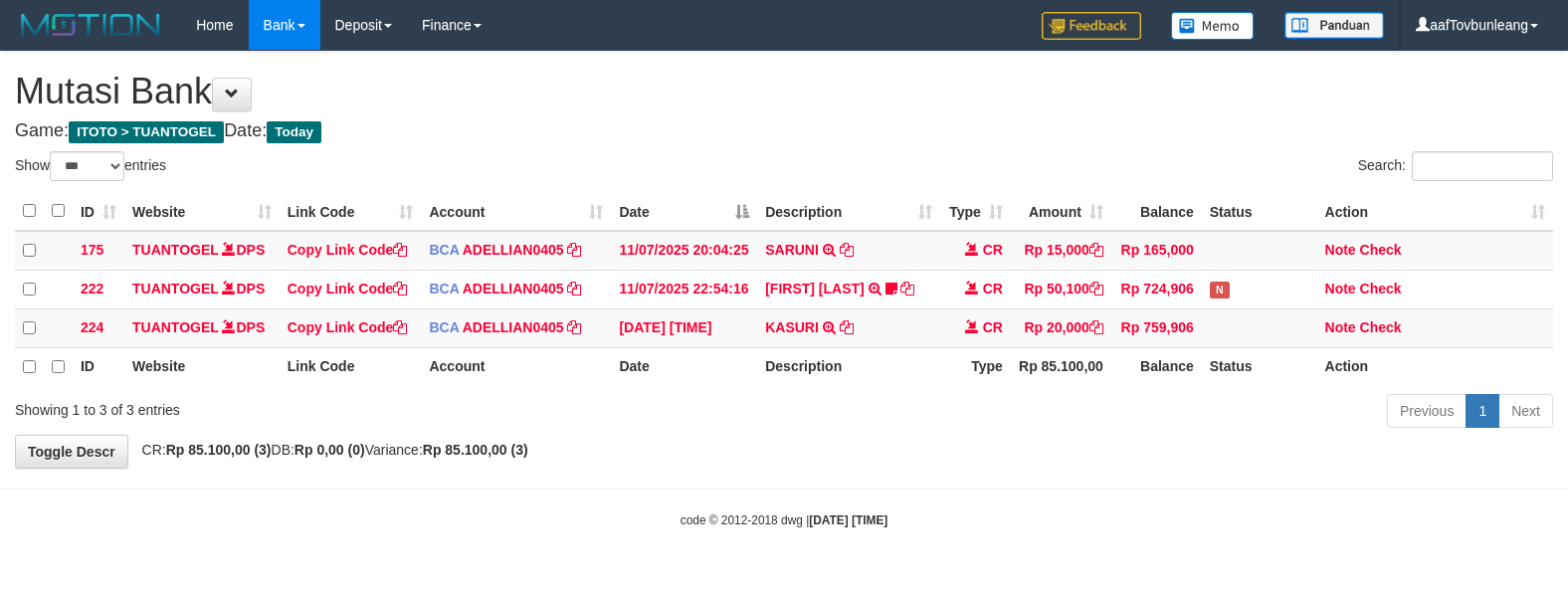 scroll, scrollTop: 0, scrollLeft: 0, axis: both 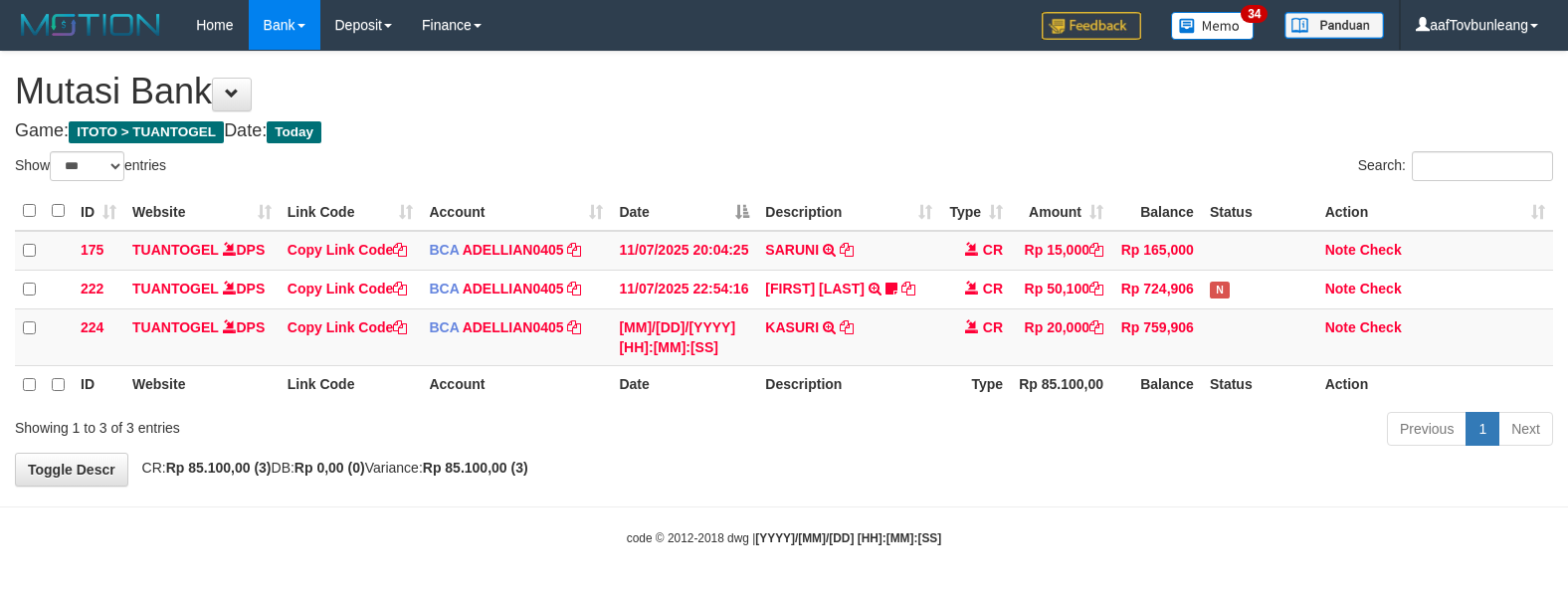 select on "***" 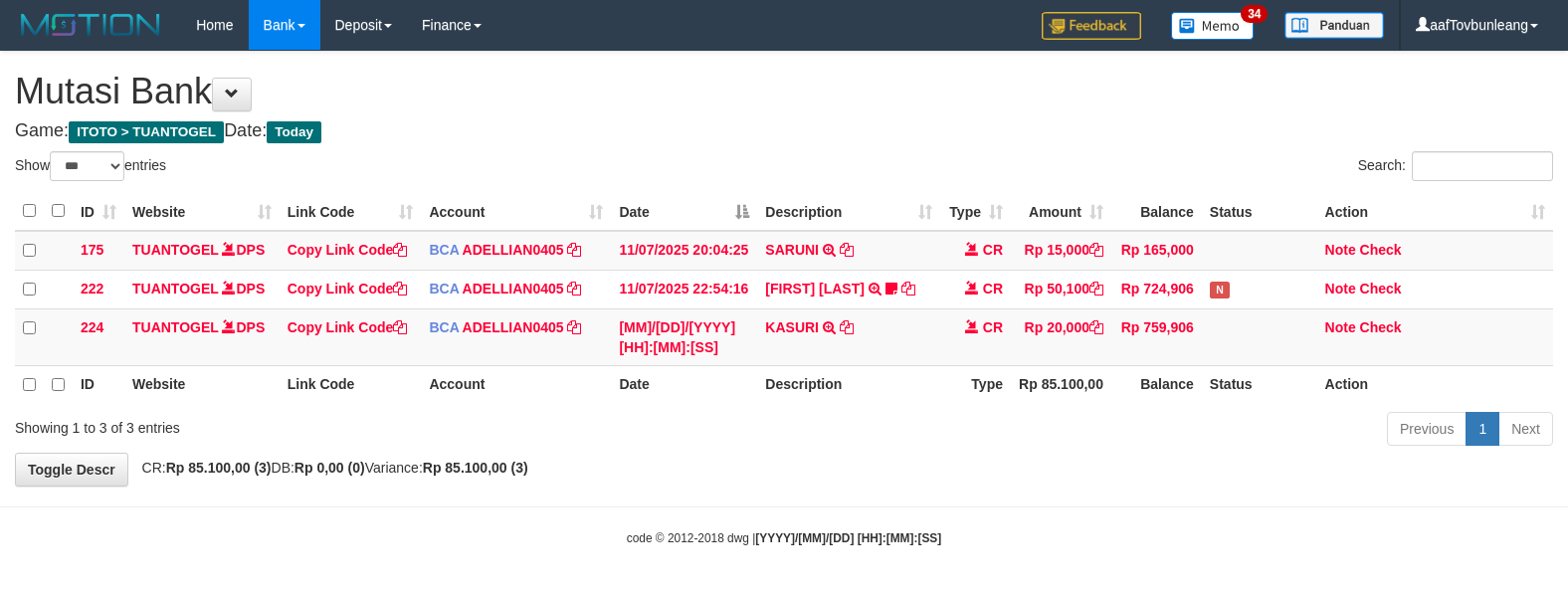 scroll, scrollTop: 0, scrollLeft: 0, axis: both 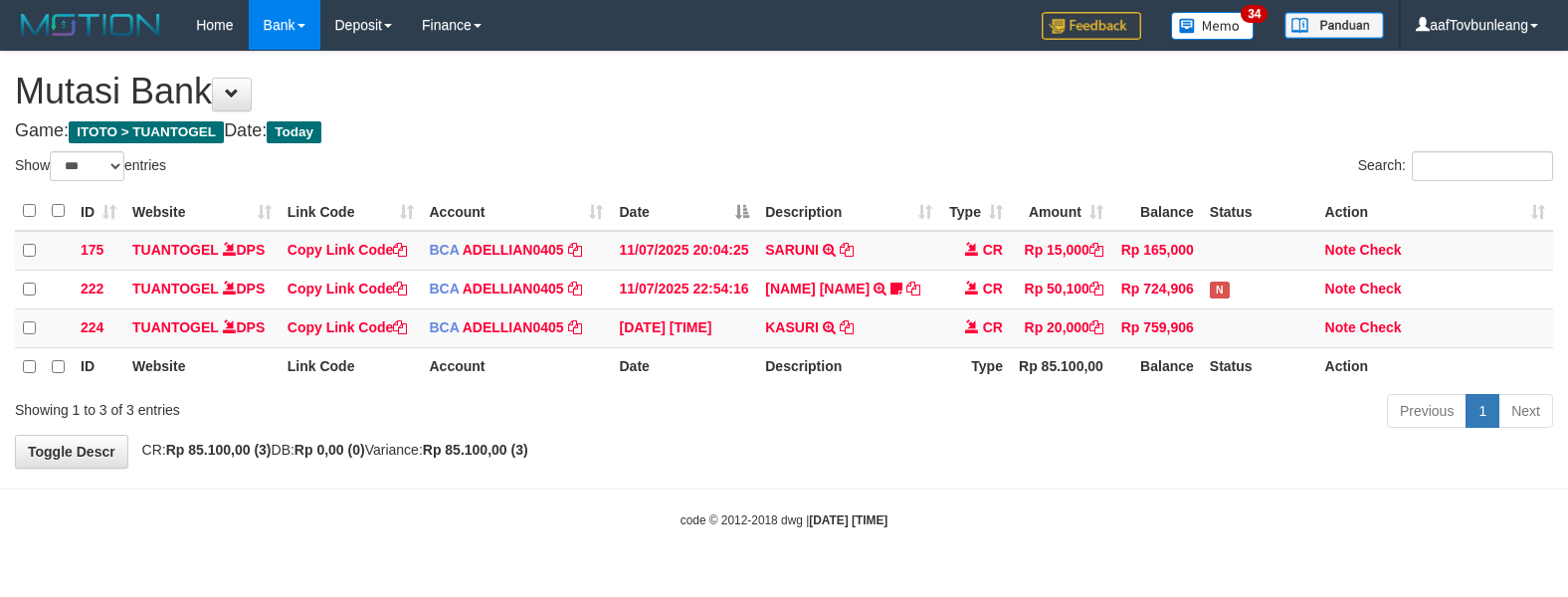 select on "***" 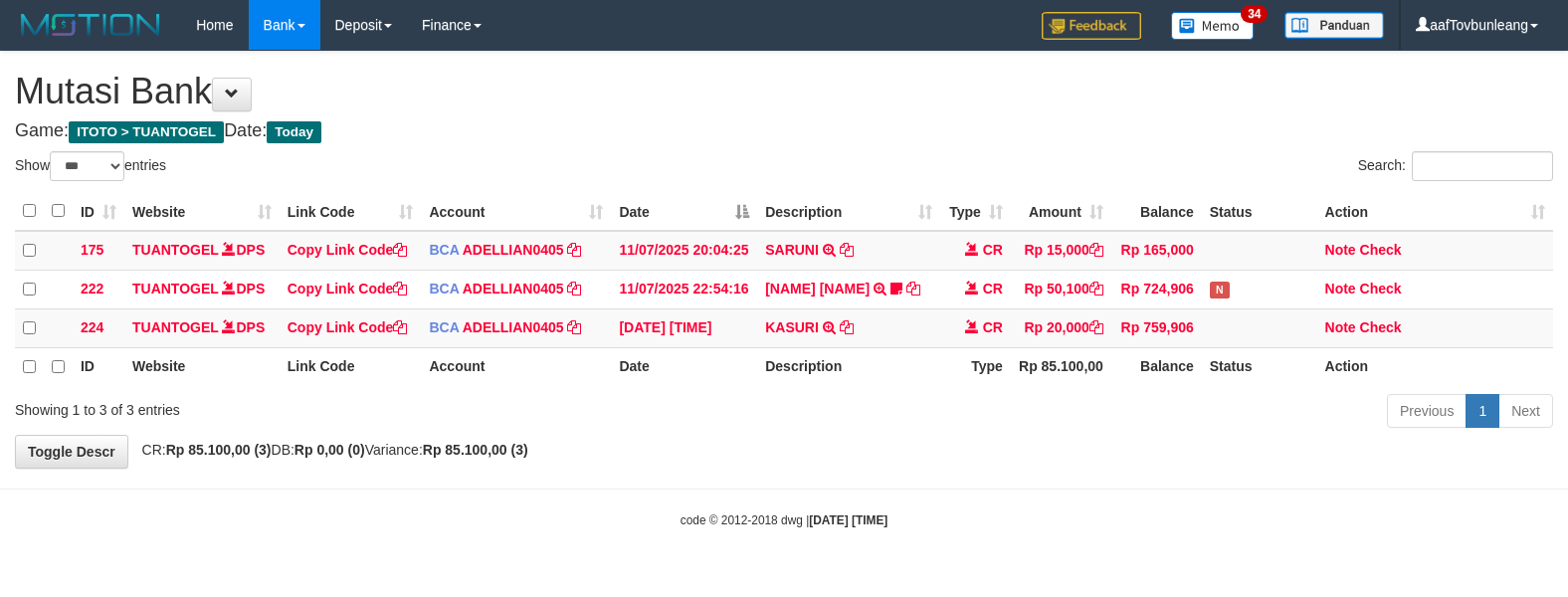 scroll, scrollTop: 0, scrollLeft: 0, axis: both 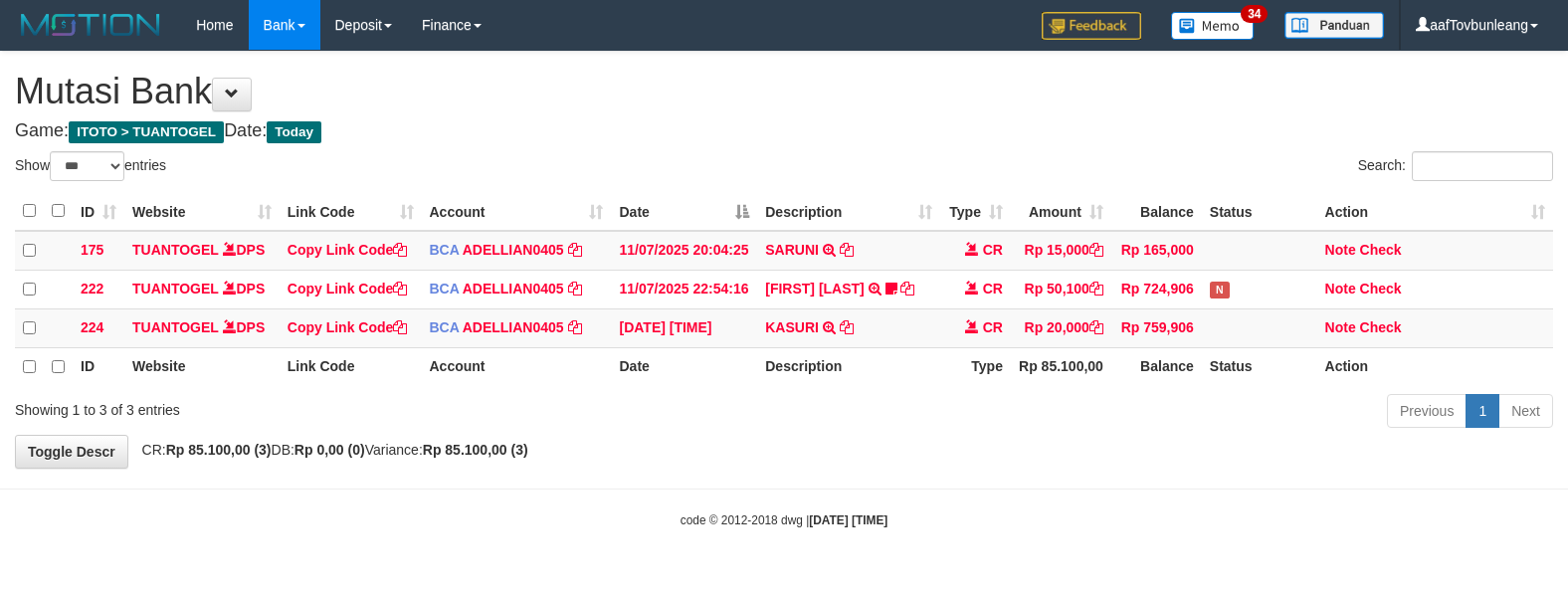 select on "***" 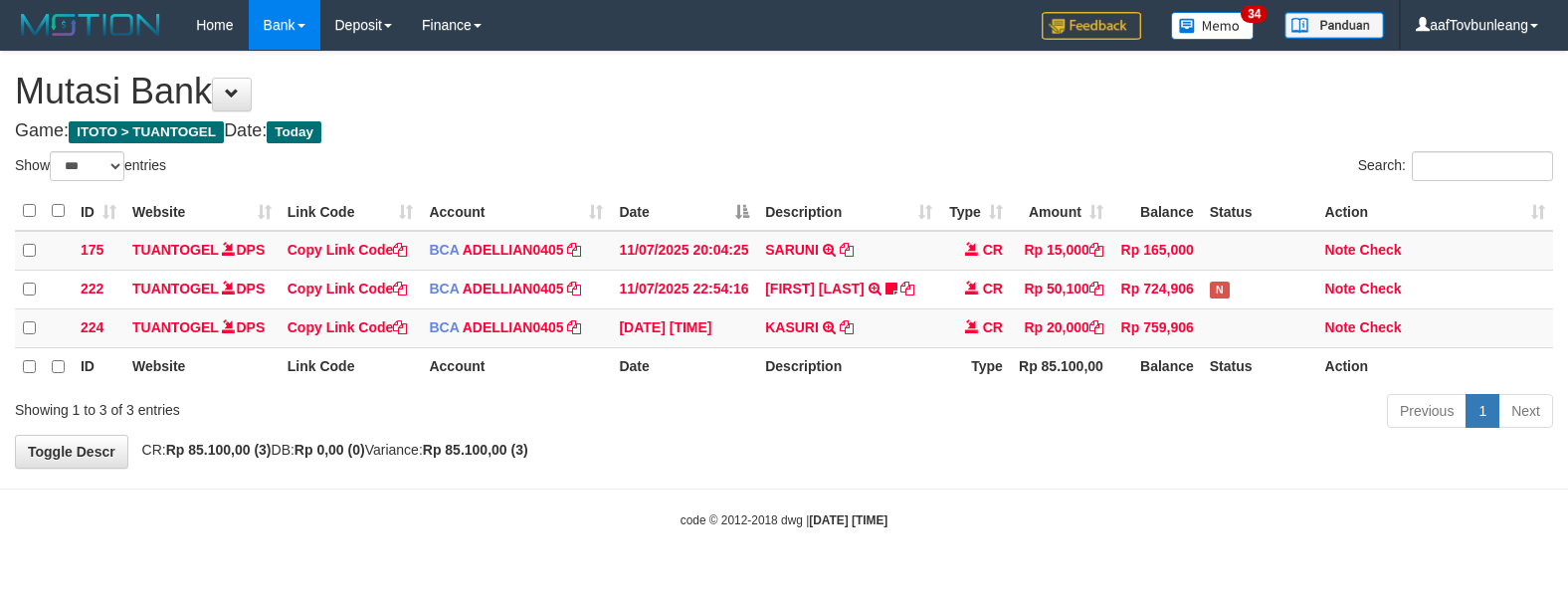 scroll, scrollTop: 0, scrollLeft: 0, axis: both 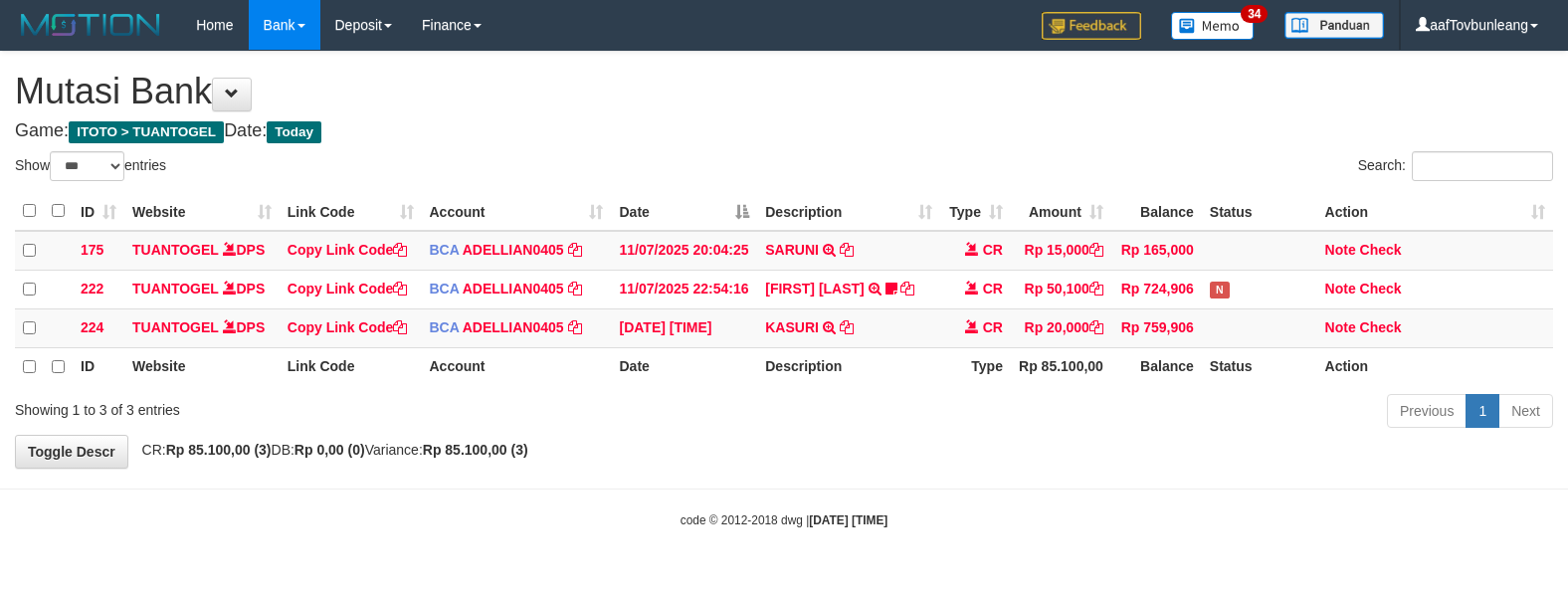 select on "***" 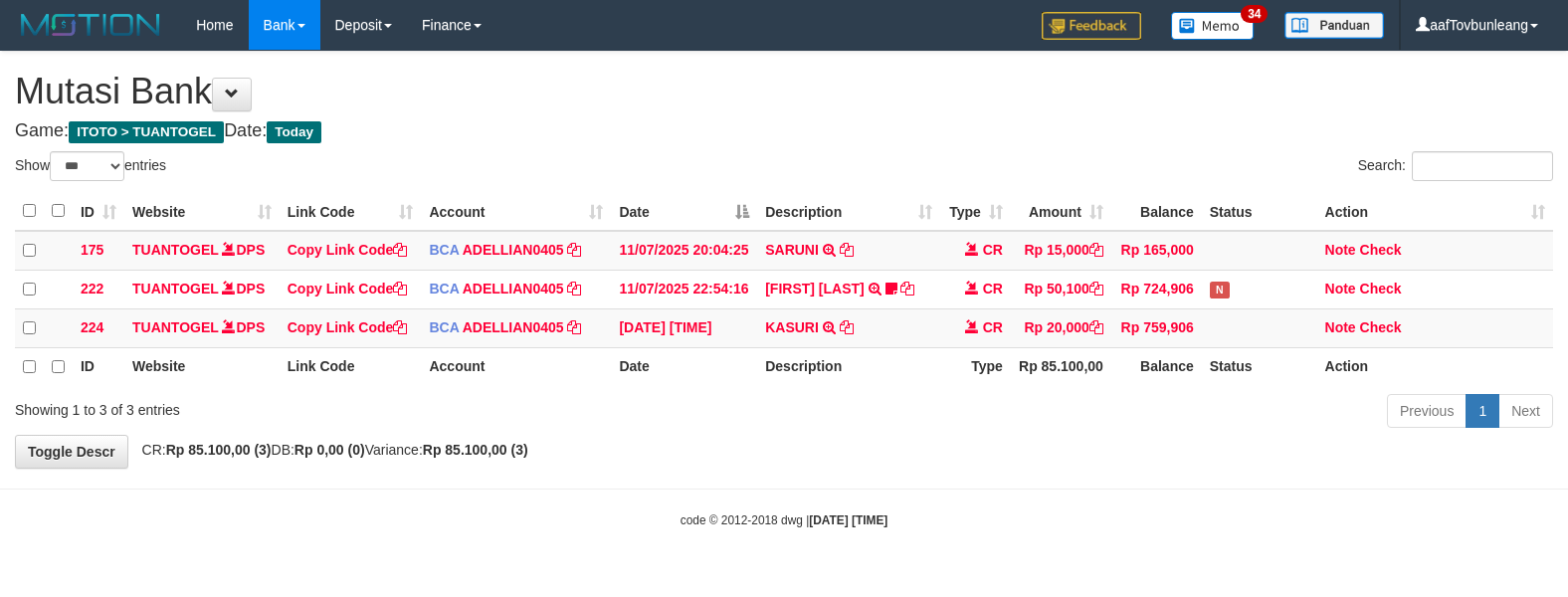 scroll, scrollTop: 0, scrollLeft: 0, axis: both 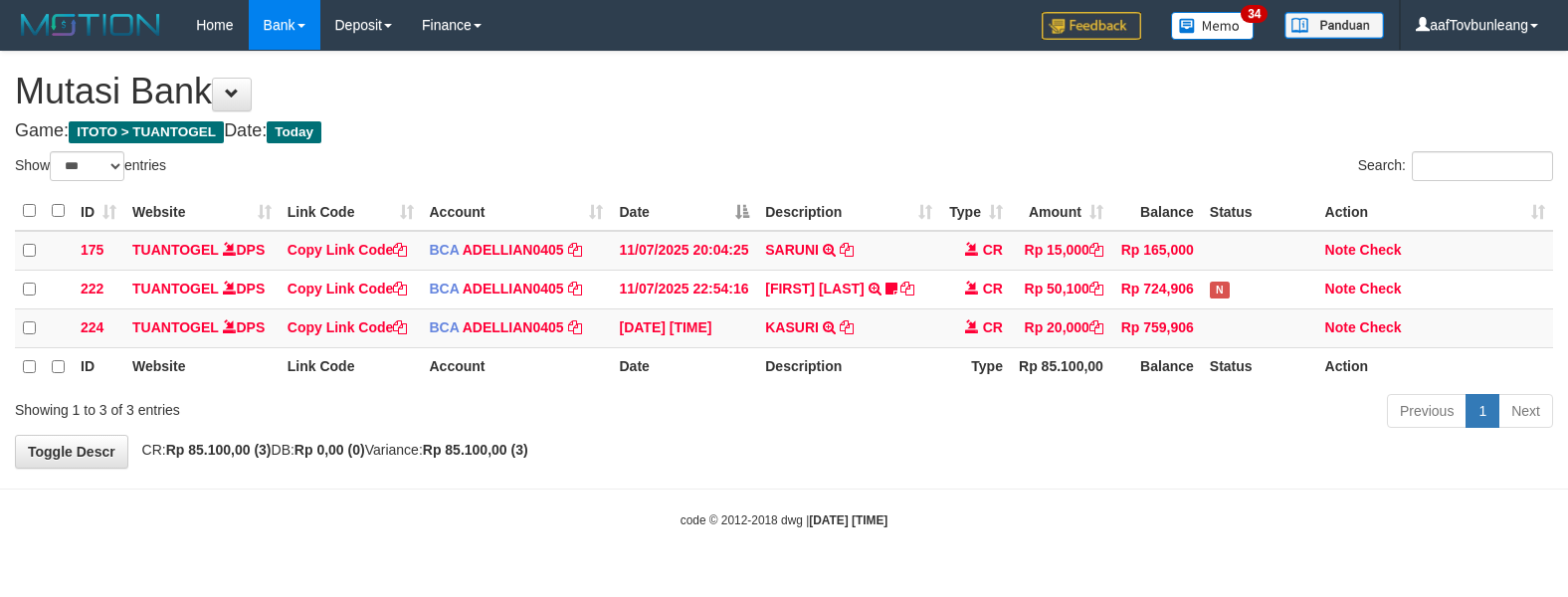 select on "***" 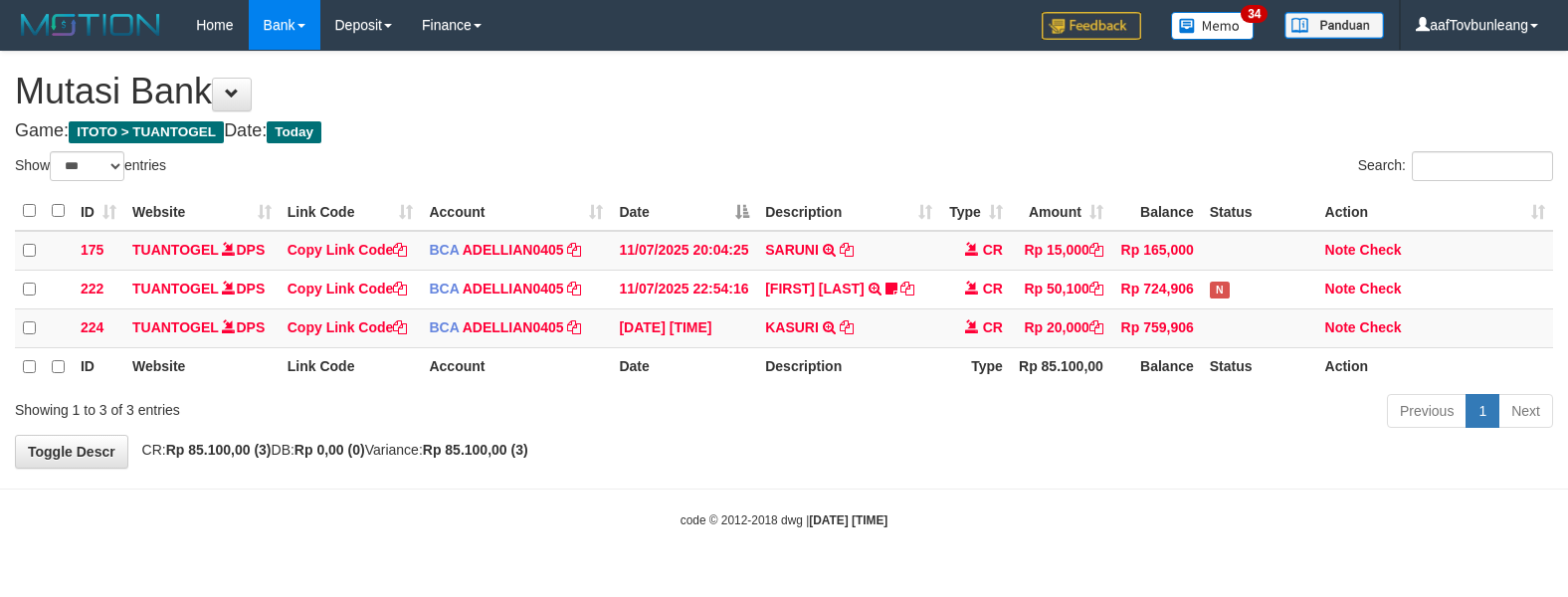 scroll, scrollTop: 0, scrollLeft: 0, axis: both 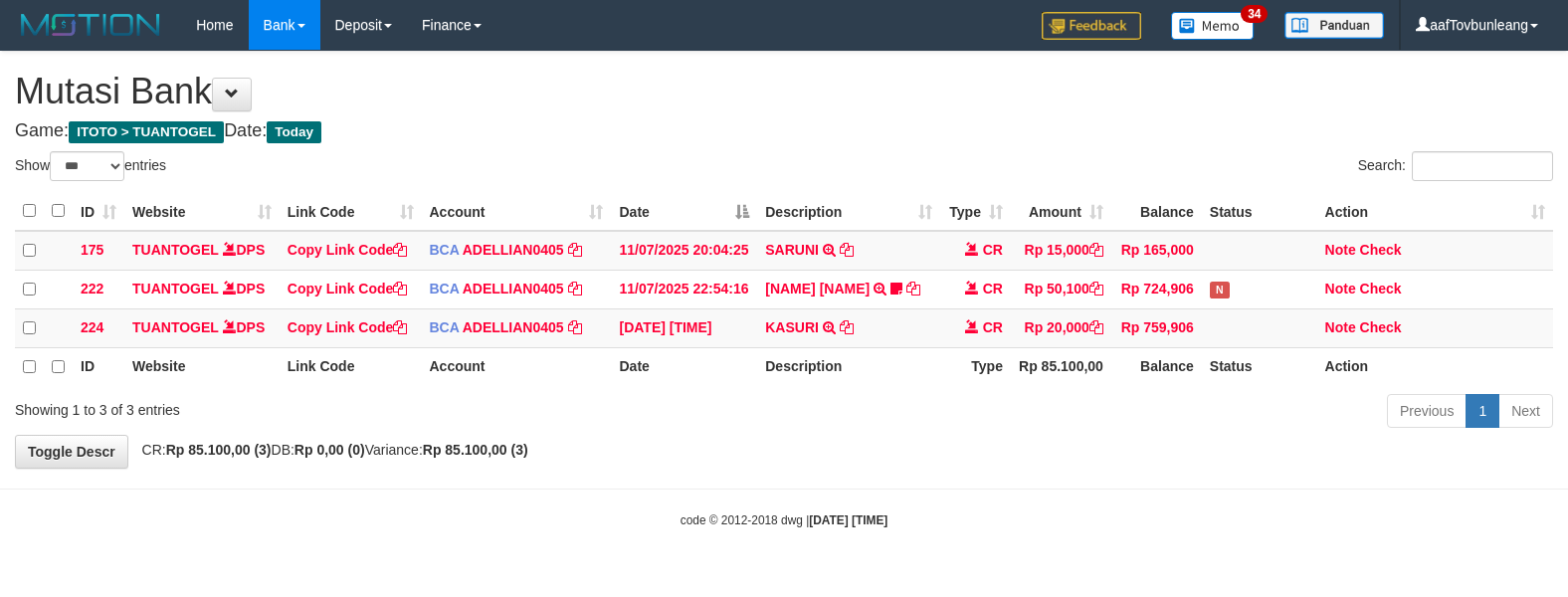 select on "***" 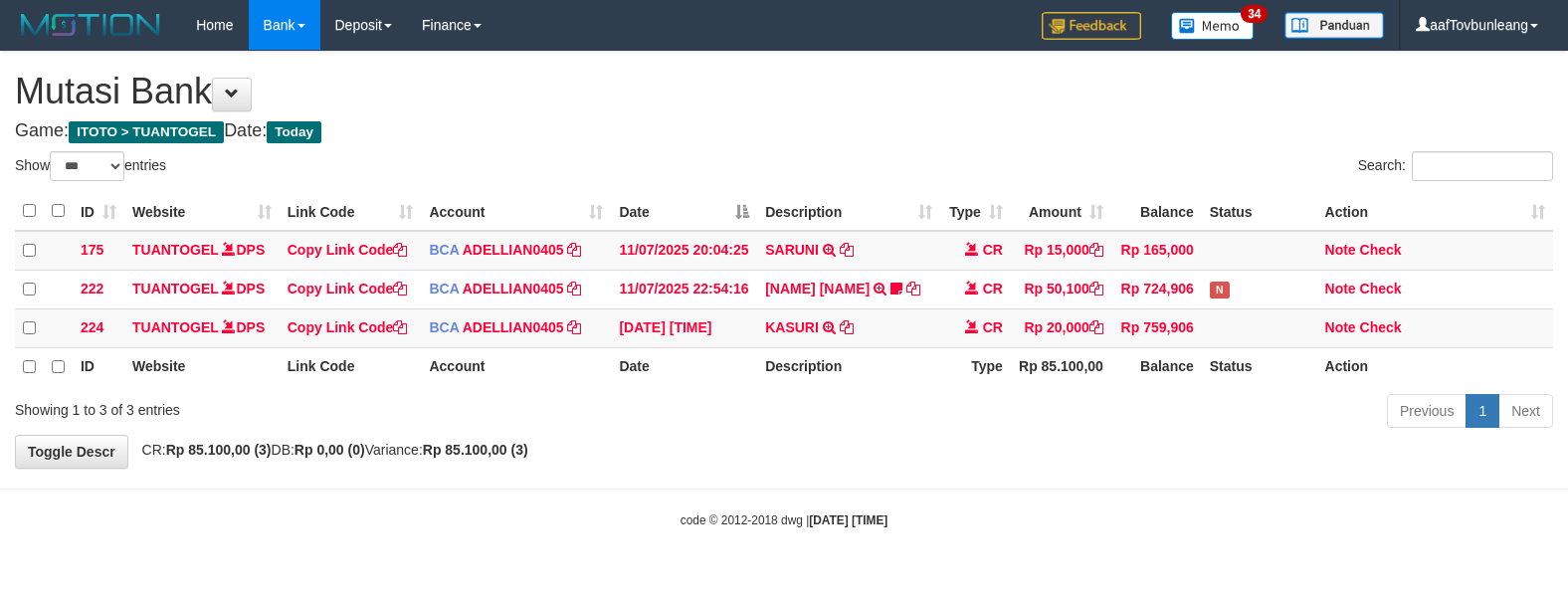 scroll, scrollTop: 0, scrollLeft: 0, axis: both 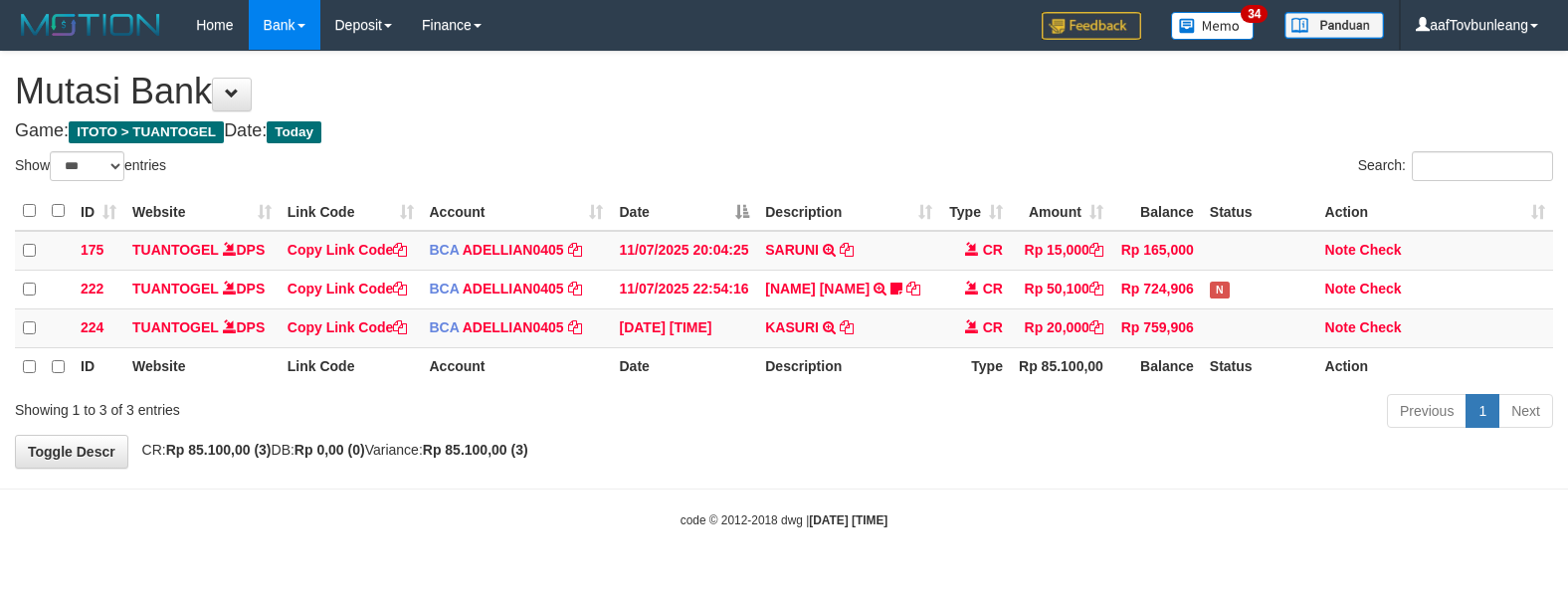 select on "***" 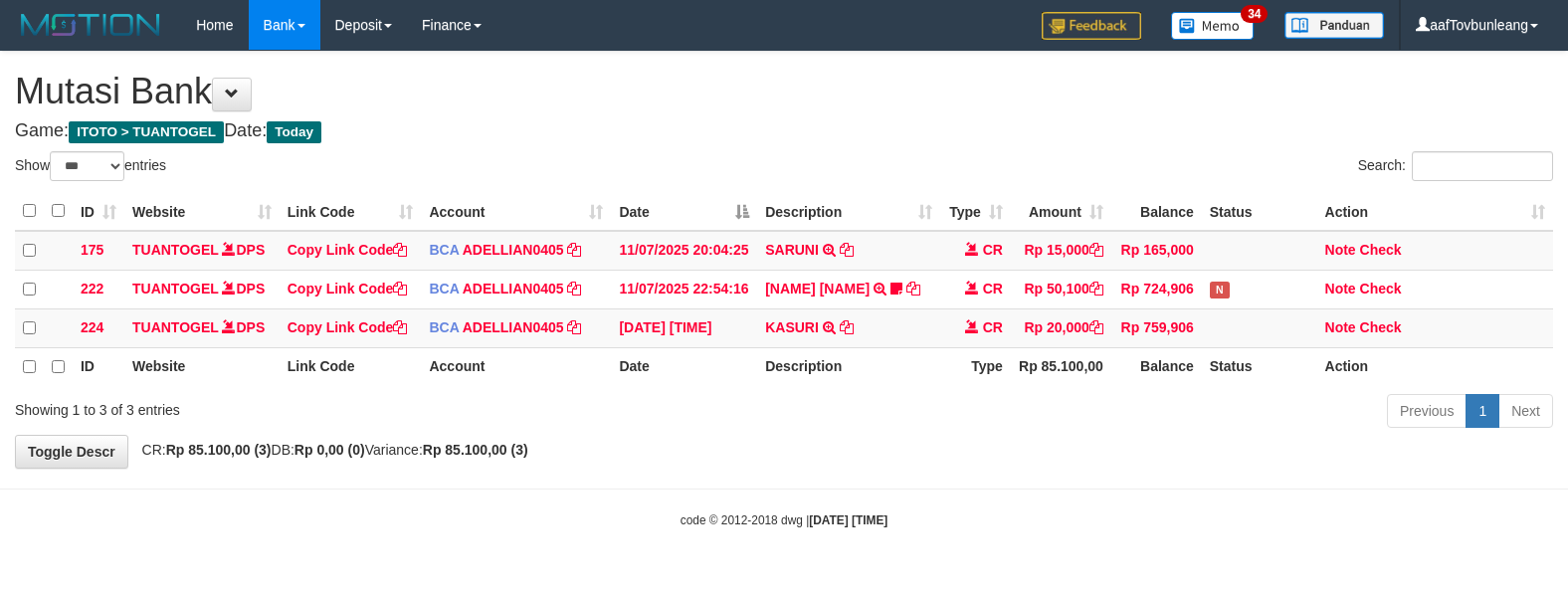 scroll, scrollTop: 0, scrollLeft: 0, axis: both 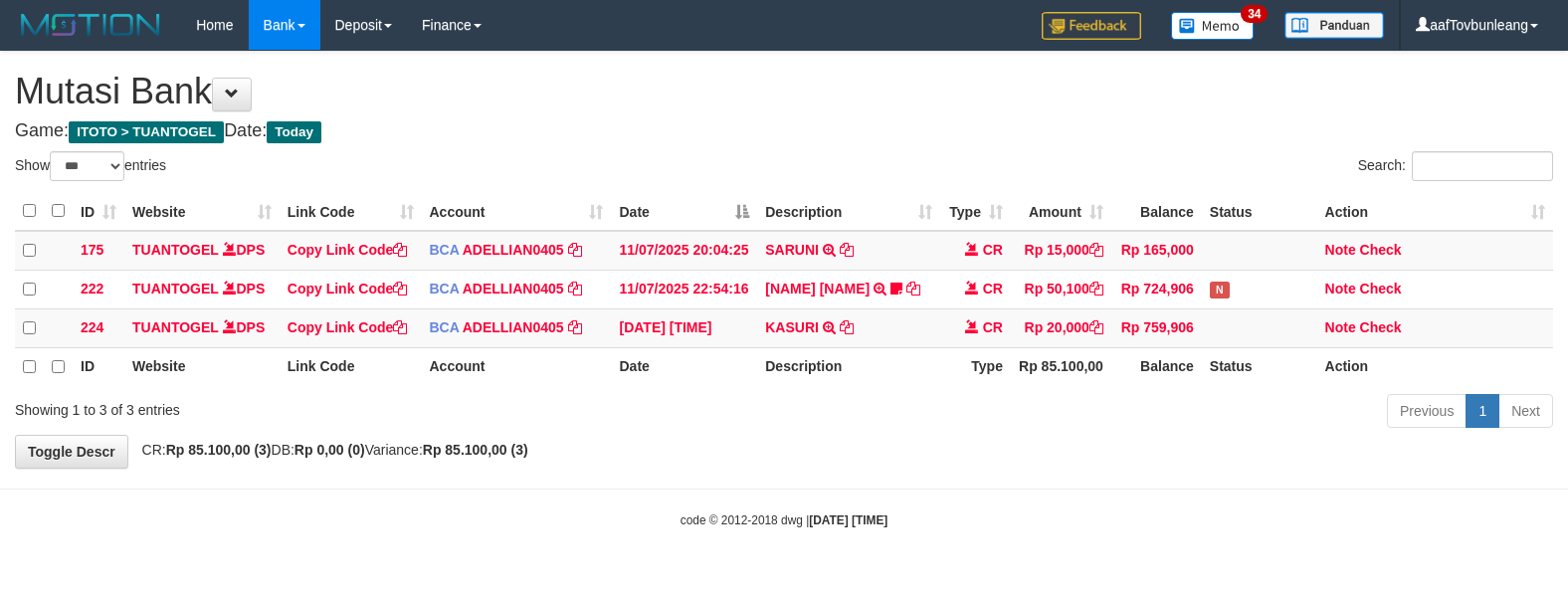 select on "***" 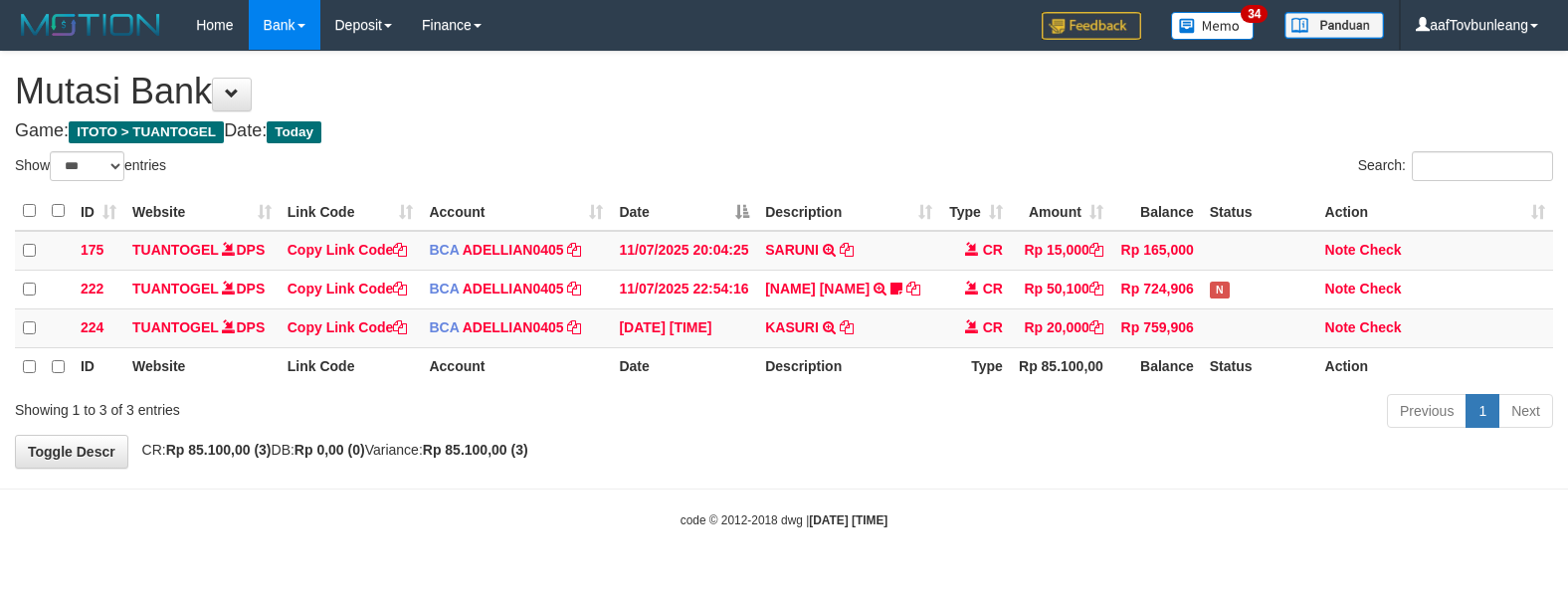 scroll, scrollTop: 0, scrollLeft: 0, axis: both 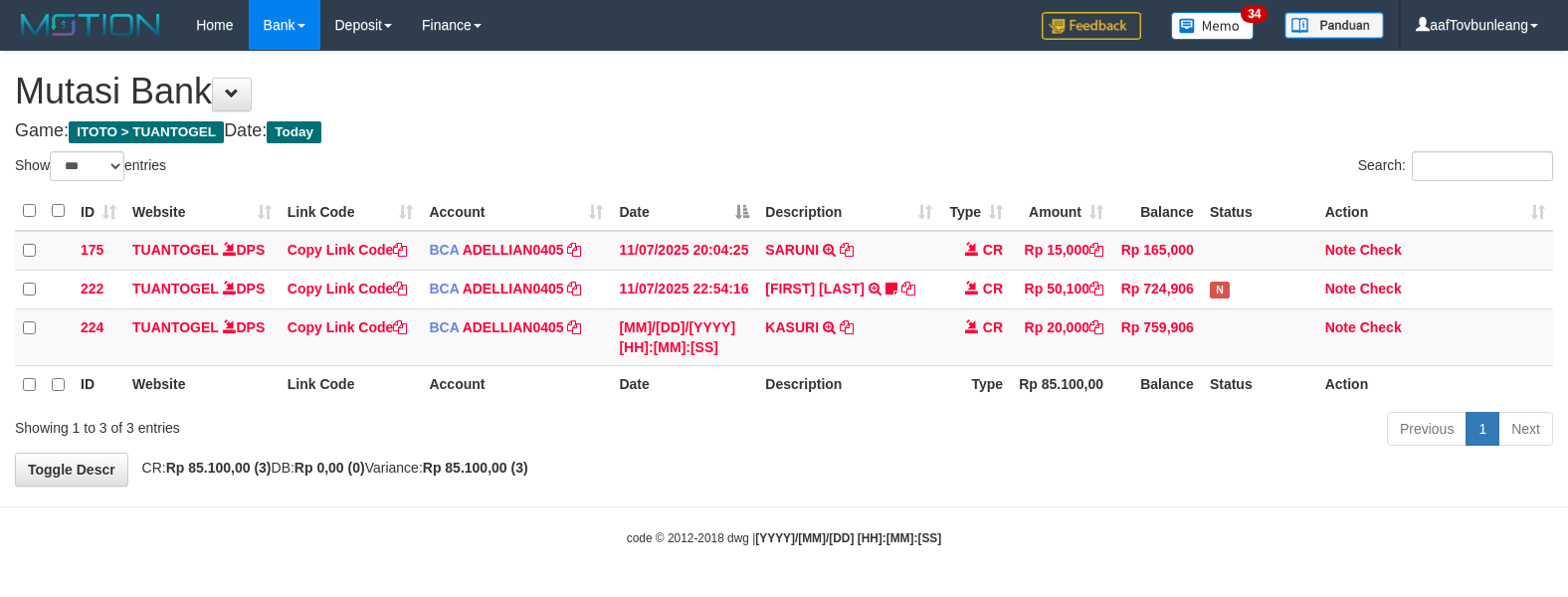 select on "***" 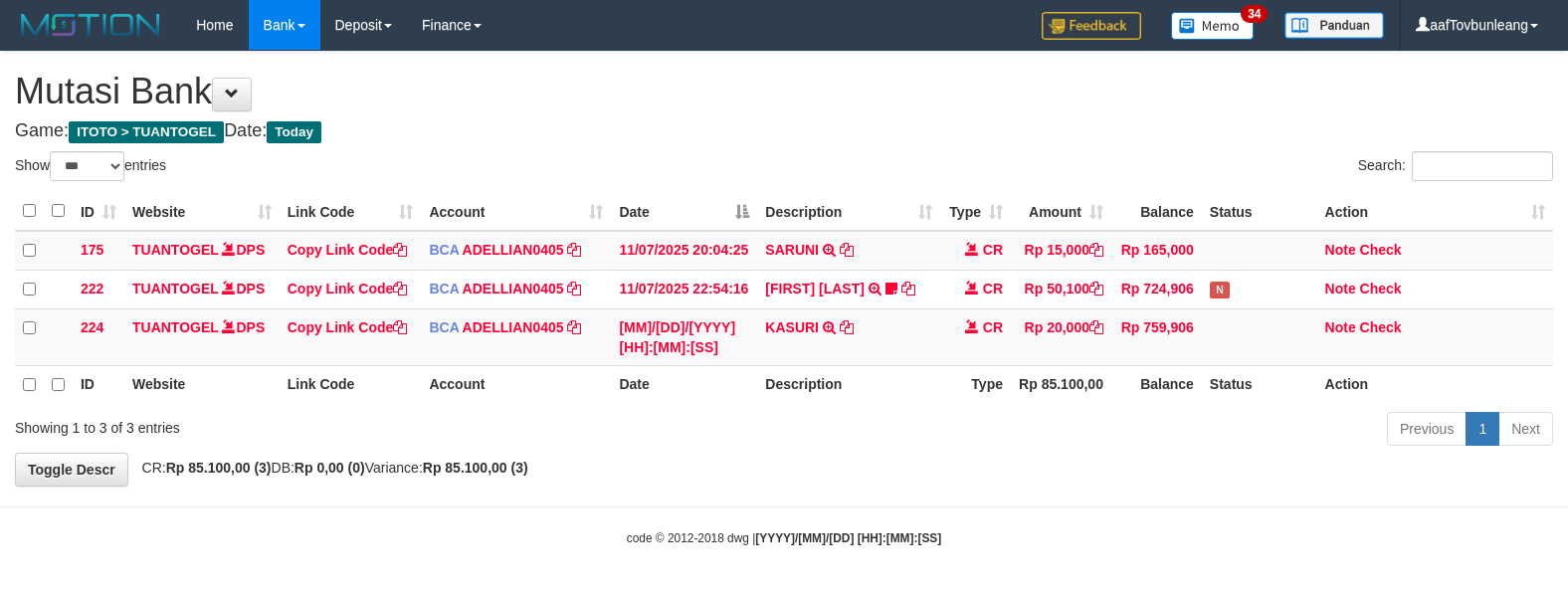 scroll, scrollTop: 0, scrollLeft: 0, axis: both 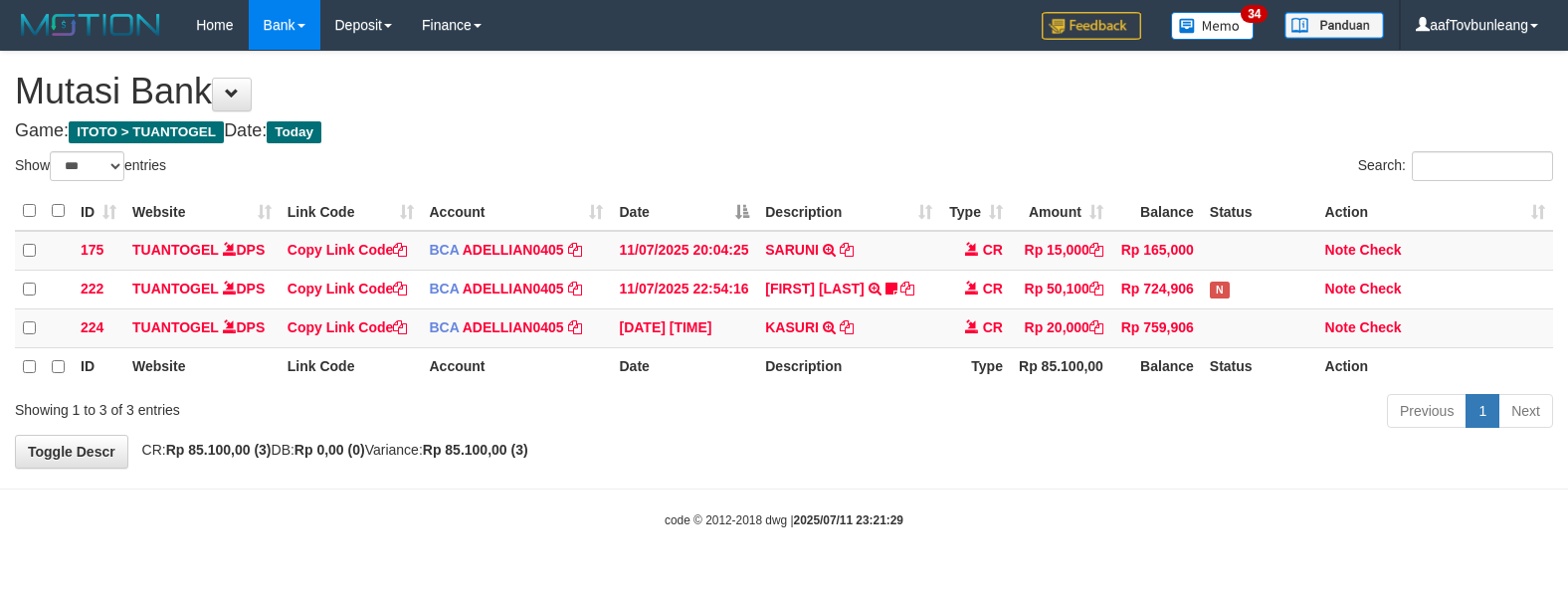 select on "***" 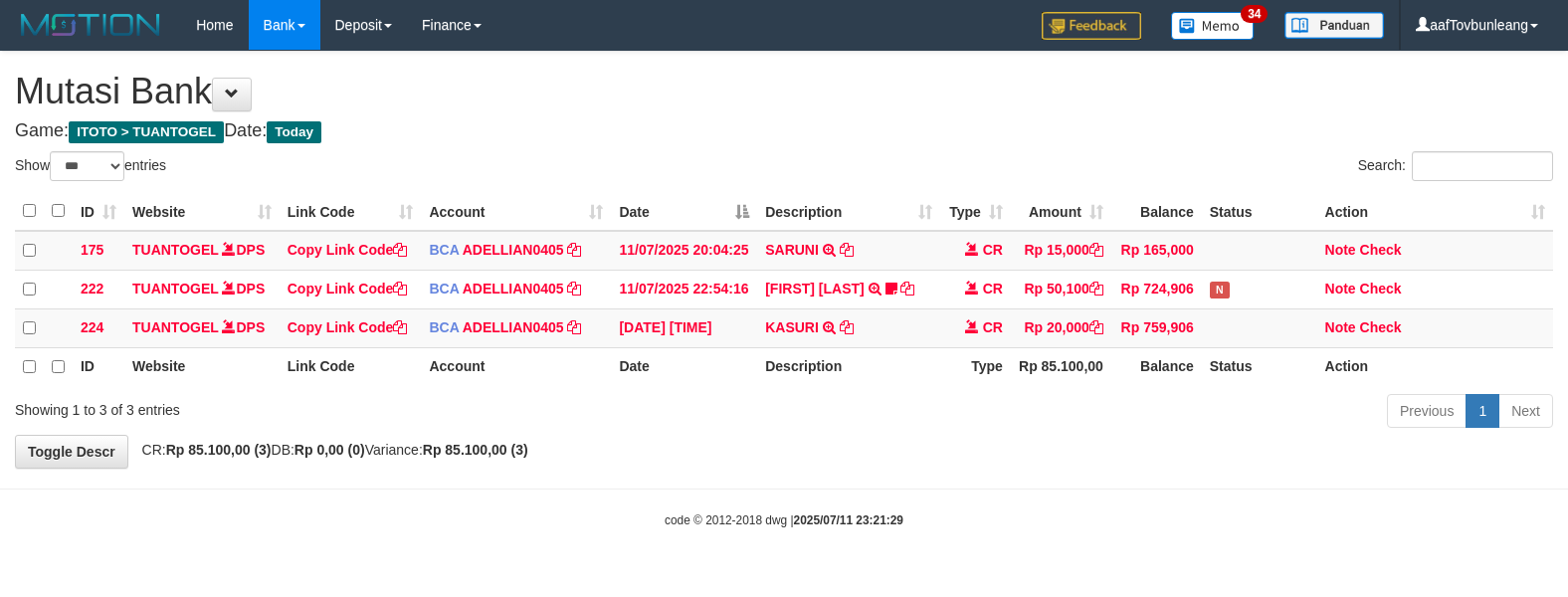 scroll, scrollTop: 0, scrollLeft: 0, axis: both 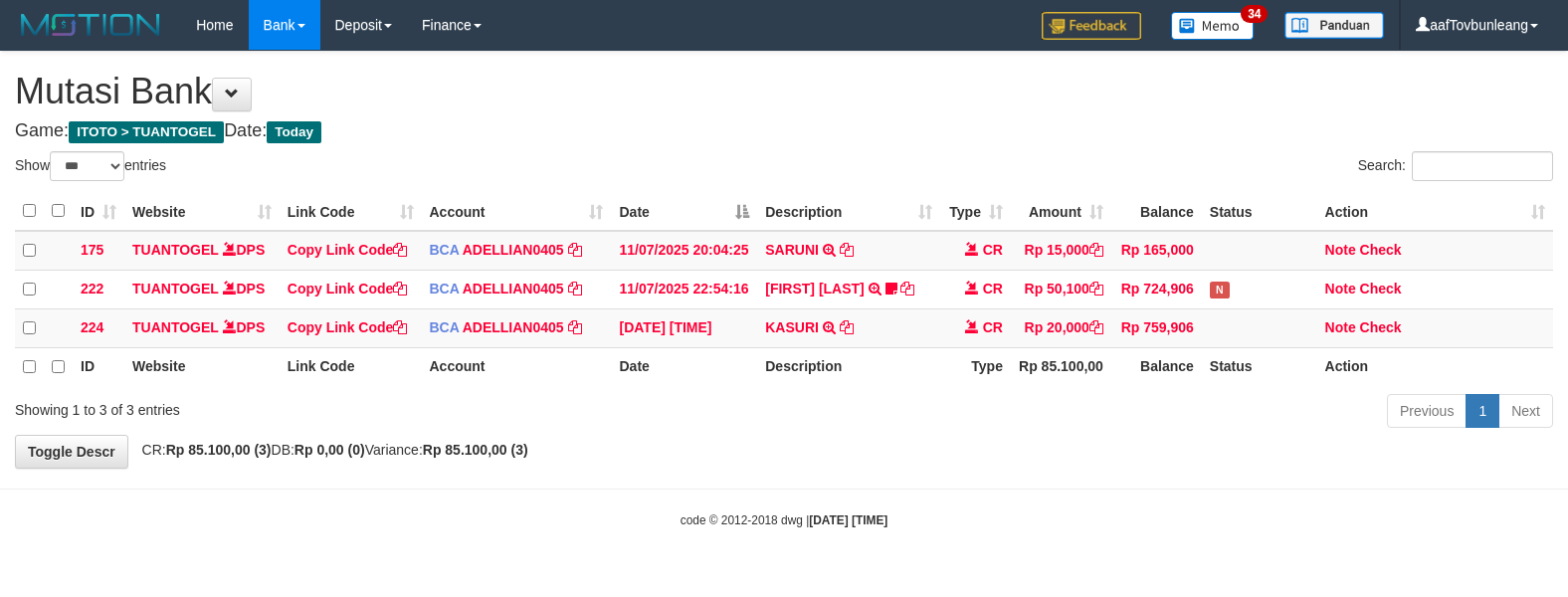 select on "***" 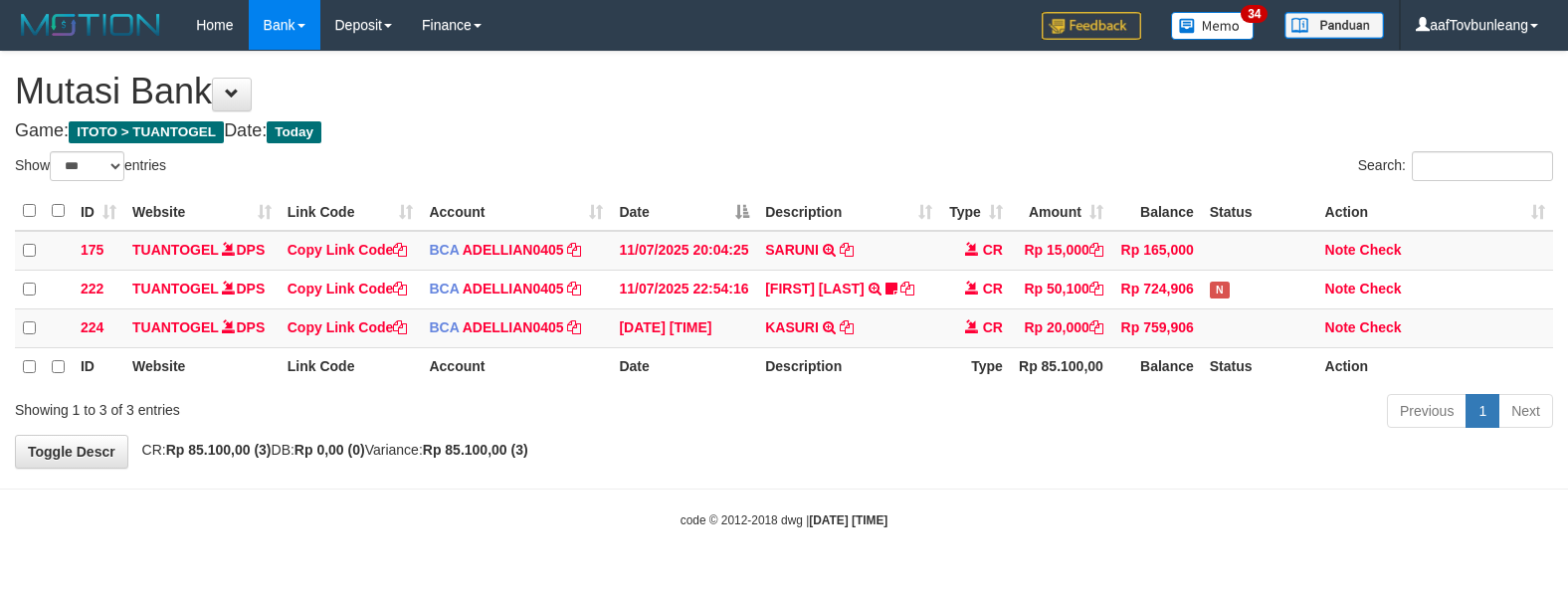 scroll, scrollTop: 0, scrollLeft: 0, axis: both 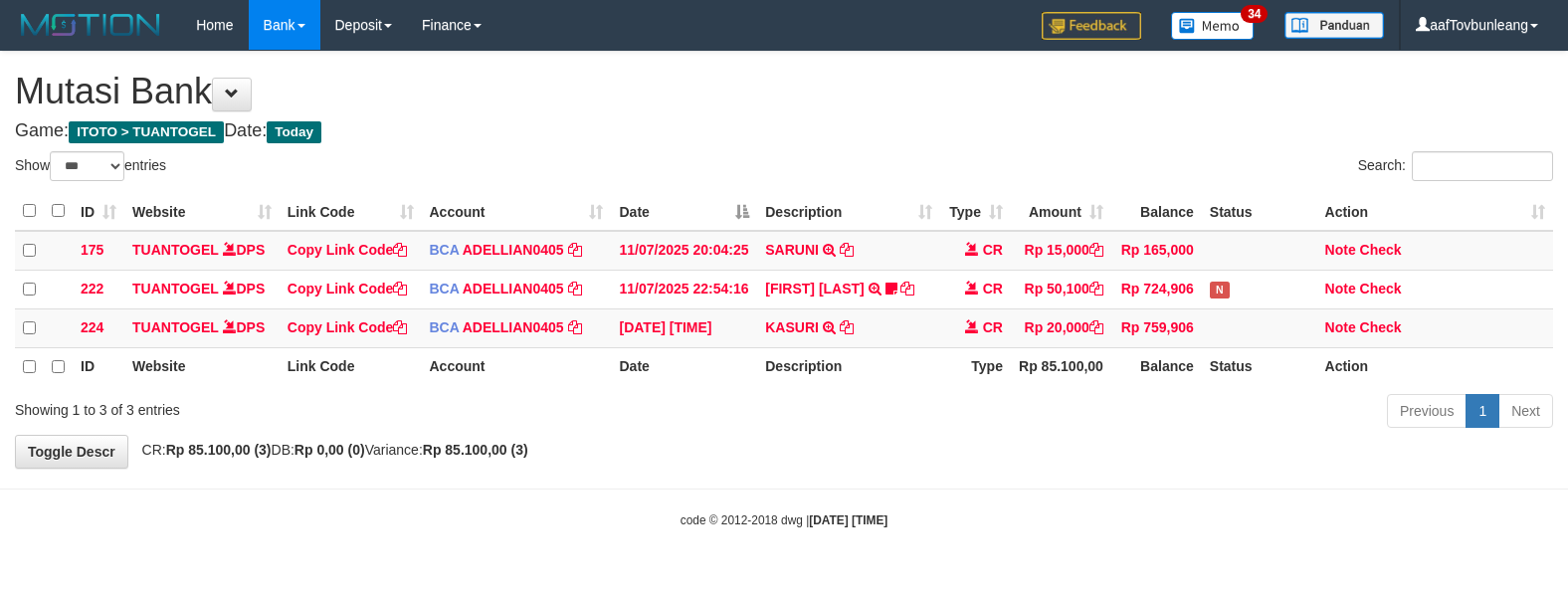 select on "***" 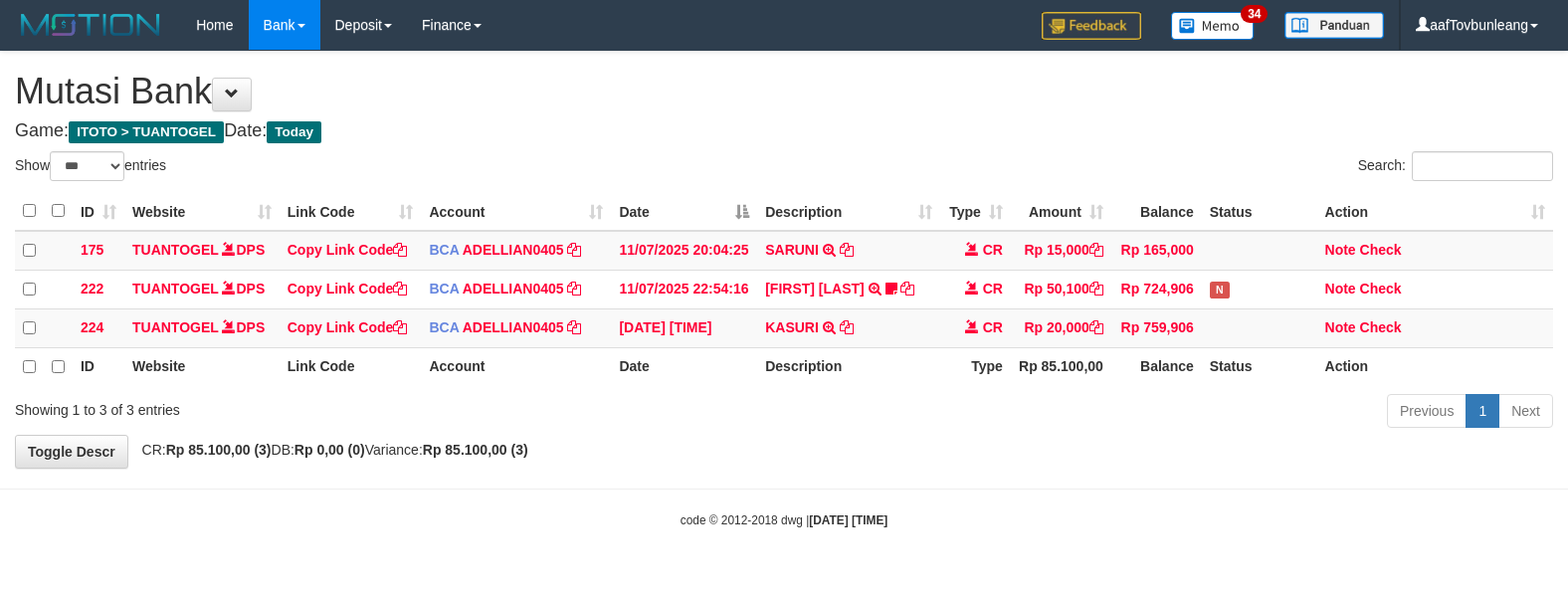 scroll, scrollTop: 0, scrollLeft: 0, axis: both 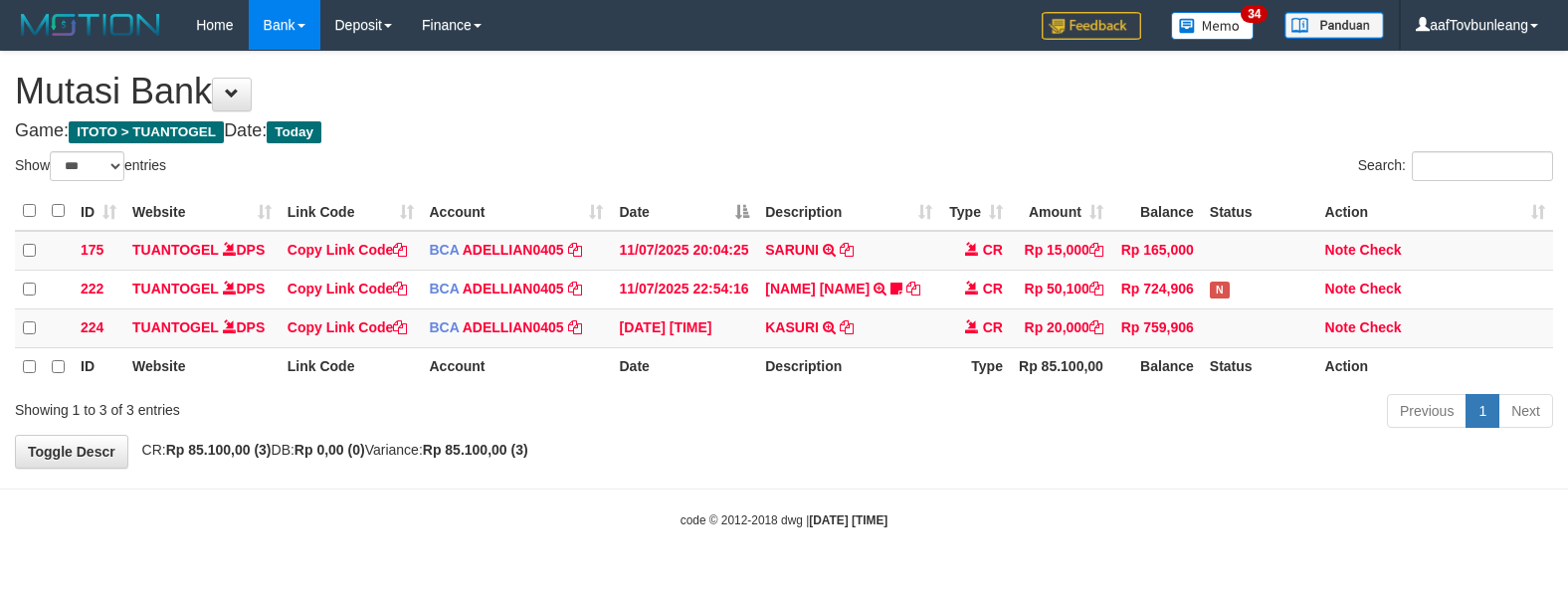 select on "***" 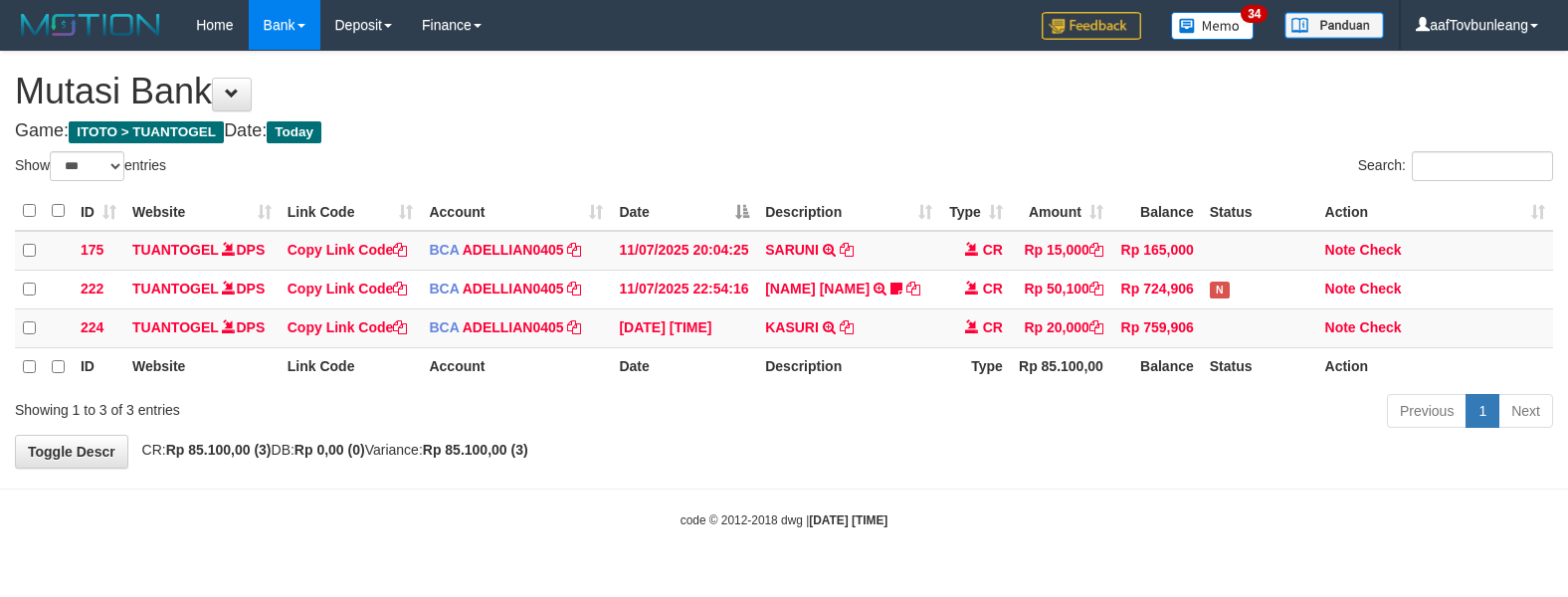 scroll, scrollTop: 0, scrollLeft: 0, axis: both 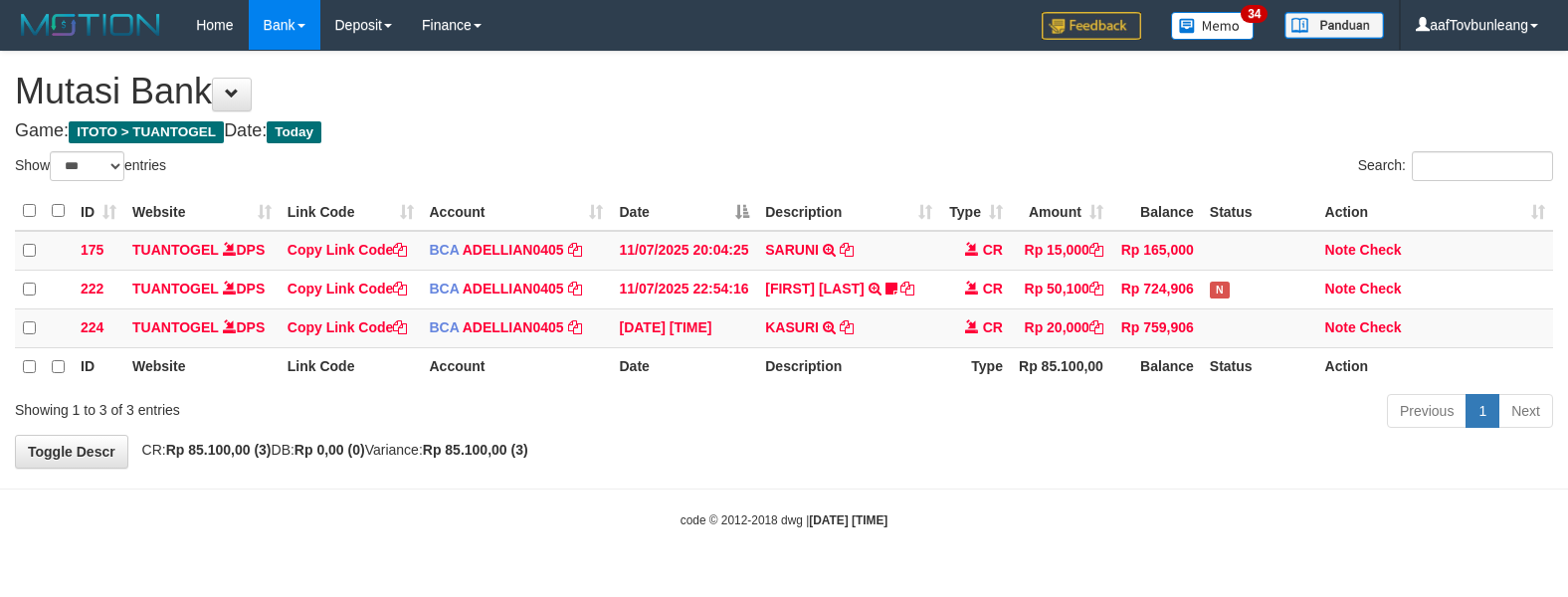 select on "***" 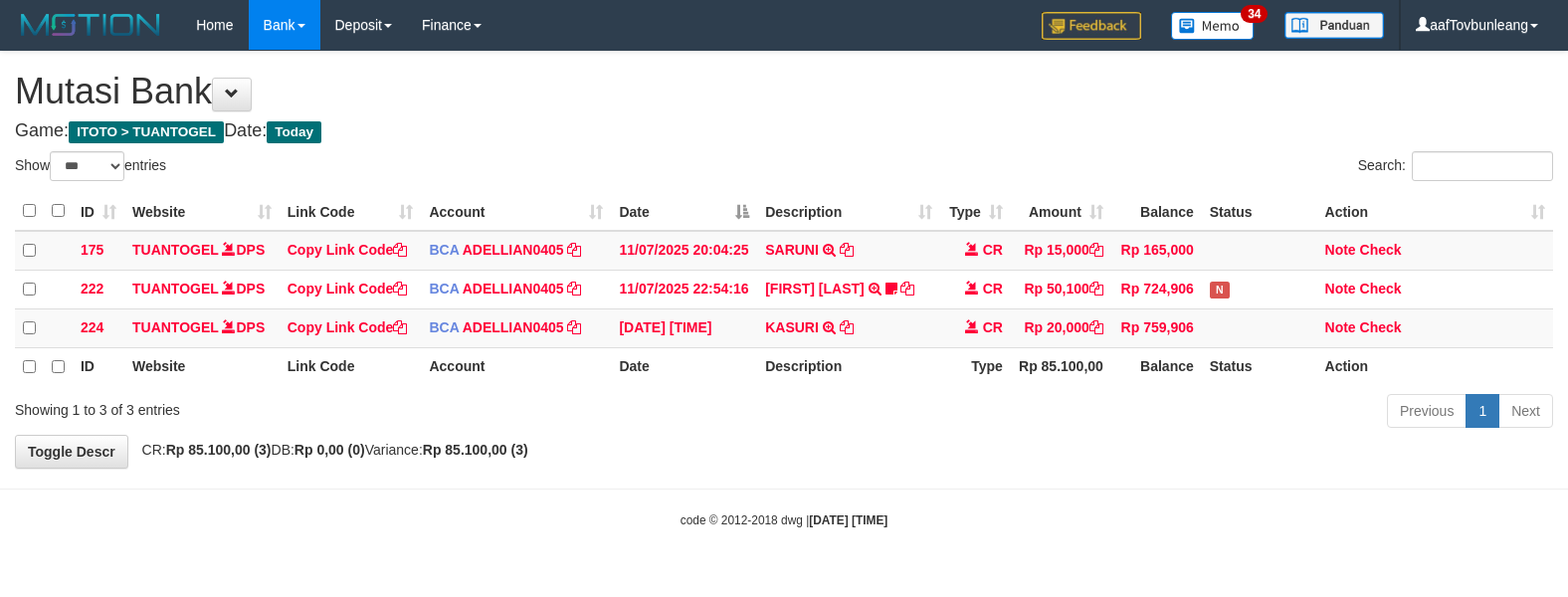 scroll, scrollTop: 0, scrollLeft: 0, axis: both 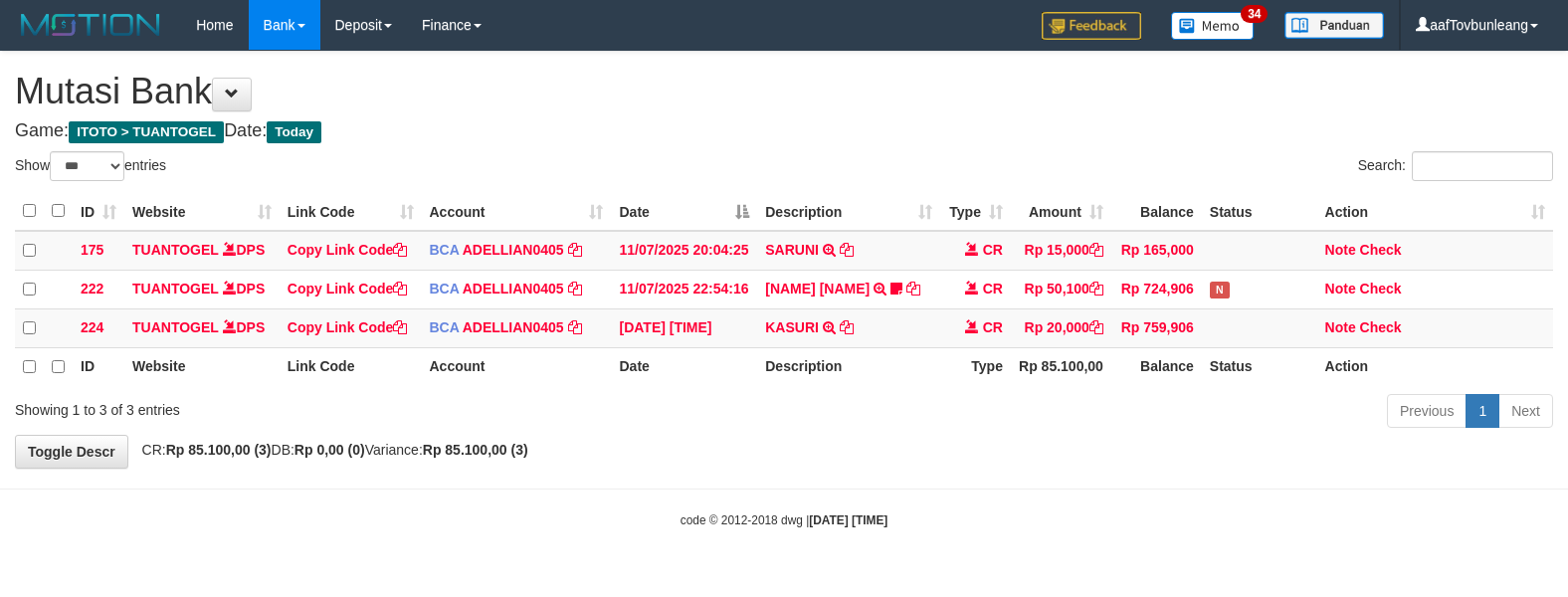 select on "***" 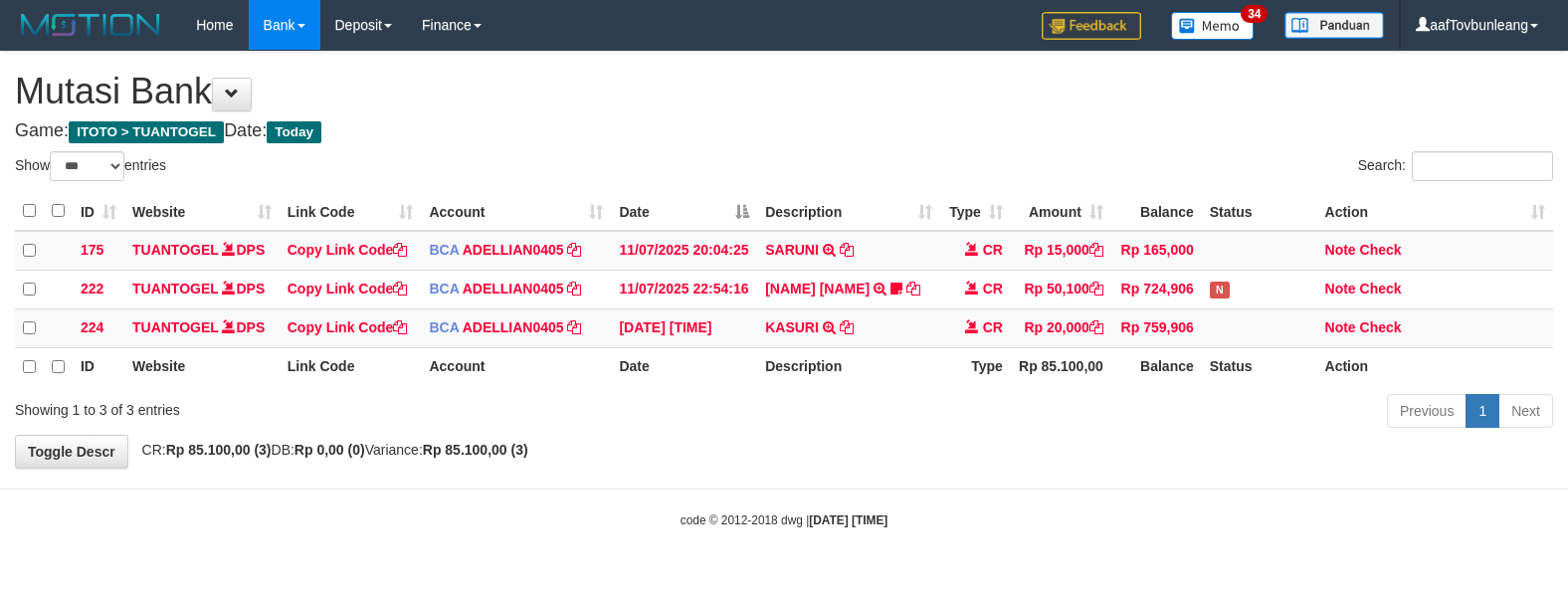 scroll, scrollTop: 0, scrollLeft: 0, axis: both 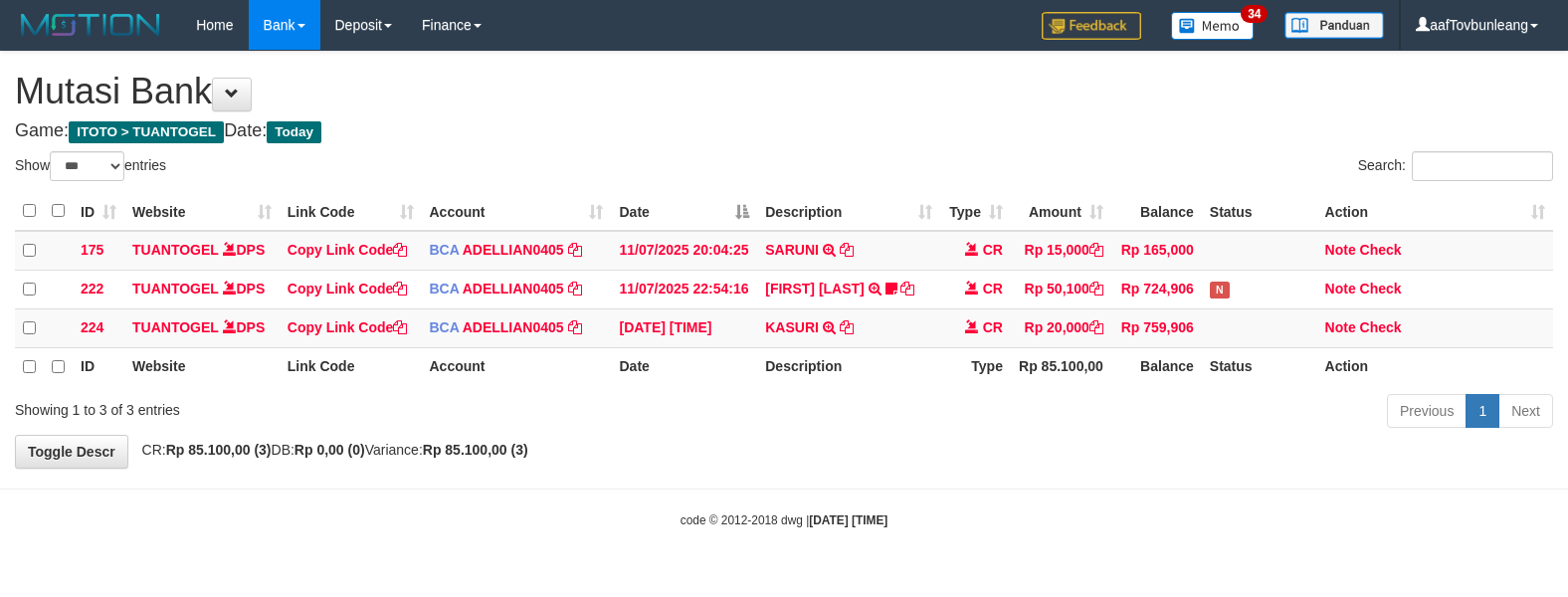 select on "***" 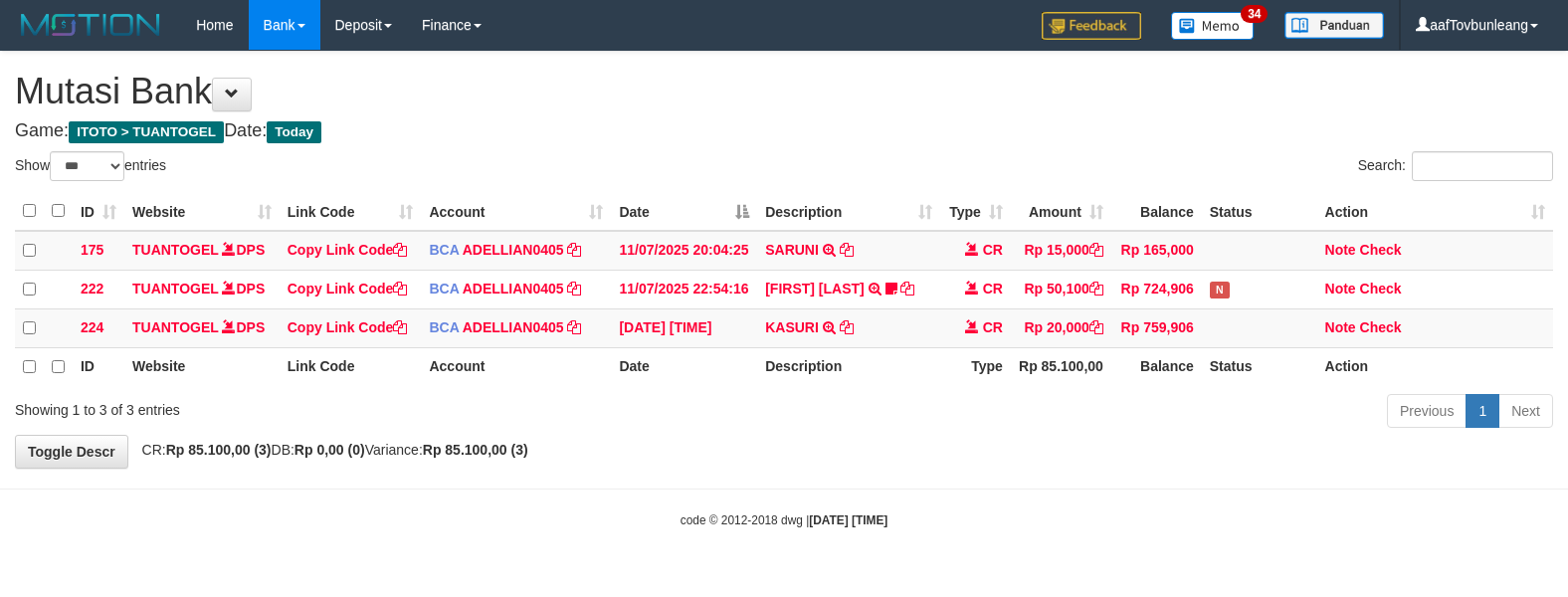 scroll, scrollTop: 0, scrollLeft: 0, axis: both 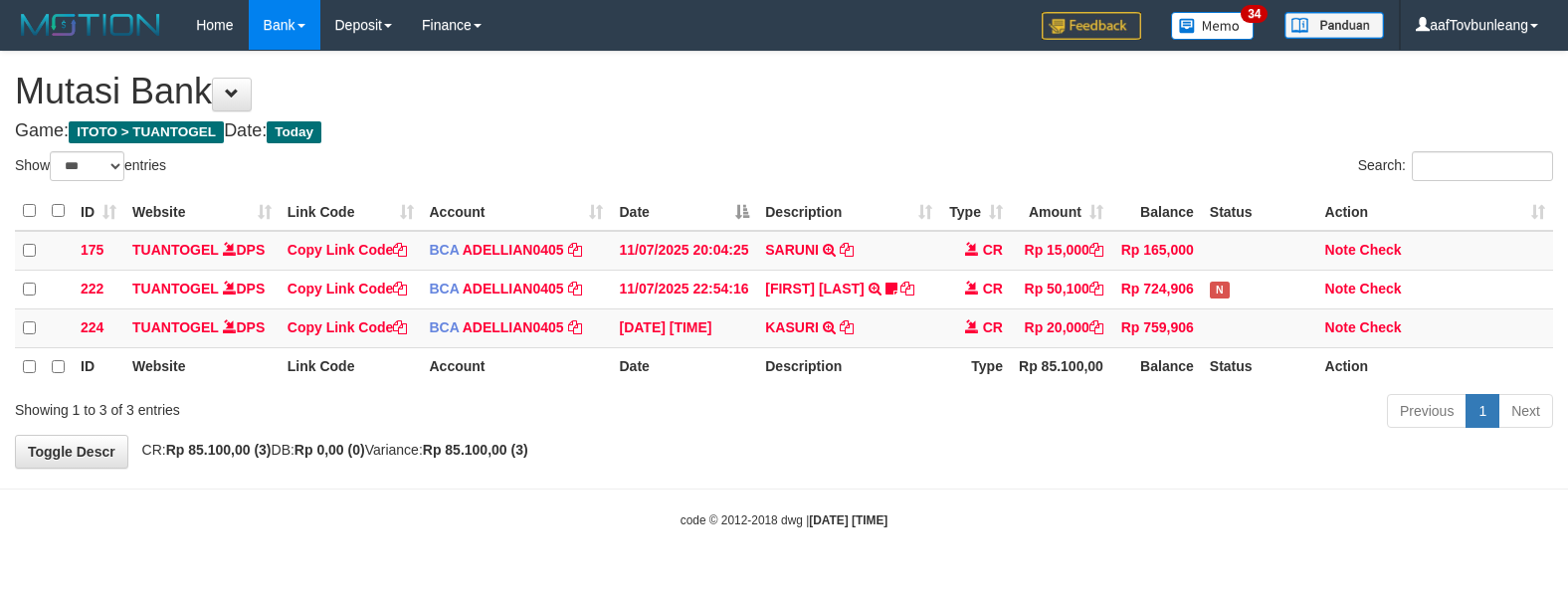 select on "***" 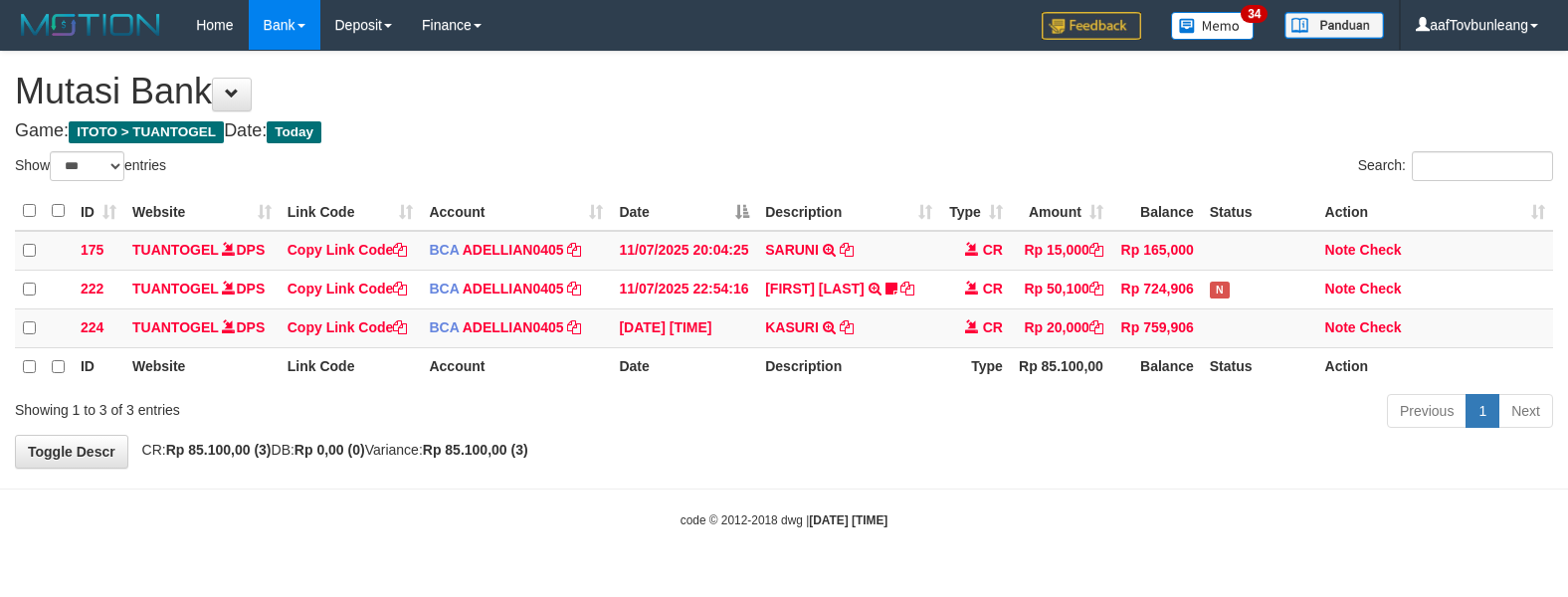 scroll, scrollTop: 0, scrollLeft: 0, axis: both 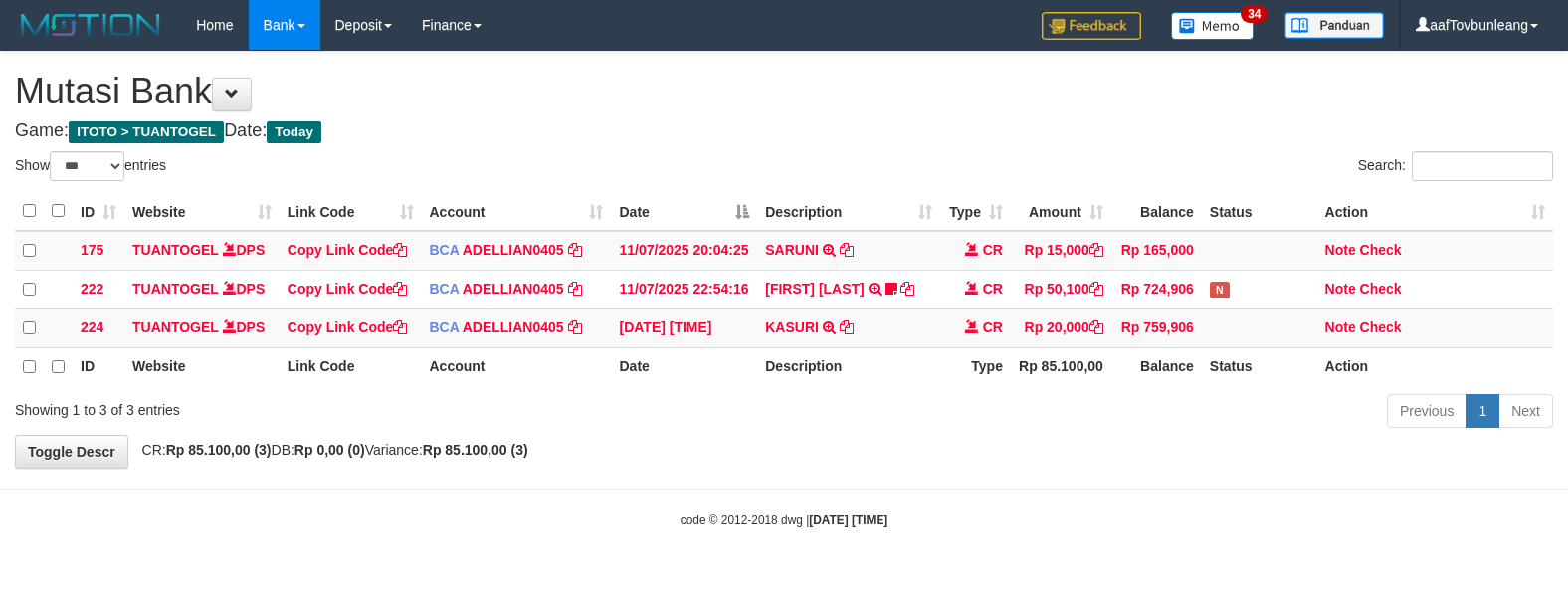 select on "***" 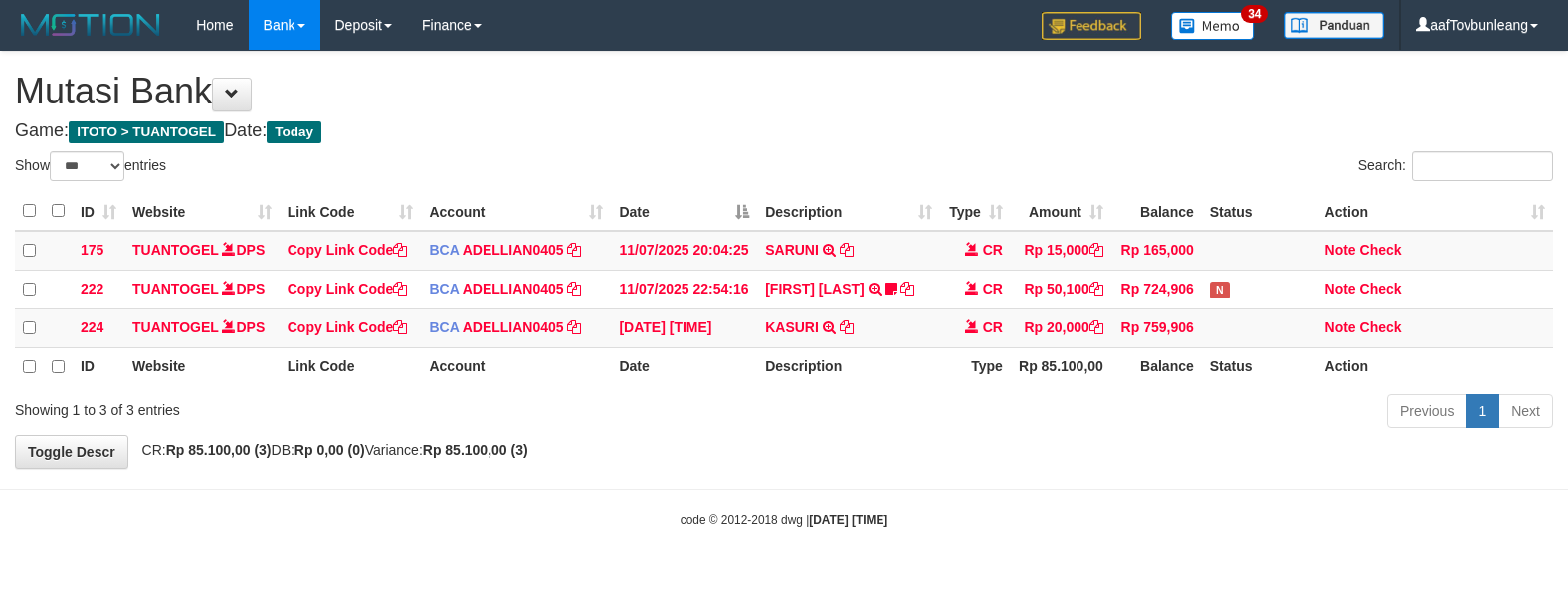 scroll, scrollTop: 0, scrollLeft: 0, axis: both 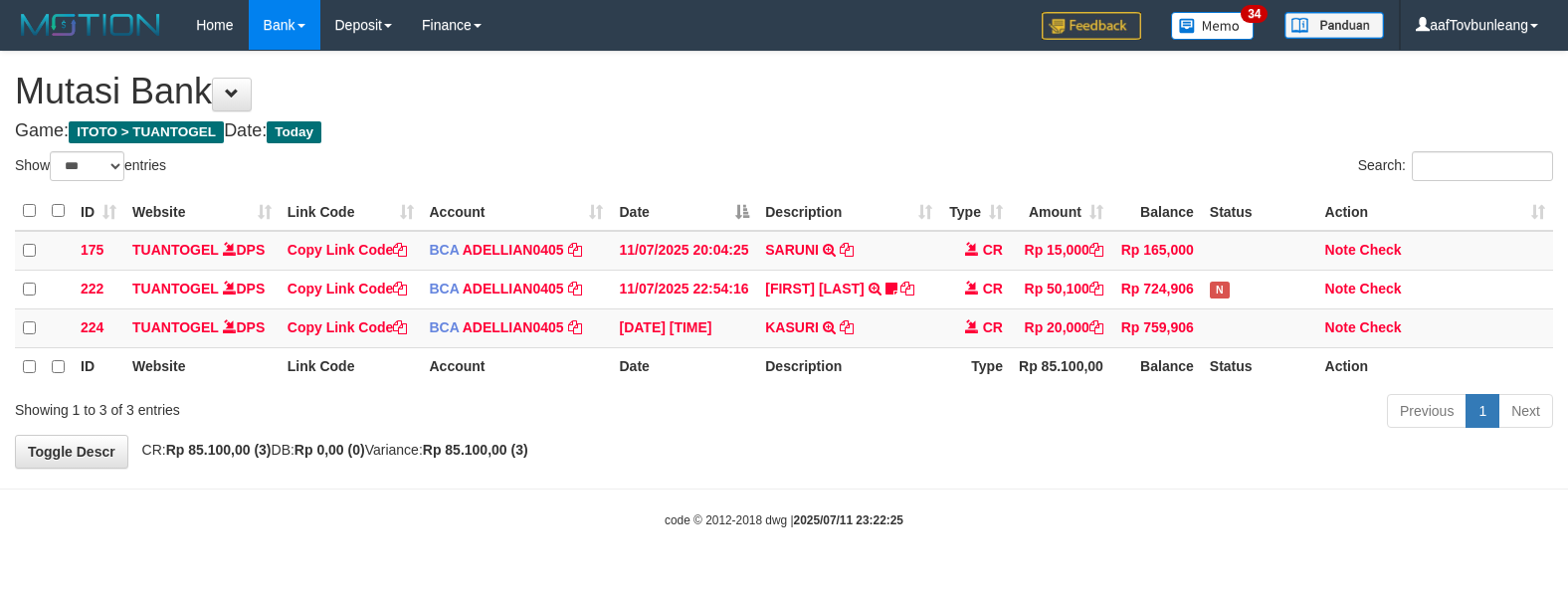 select on "***" 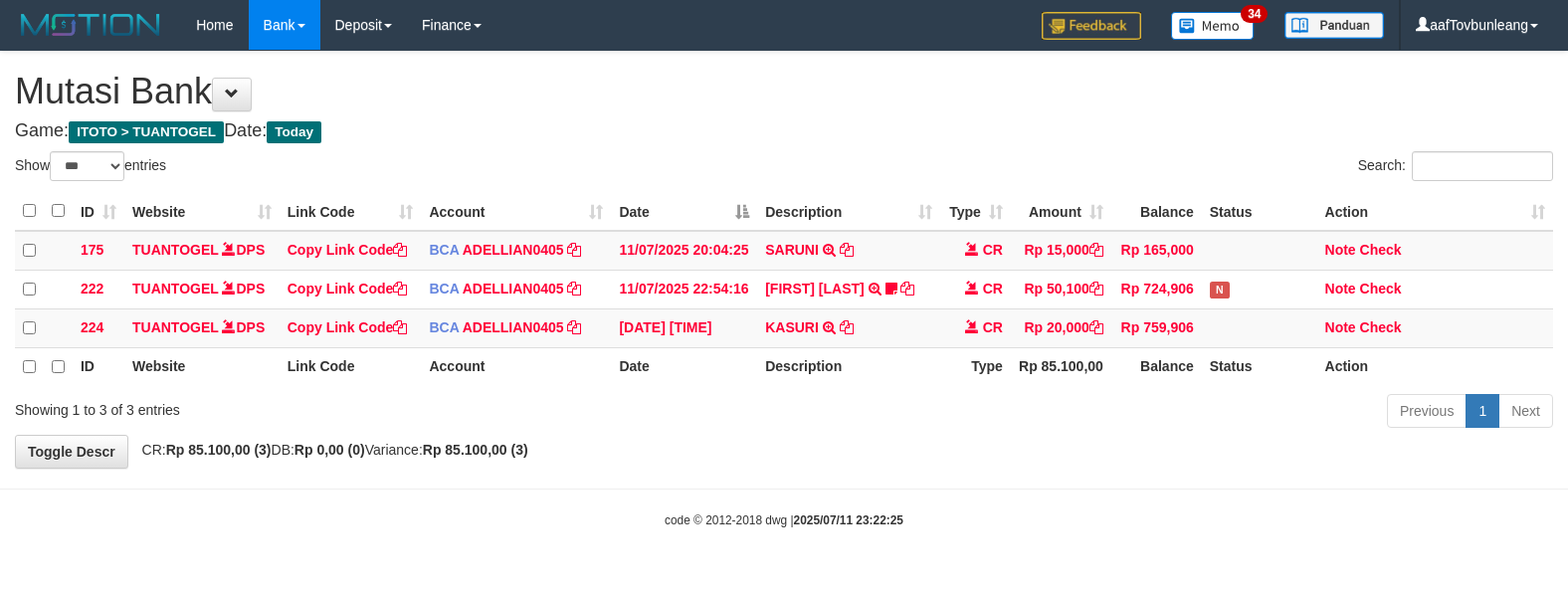 scroll, scrollTop: 0, scrollLeft: 0, axis: both 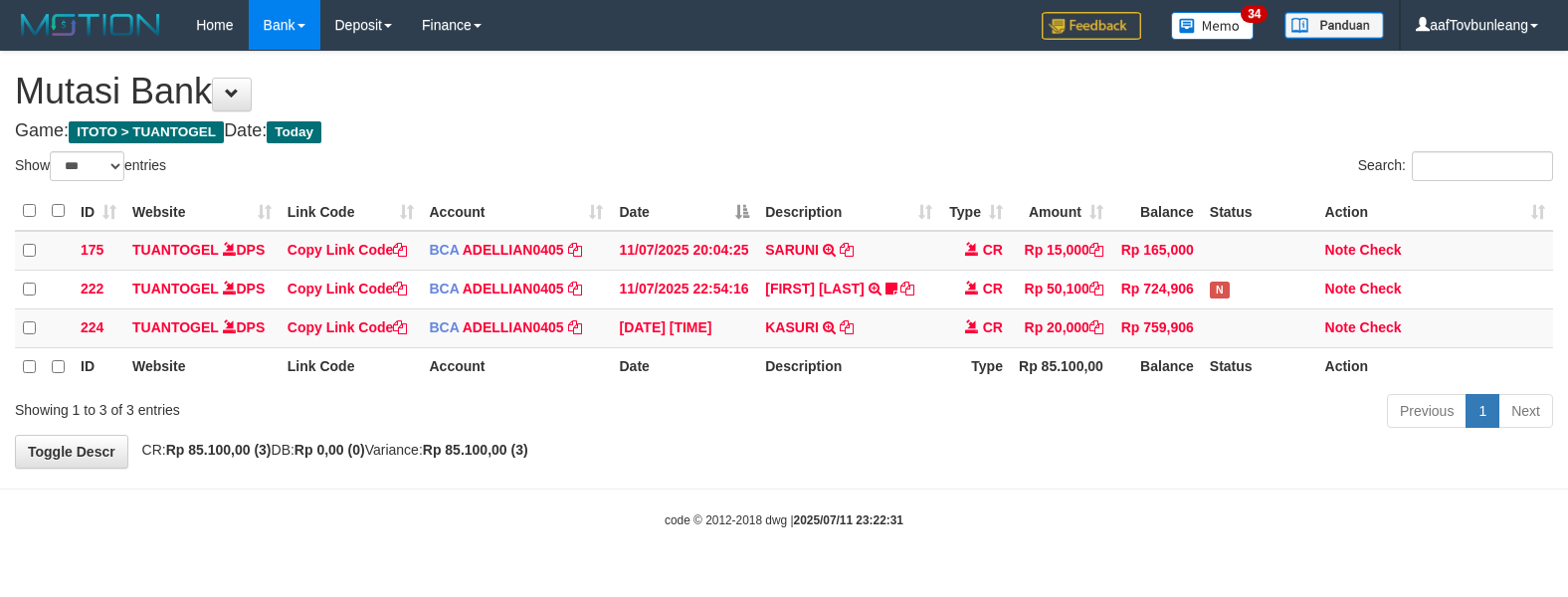 select on "***" 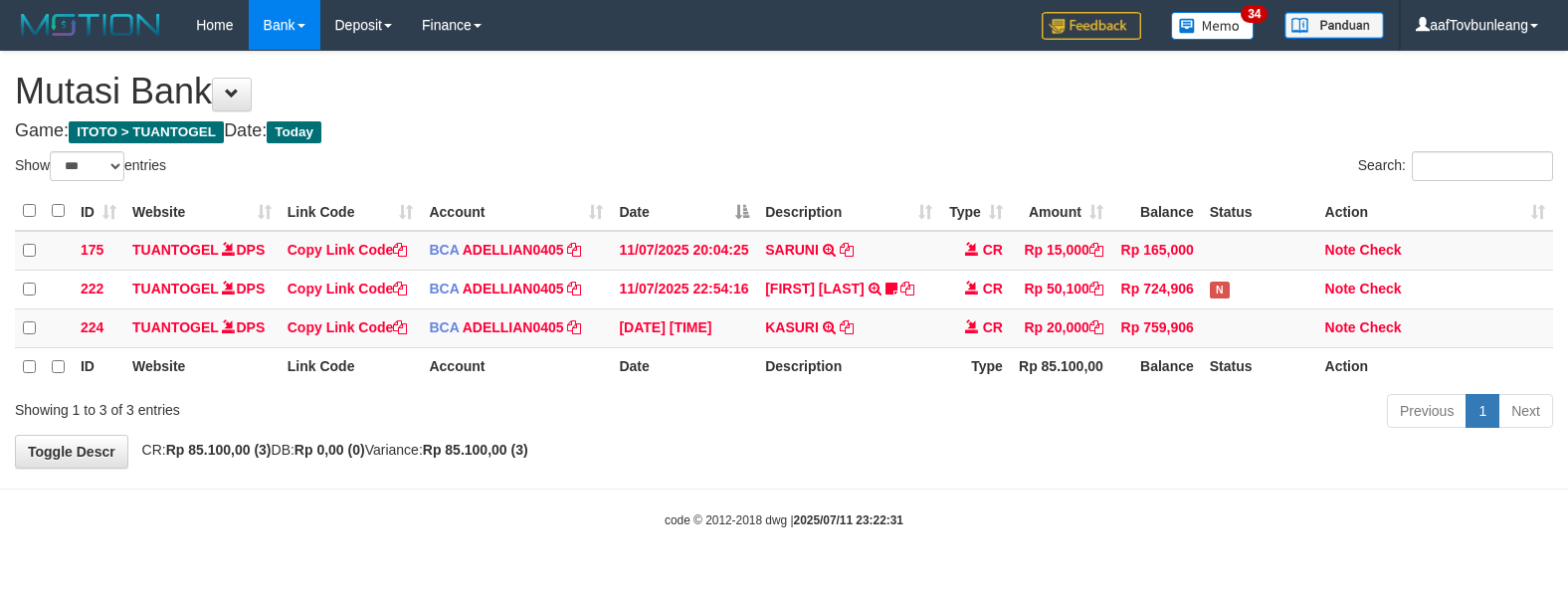 scroll, scrollTop: 0, scrollLeft: 0, axis: both 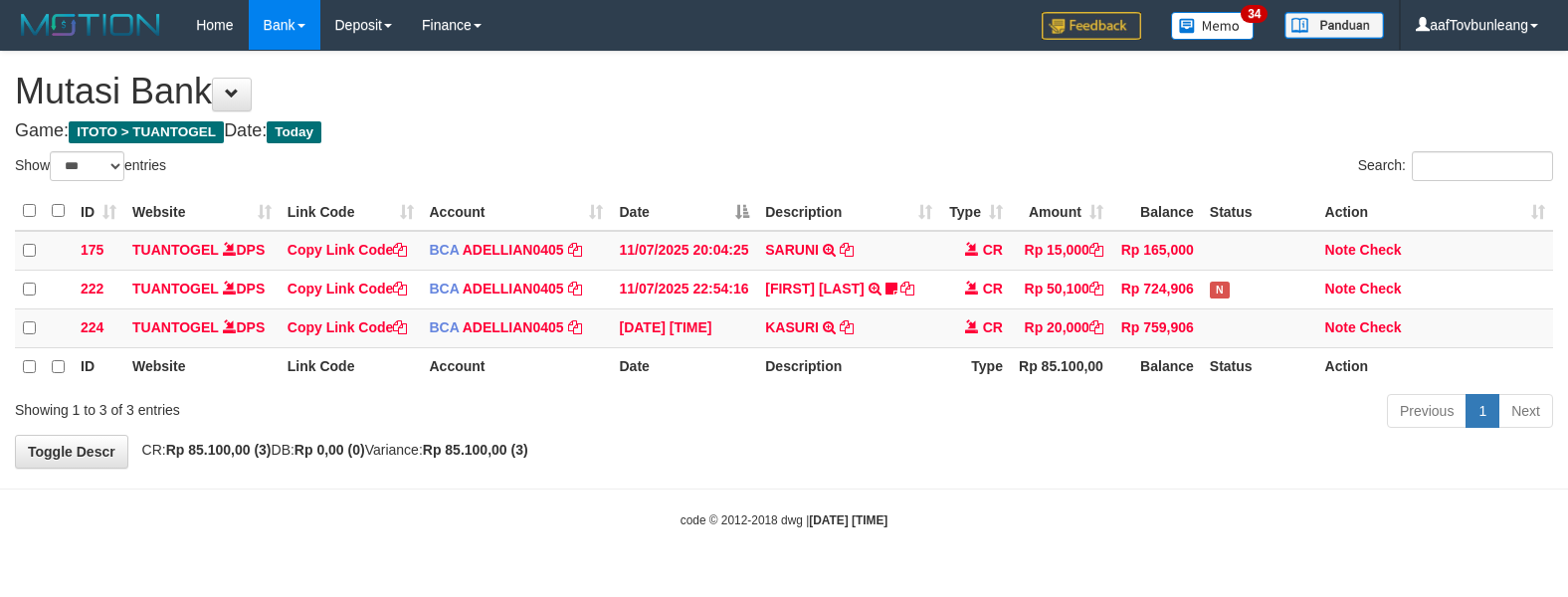 select on "***" 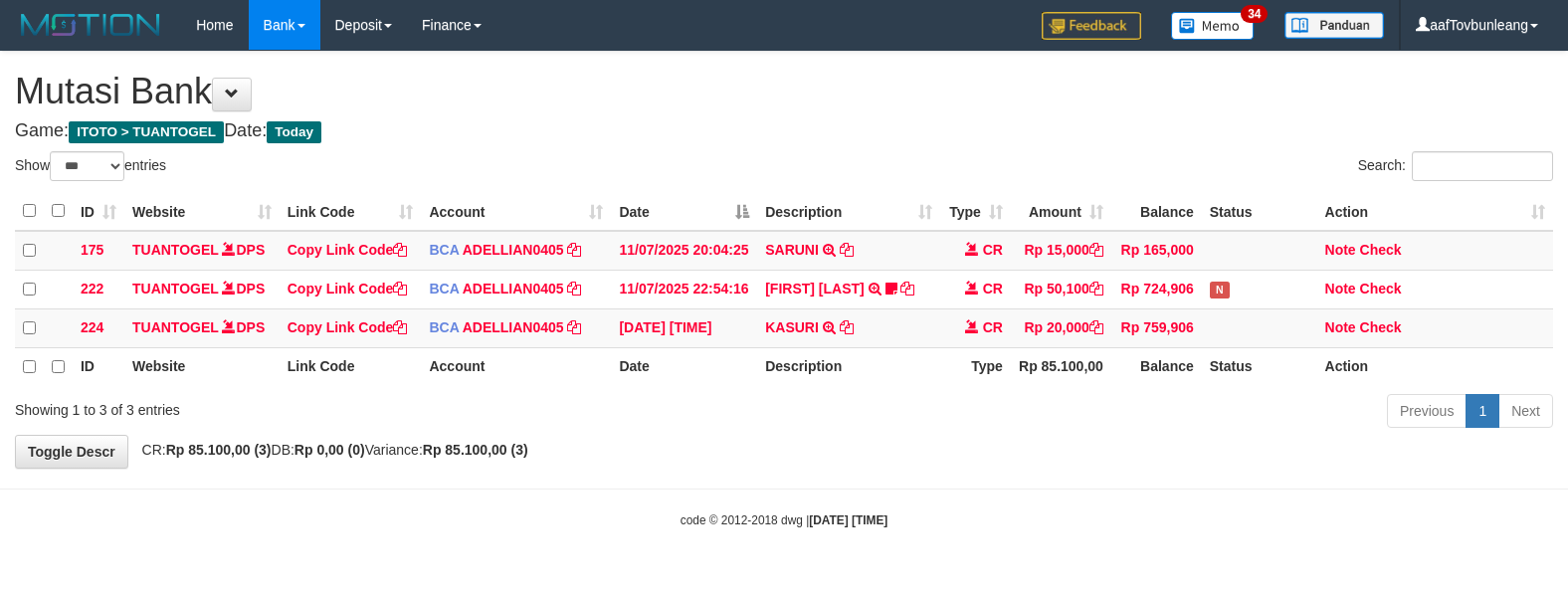 scroll, scrollTop: 0, scrollLeft: 0, axis: both 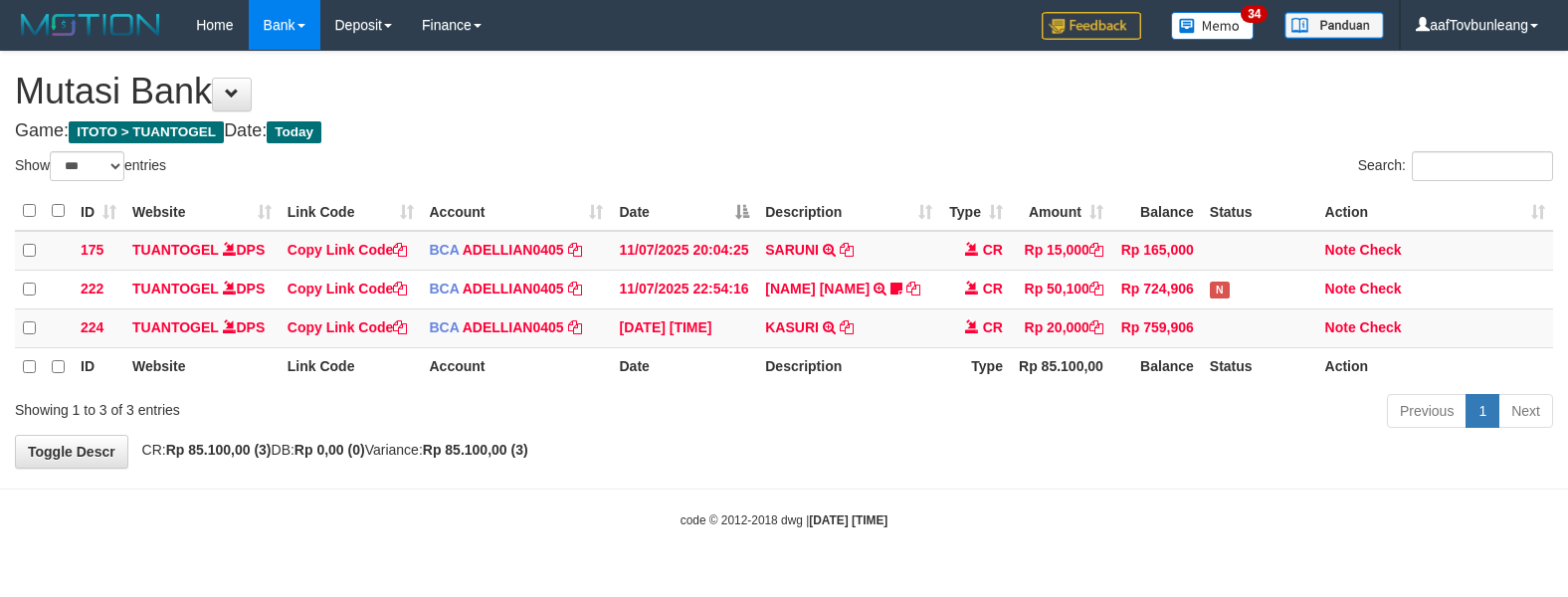 select on "***" 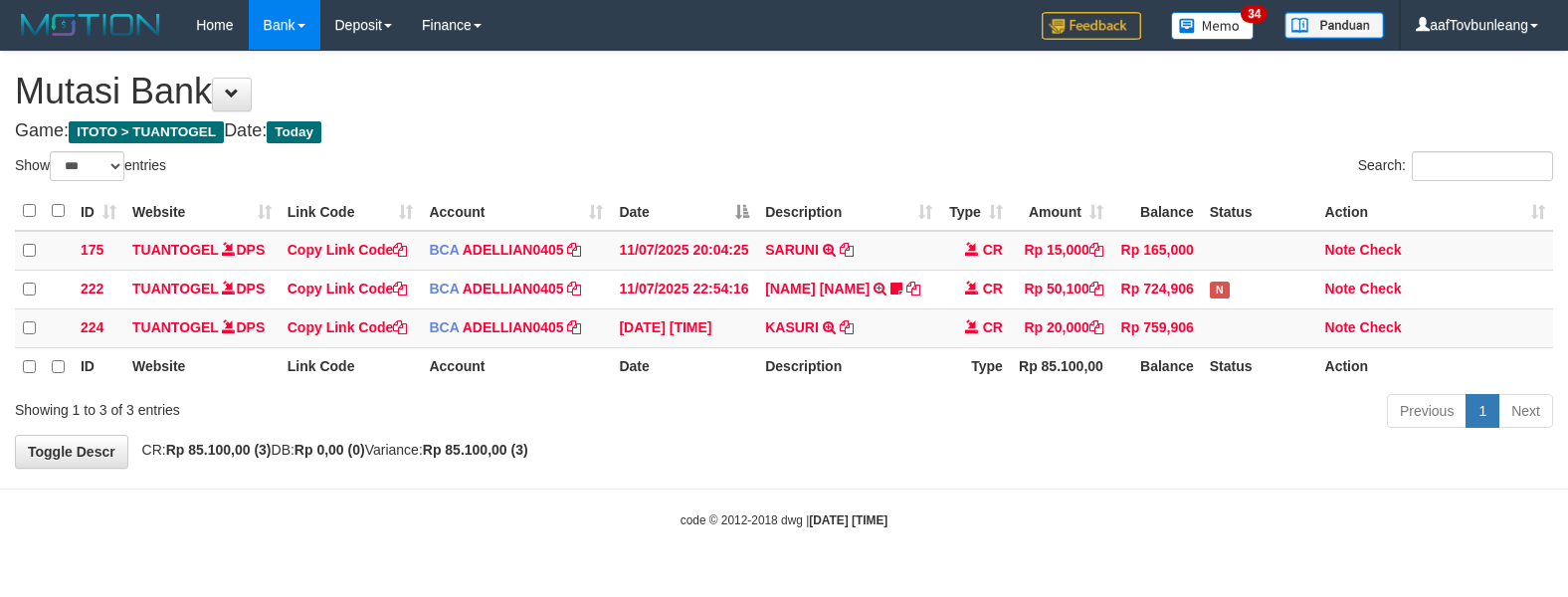scroll, scrollTop: 0, scrollLeft: 0, axis: both 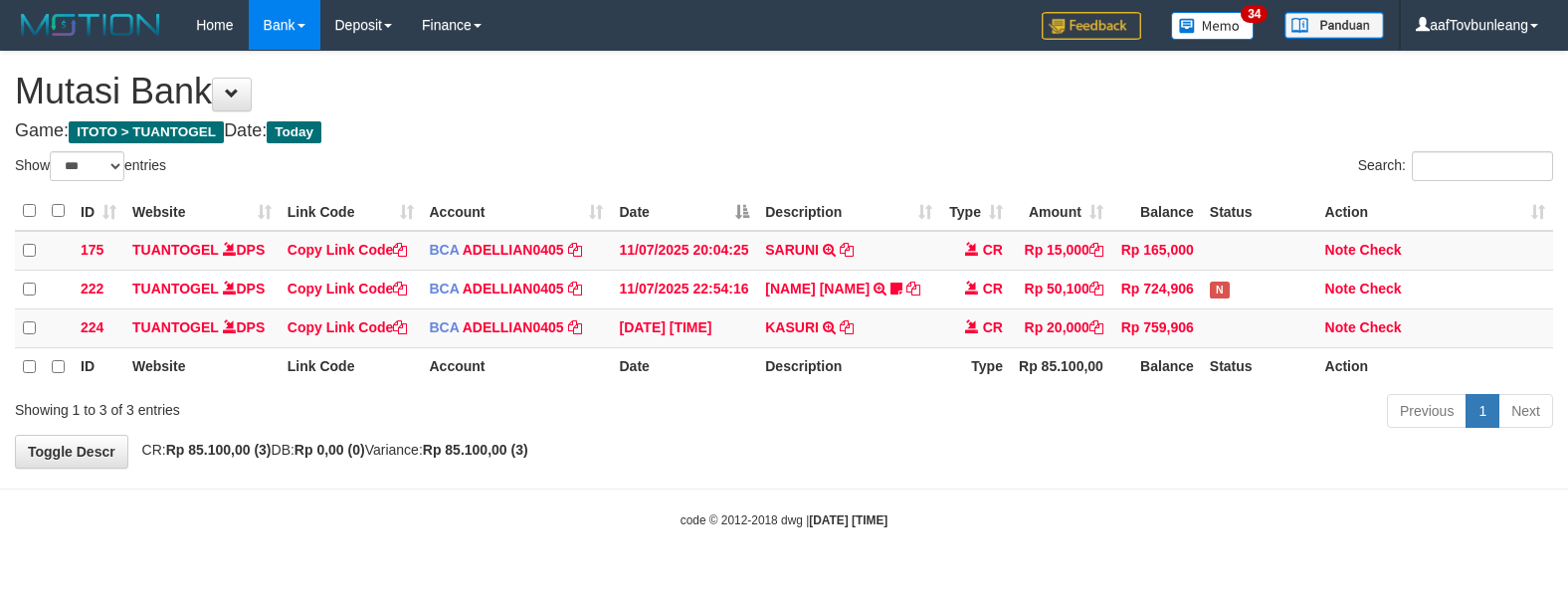 select on "***" 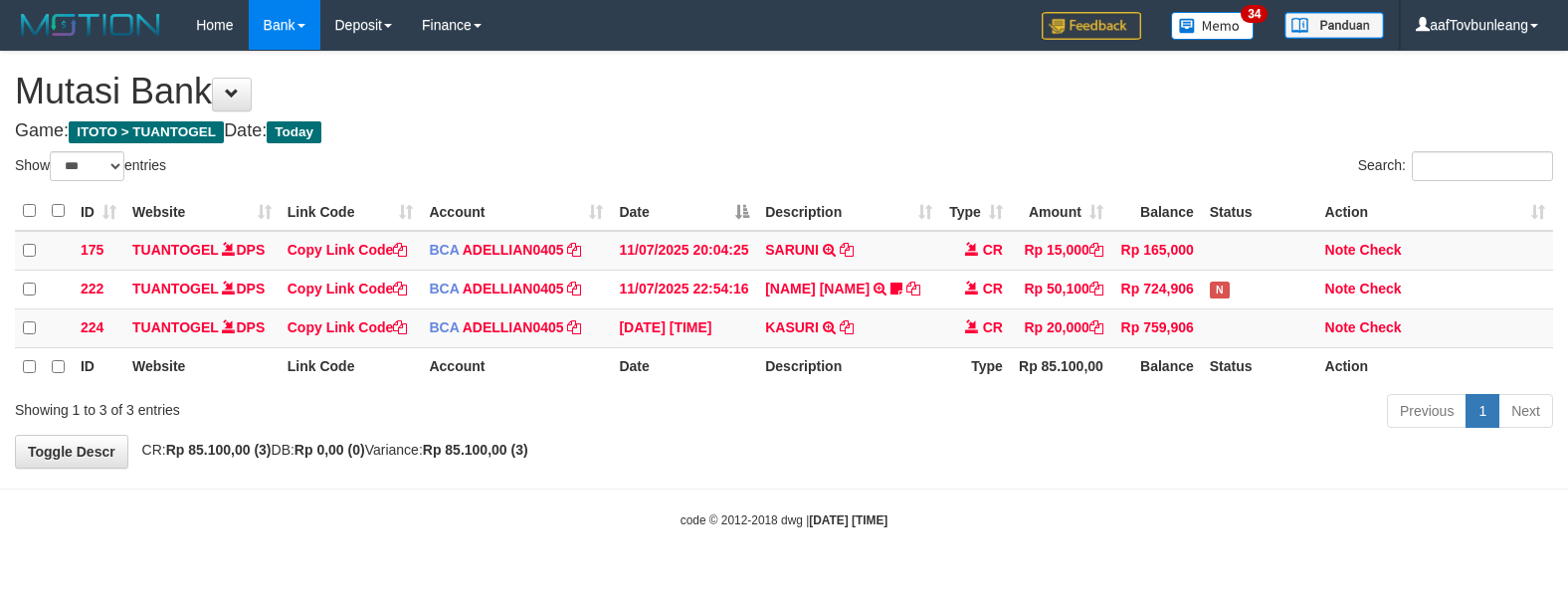 scroll, scrollTop: 0, scrollLeft: 0, axis: both 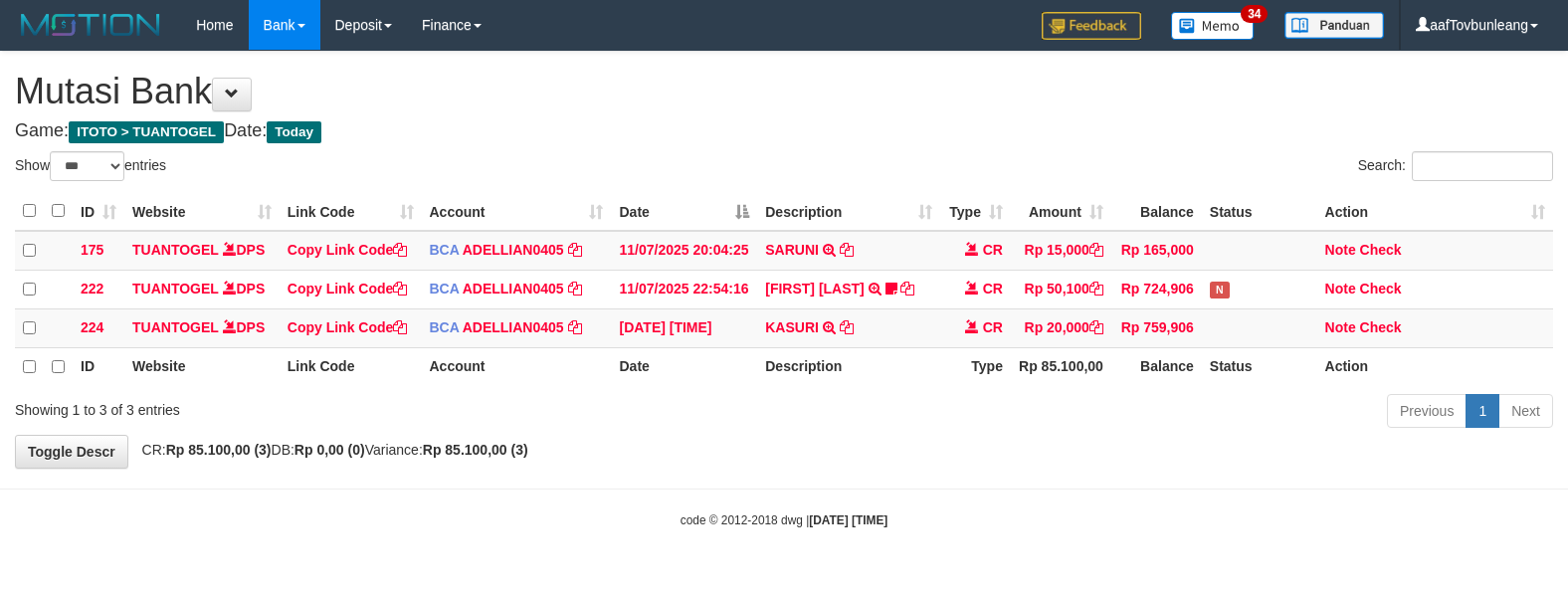 select on "***" 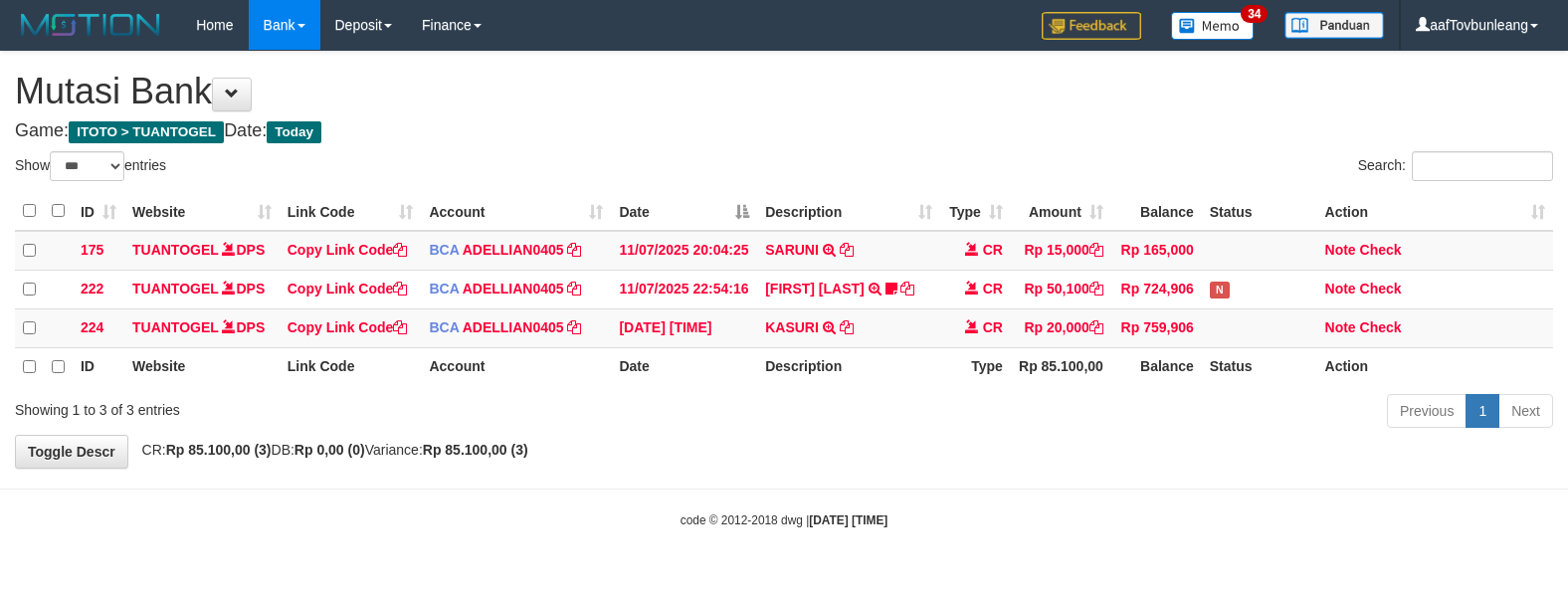 scroll, scrollTop: 0, scrollLeft: 0, axis: both 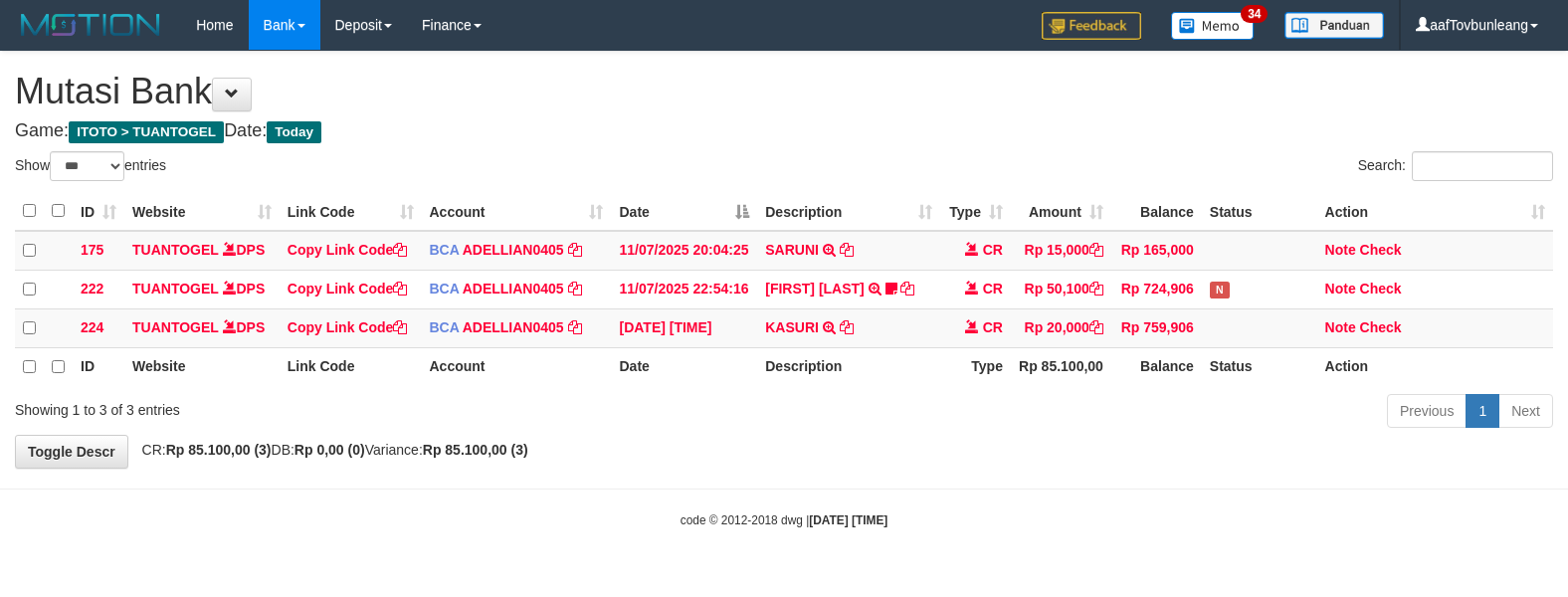 select on "***" 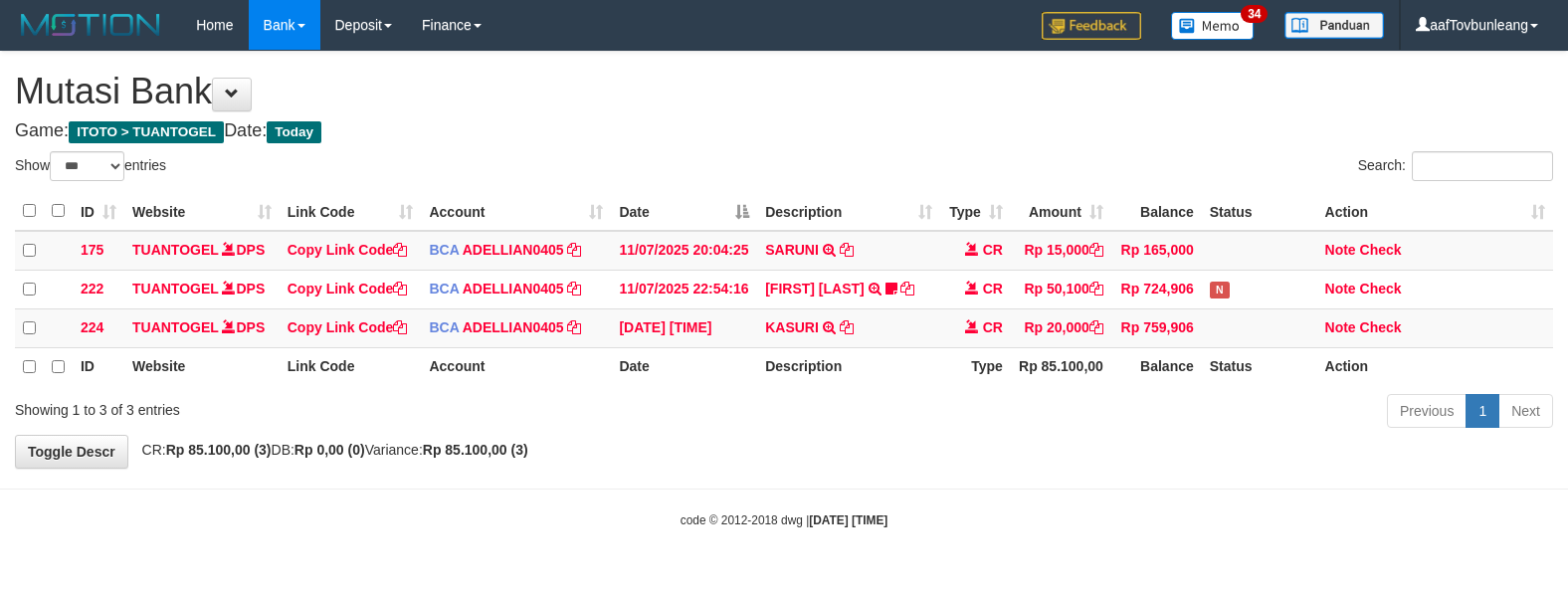 scroll, scrollTop: 0, scrollLeft: 0, axis: both 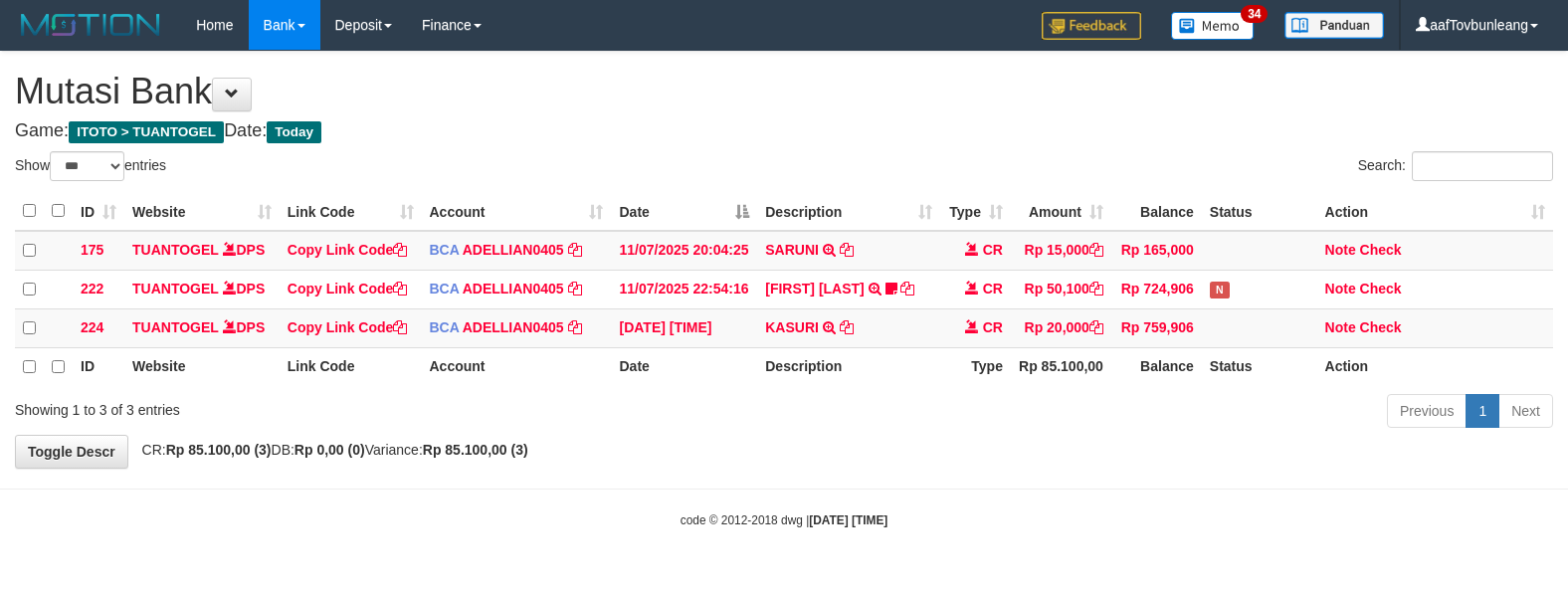 select on "***" 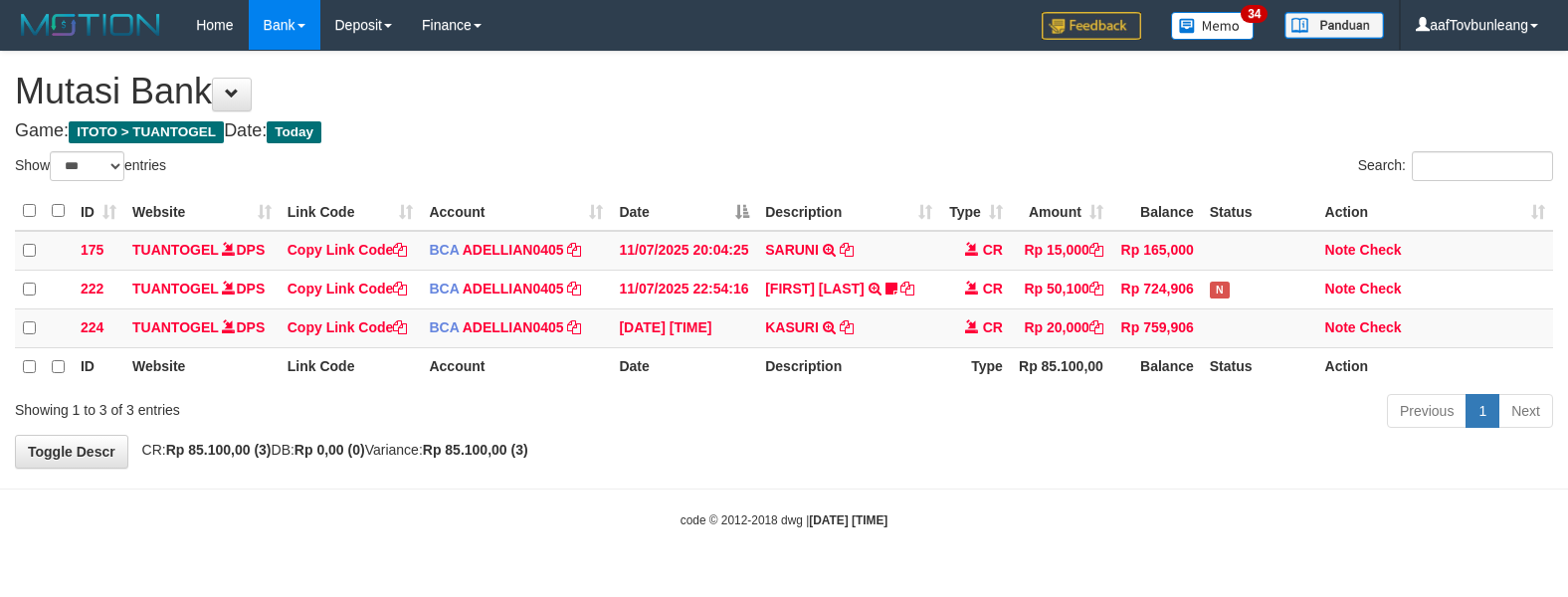 scroll, scrollTop: 0, scrollLeft: 0, axis: both 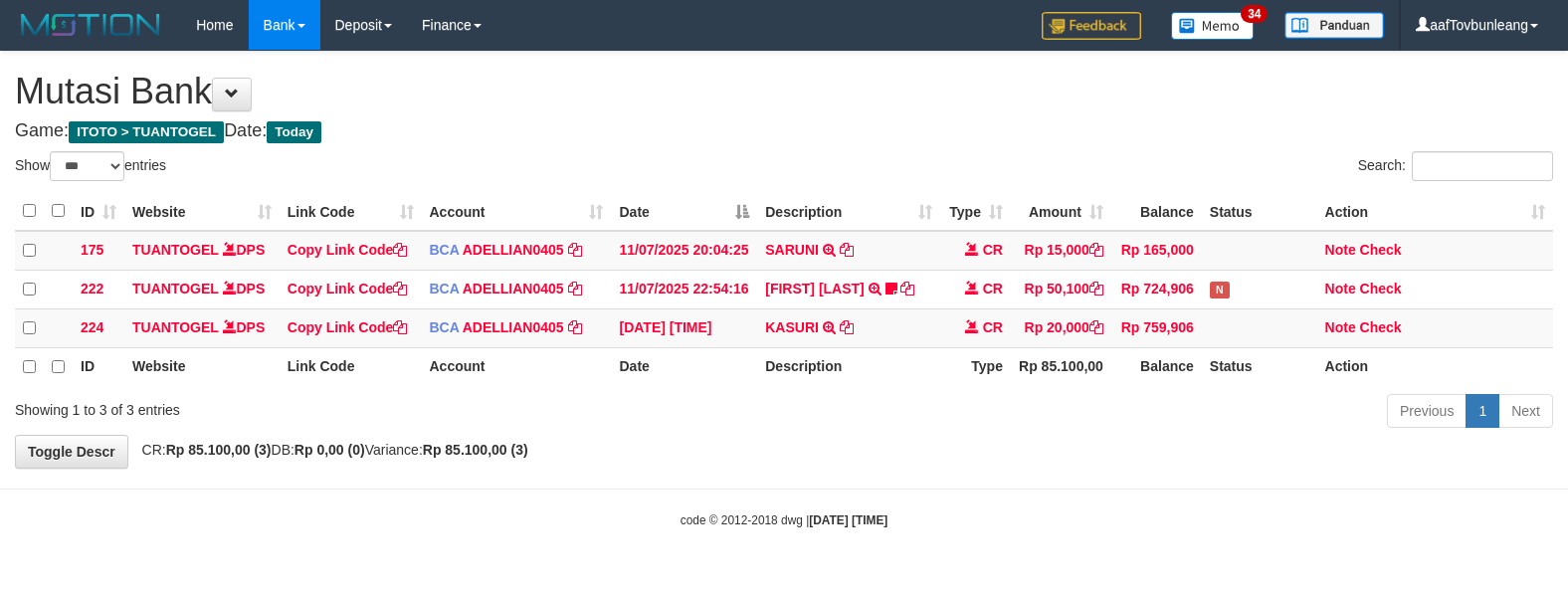 select on "***" 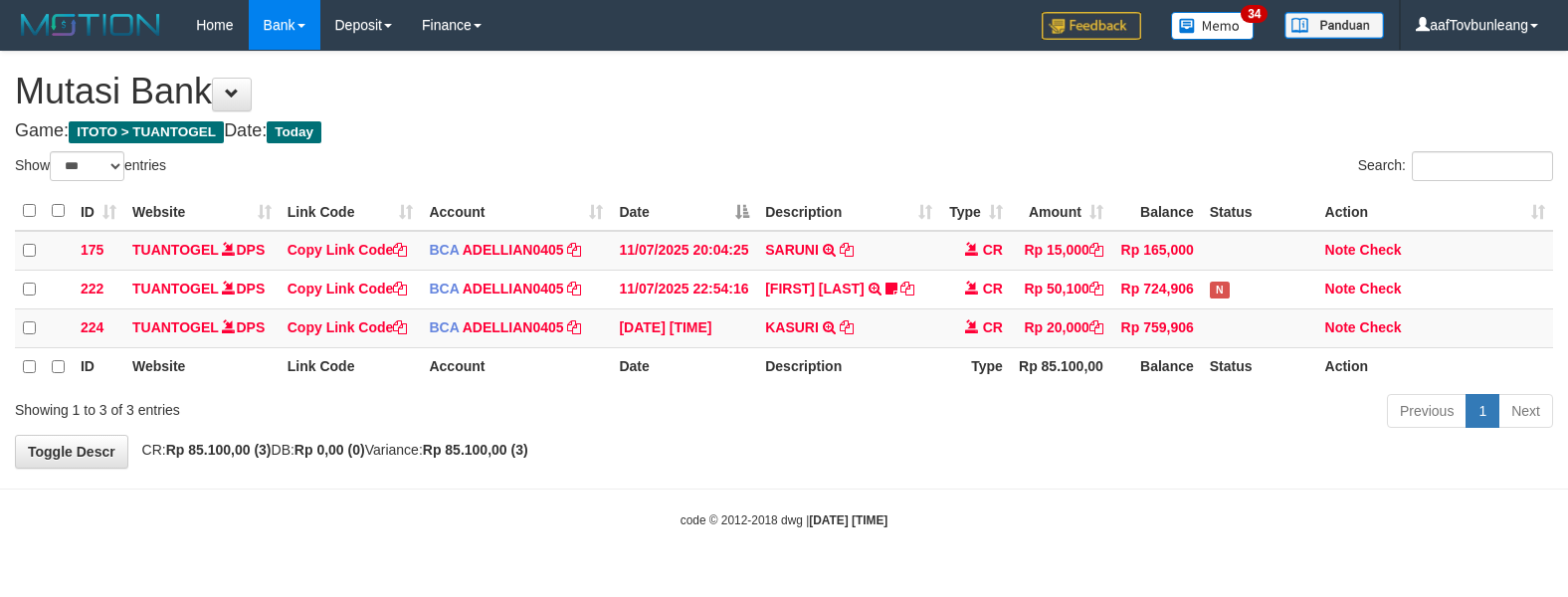 scroll, scrollTop: 0, scrollLeft: 0, axis: both 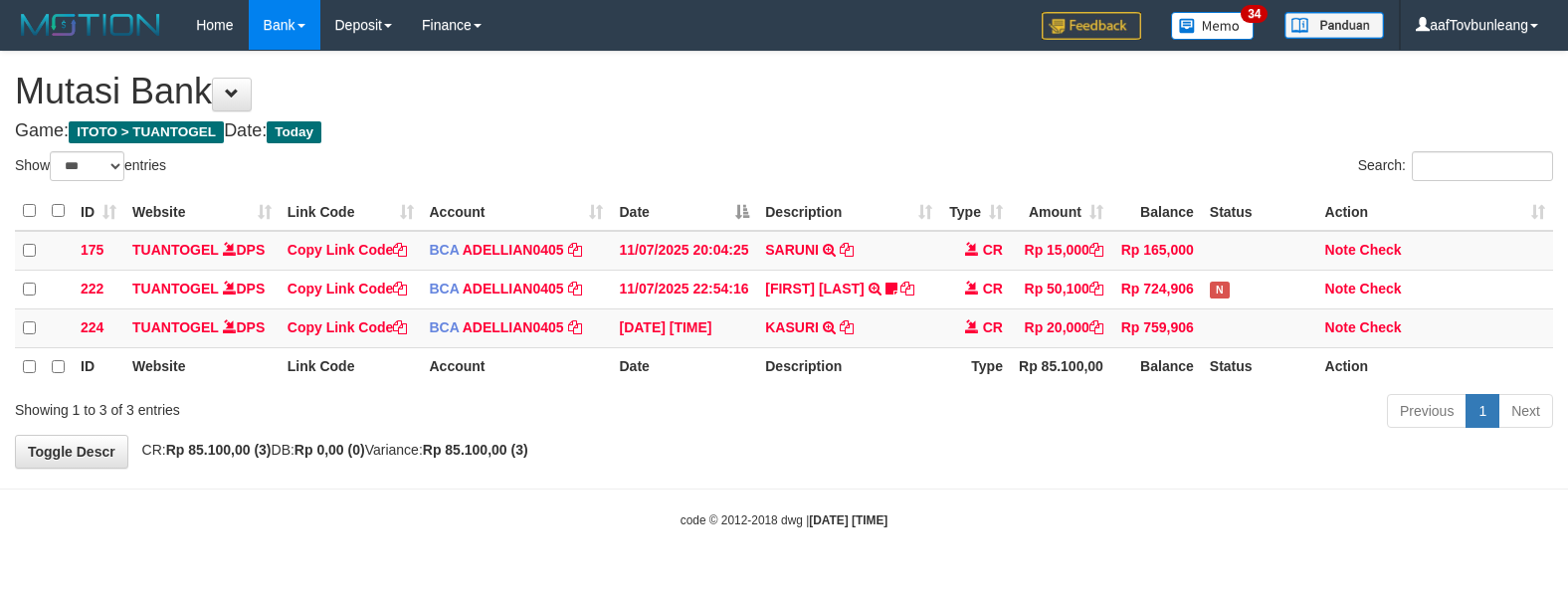 select on "***" 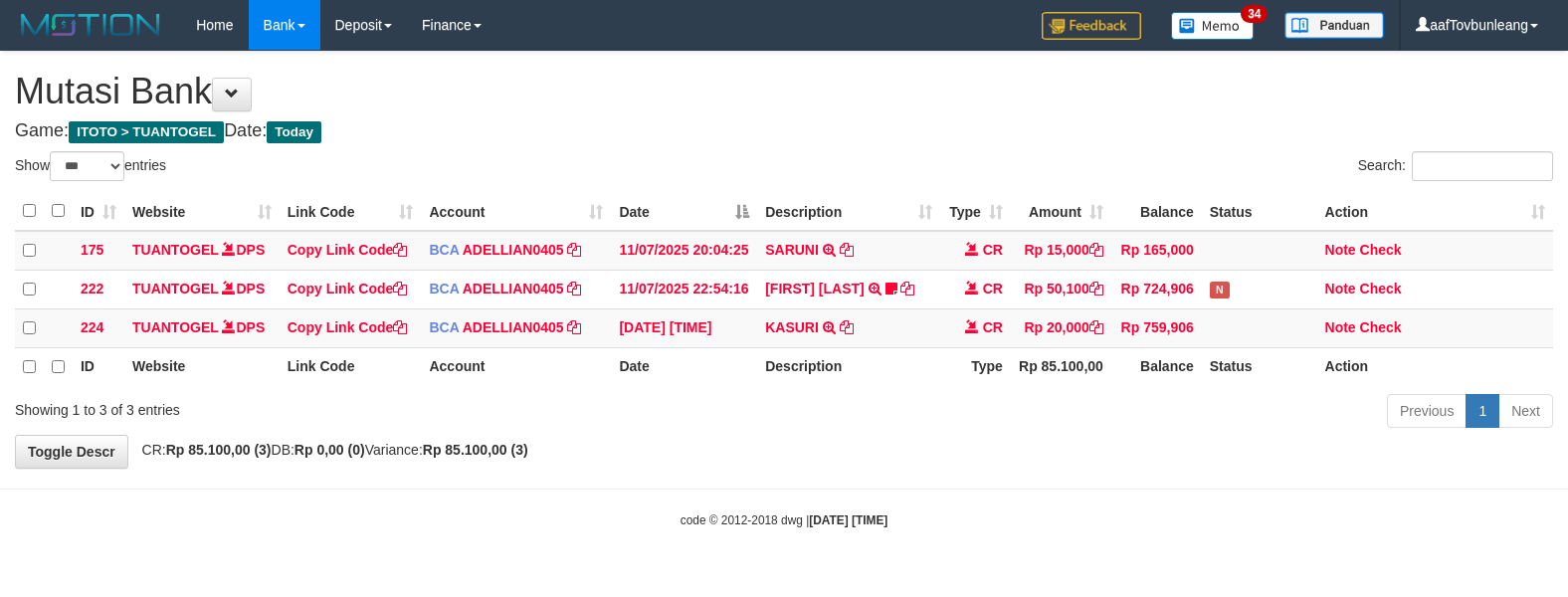 scroll, scrollTop: 0, scrollLeft: 0, axis: both 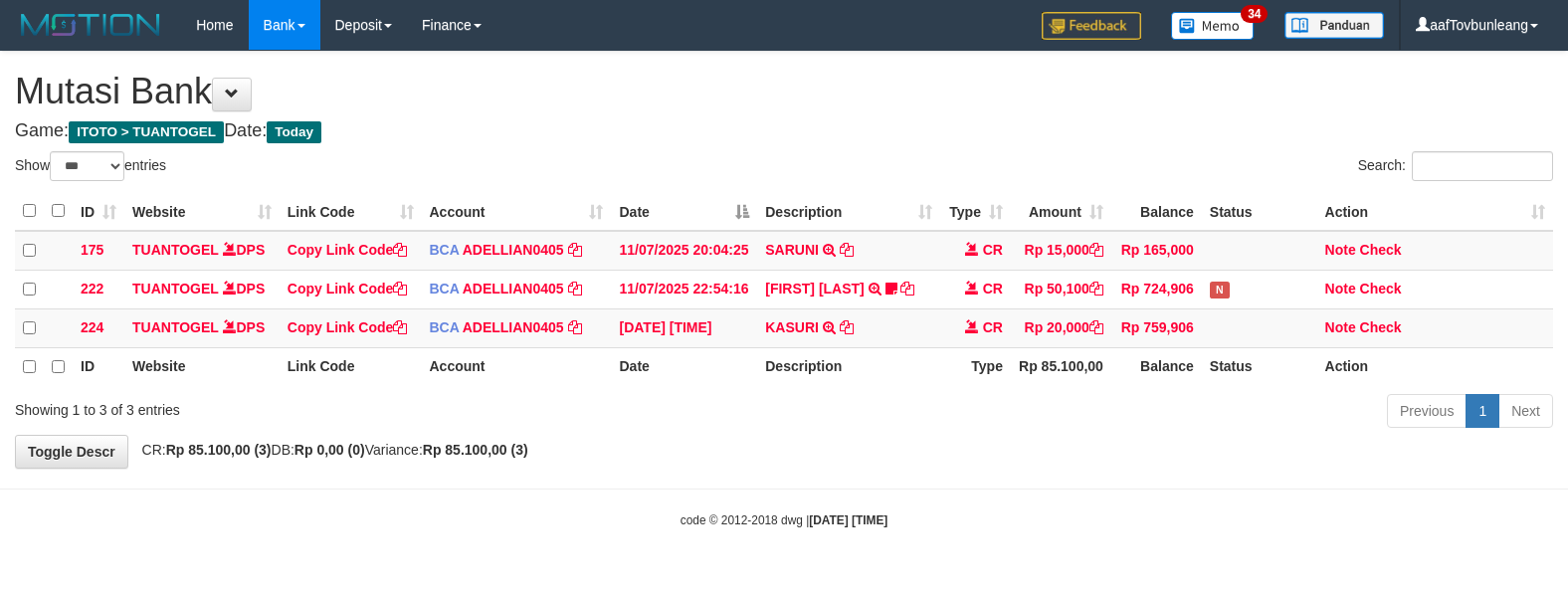 select on "***" 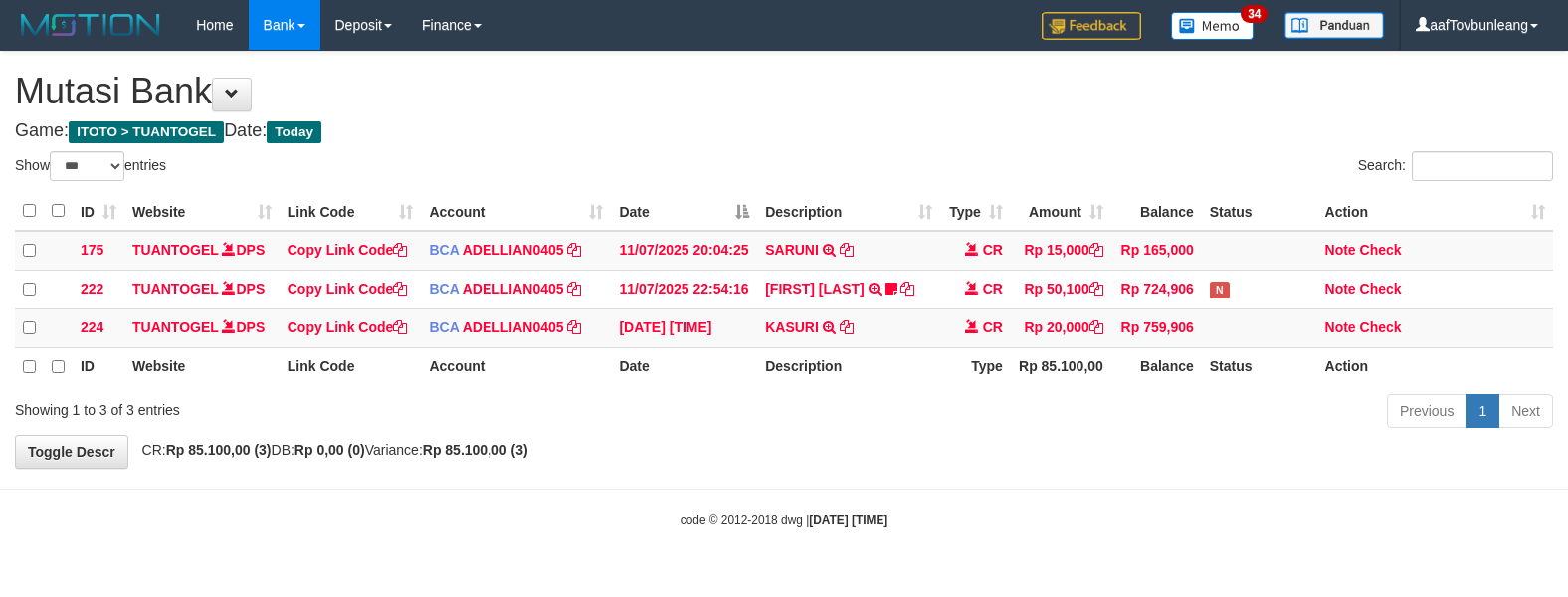 scroll, scrollTop: 0, scrollLeft: 0, axis: both 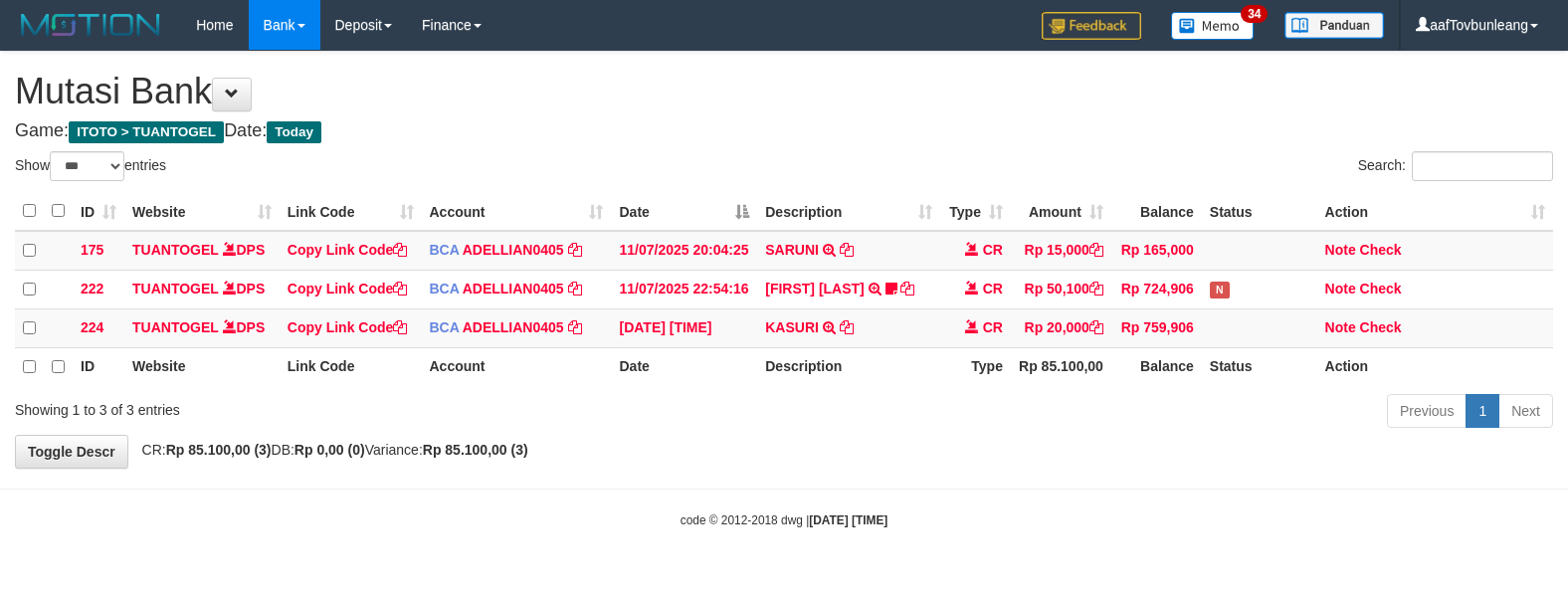 select on "***" 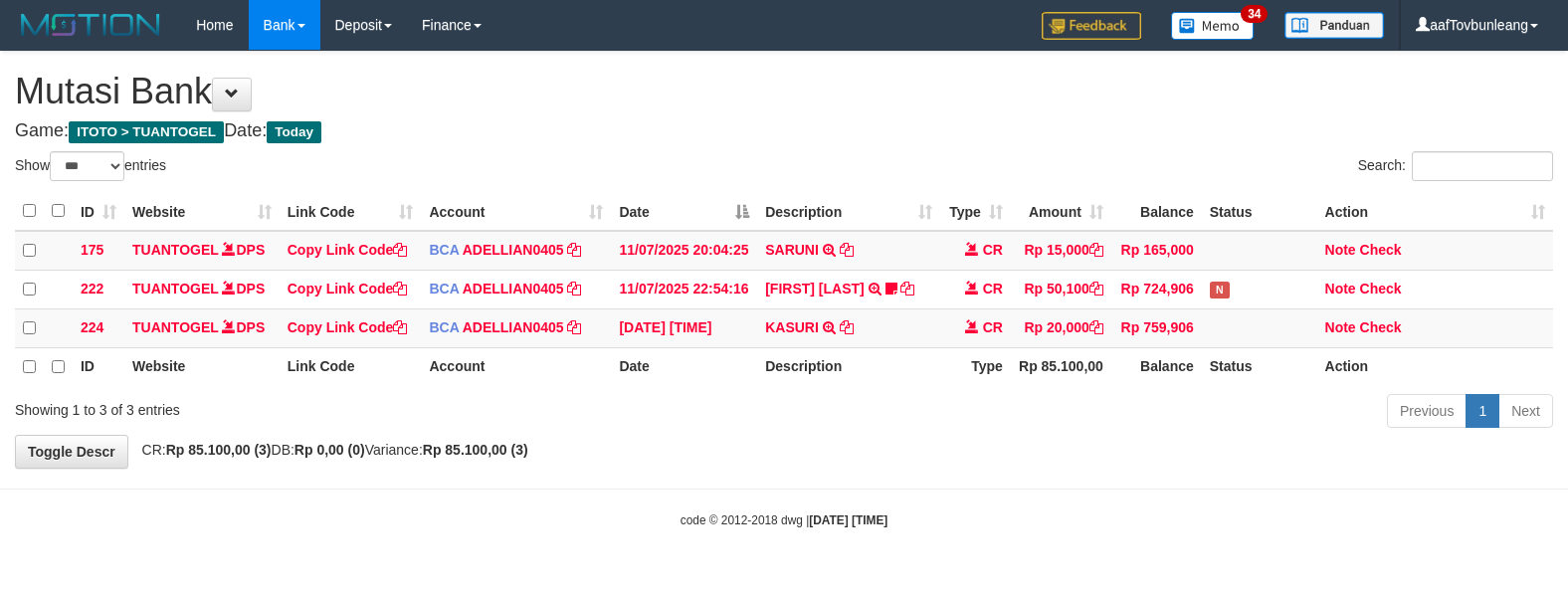 scroll, scrollTop: 0, scrollLeft: 0, axis: both 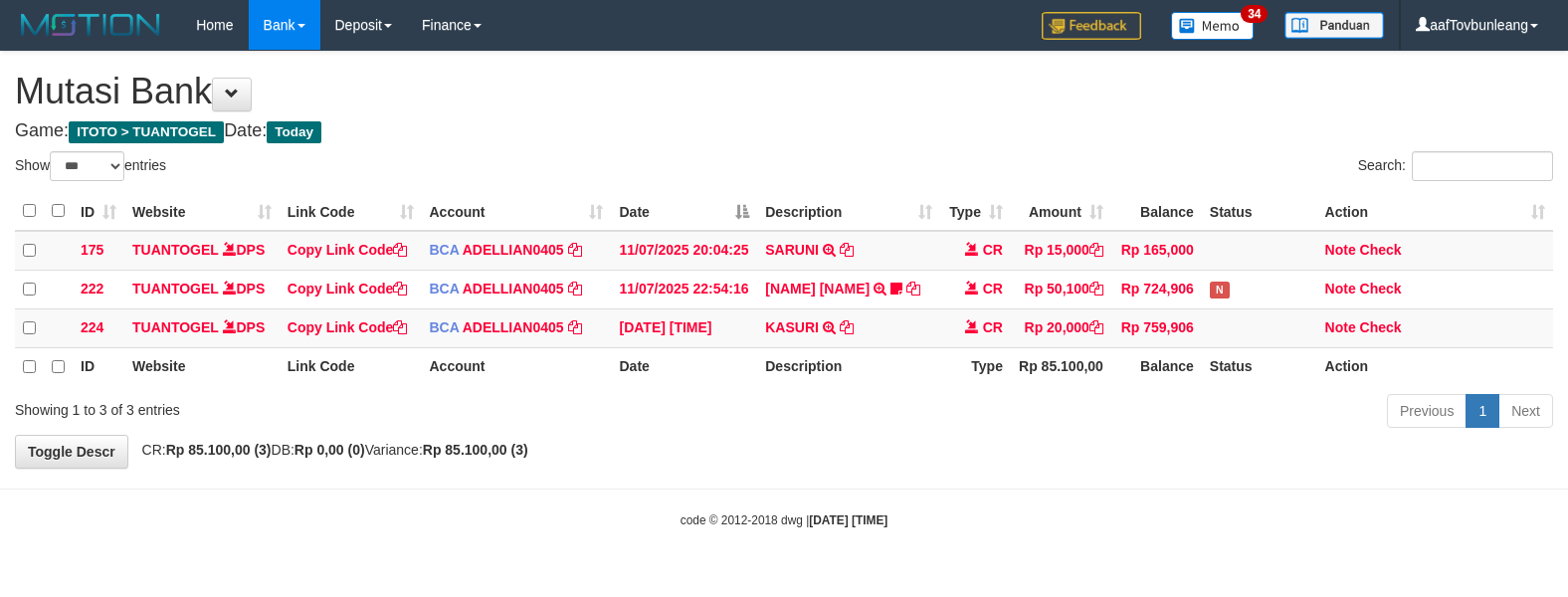 select on "***" 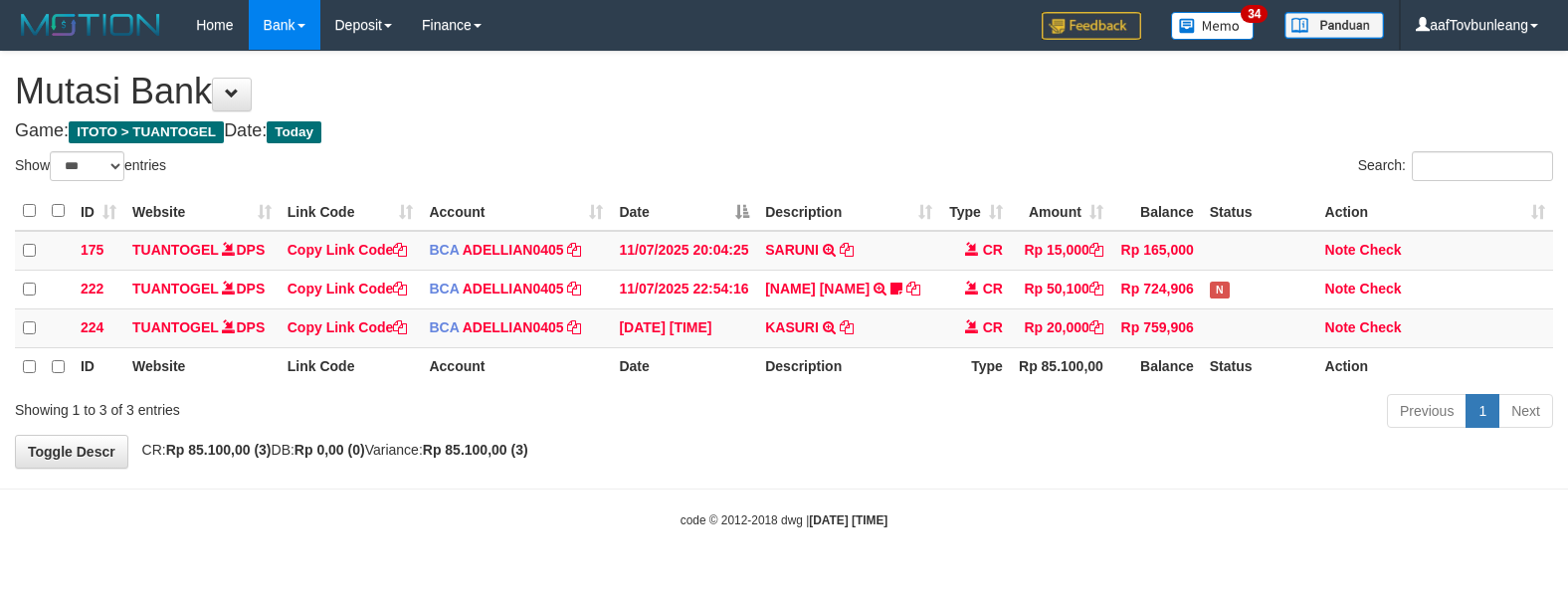 scroll, scrollTop: 0, scrollLeft: 0, axis: both 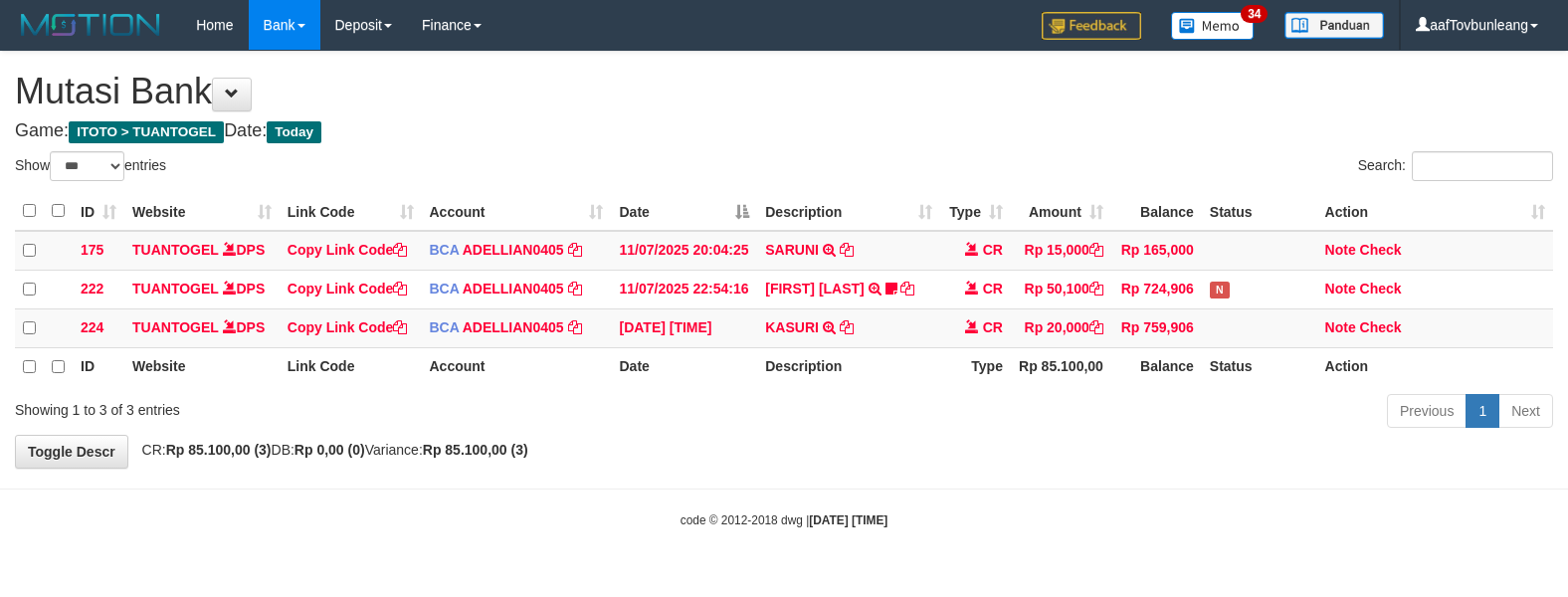 select on "***" 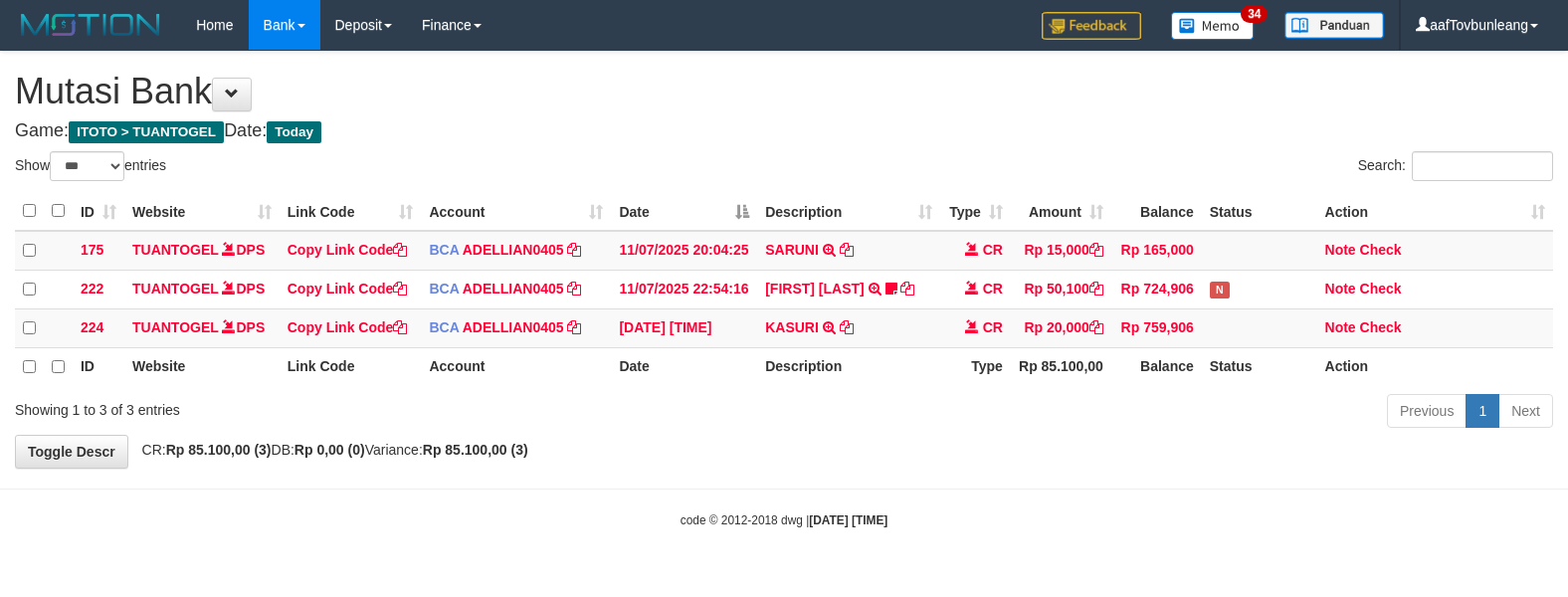 scroll, scrollTop: 0, scrollLeft: 0, axis: both 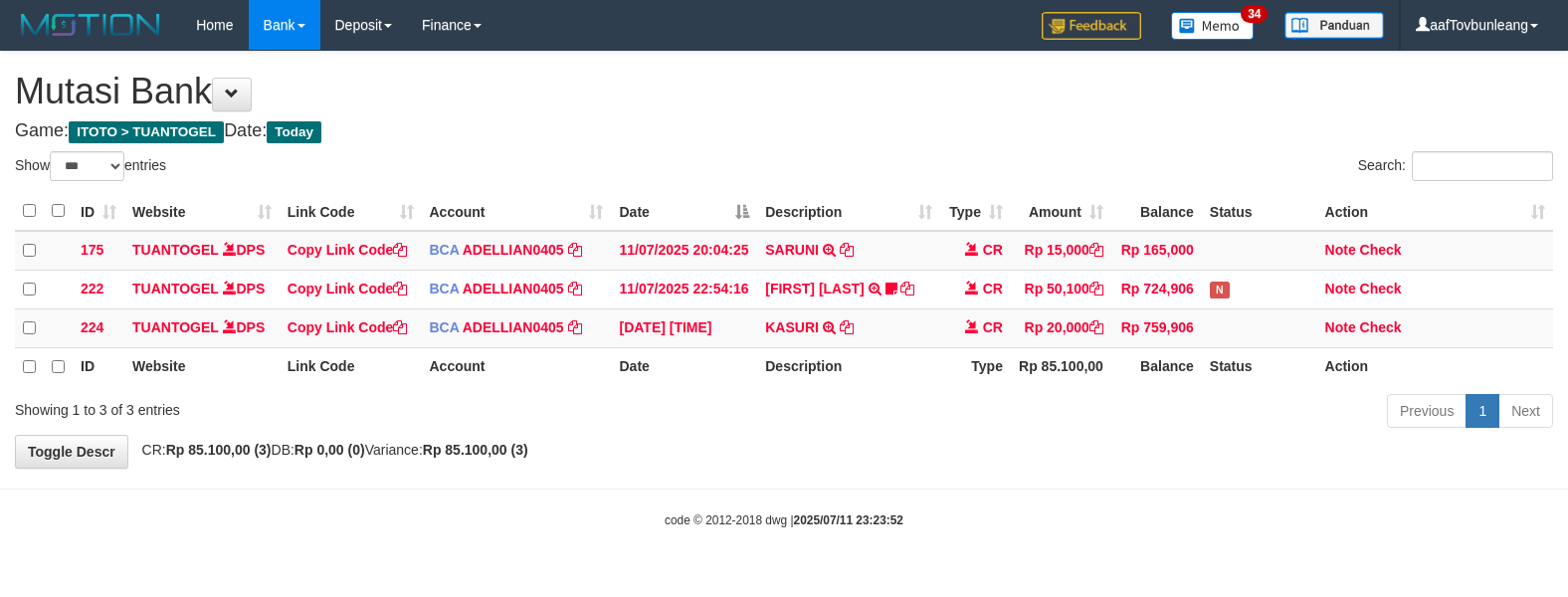 select on "***" 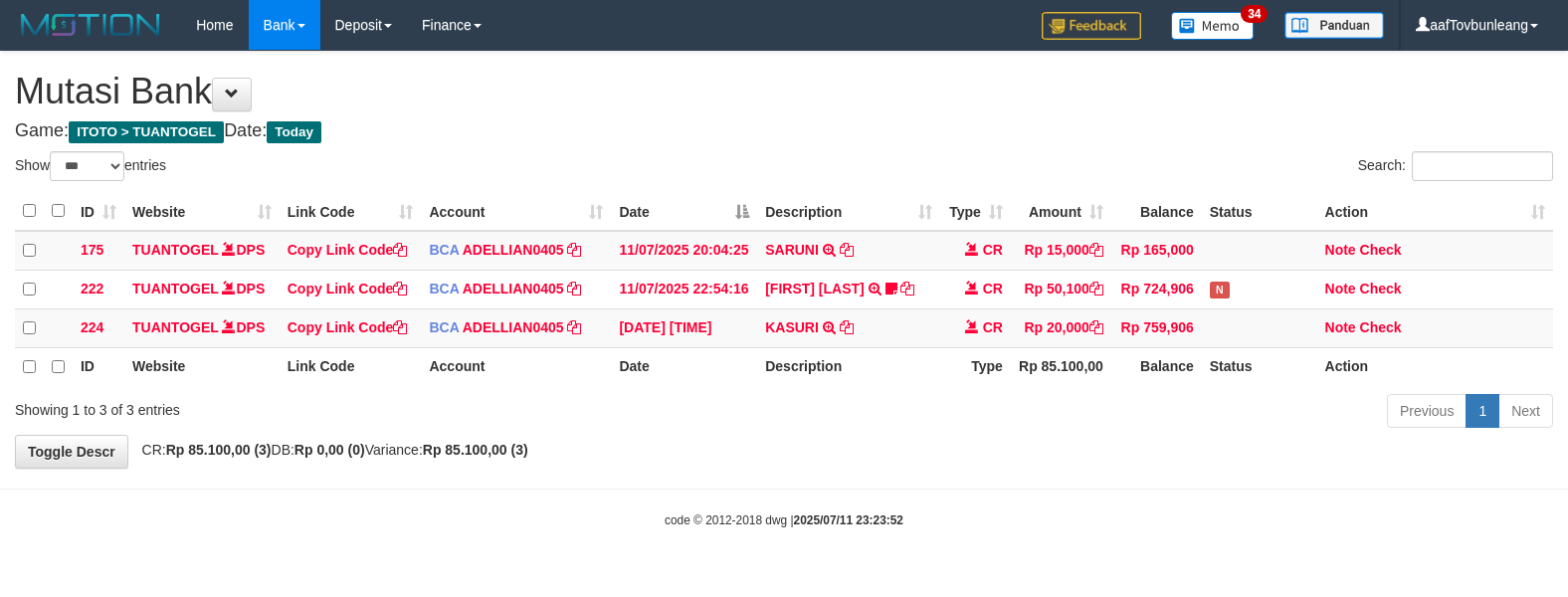 scroll, scrollTop: 0, scrollLeft: 0, axis: both 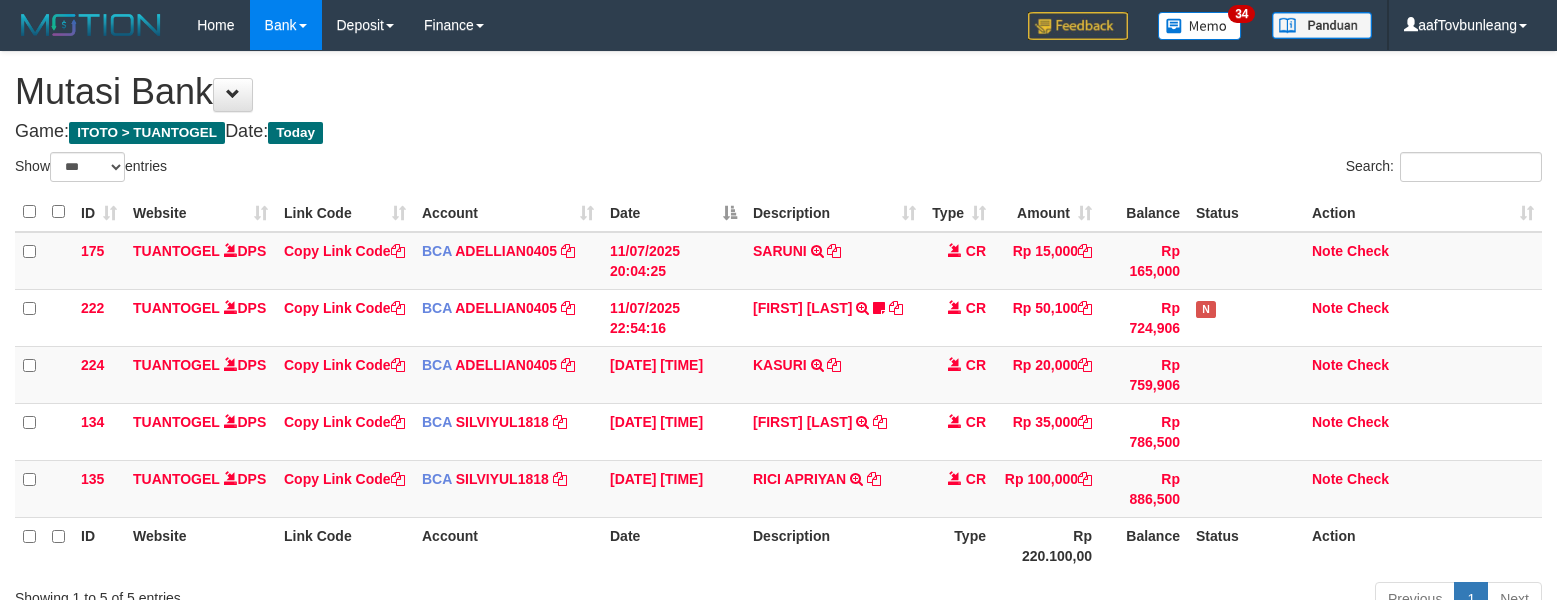 select on "***" 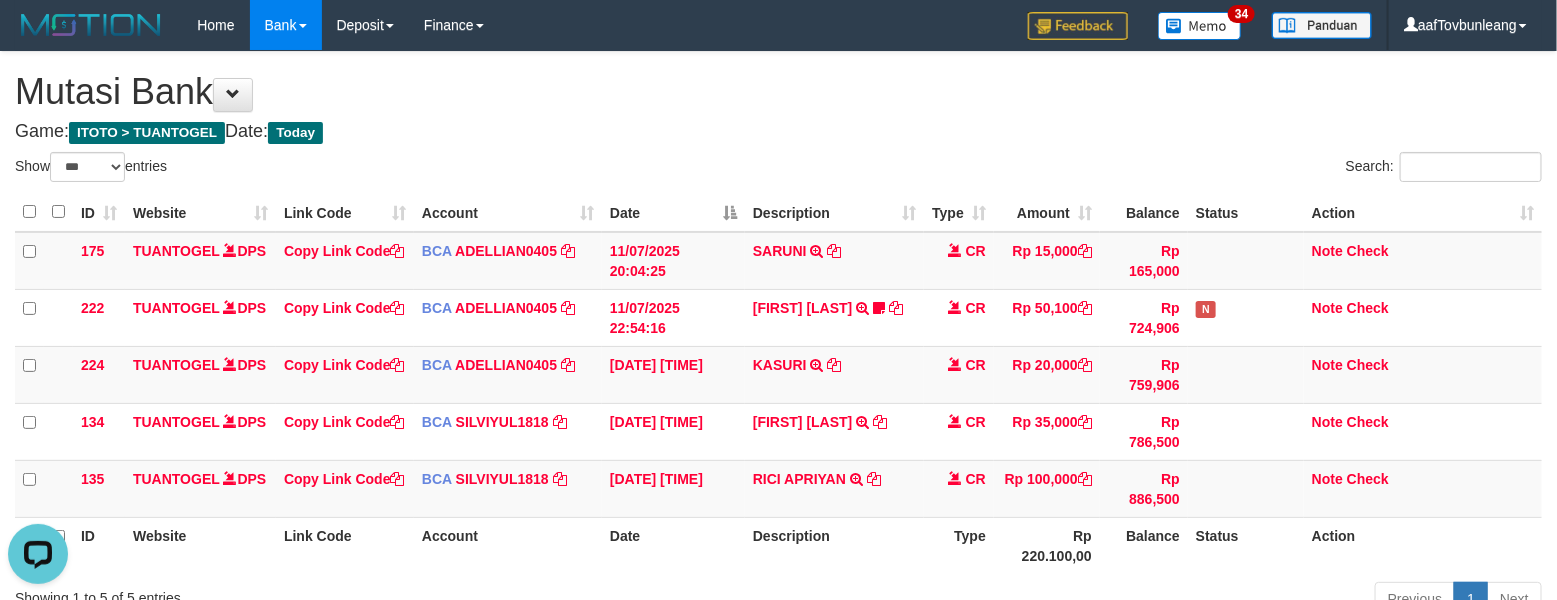 scroll, scrollTop: 0, scrollLeft: 0, axis: both 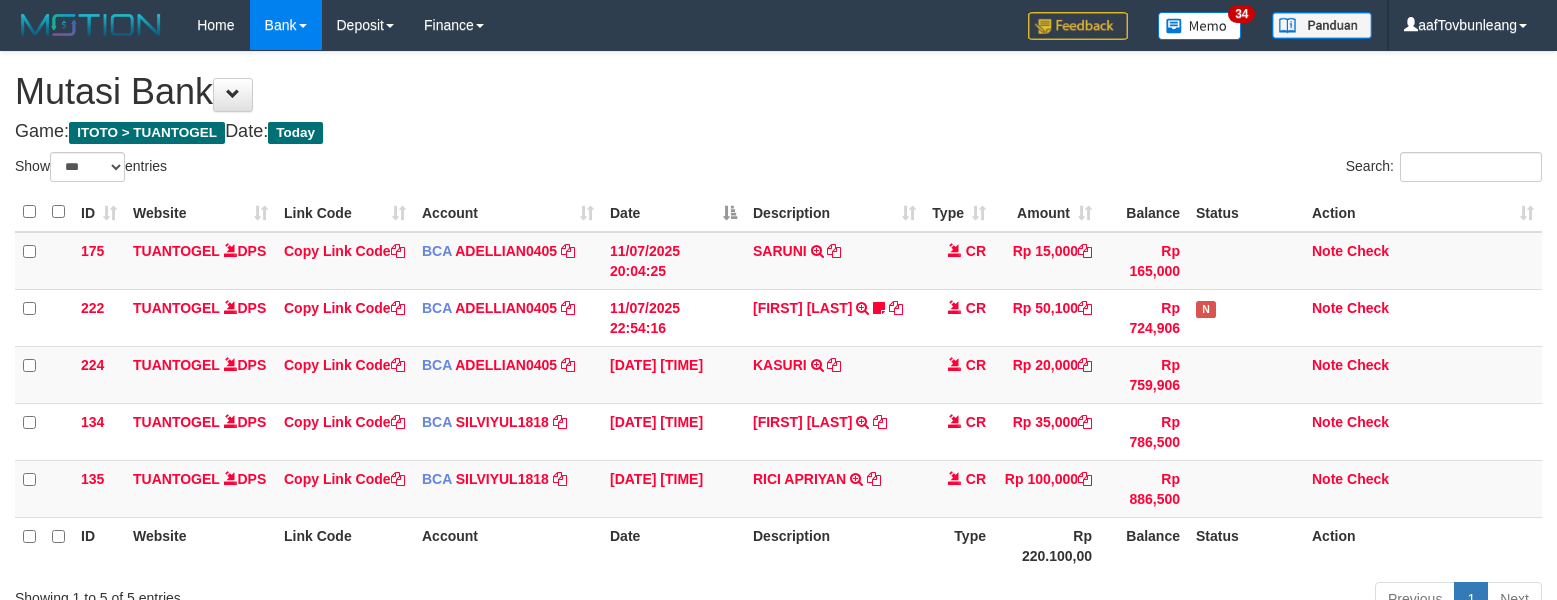 select on "***" 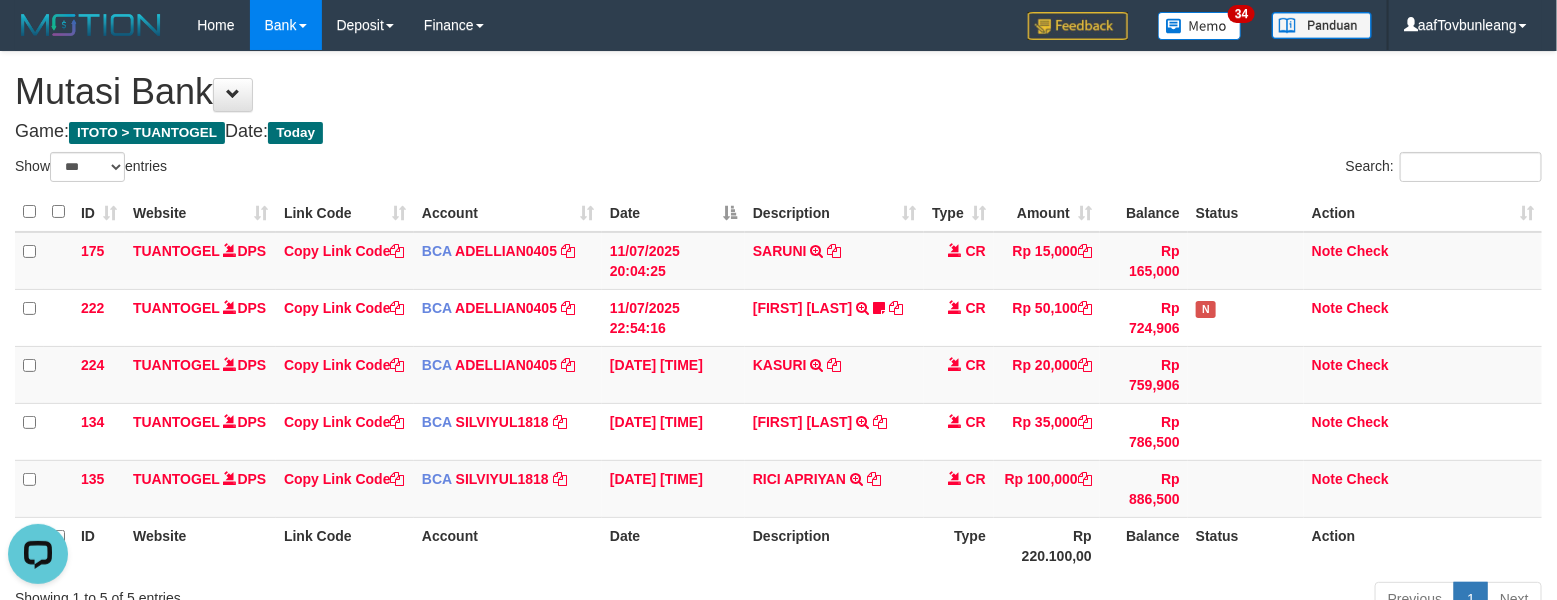 scroll, scrollTop: 0, scrollLeft: 0, axis: both 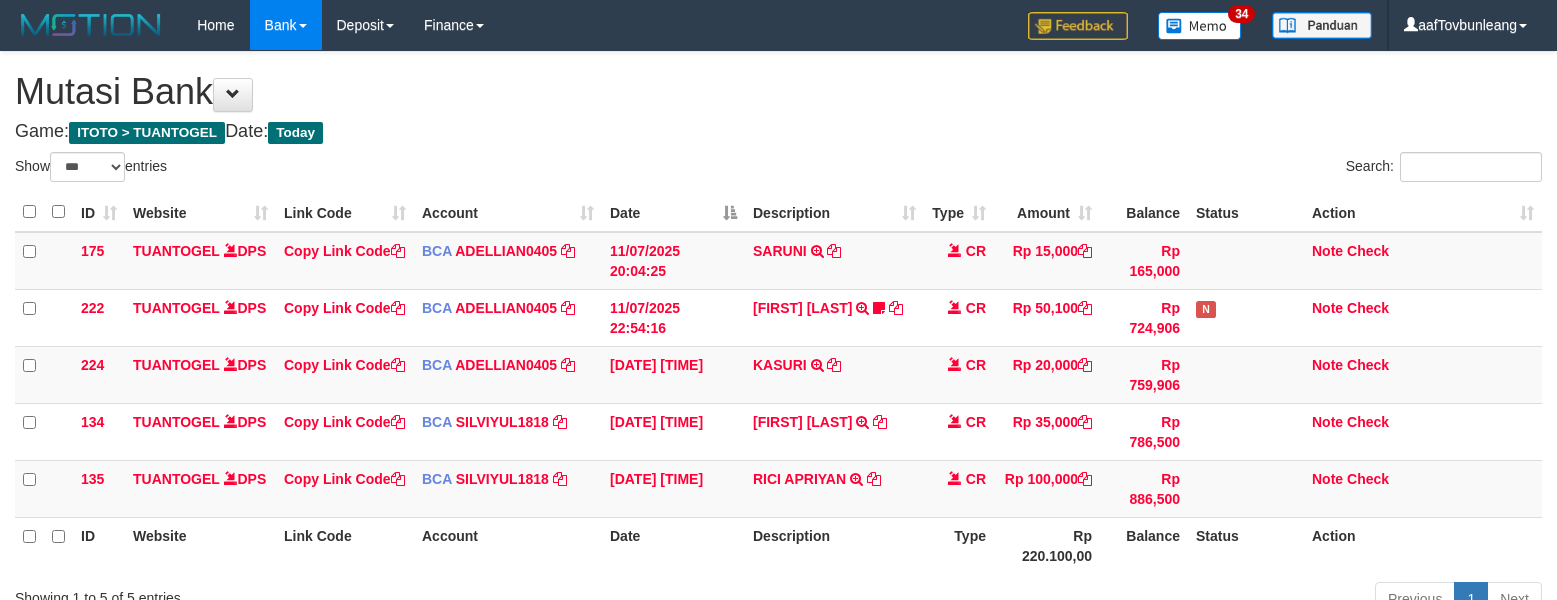 select on "***" 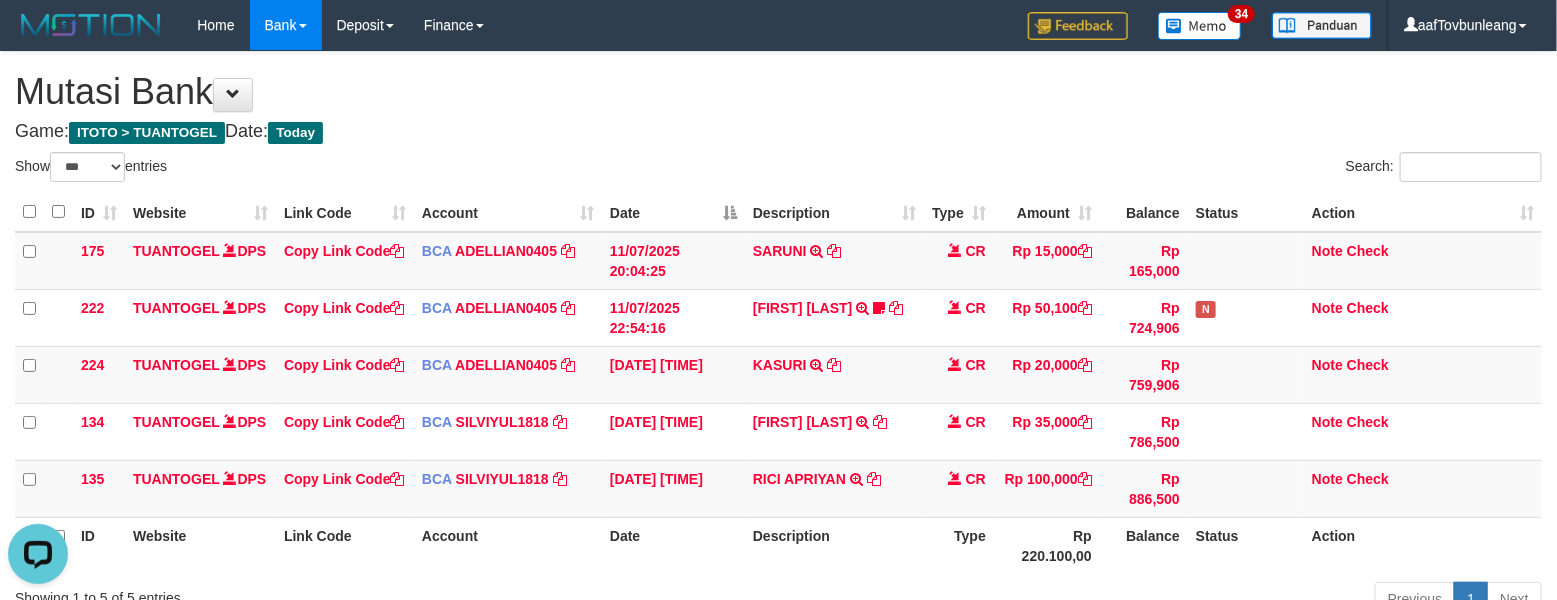 scroll, scrollTop: 0, scrollLeft: 0, axis: both 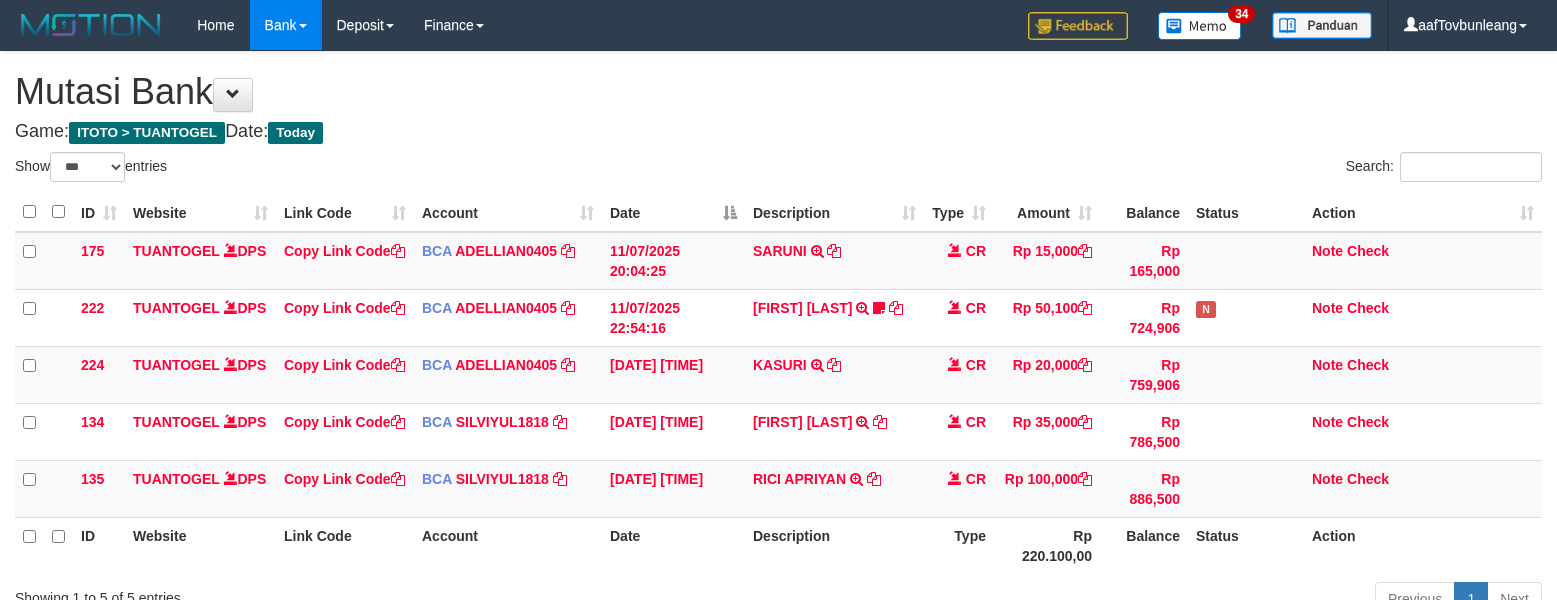 select on "***" 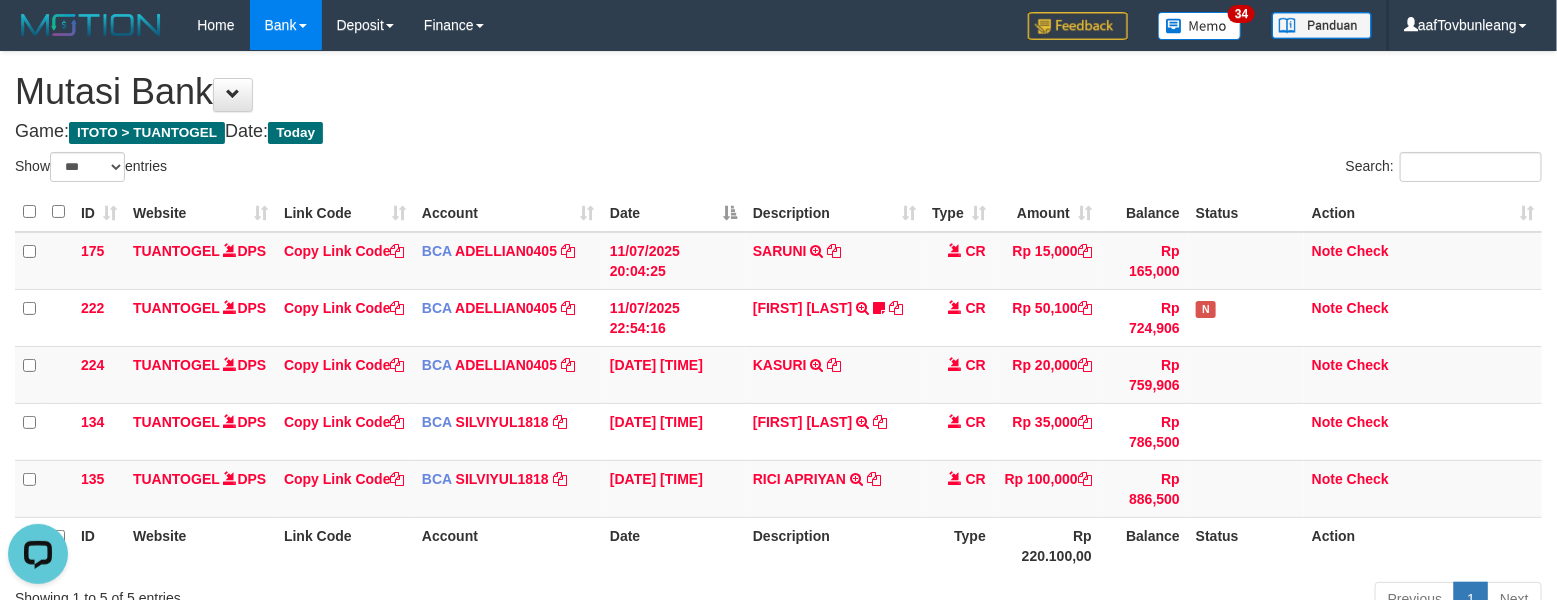 scroll, scrollTop: 0, scrollLeft: 0, axis: both 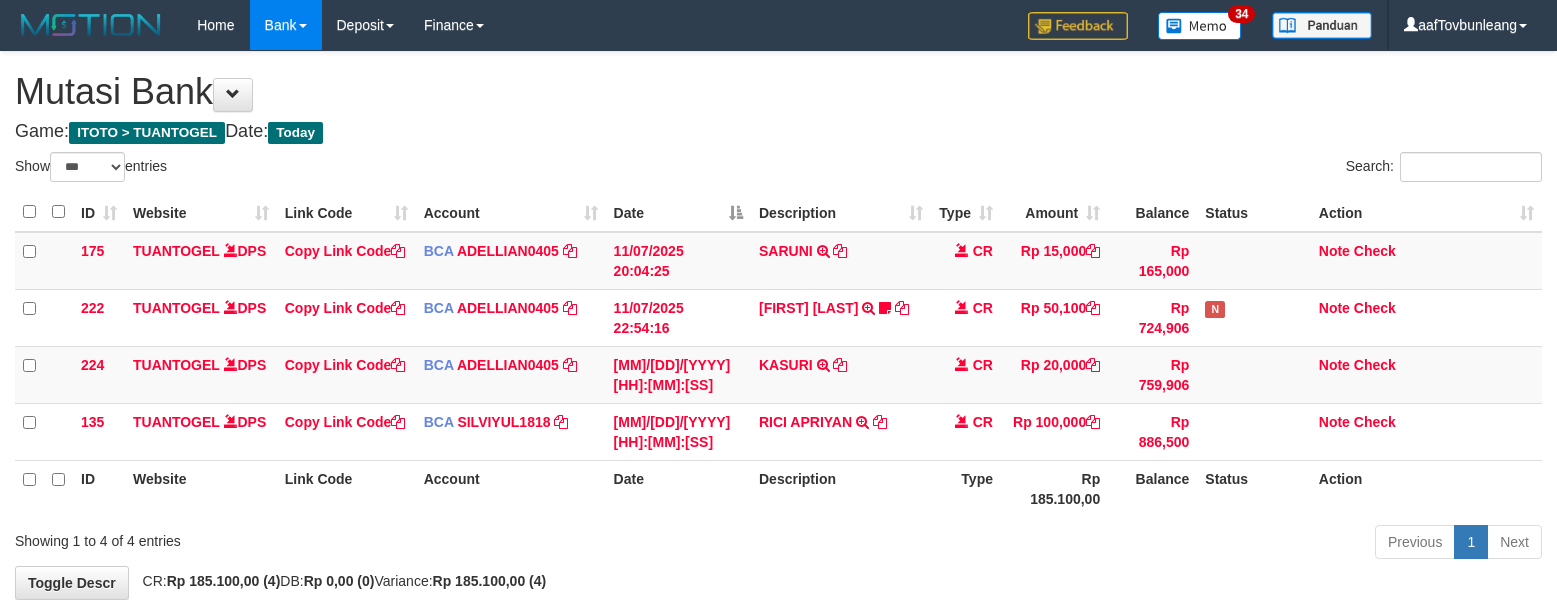 select on "***" 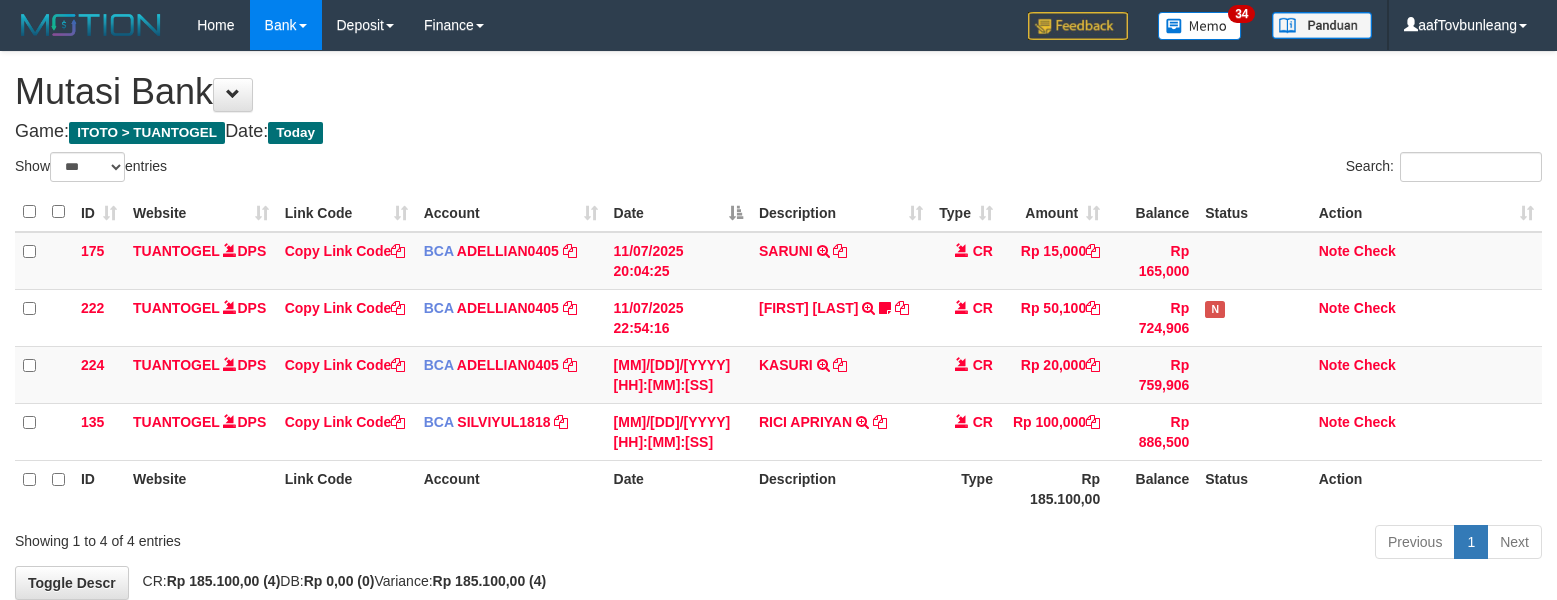scroll, scrollTop: 0, scrollLeft: 0, axis: both 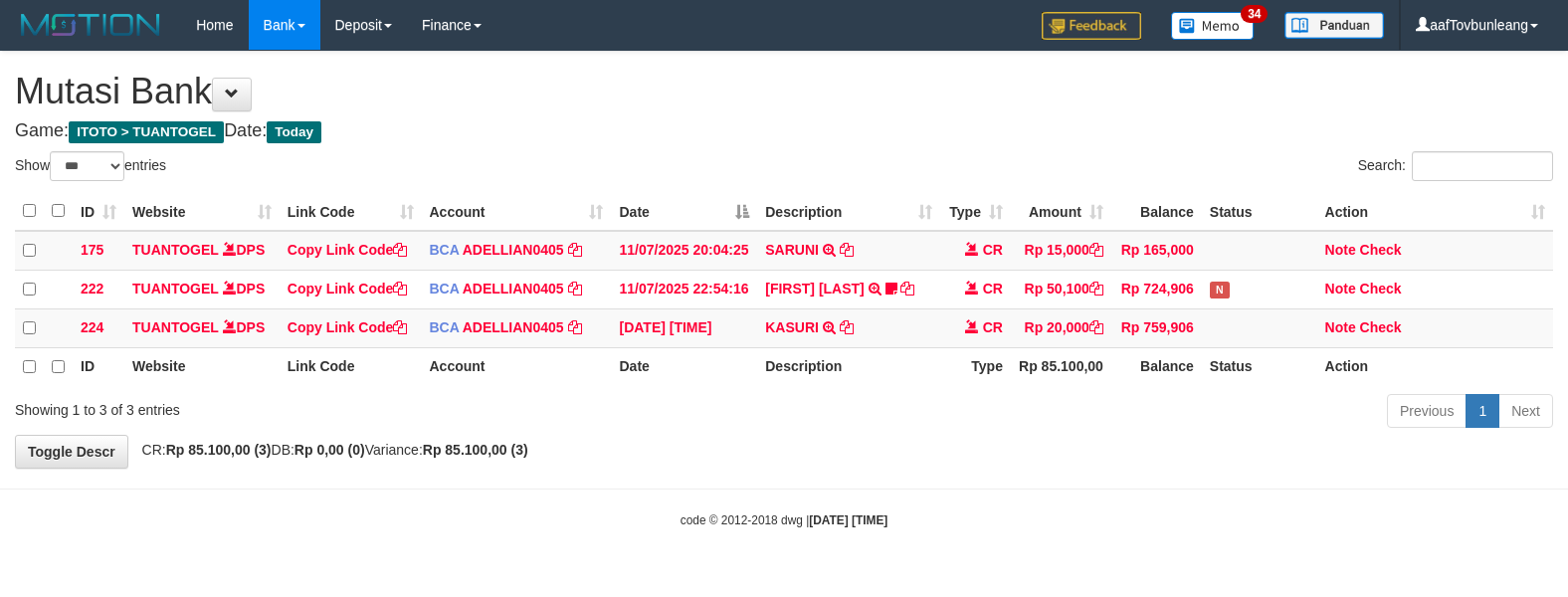 select on "***" 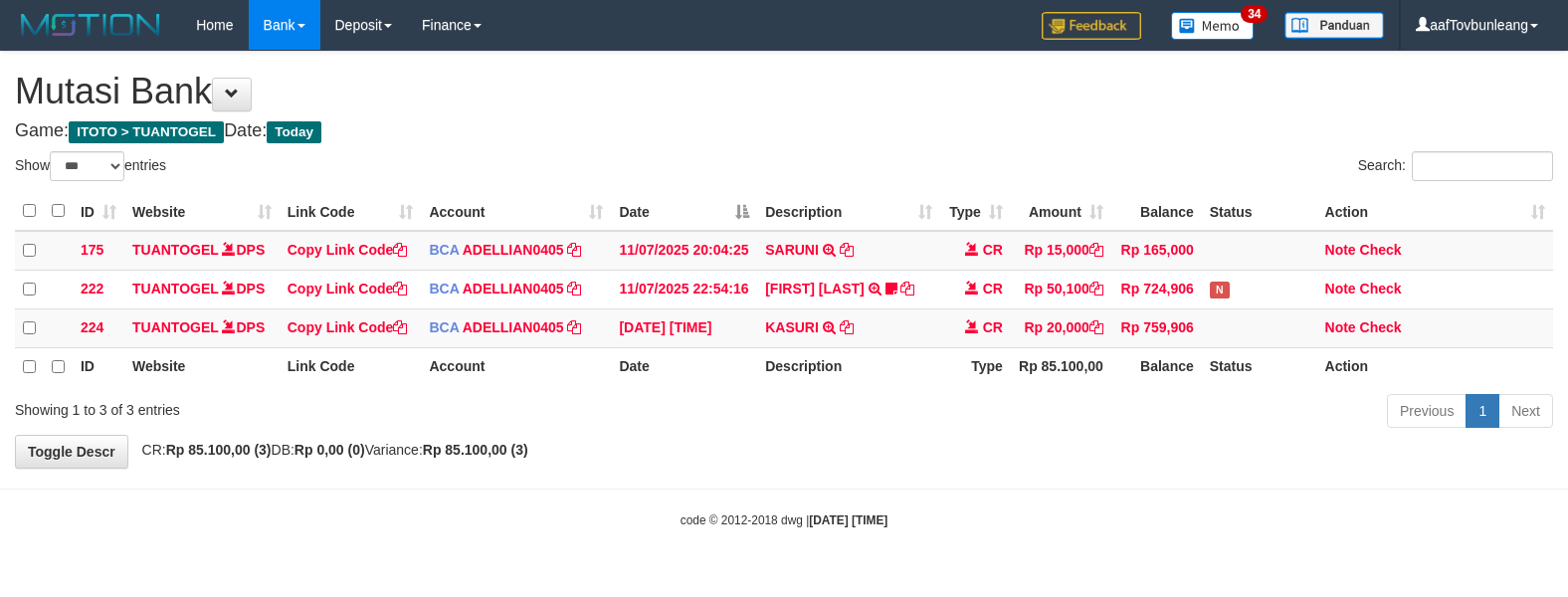 scroll, scrollTop: 0, scrollLeft: 0, axis: both 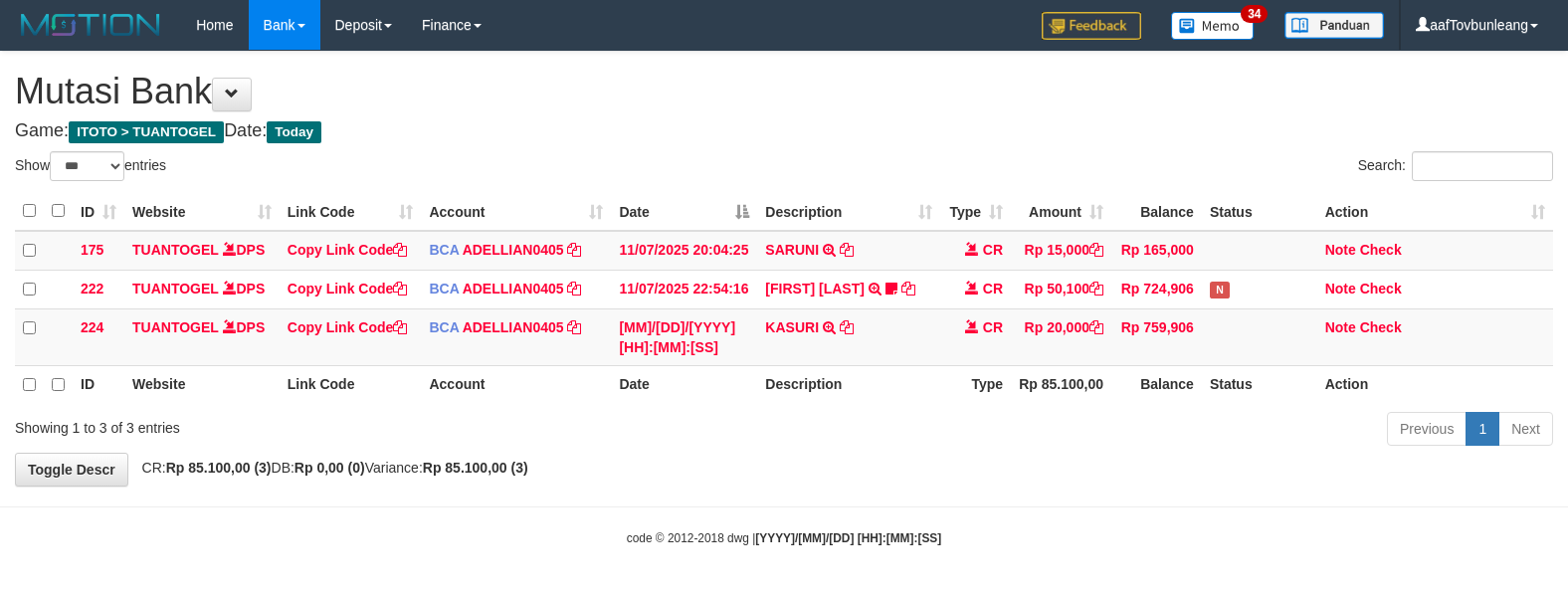 select on "***" 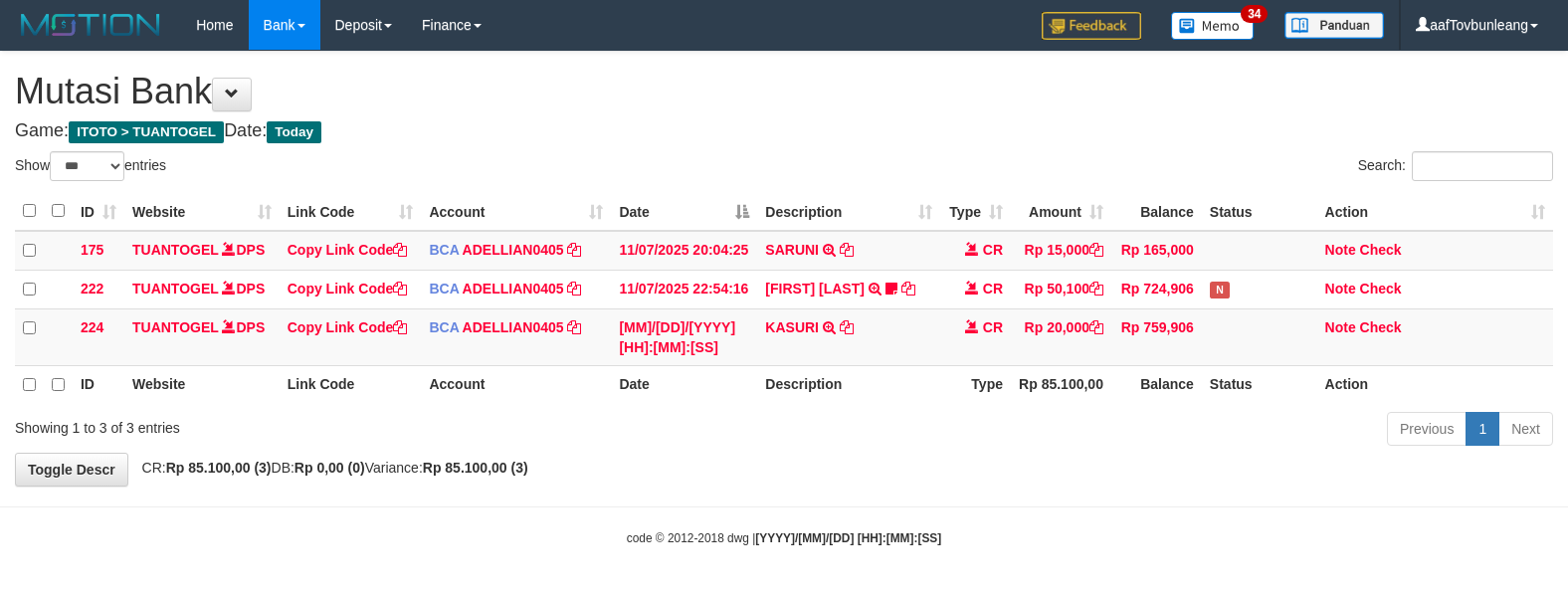 scroll, scrollTop: 0, scrollLeft: 0, axis: both 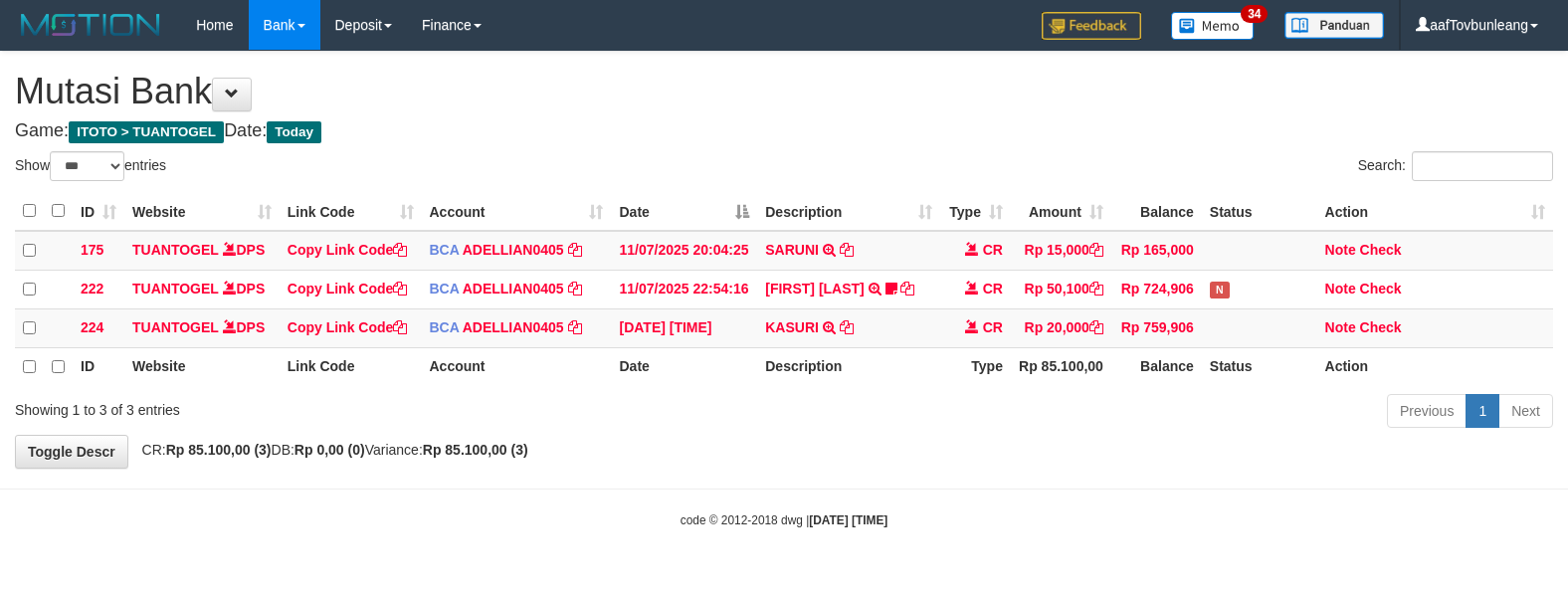 select on "***" 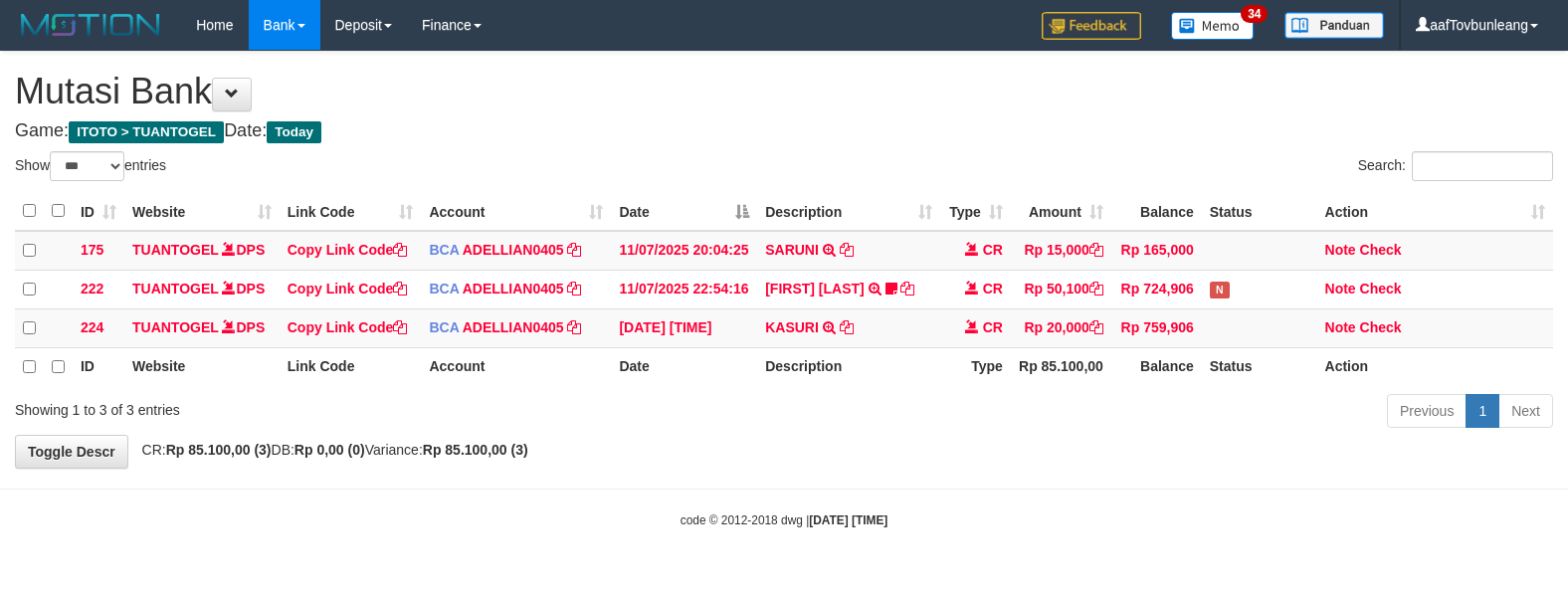 scroll, scrollTop: 0, scrollLeft: 0, axis: both 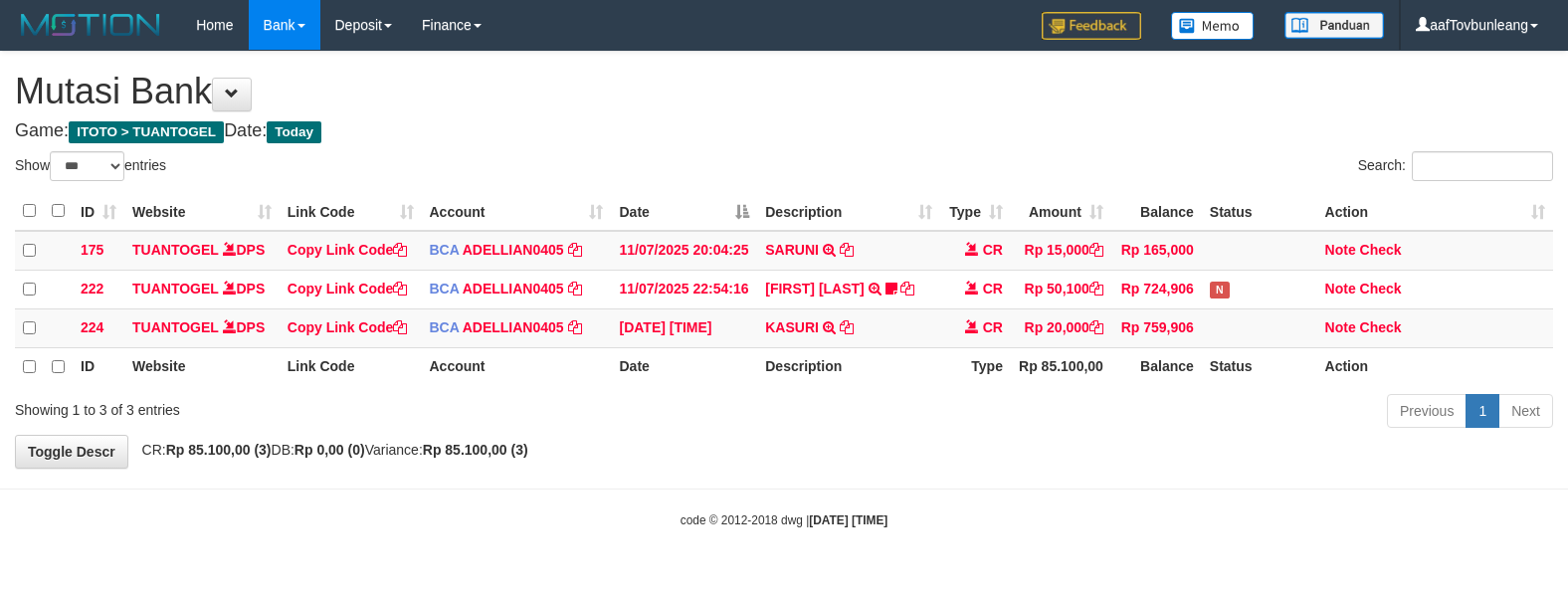 select on "***" 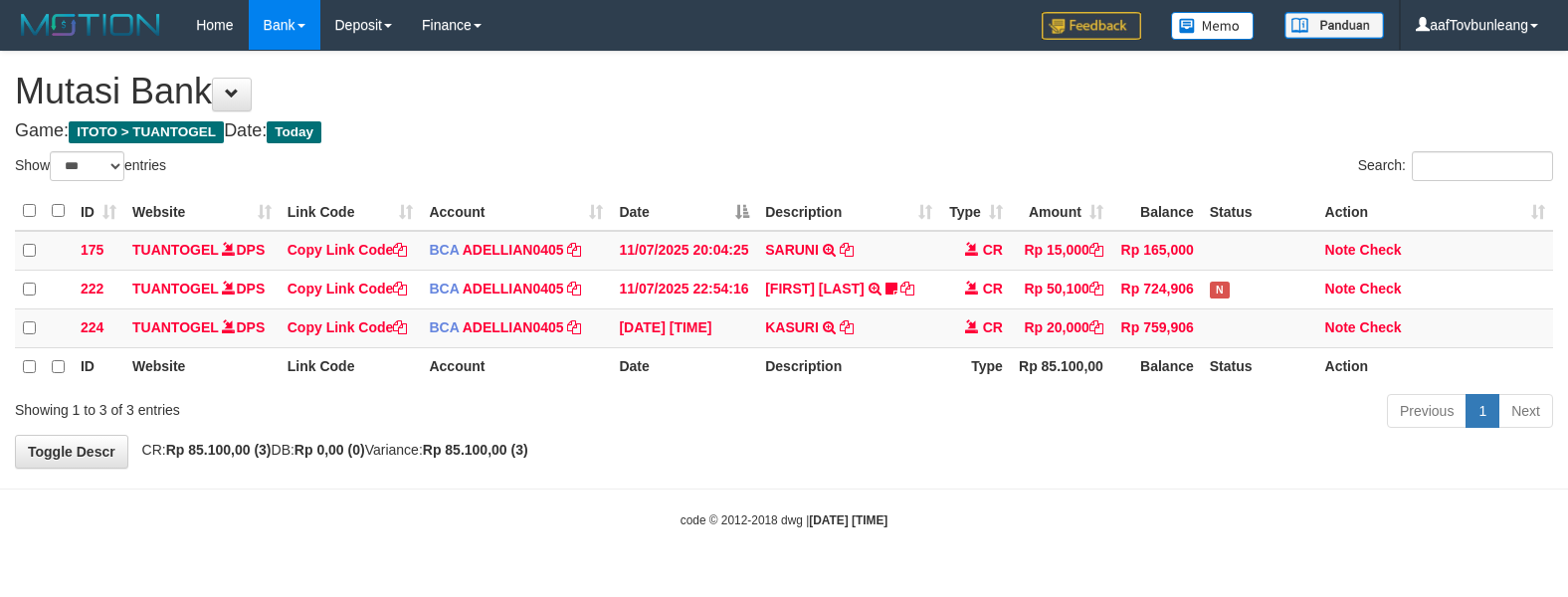 scroll, scrollTop: 0, scrollLeft: 0, axis: both 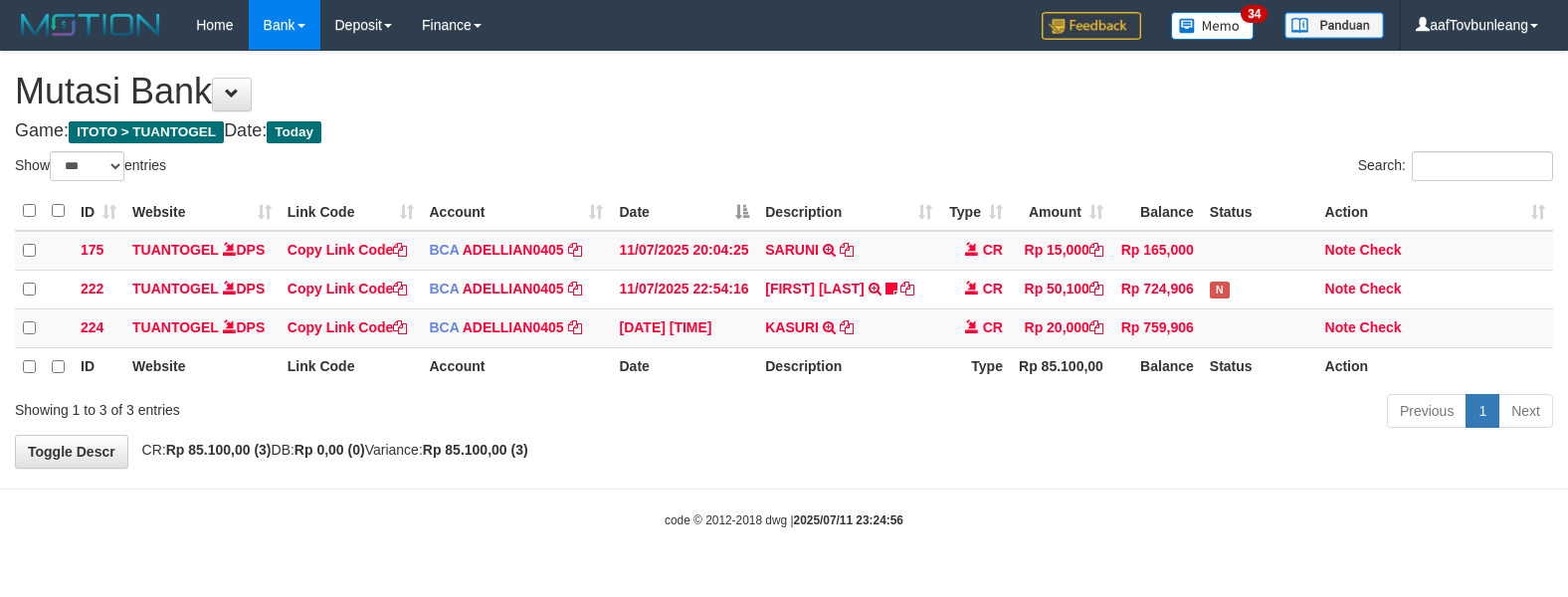 select on "***" 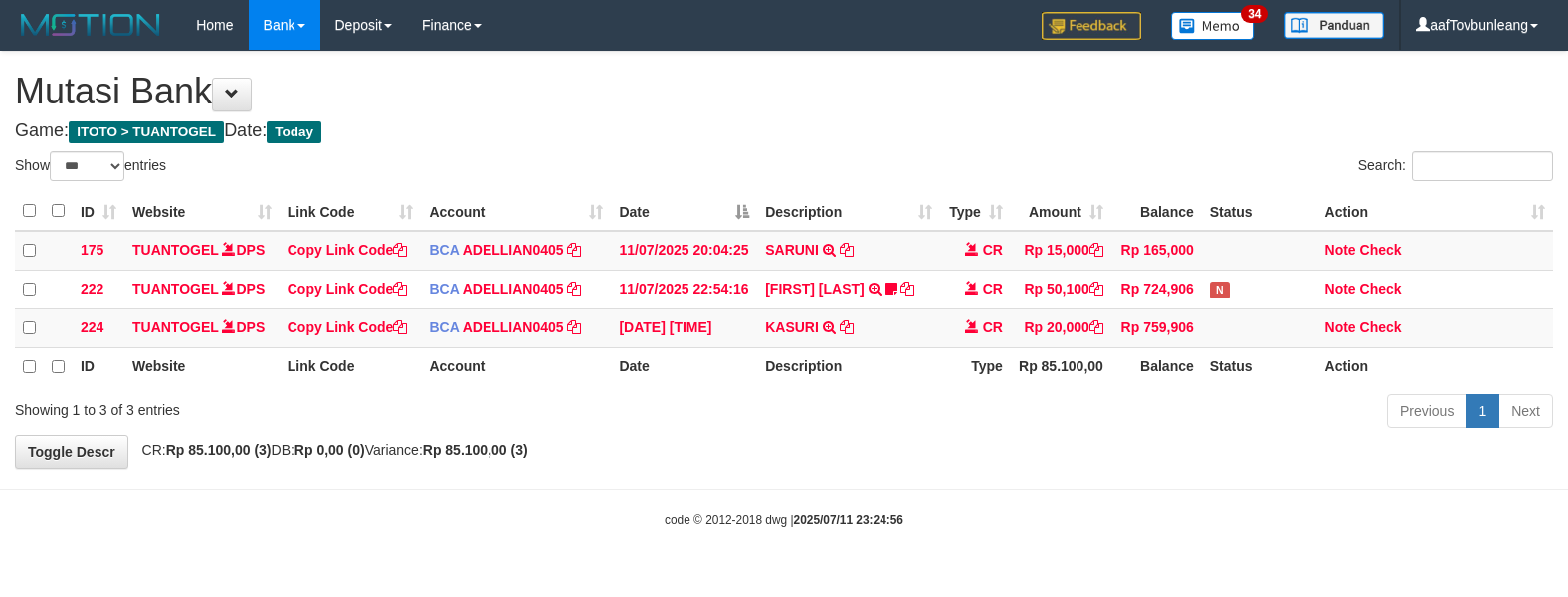 scroll, scrollTop: 0, scrollLeft: 0, axis: both 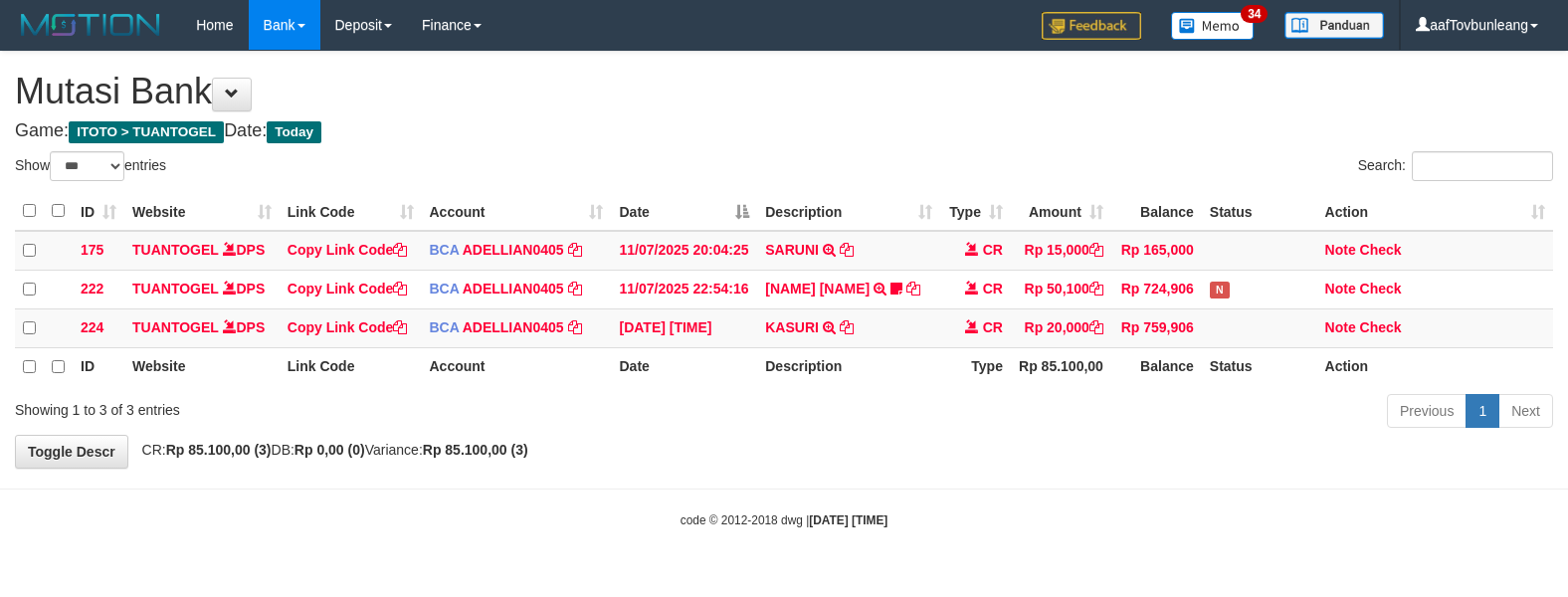 select on "***" 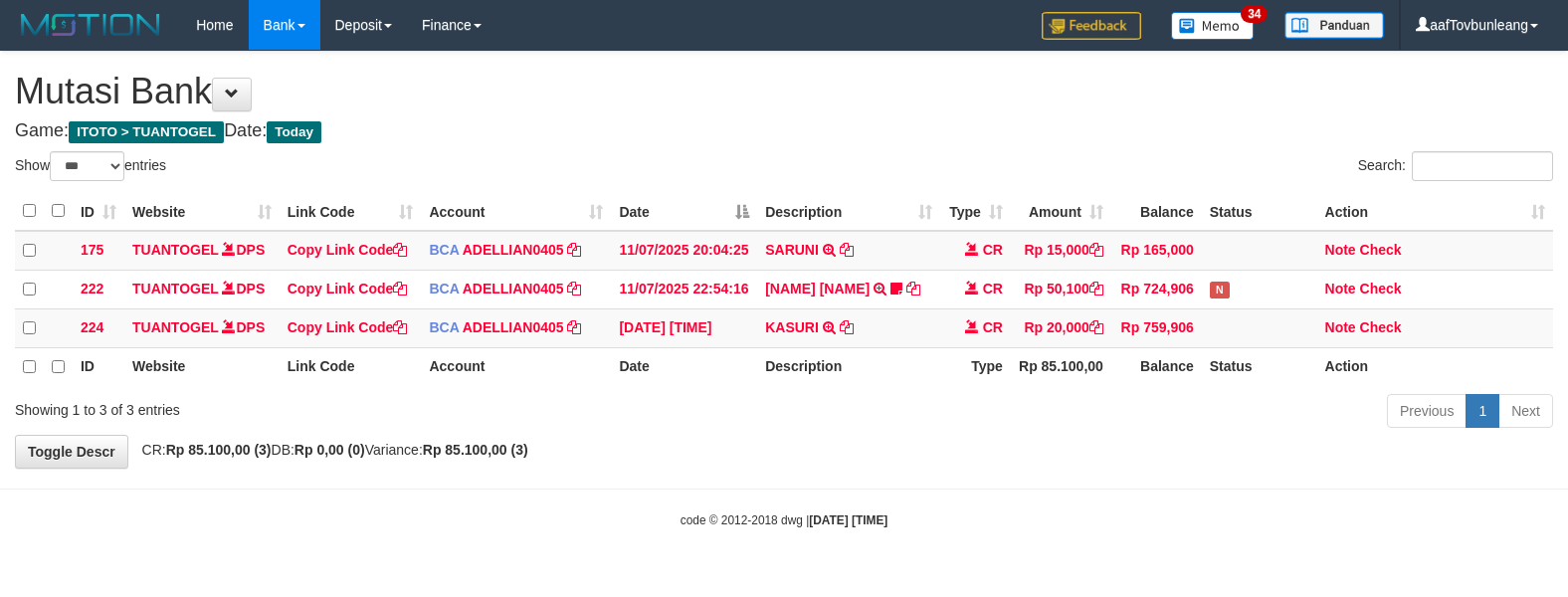 scroll, scrollTop: 0, scrollLeft: 0, axis: both 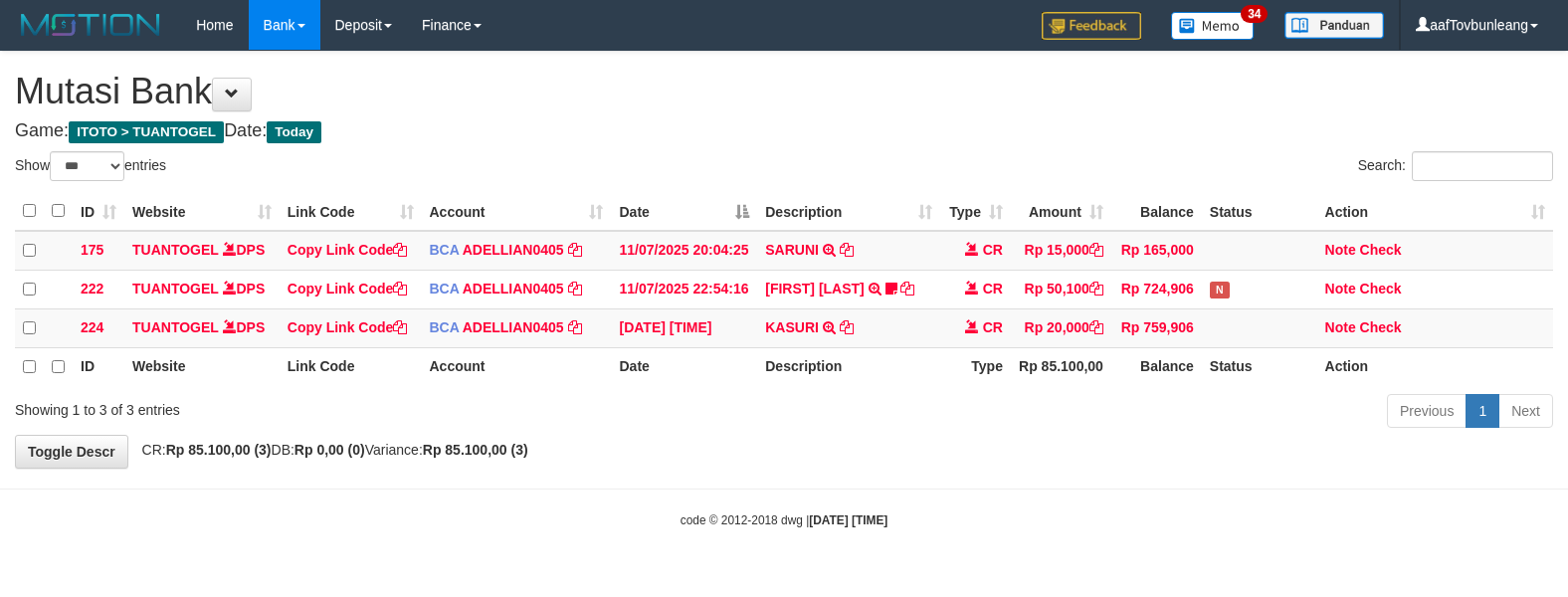 select on "***" 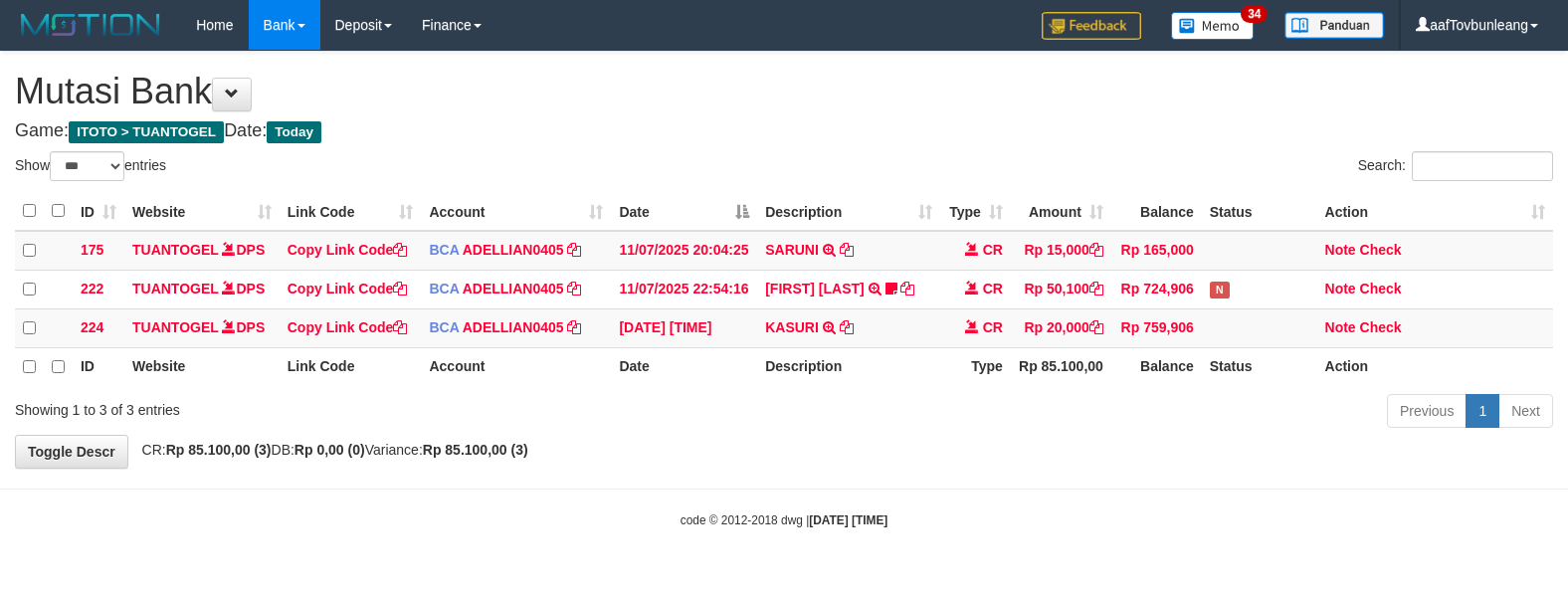 scroll, scrollTop: 0, scrollLeft: 0, axis: both 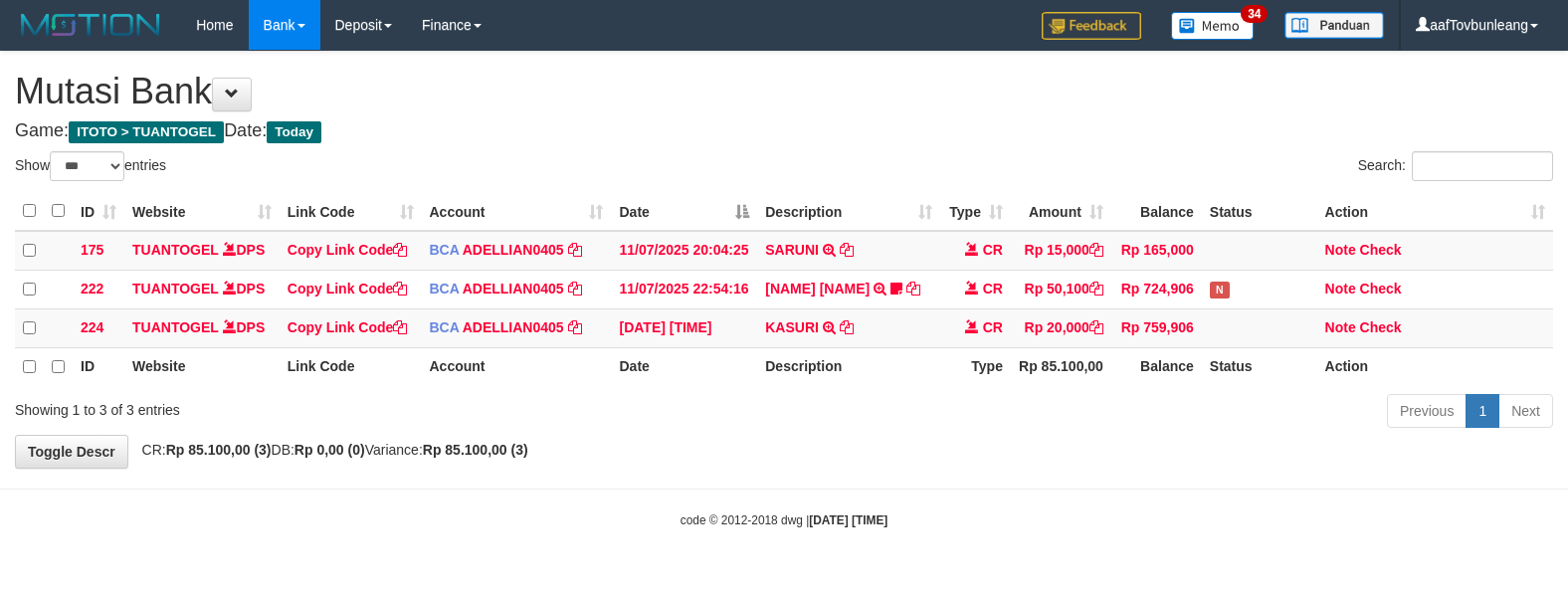 select on "***" 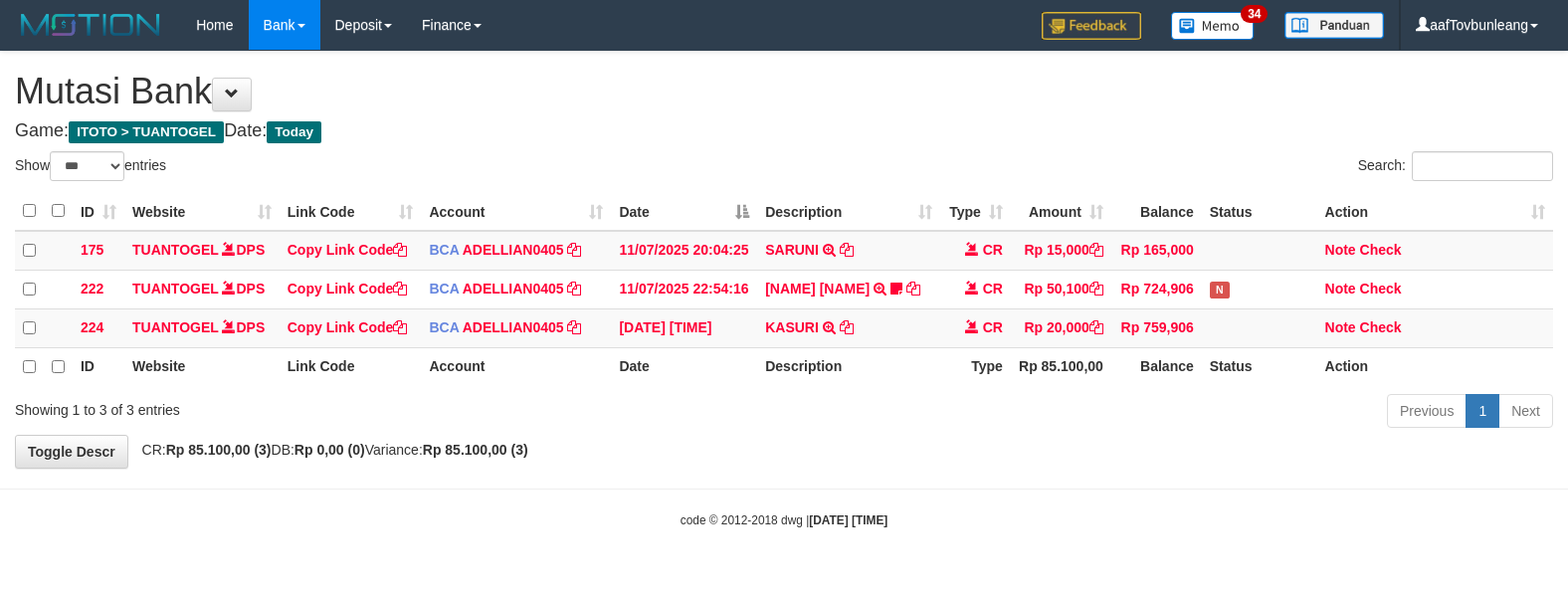 scroll, scrollTop: 0, scrollLeft: 0, axis: both 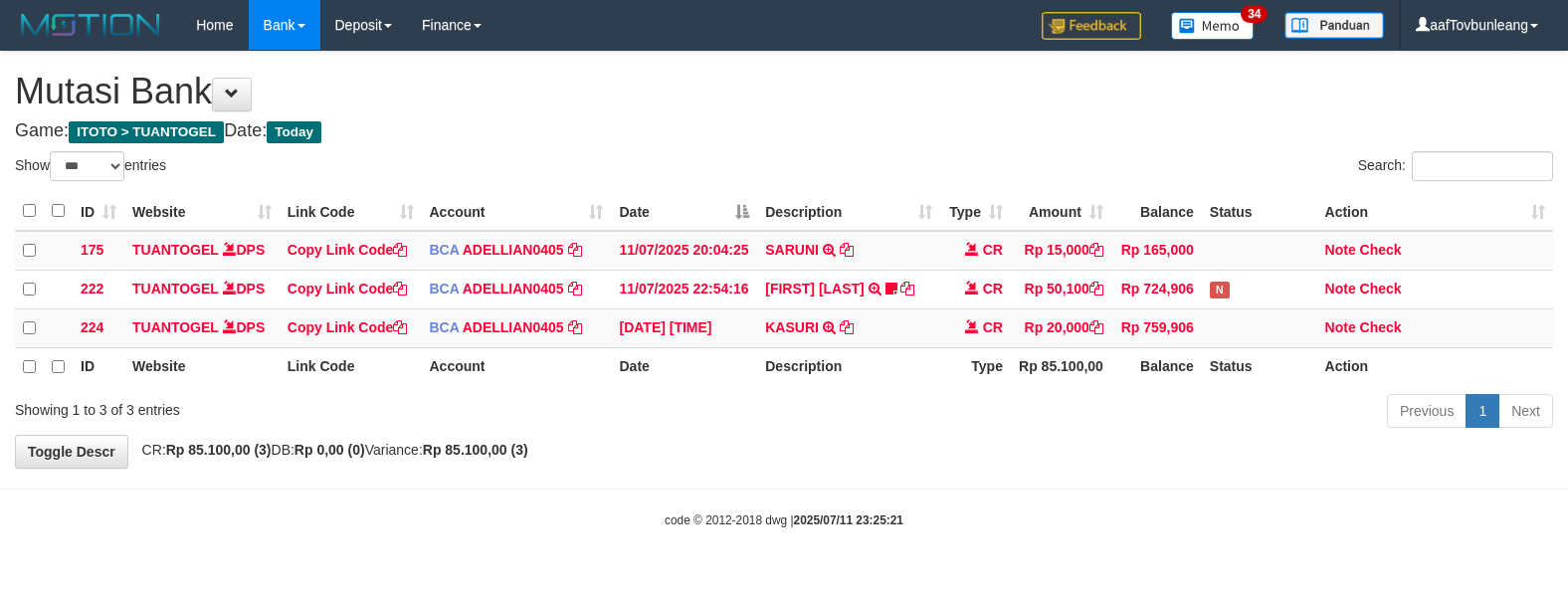 select on "***" 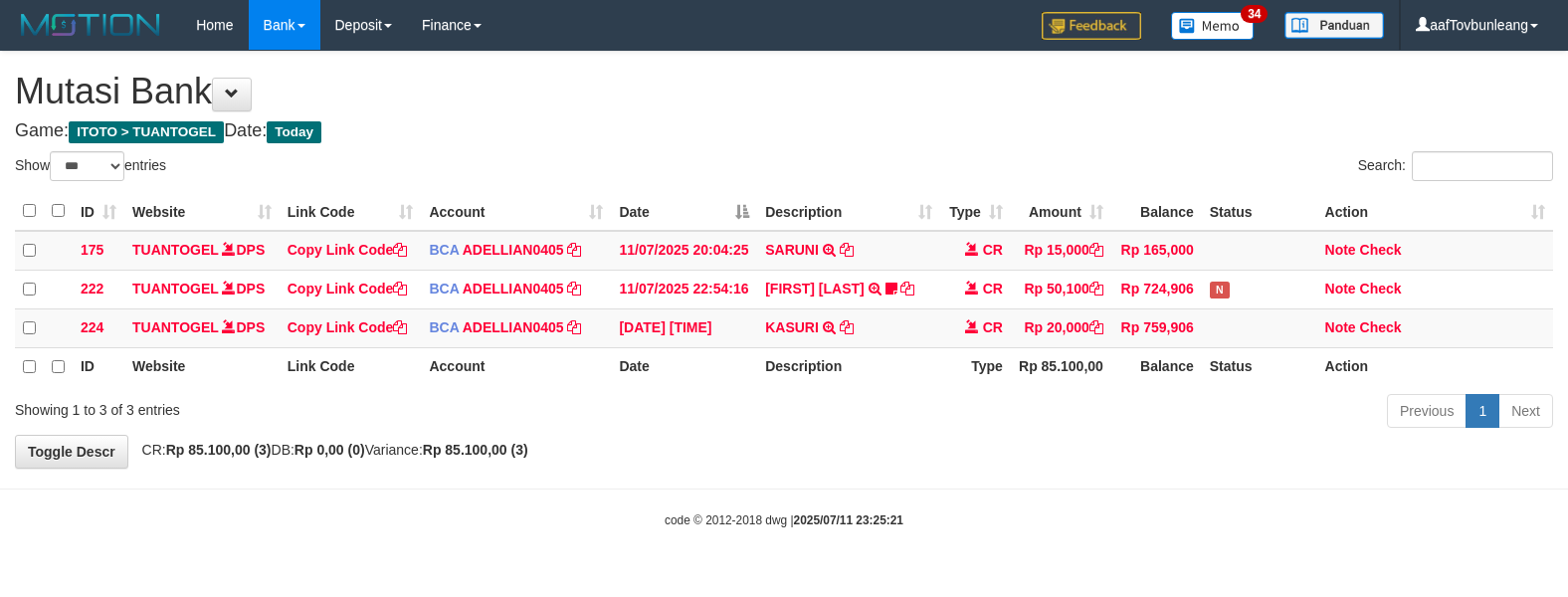 scroll, scrollTop: 0, scrollLeft: 0, axis: both 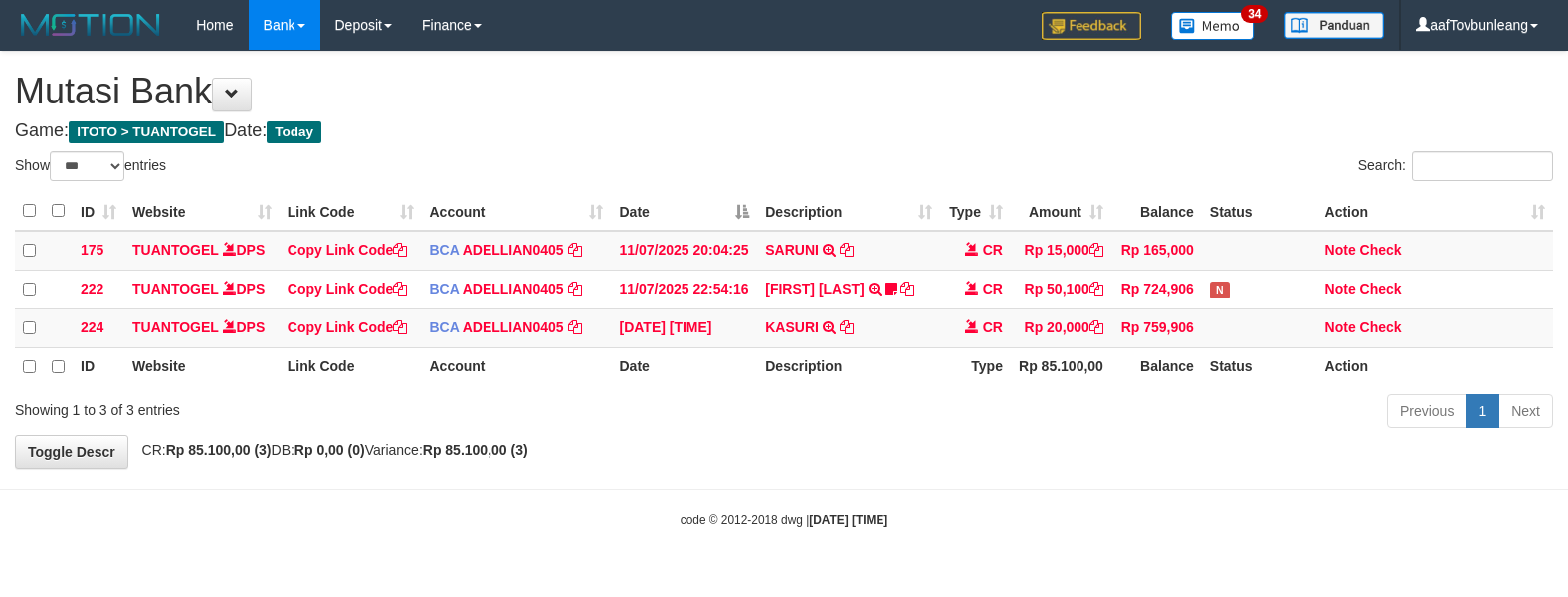 select on "***" 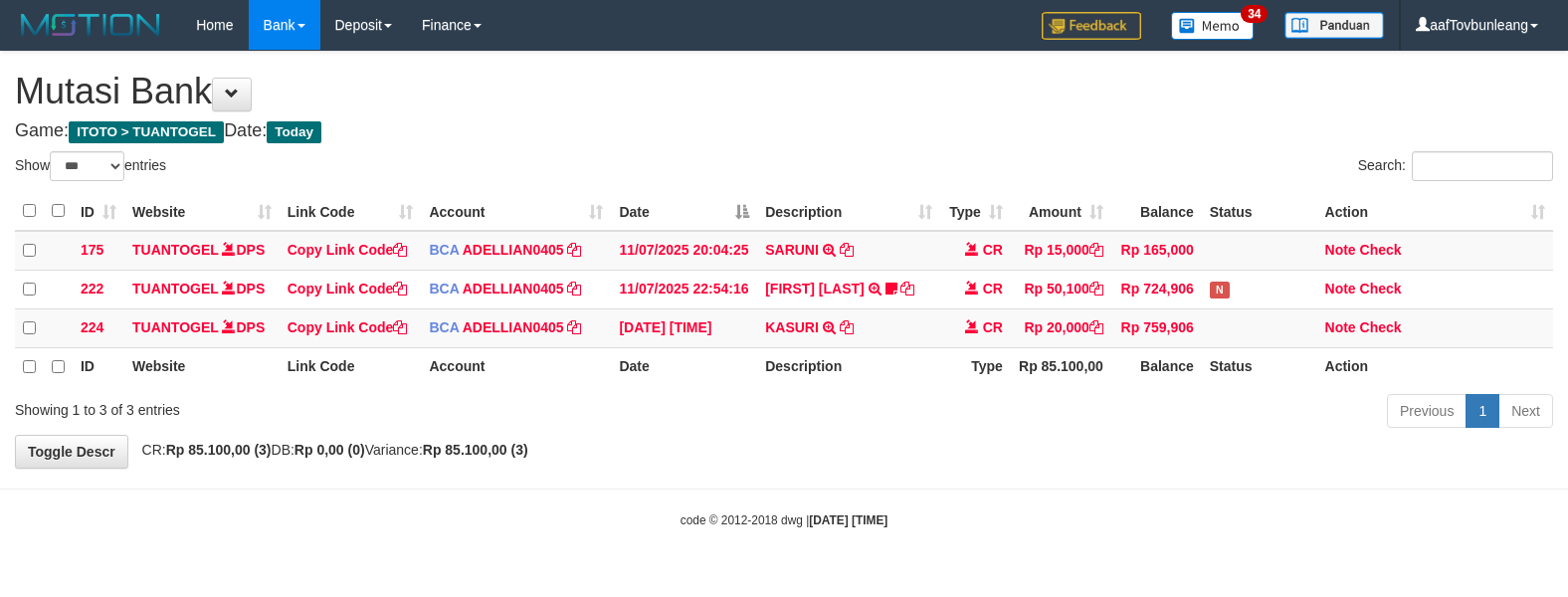 scroll, scrollTop: 0, scrollLeft: 0, axis: both 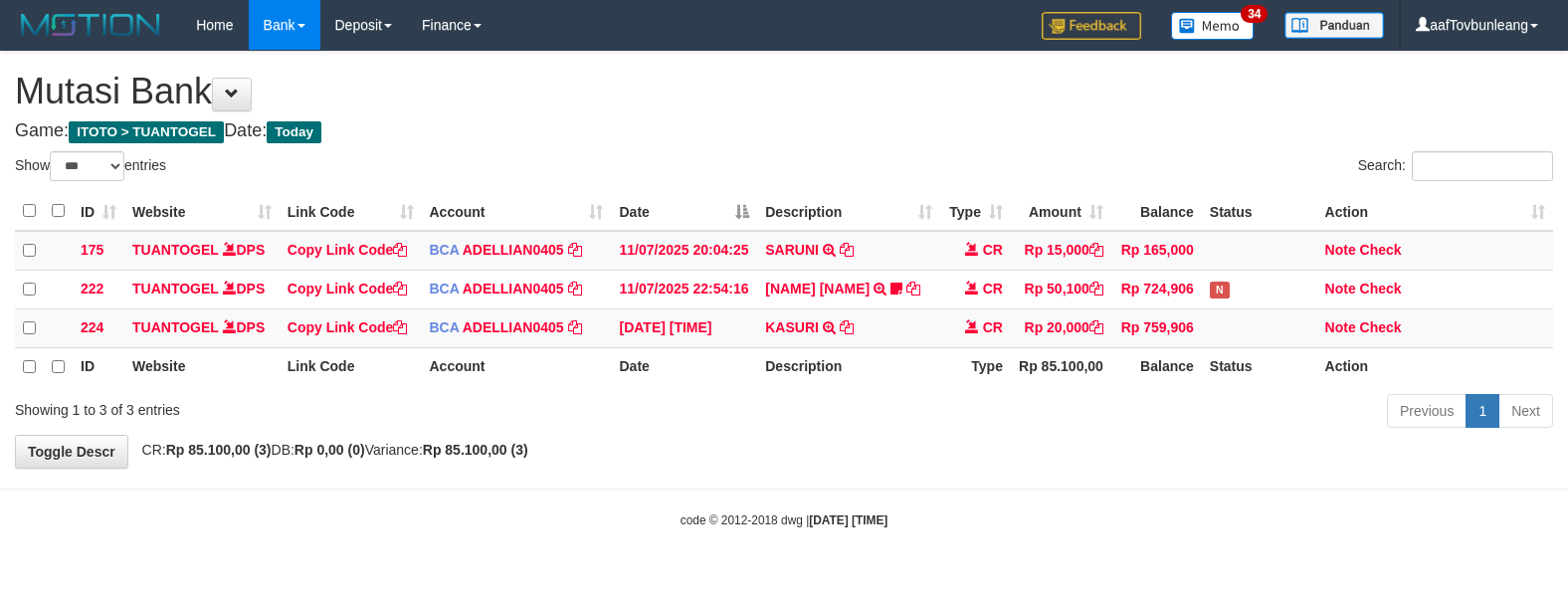 select on "***" 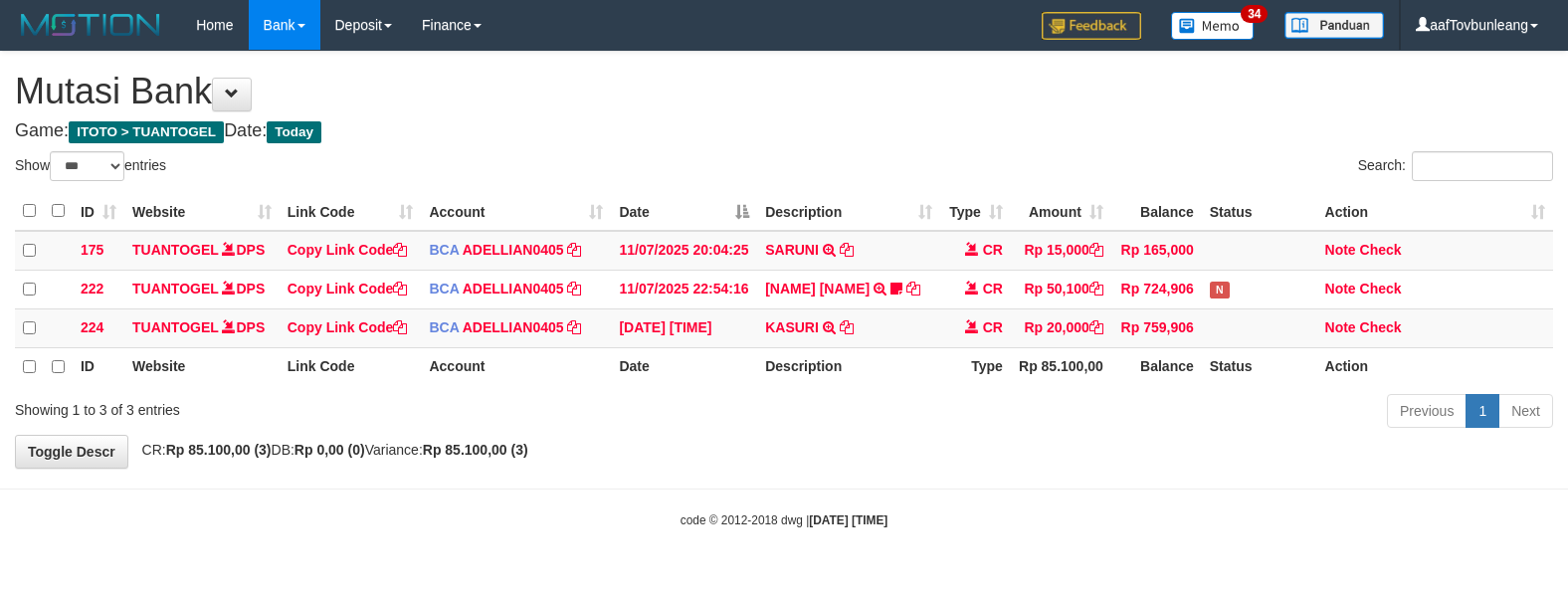 scroll, scrollTop: 0, scrollLeft: 0, axis: both 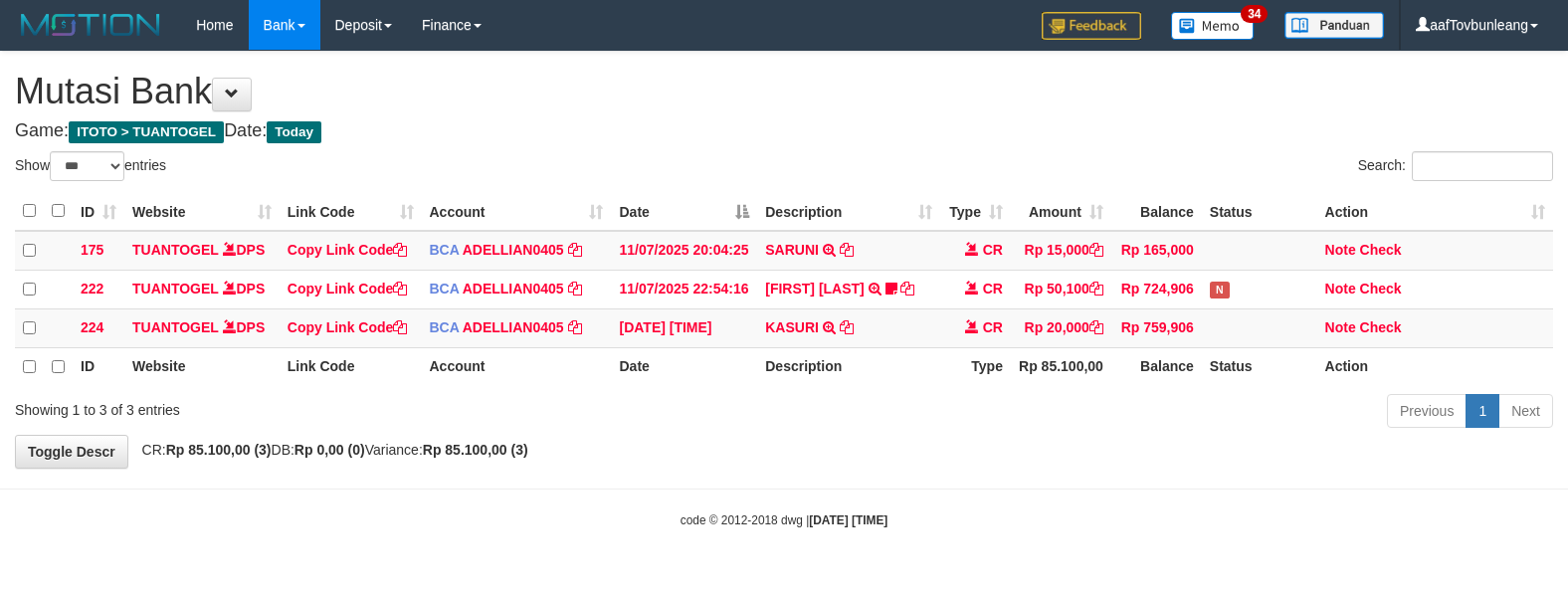 select on "***" 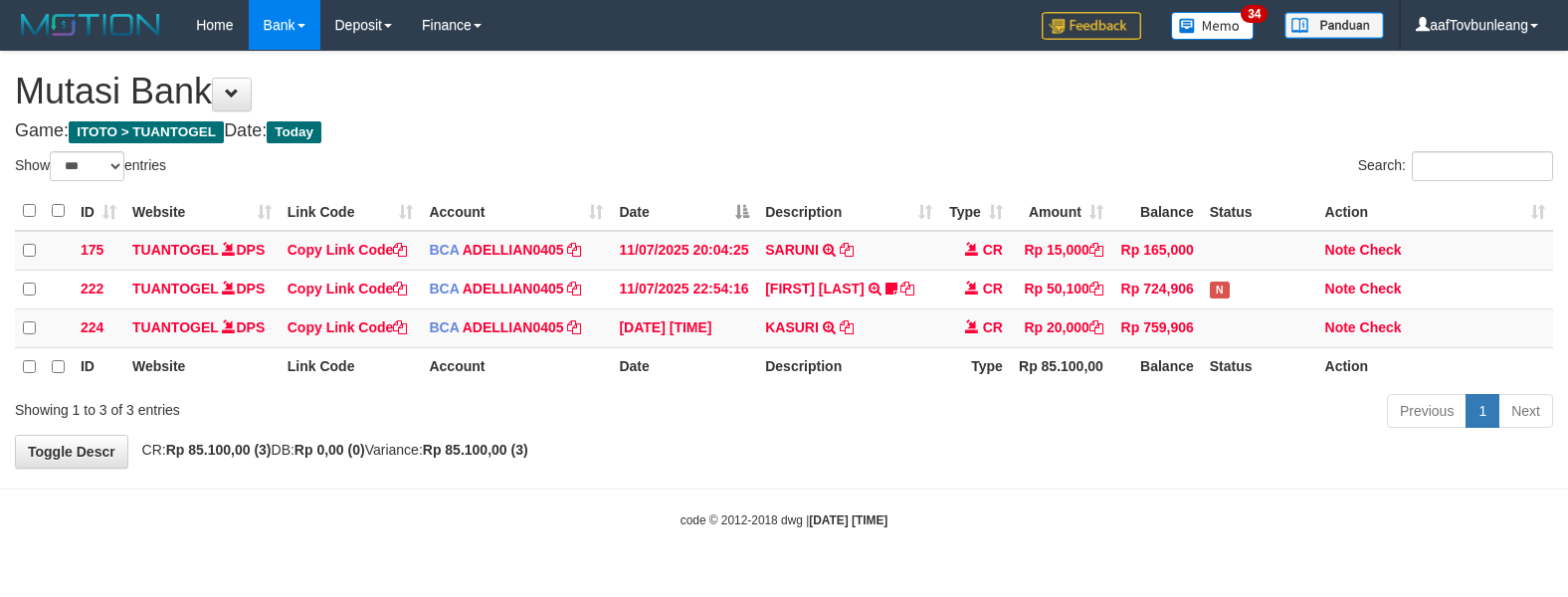 scroll, scrollTop: 0, scrollLeft: 0, axis: both 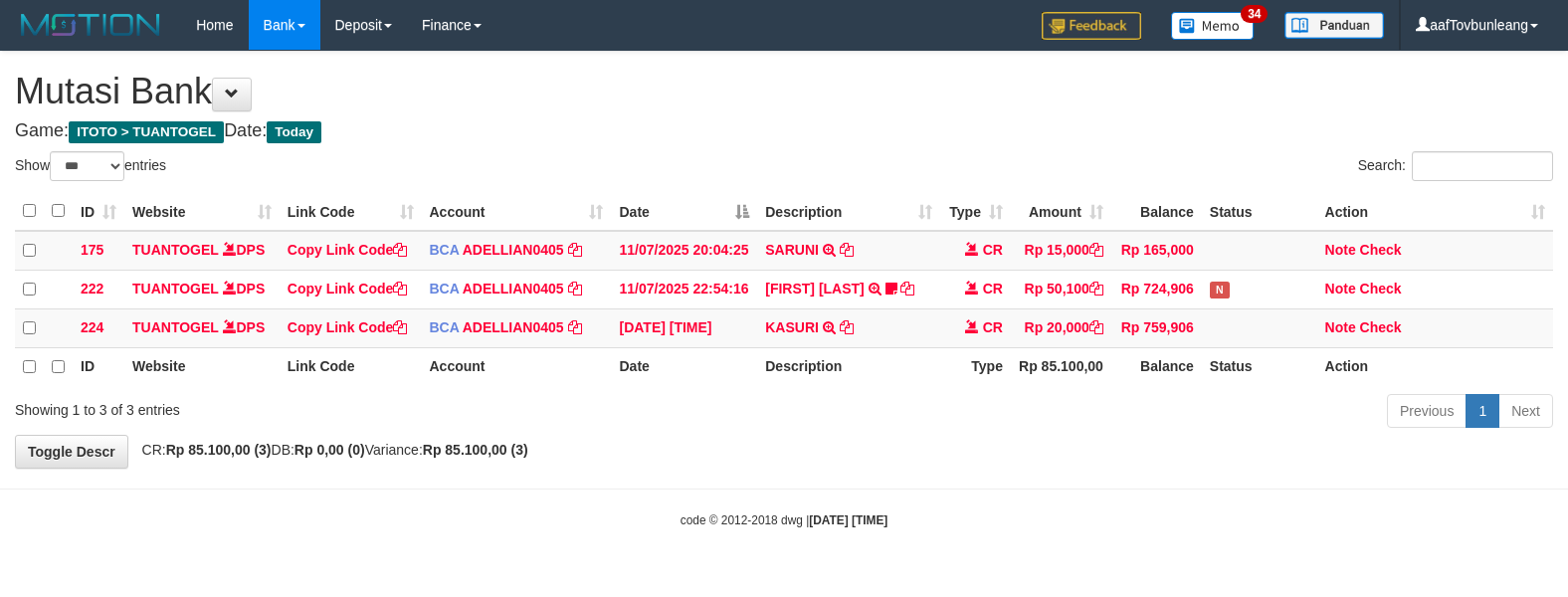 select on "***" 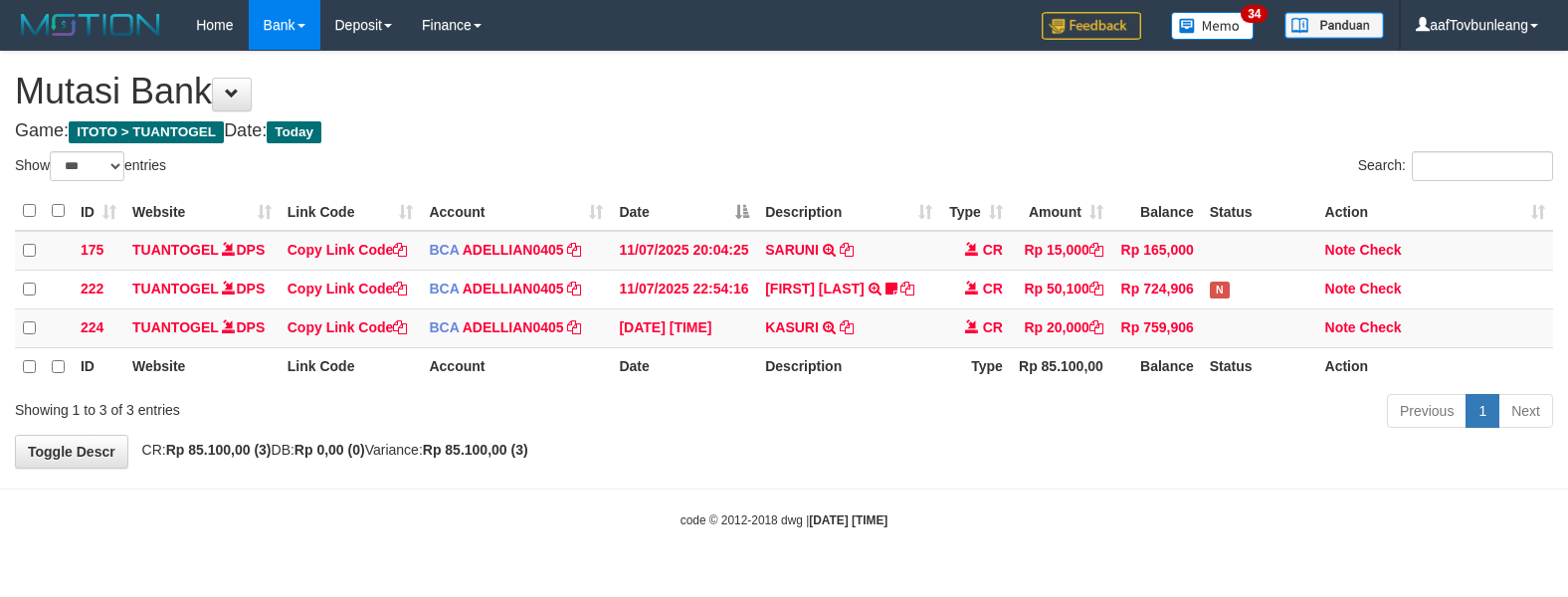 scroll, scrollTop: 0, scrollLeft: 0, axis: both 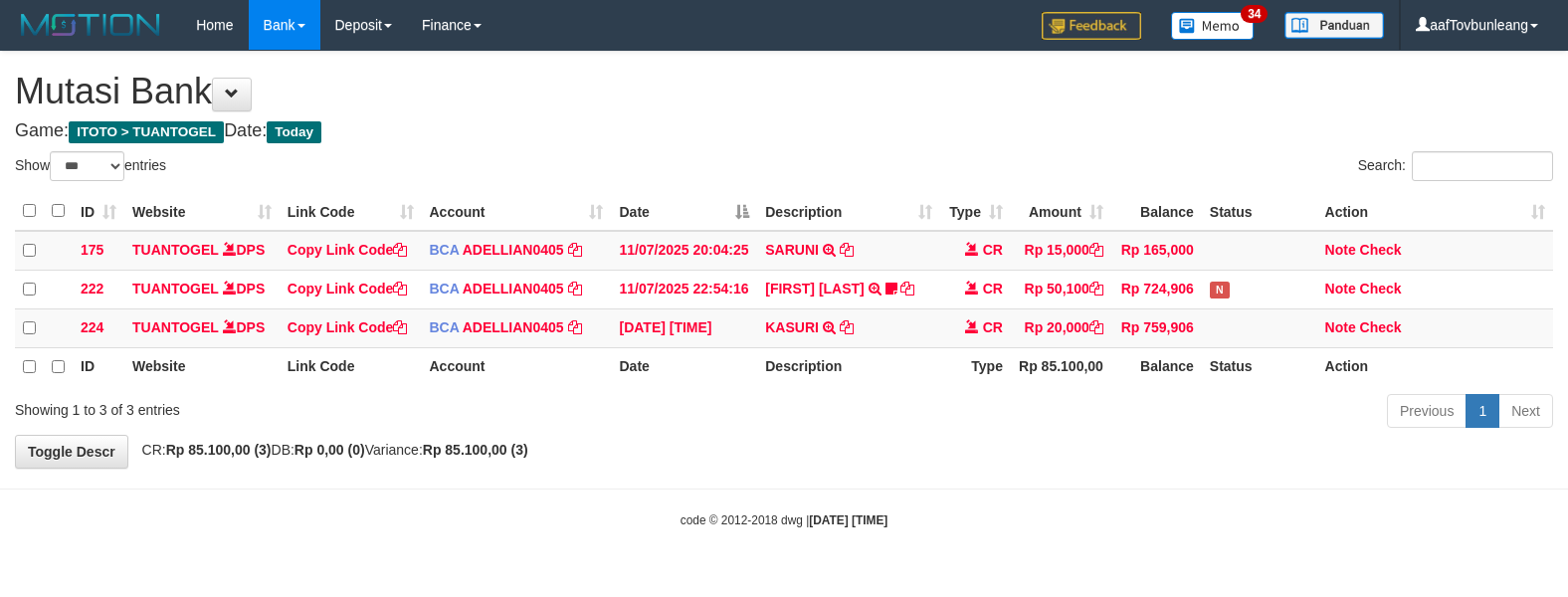 select on "***" 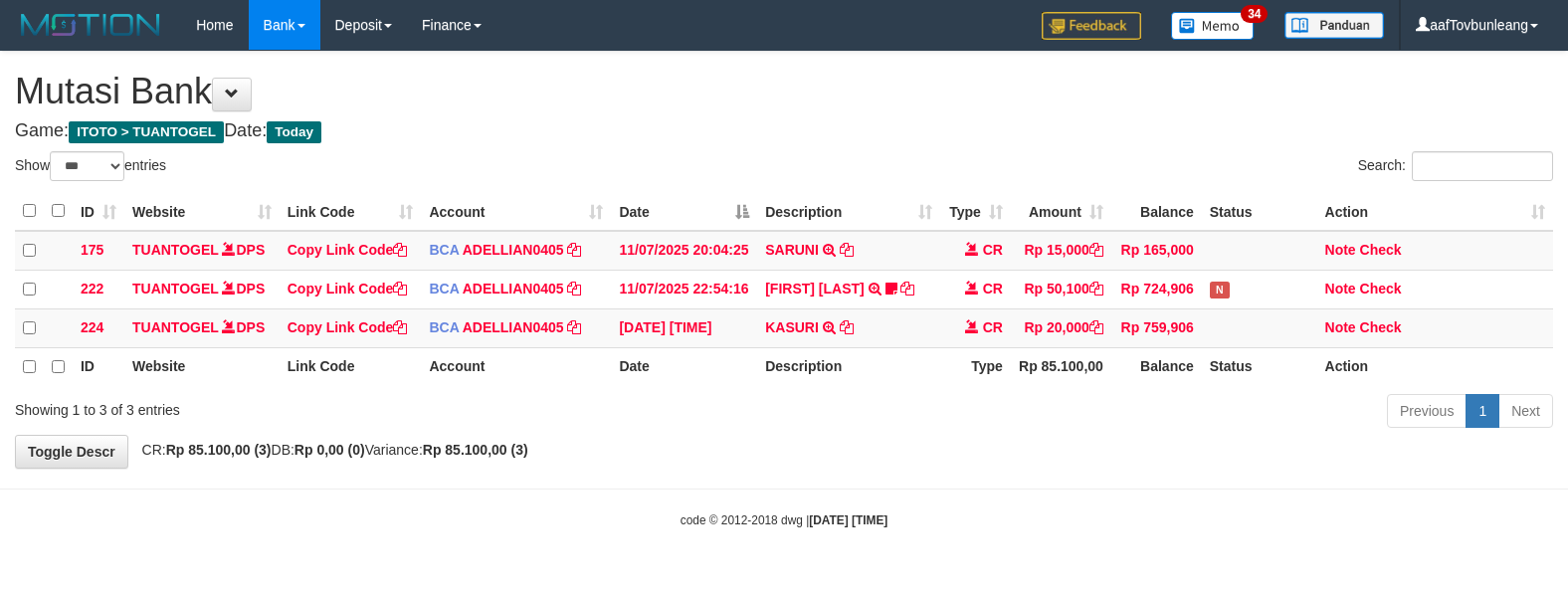 scroll, scrollTop: 0, scrollLeft: 0, axis: both 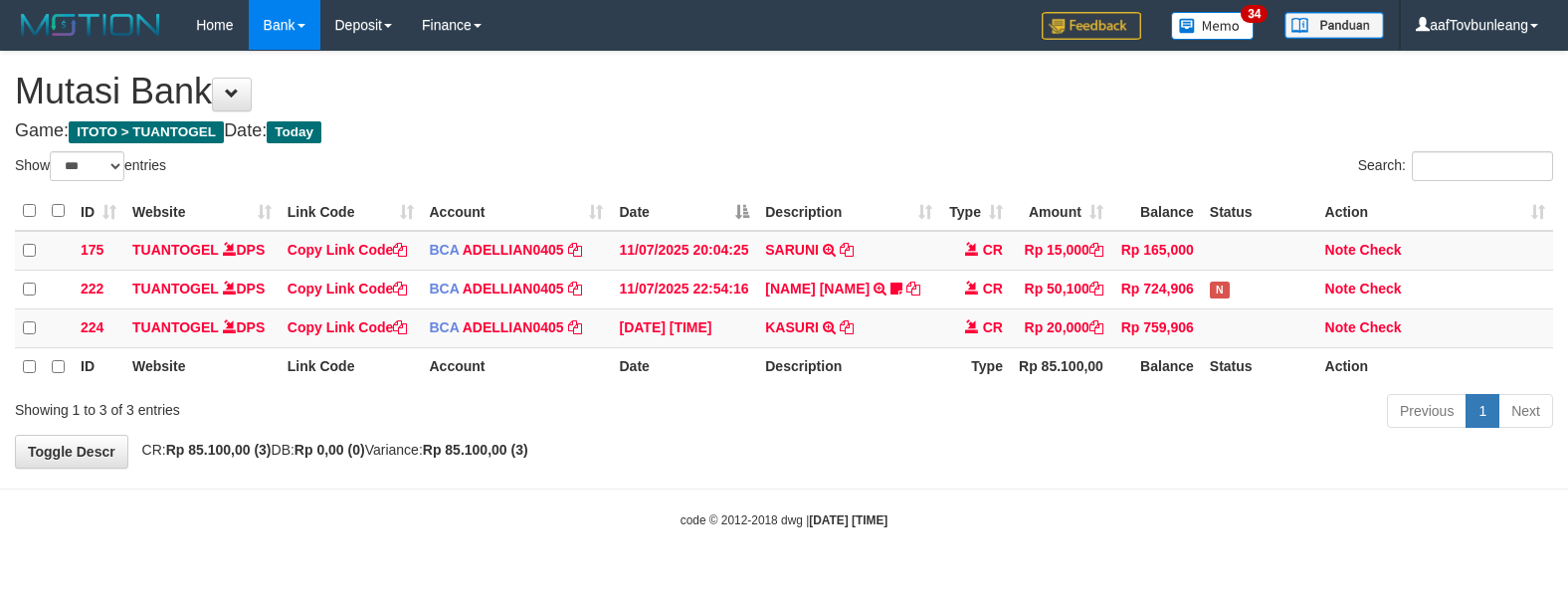select on "***" 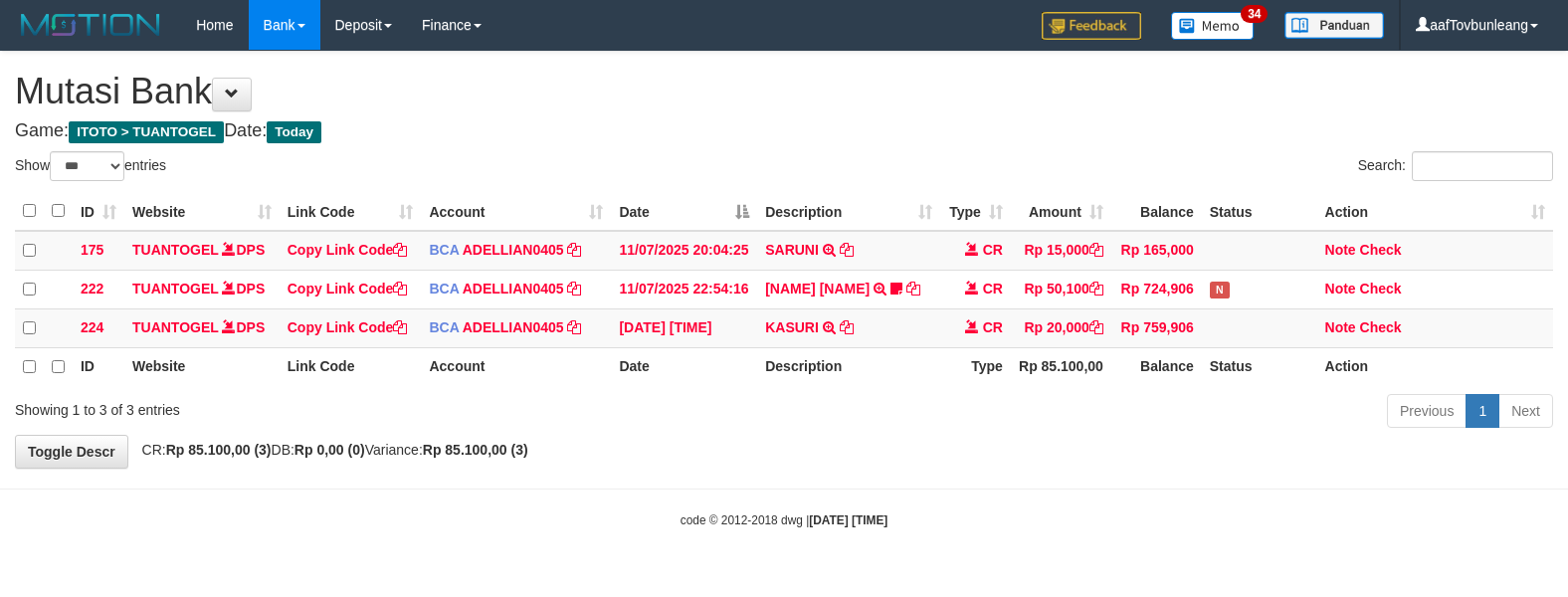 scroll, scrollTop: 0, scrollLeft: 0, axis: both 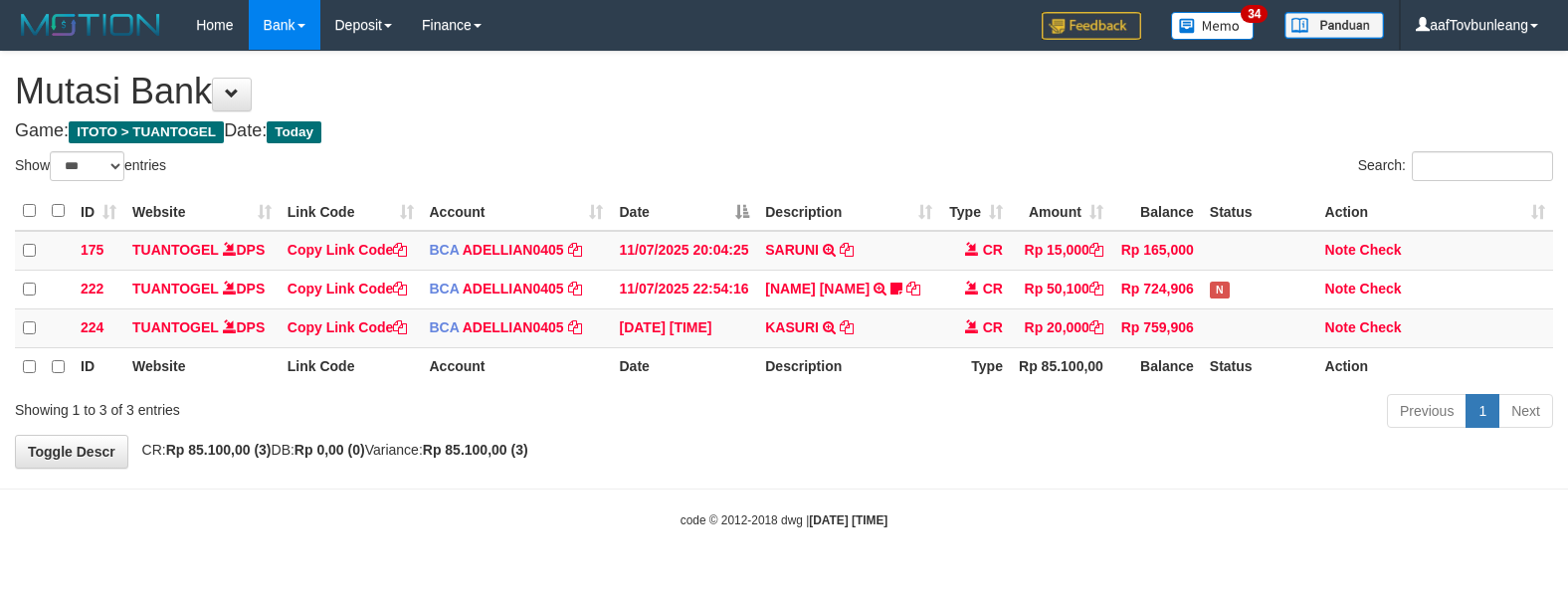 select on "***" 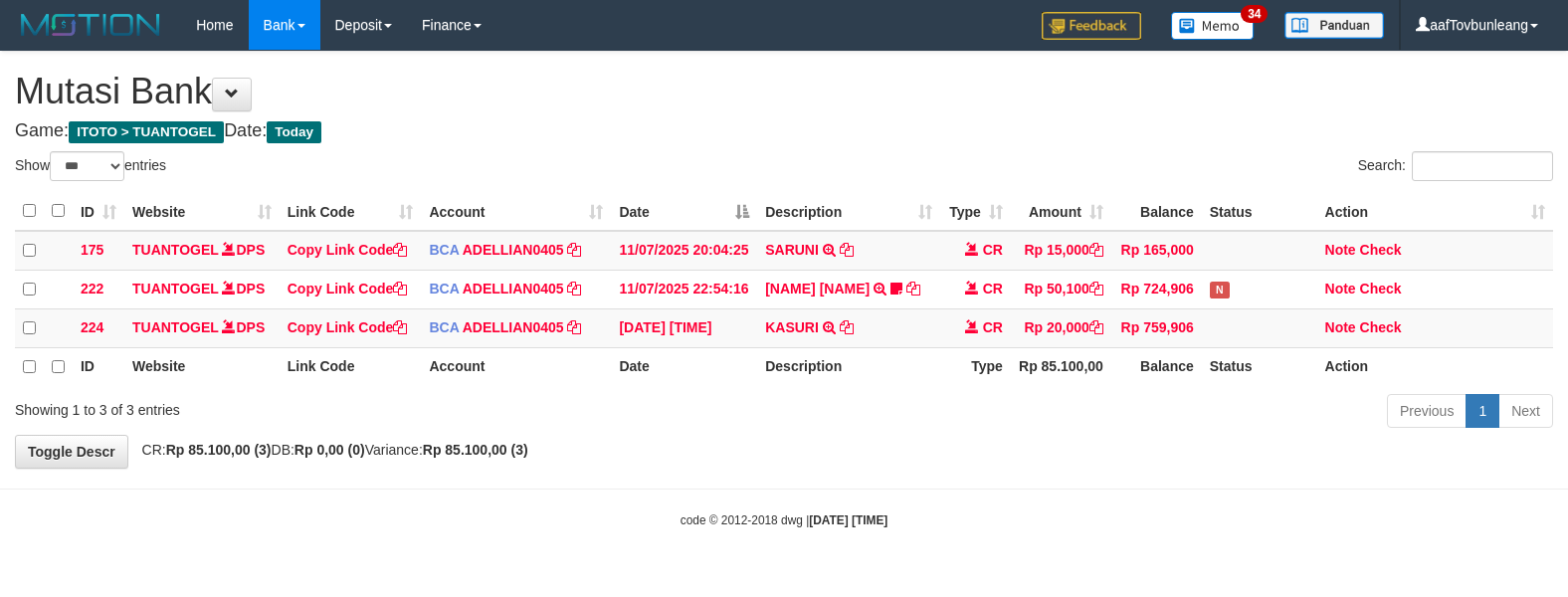 scroll, scrollTop: 0, scrollLeft: 0, axis: both 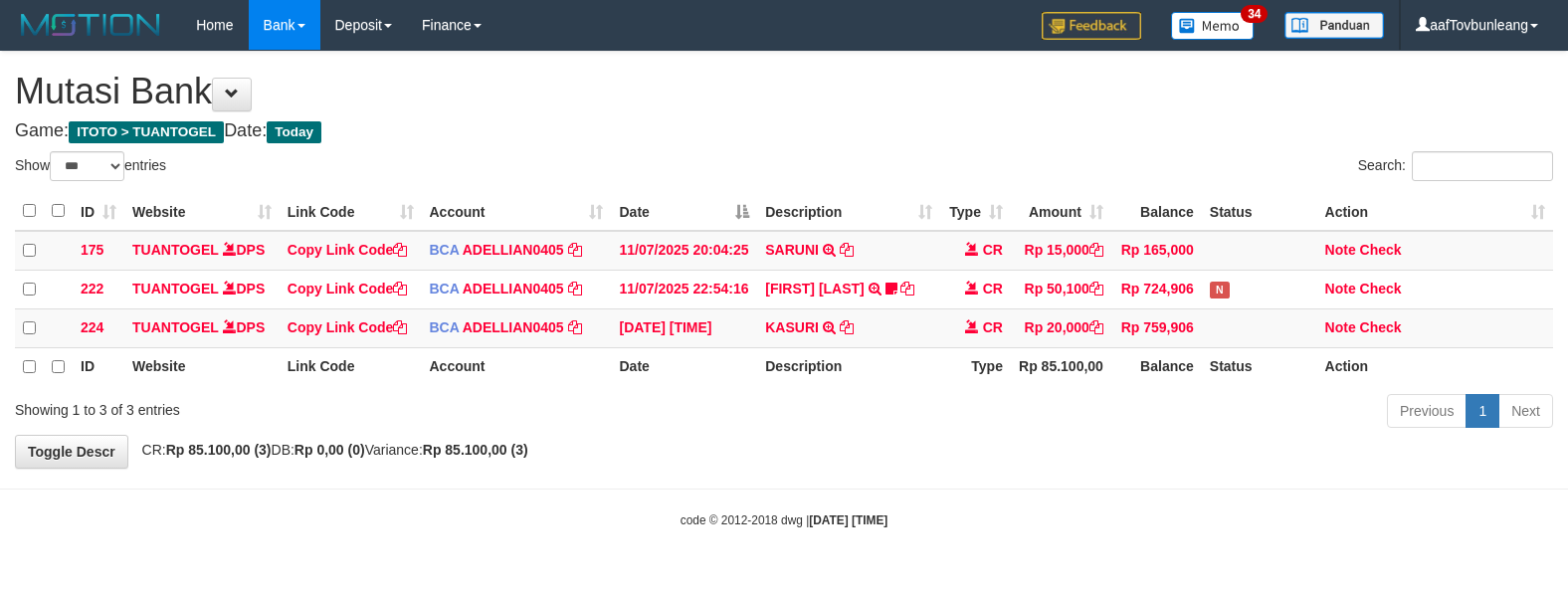 select on "***" 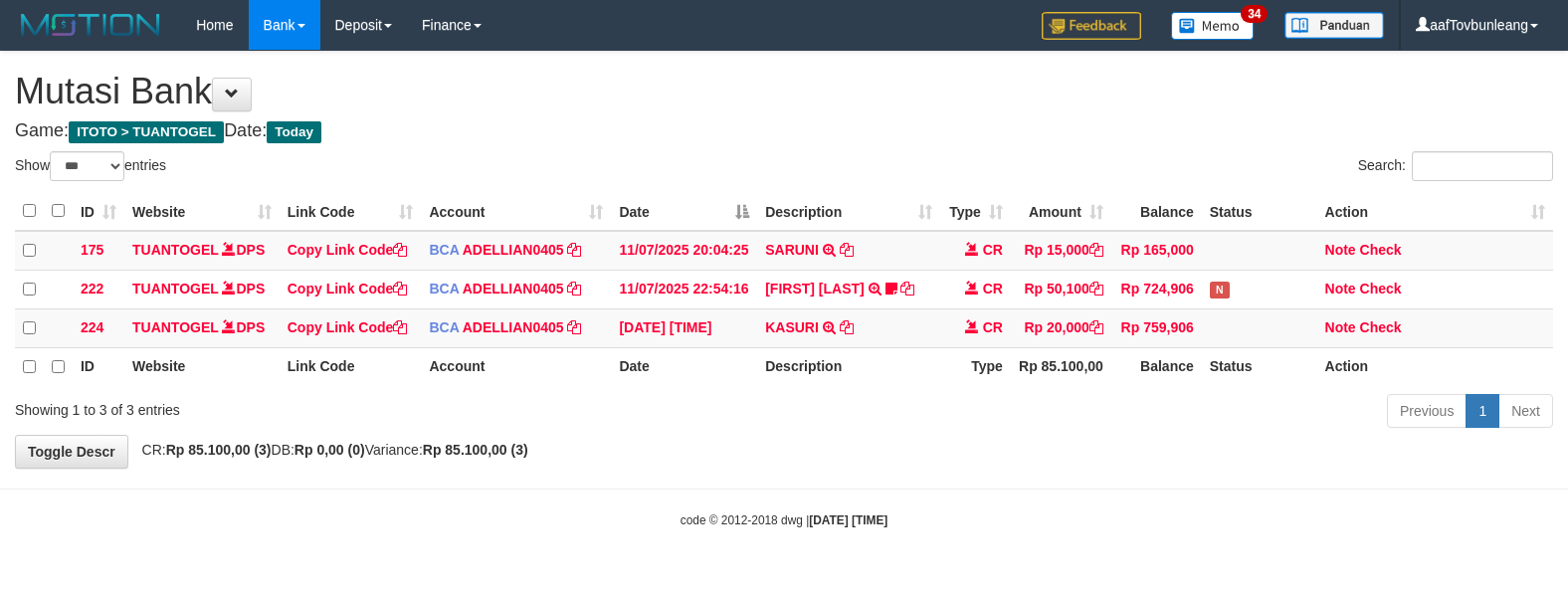 scroll, scrollTop: 0, scrollLeft: 0, axis: both 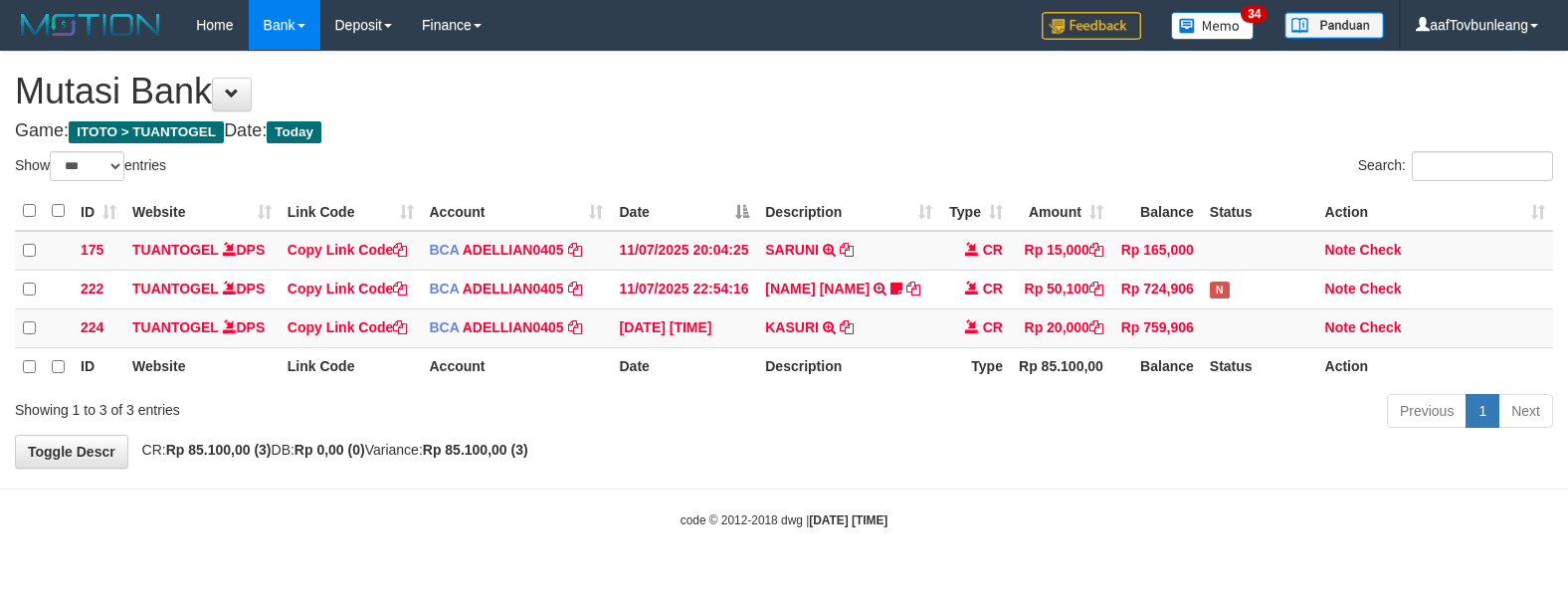 select on "***" 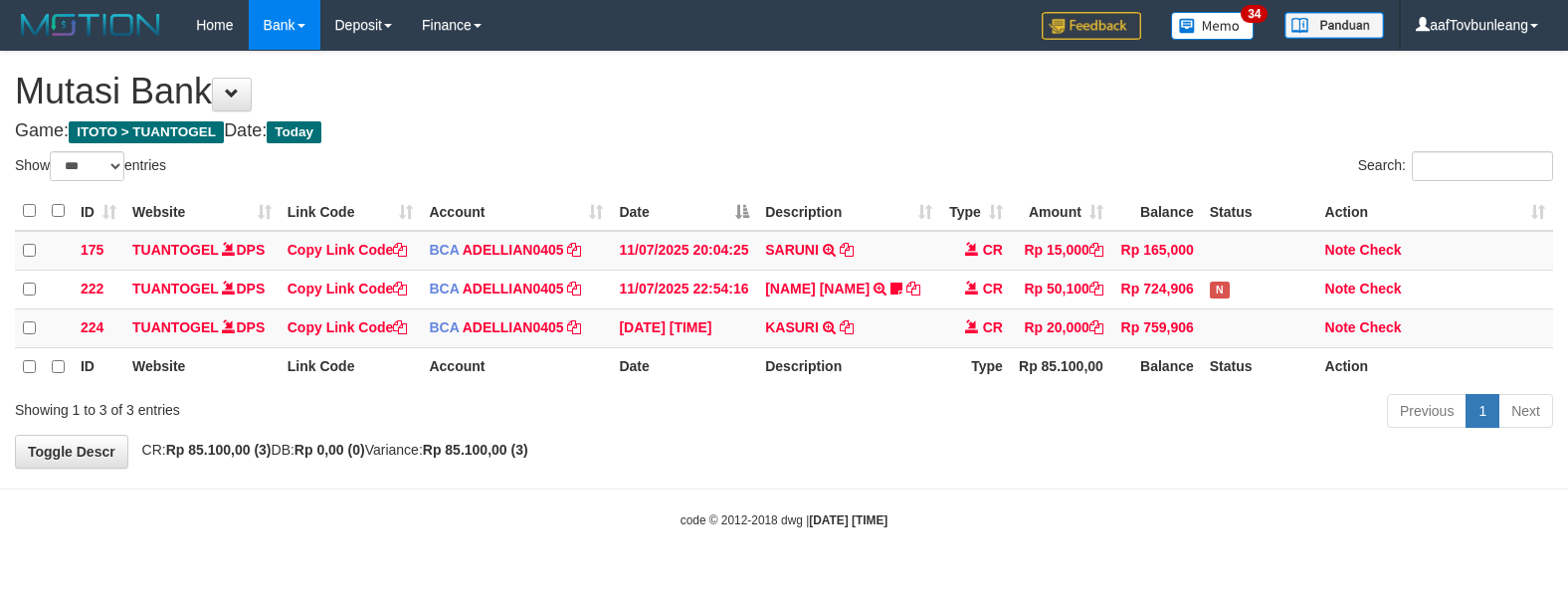 scroll, scrollTop: 0, scrollLeft: 0, axis: both 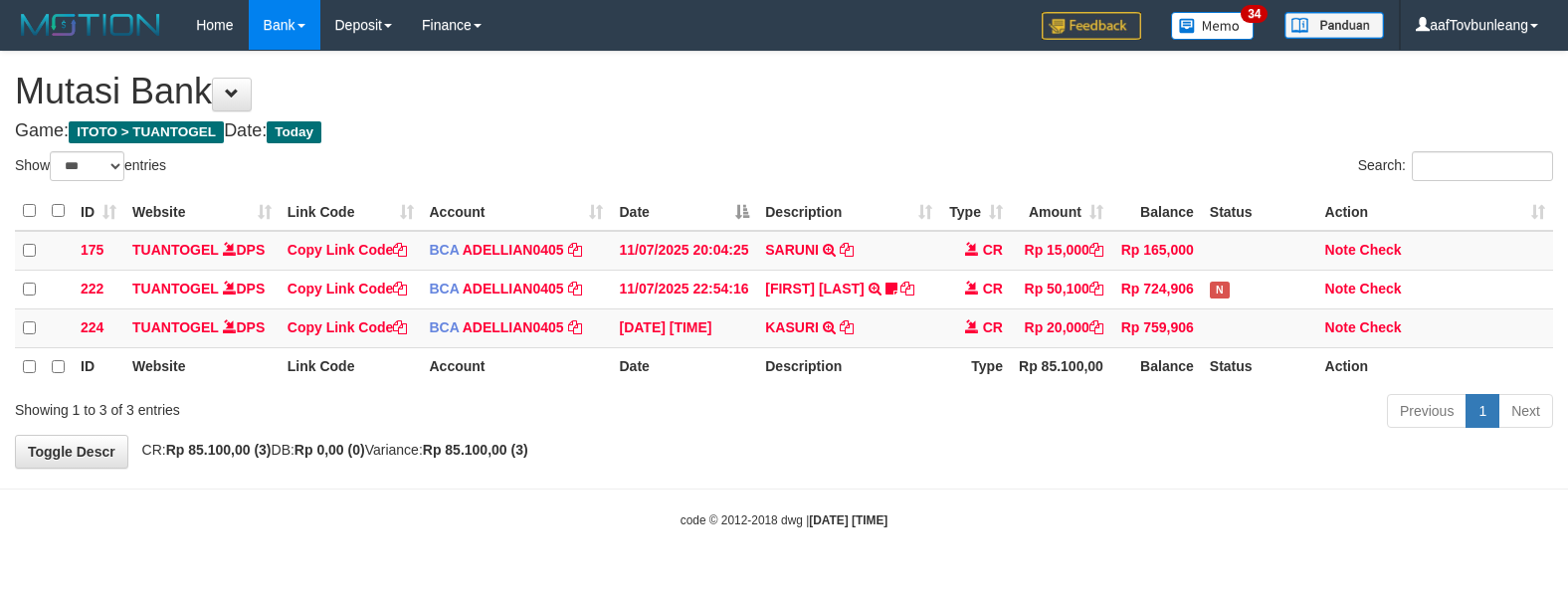 select on "***" 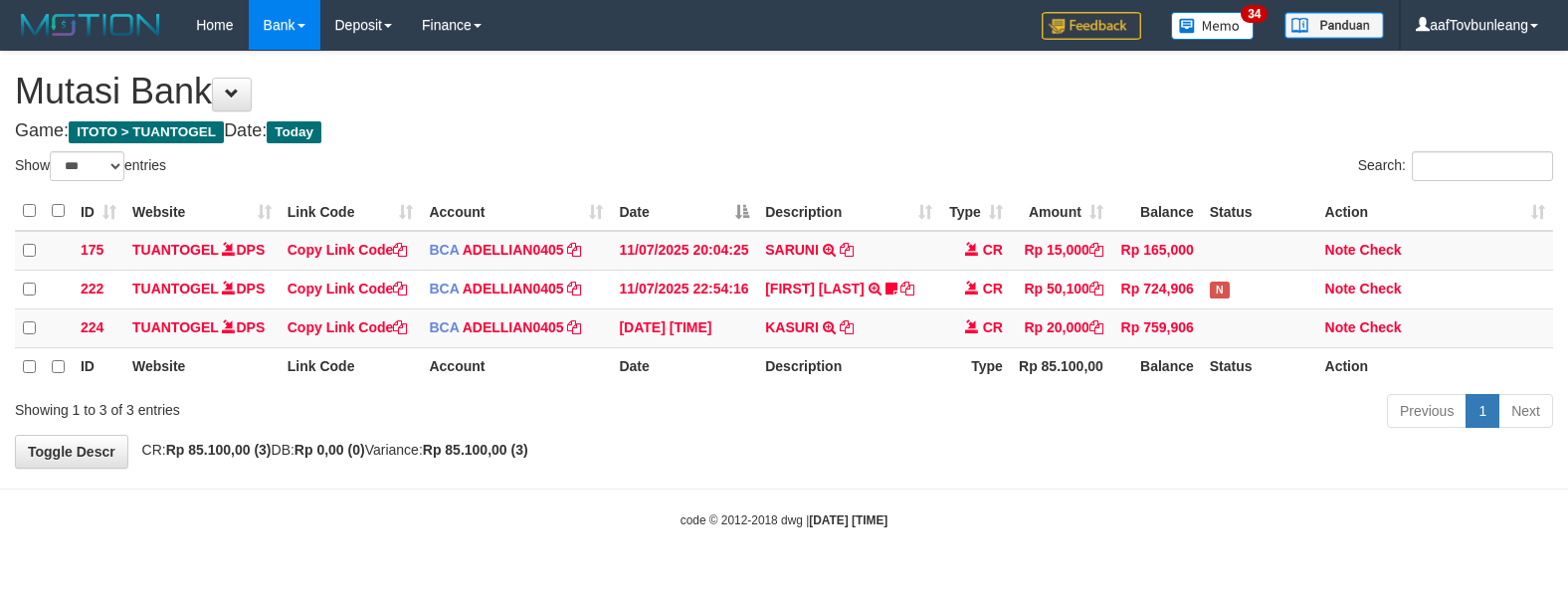 scroll, scrollTop: 0, scrollLeft: 0, axis: both 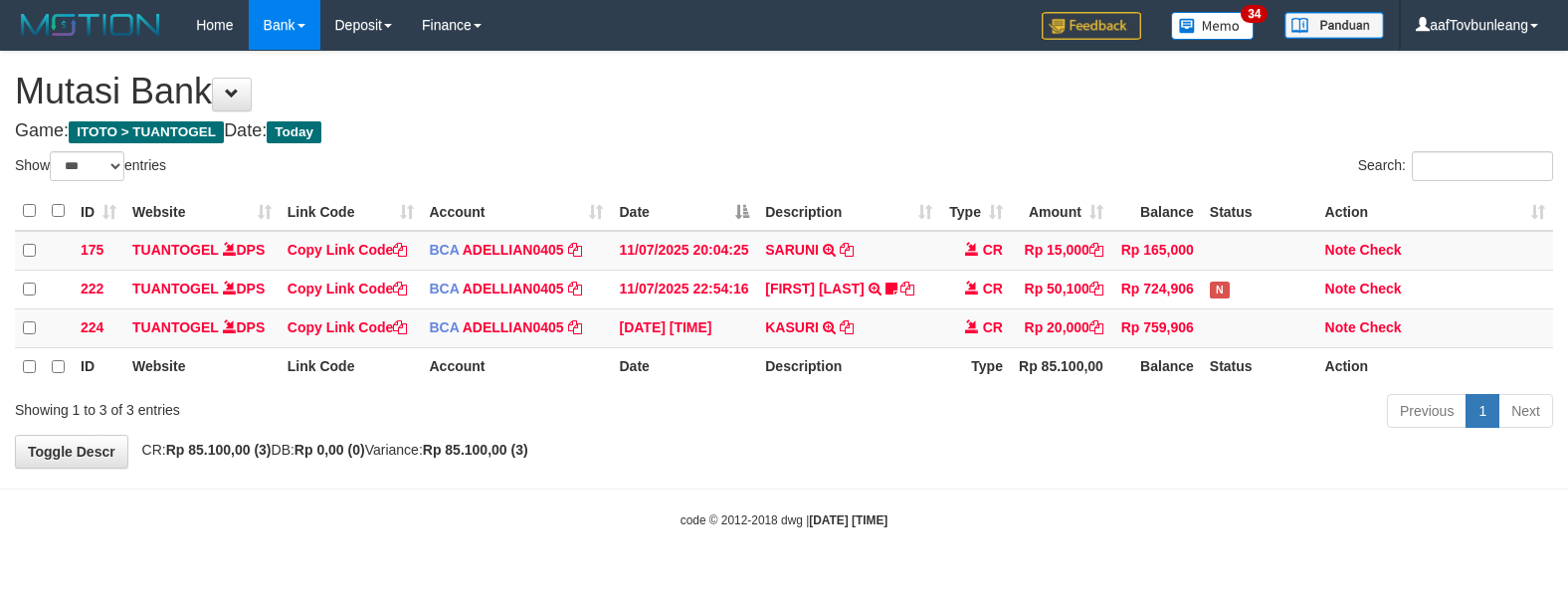 select on "***" 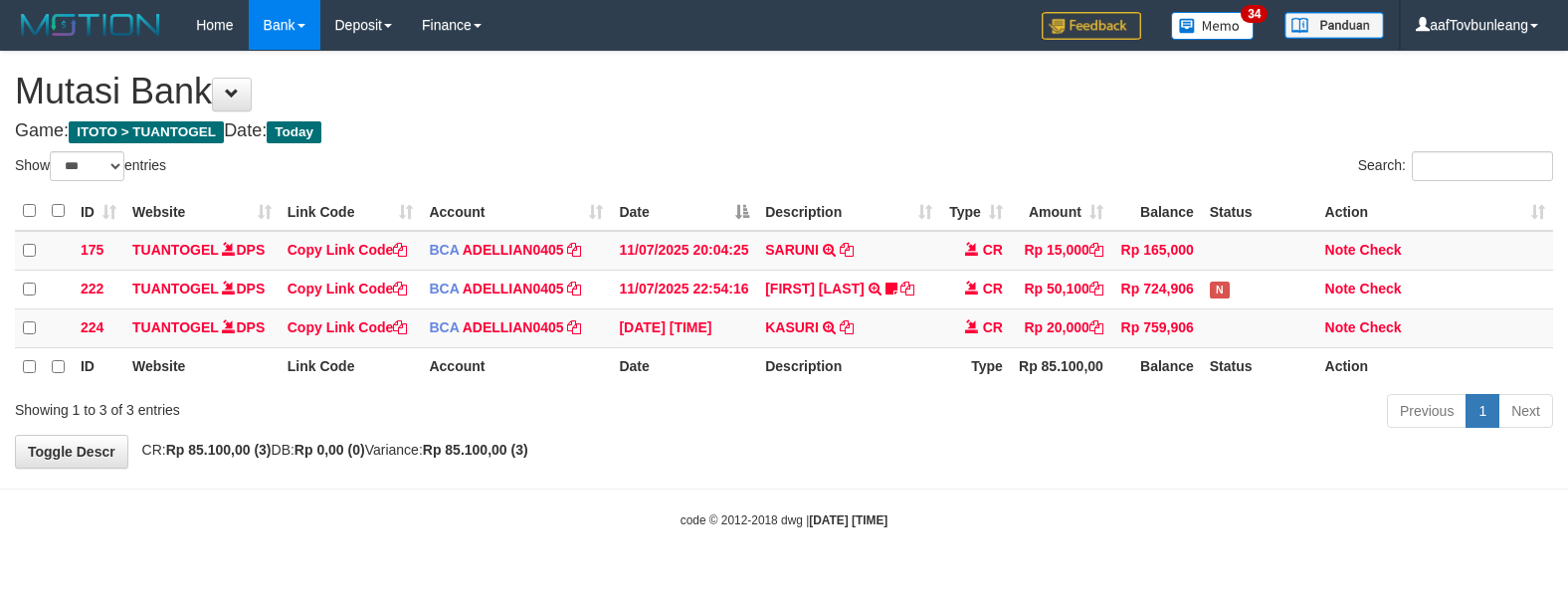 scroll, scrollTop: 0, scrollLeft: 0, axis: both 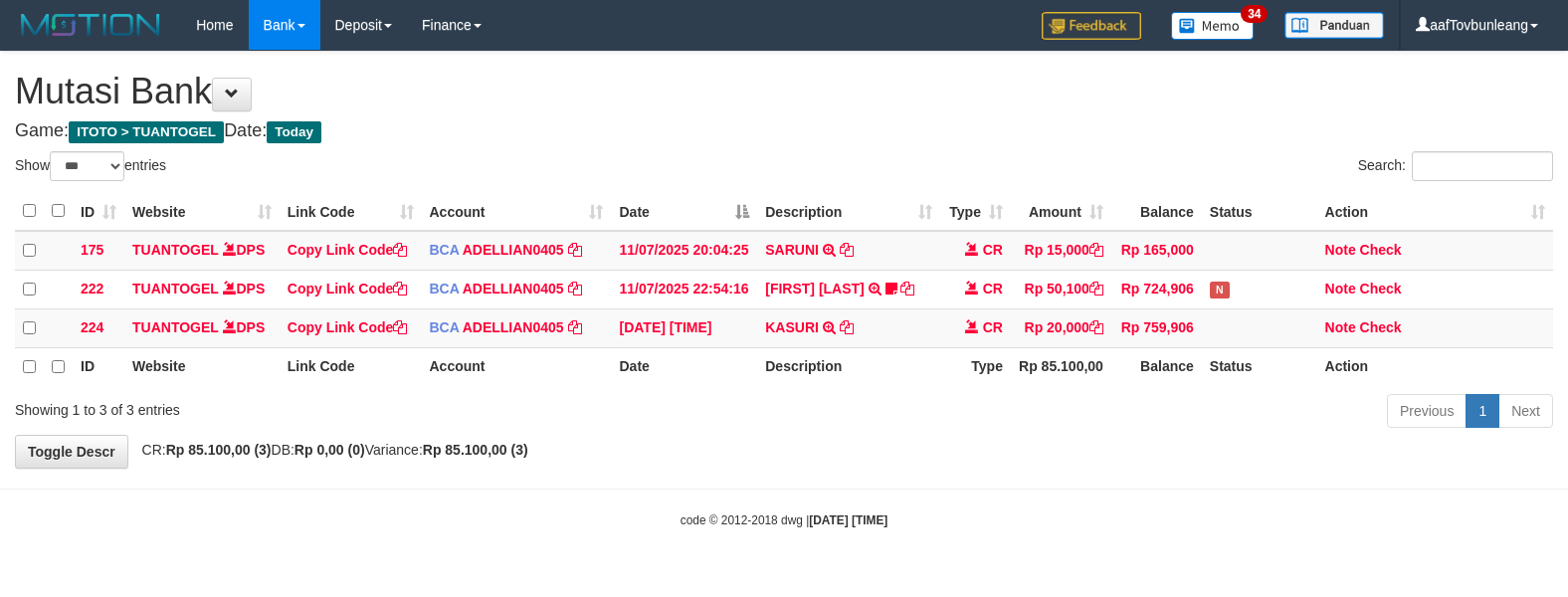 select on "***" 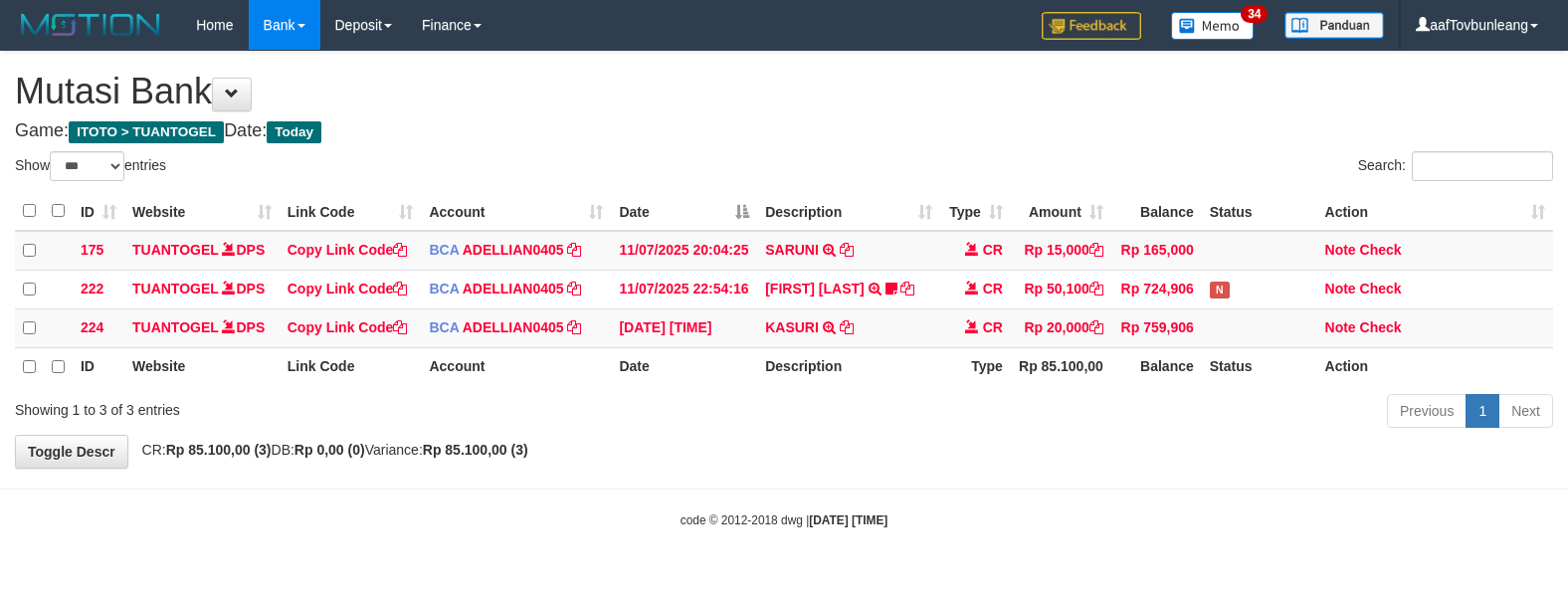 scroll, scrollTop: 0, scrollLeft: 0, axis: both 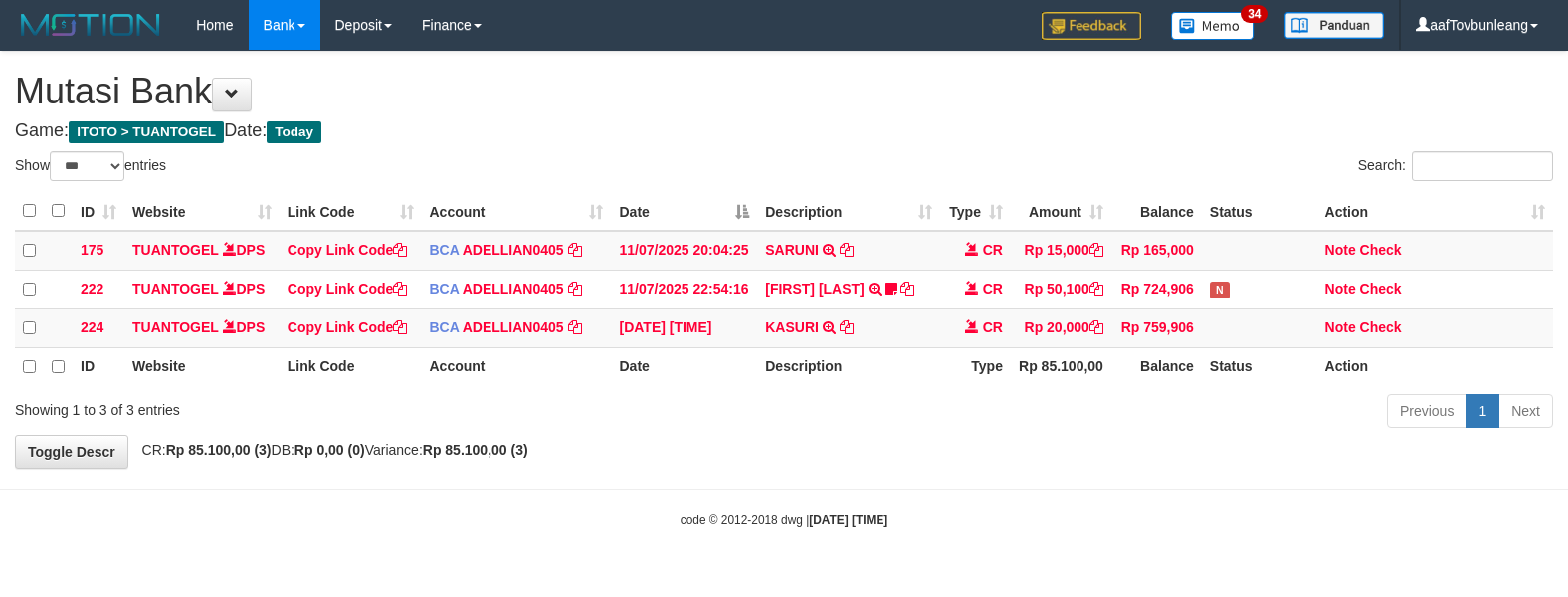 select on "***" 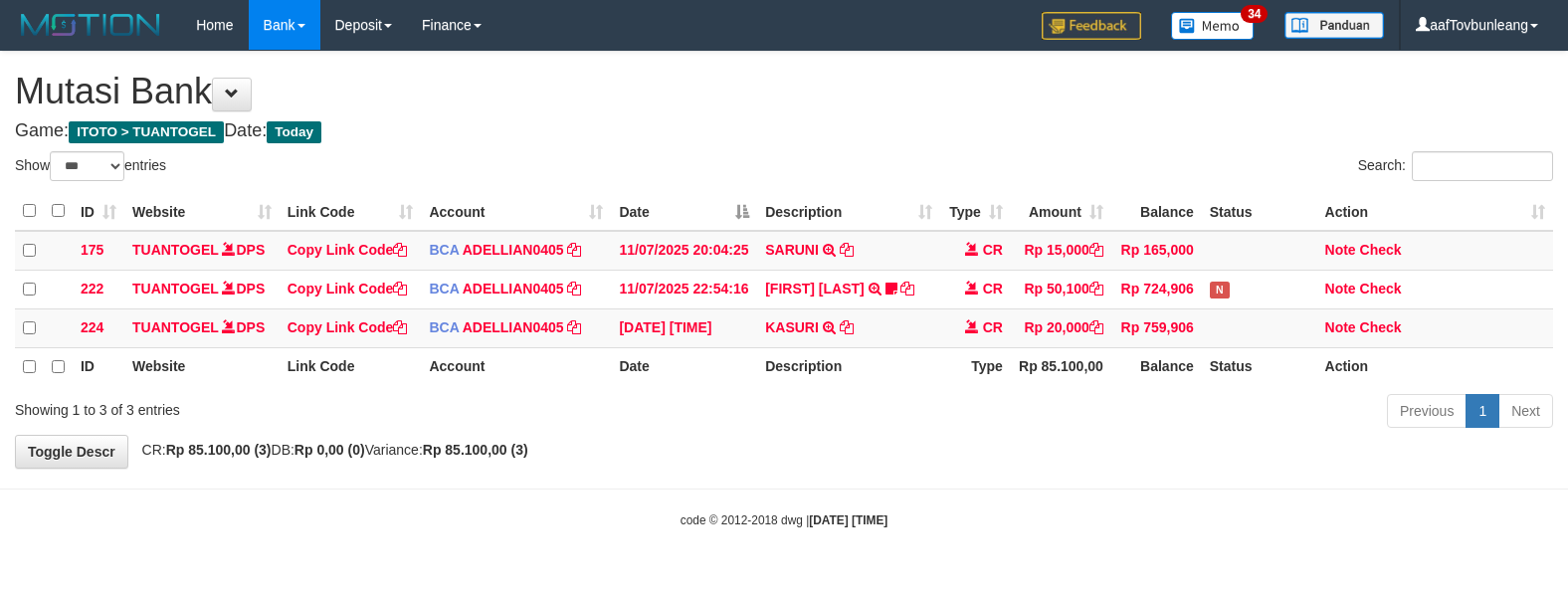 scroll, scrollTop: 0, scrollLeft: 0, axis: both 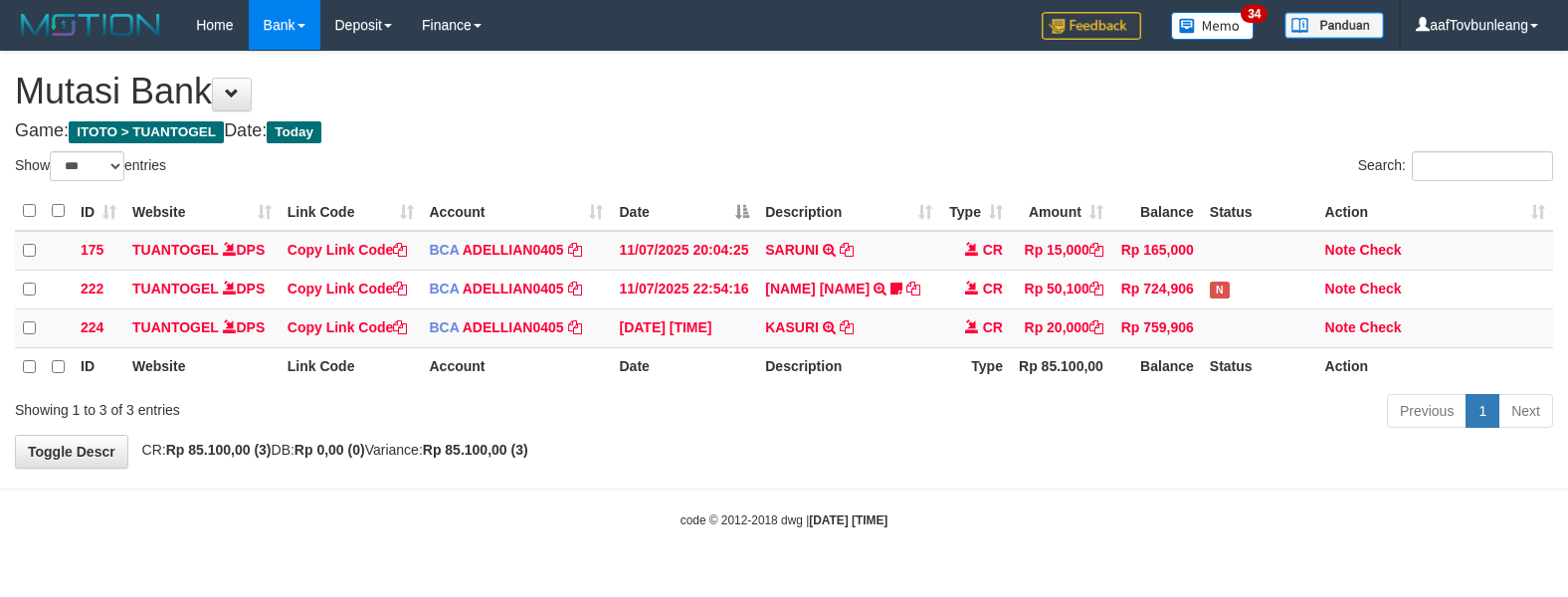 select on "***" 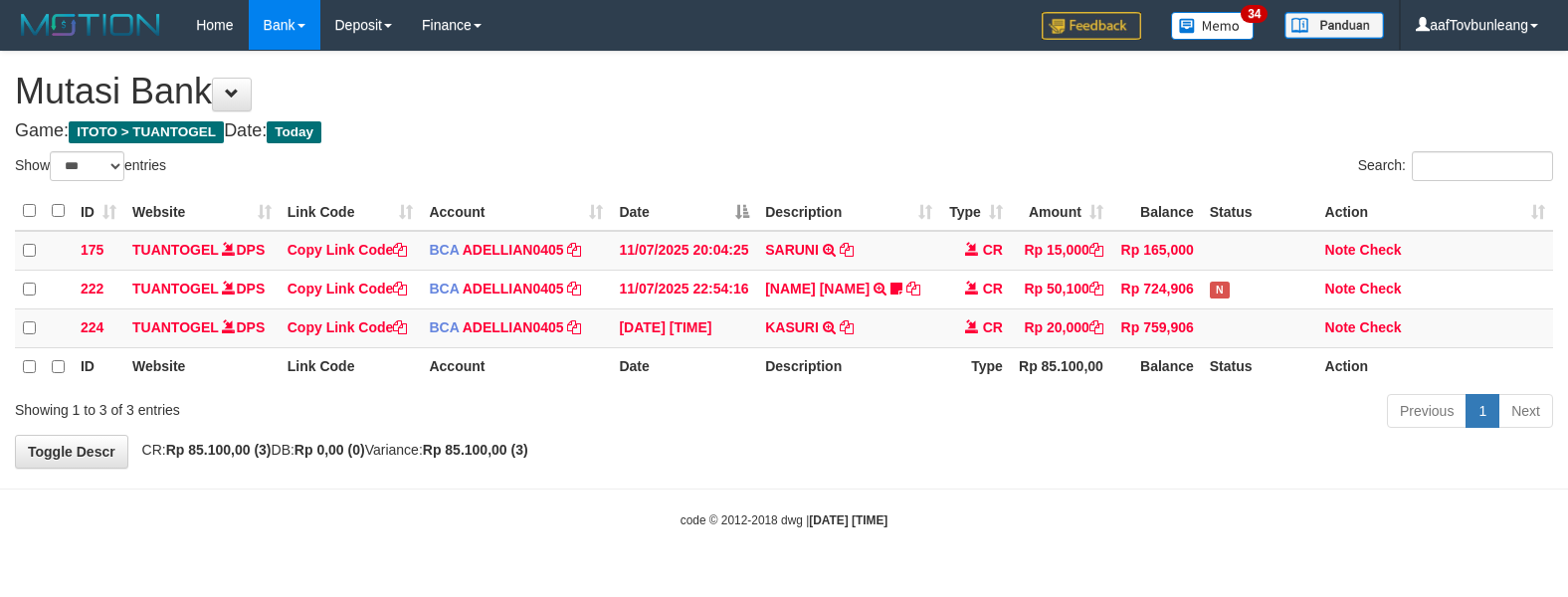 scroll, scrollTop: 0, scrollLeft: 0, axis: both 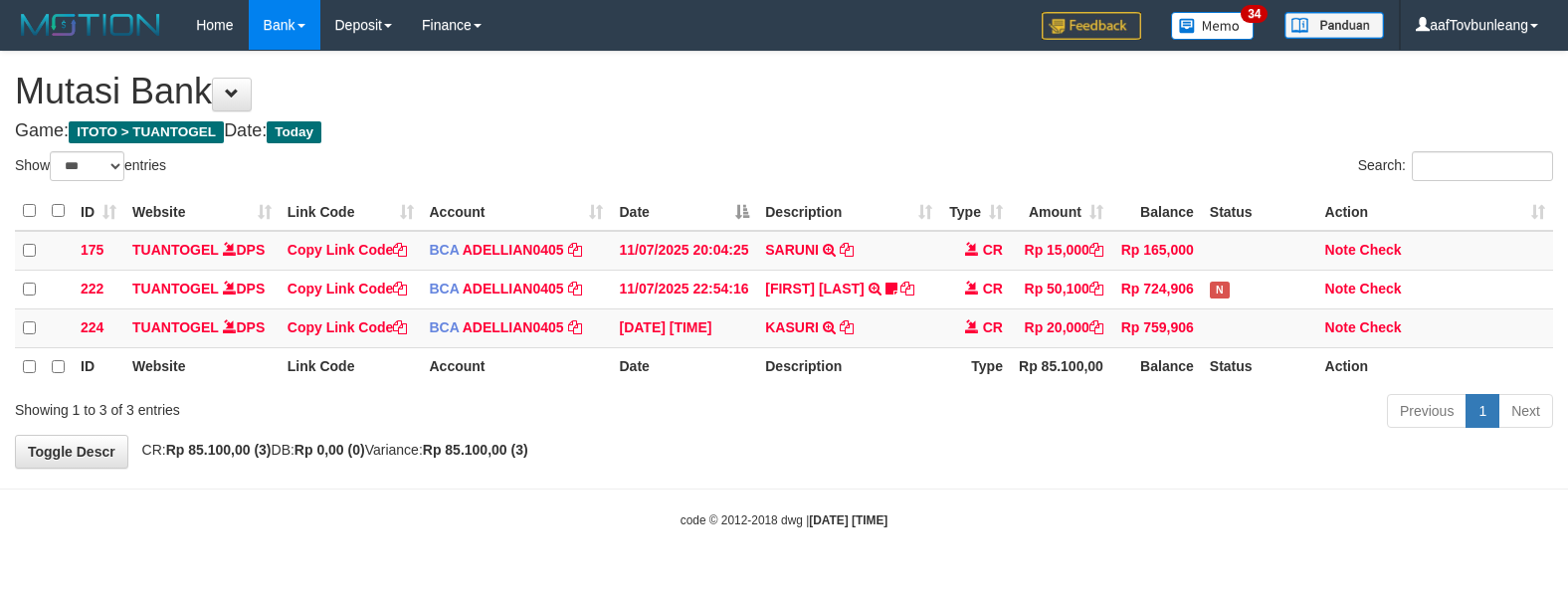 select on "***" 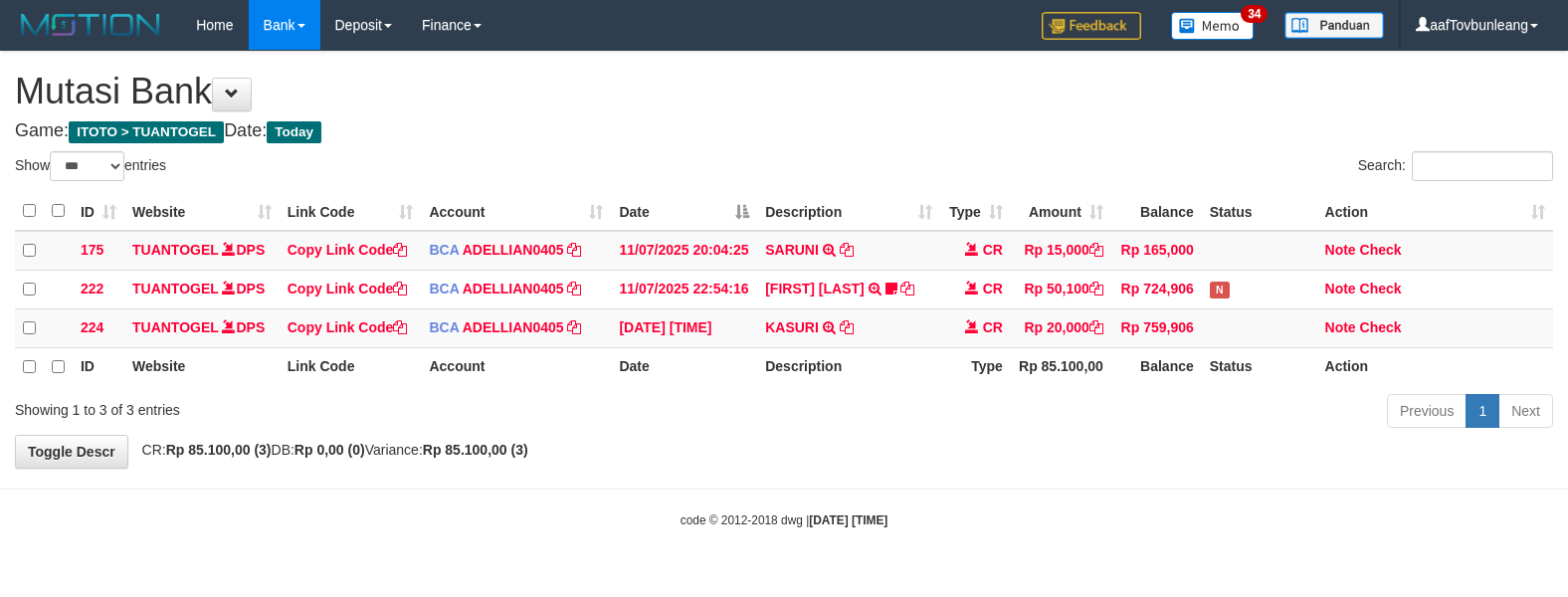 scroll, scrollTop: 0, scrollLeft: 0, axis: both 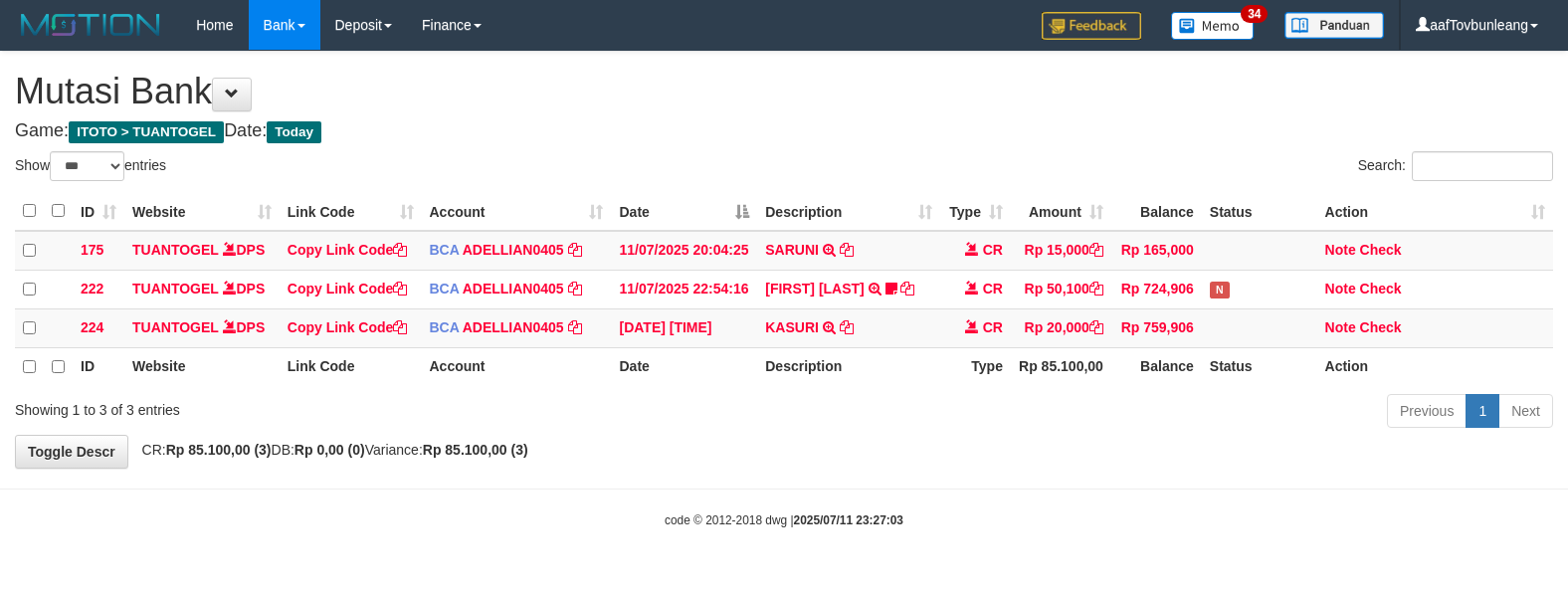 select on "***" 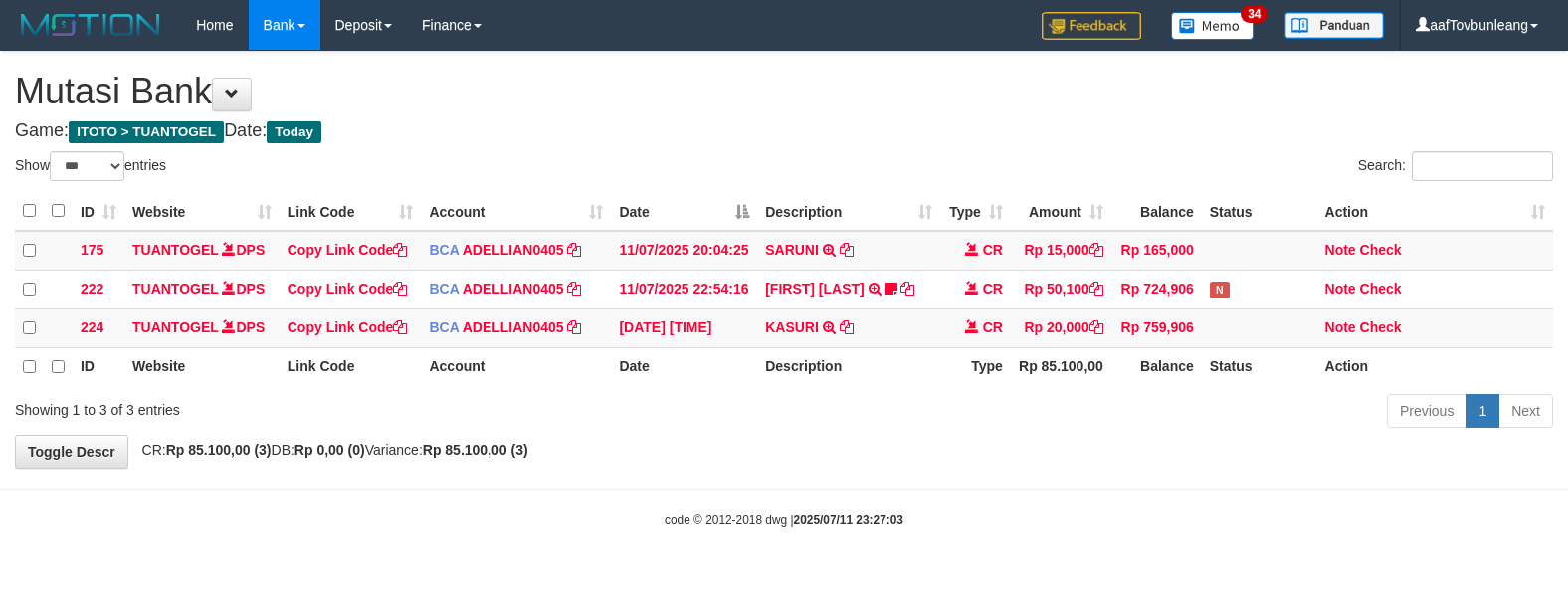 scroll, scrollTop: 0, scrollLeft: 0, axis: both 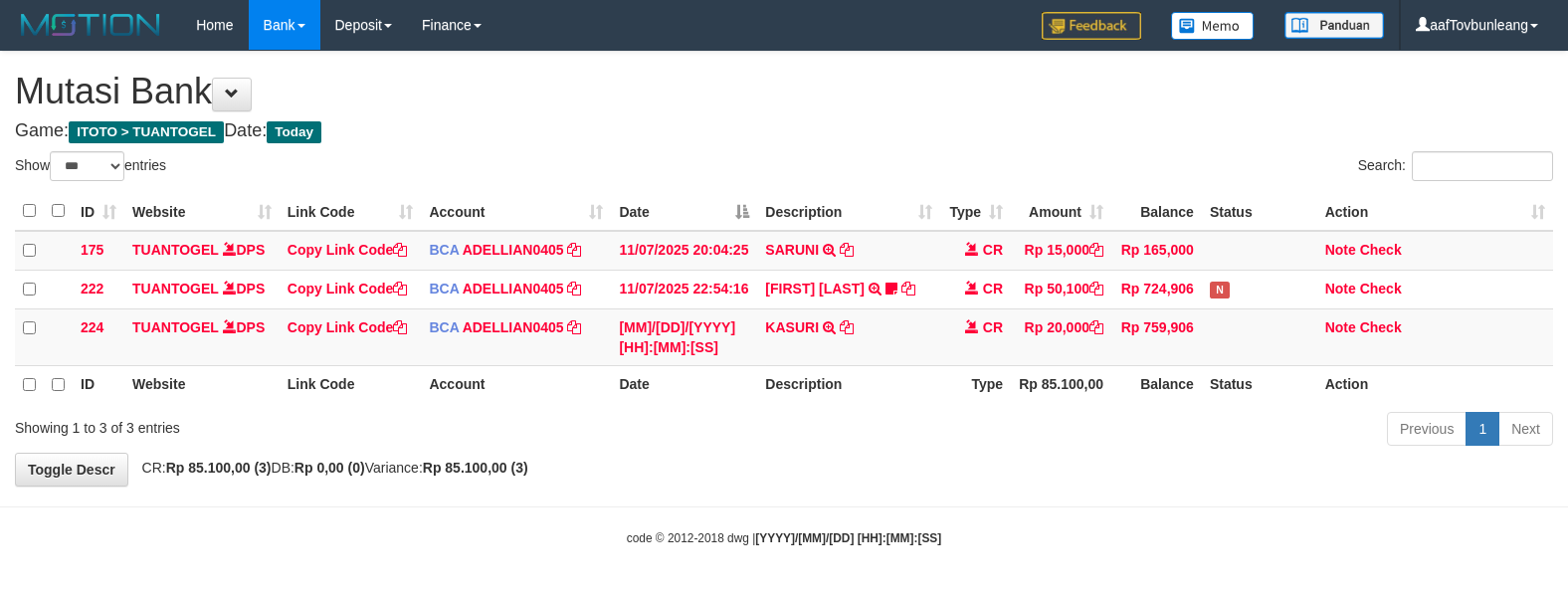 select on "***" 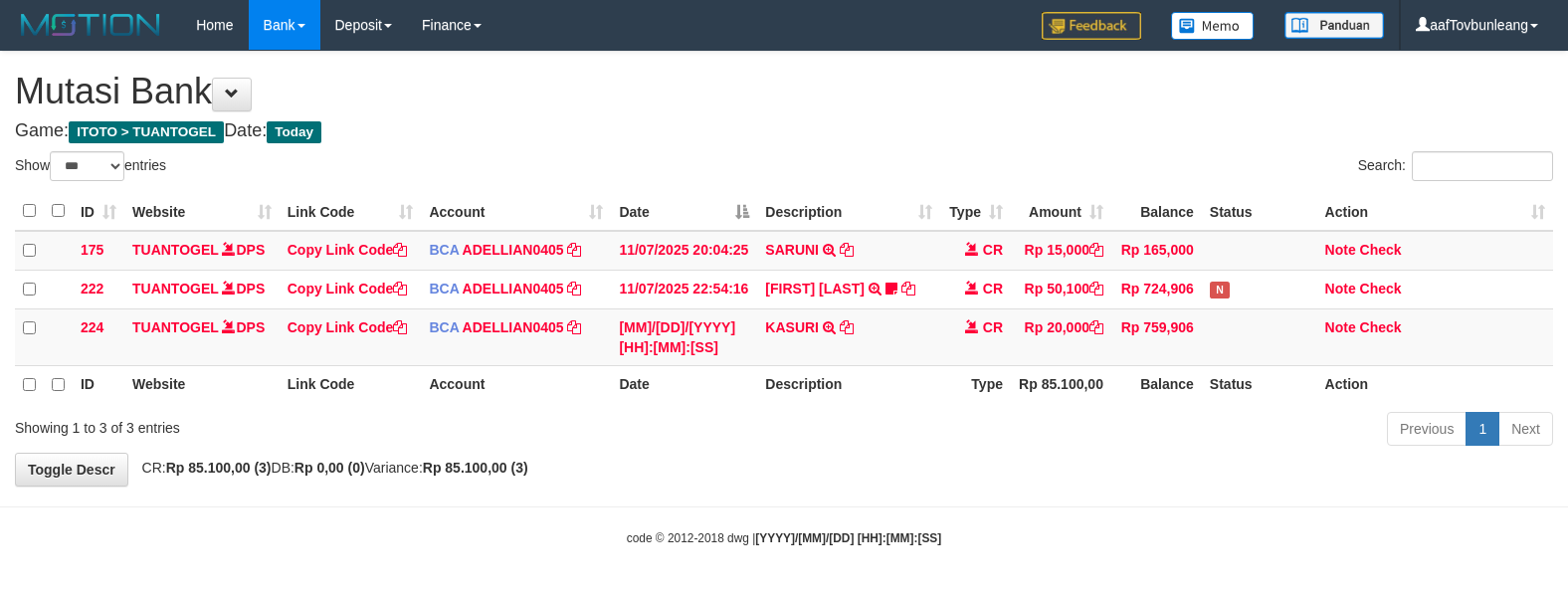 scroll, scrollTop: 0, scrollLeft: 0, axis: both 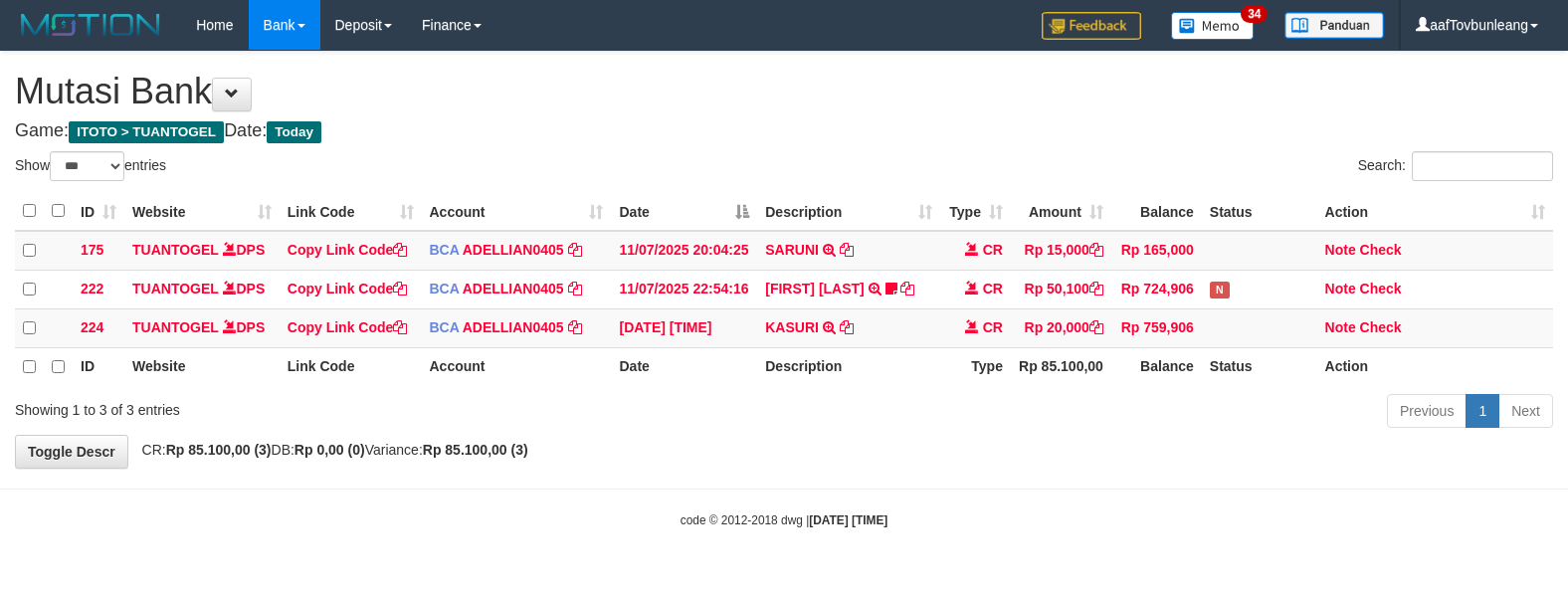 select on "***" 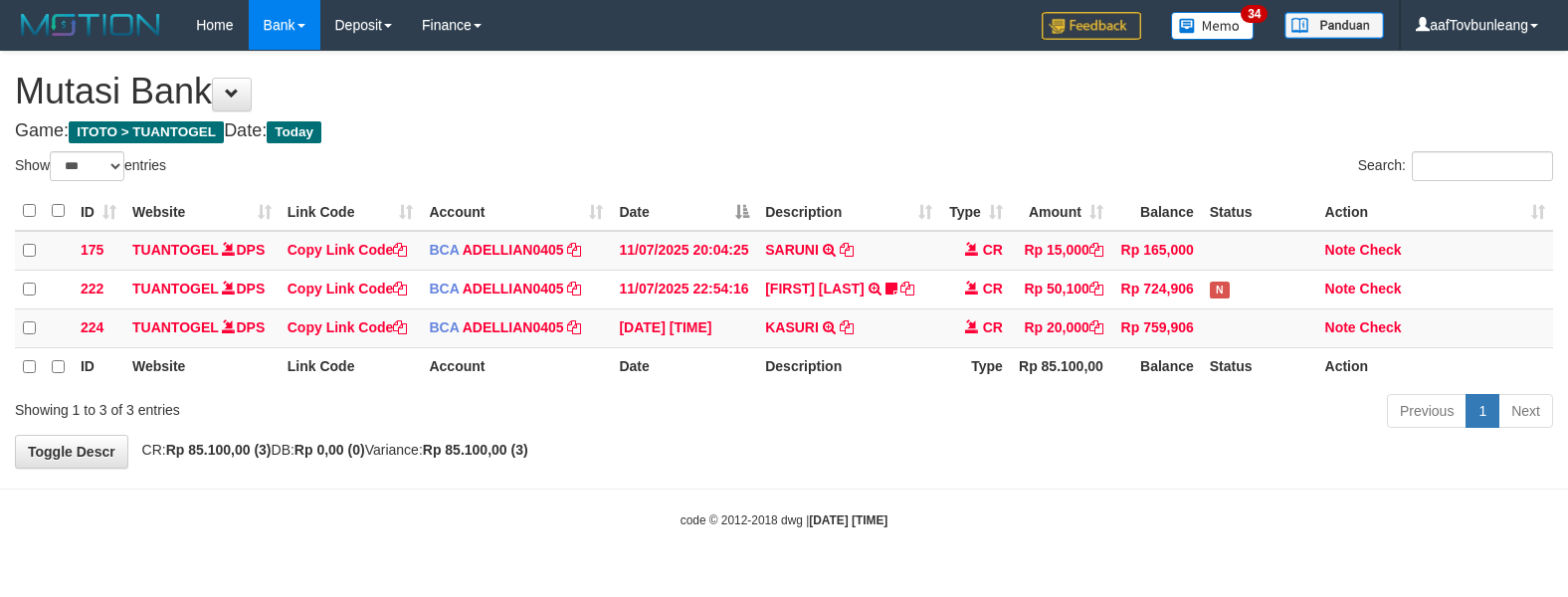scroll, scrollTop: 0, scrollLeft: 0, axis: both 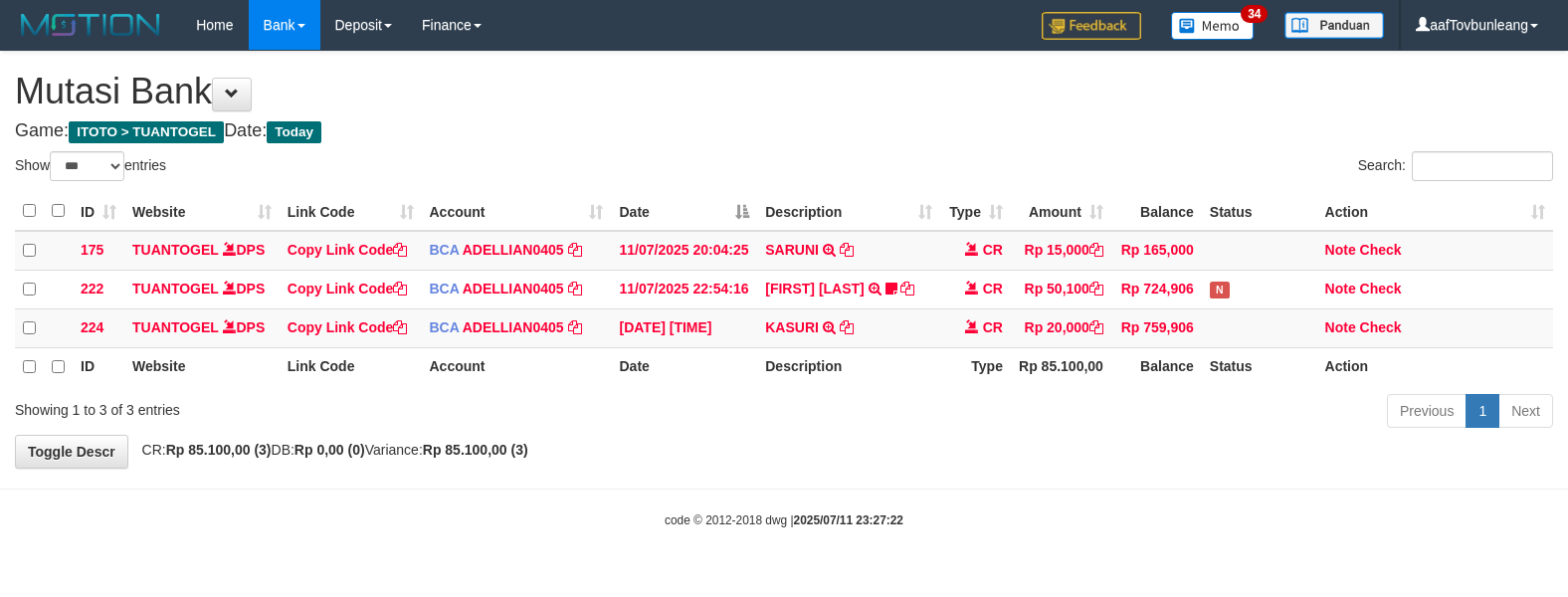 select on "***" 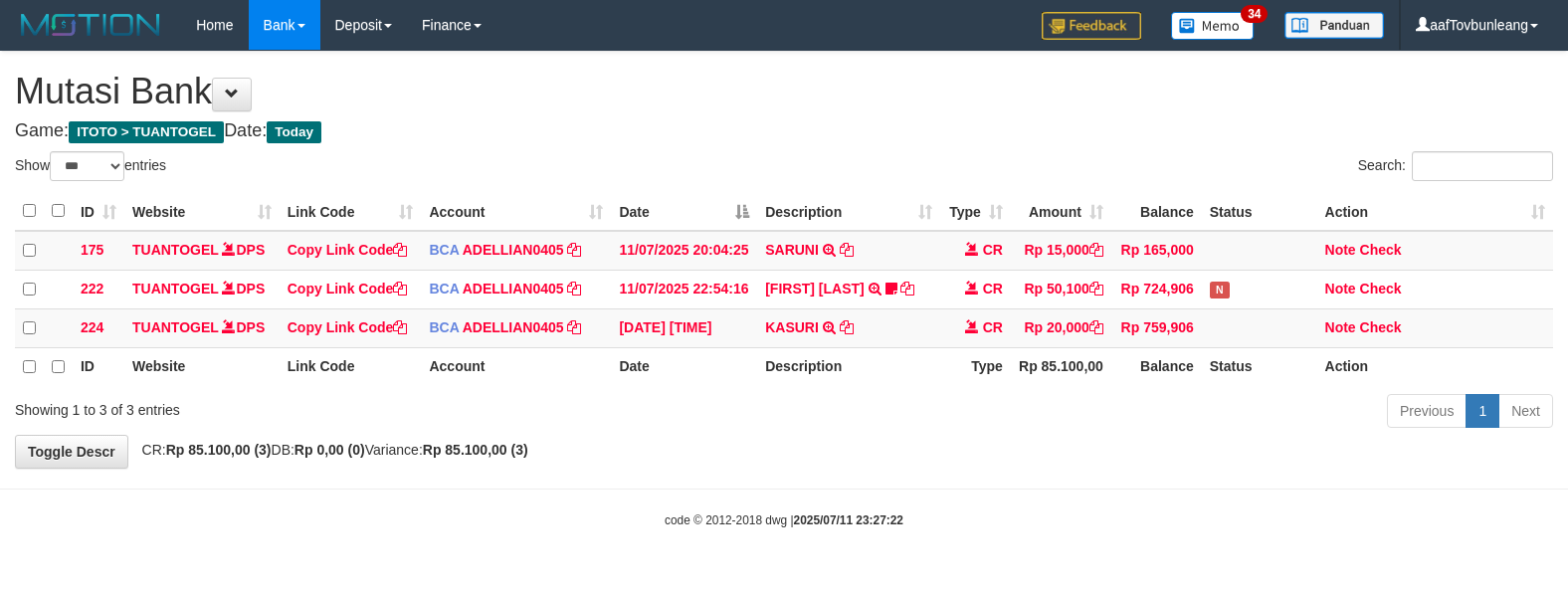 scroll, scrollTop: 0, scrollLeft: 0, axis: both 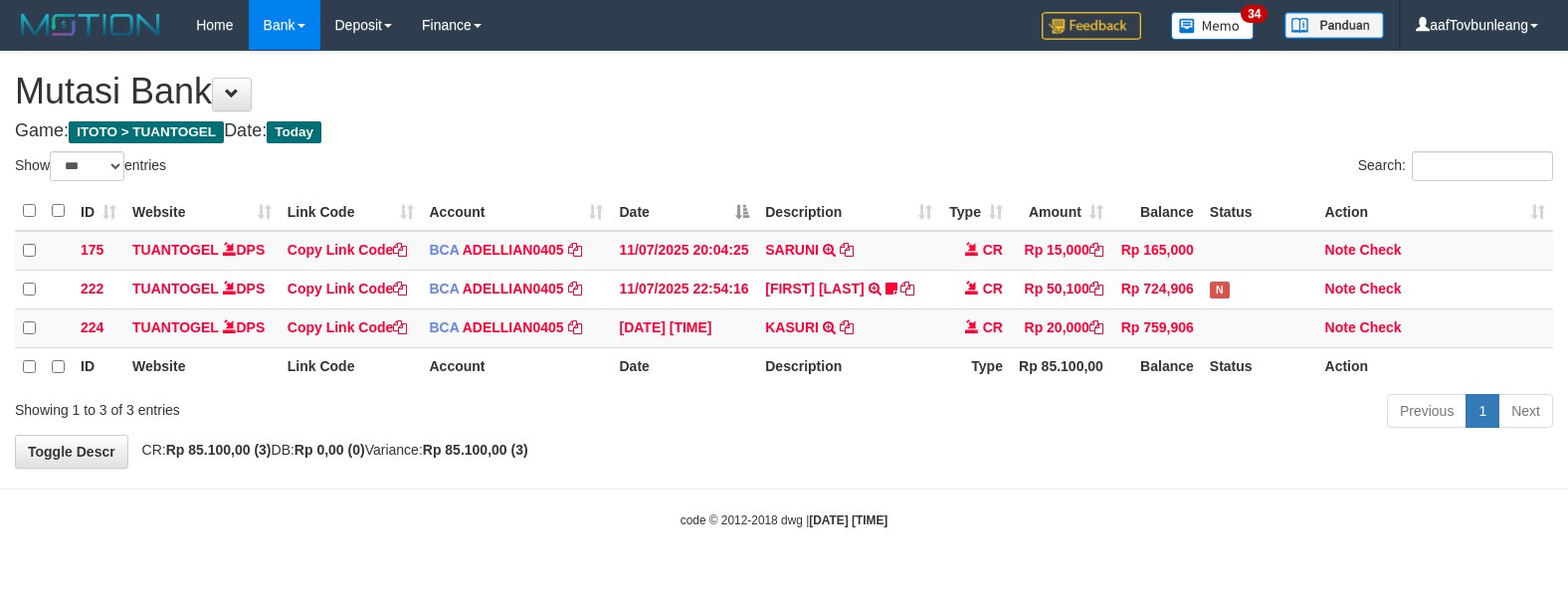 select on "***" 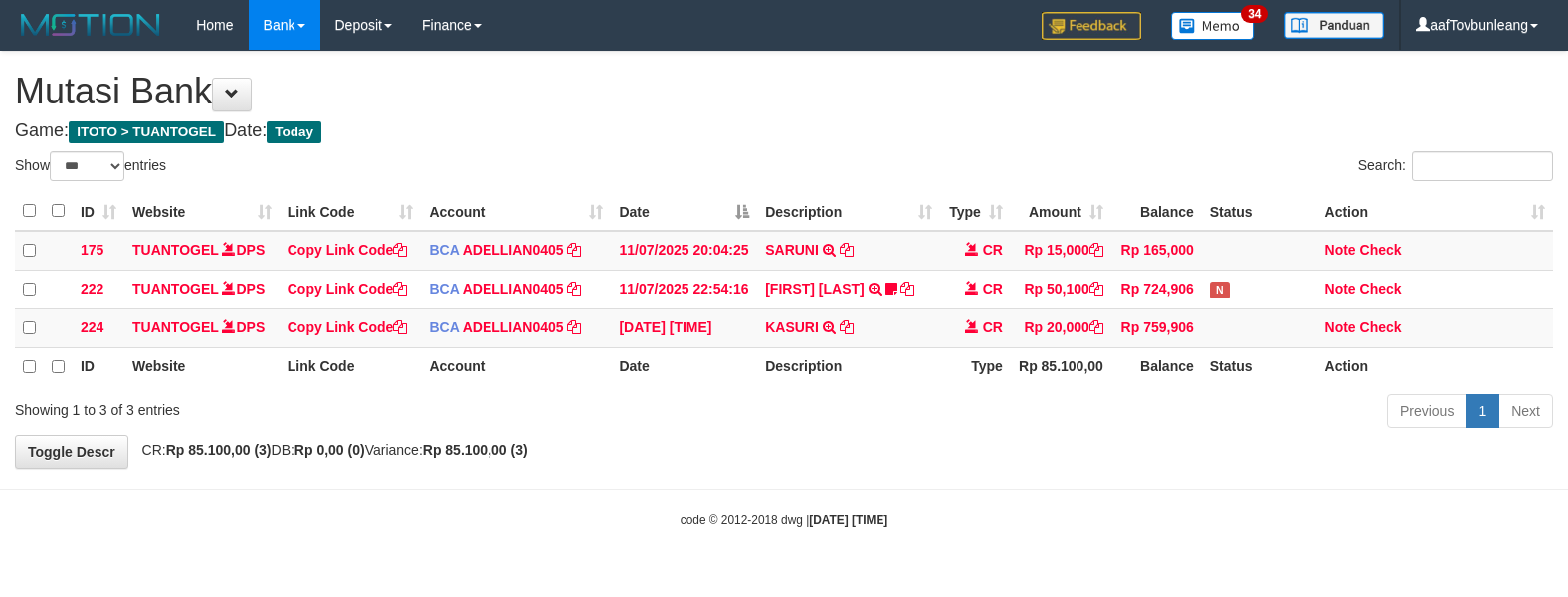 scroll, scrollTop: 0, scrollLeft: 0, axis: both 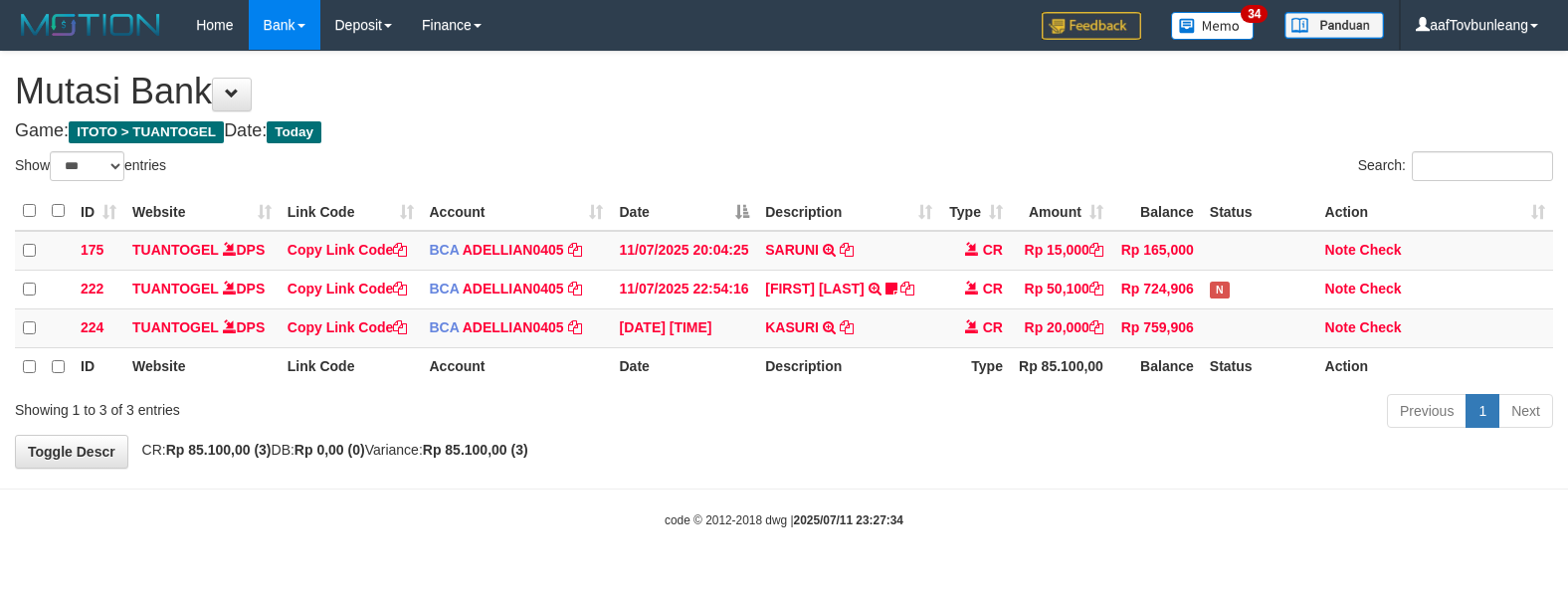 select on "***" 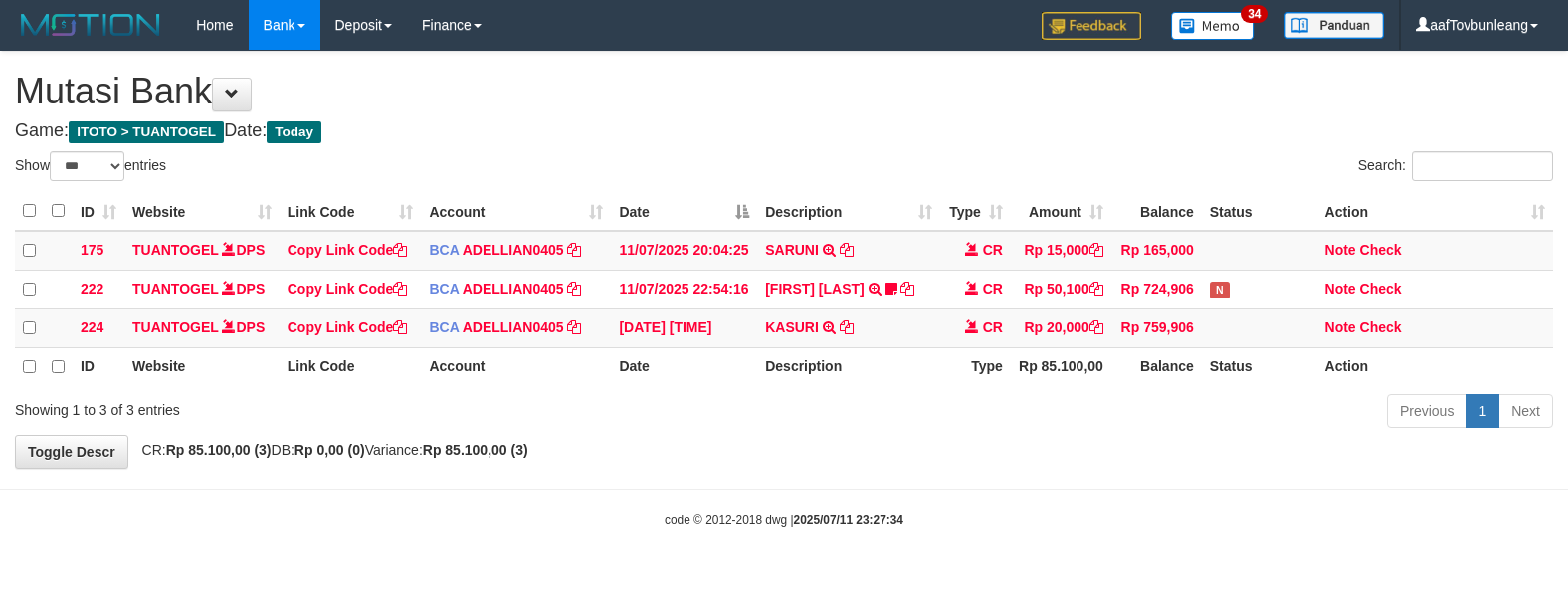 scroll, scrollTop: 0, scrollLeft: 0, axis: both 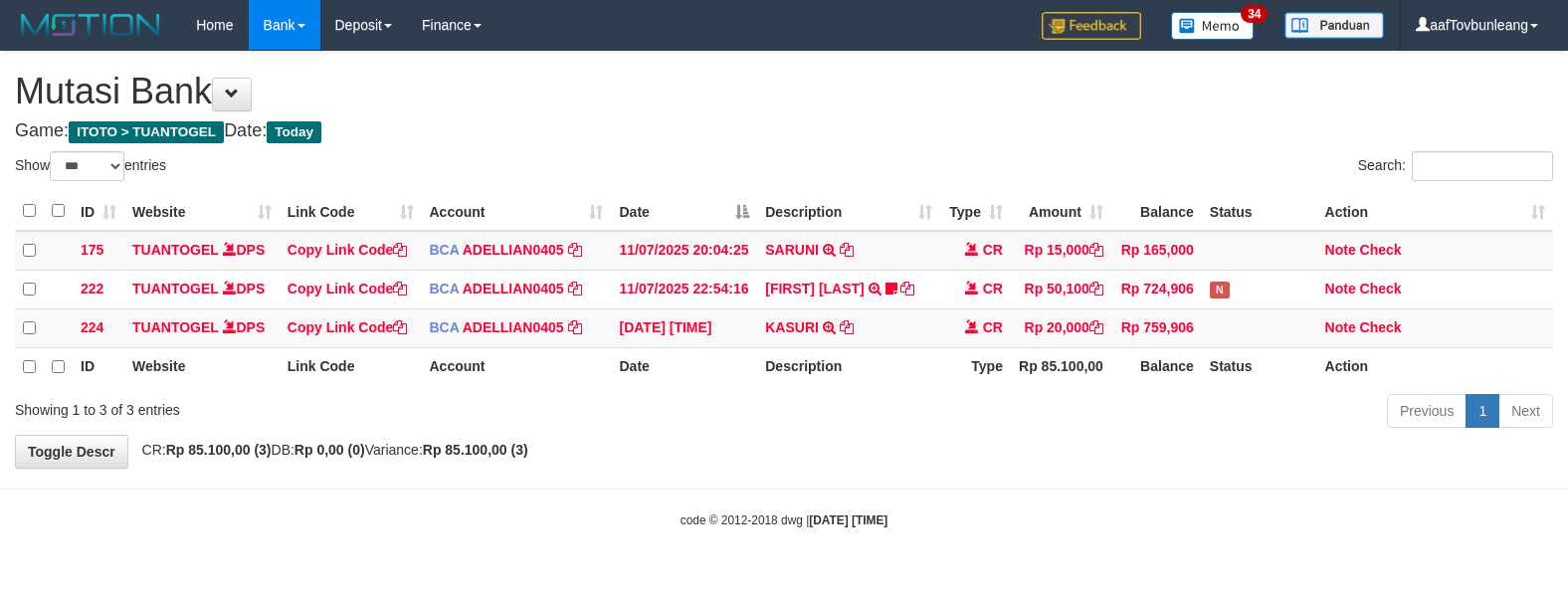 select on "***" 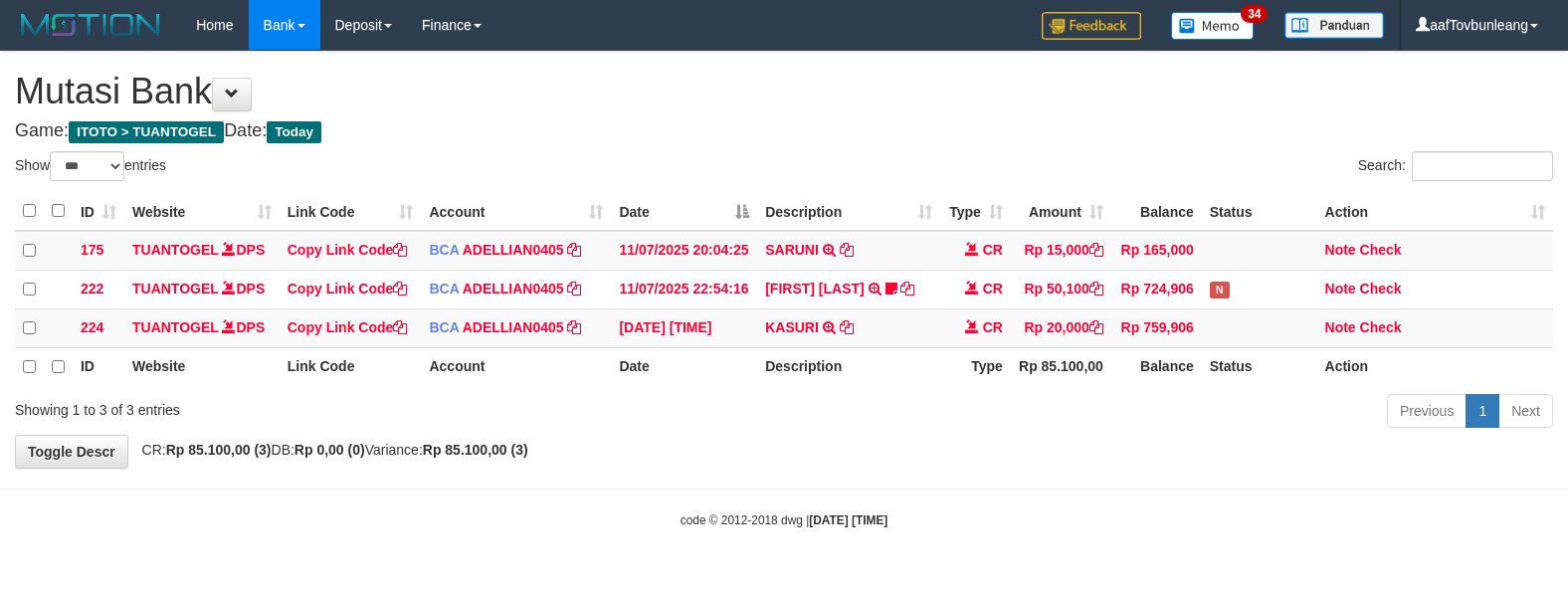 scroll, scrollTop: 0, scrollLeft: 0, axis: both 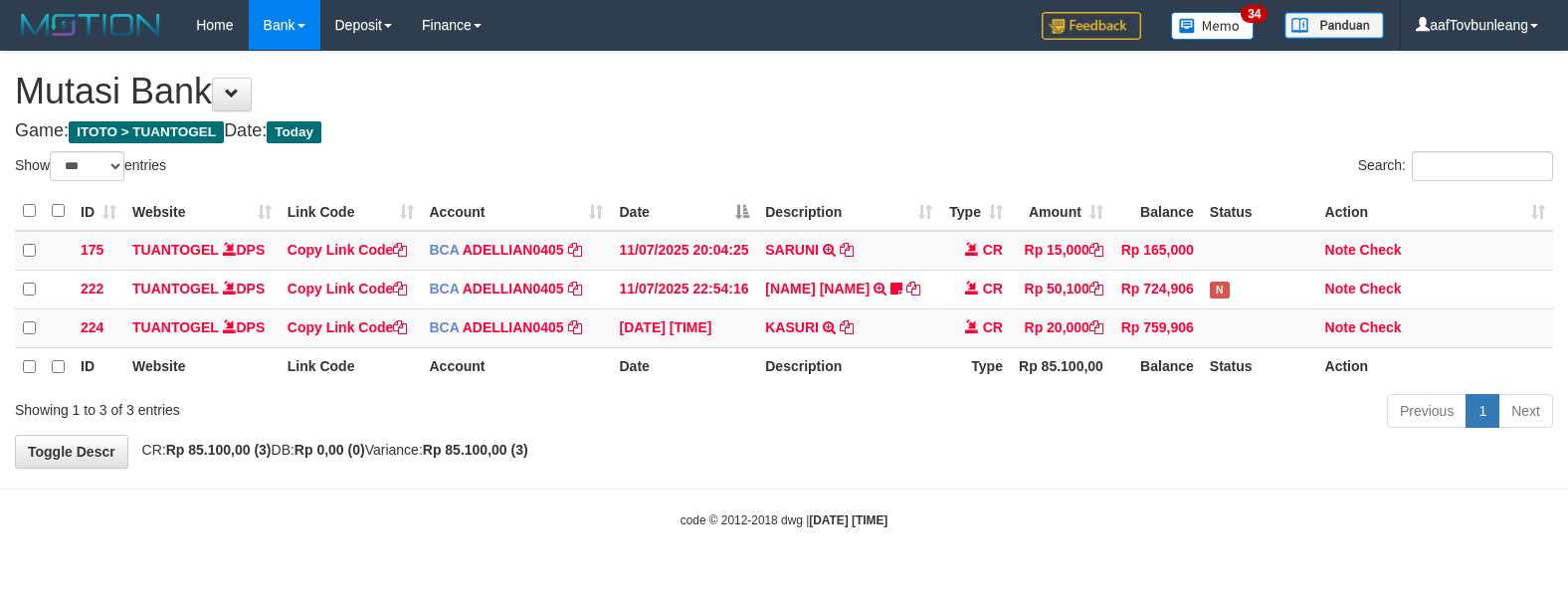 select on "***" 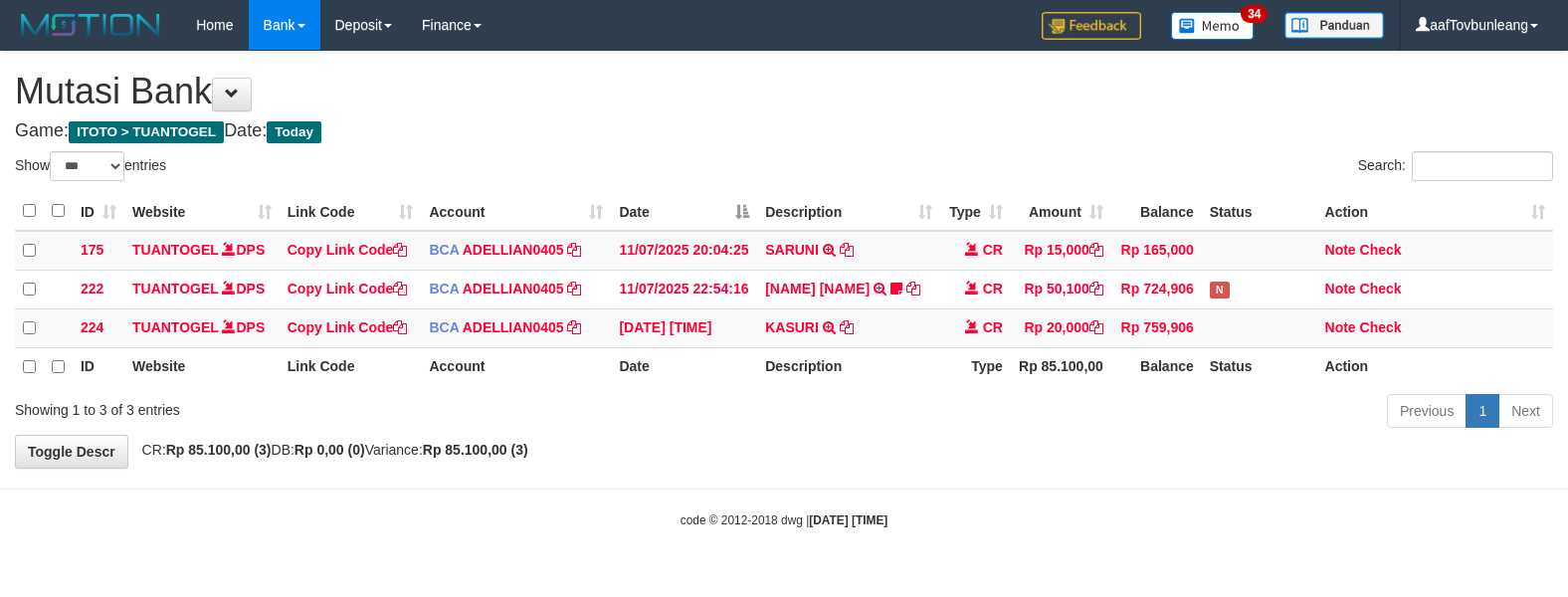 scroll, scrollTop: 0, scrollLeft: 0, axis: both 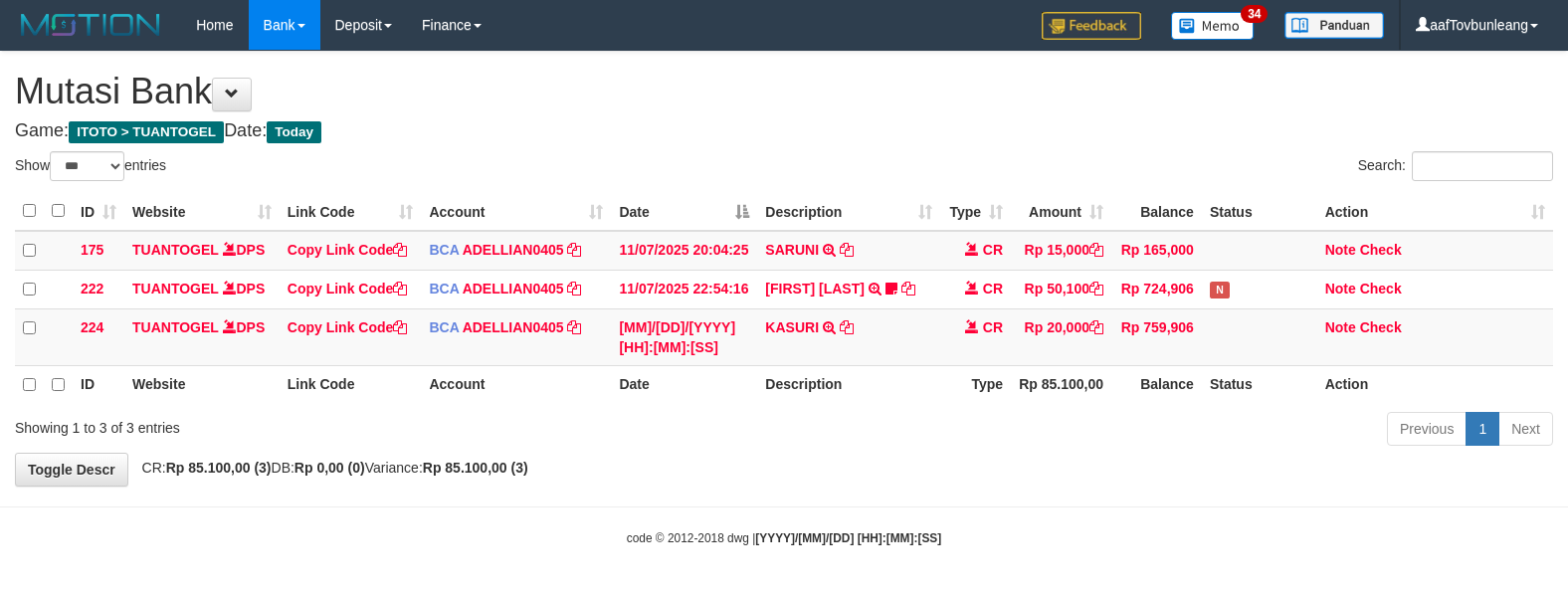 select on "***" 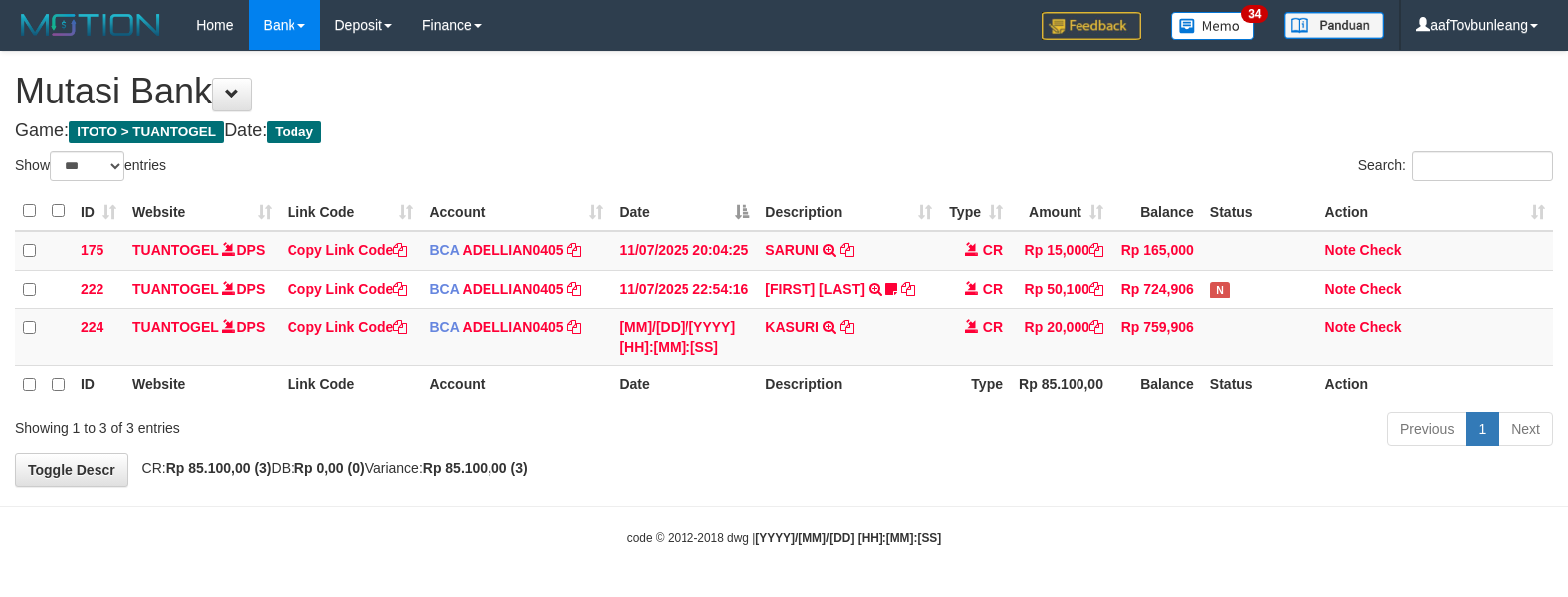 scroll, scrollTop: 0, scrollLeft: 0, axis: both 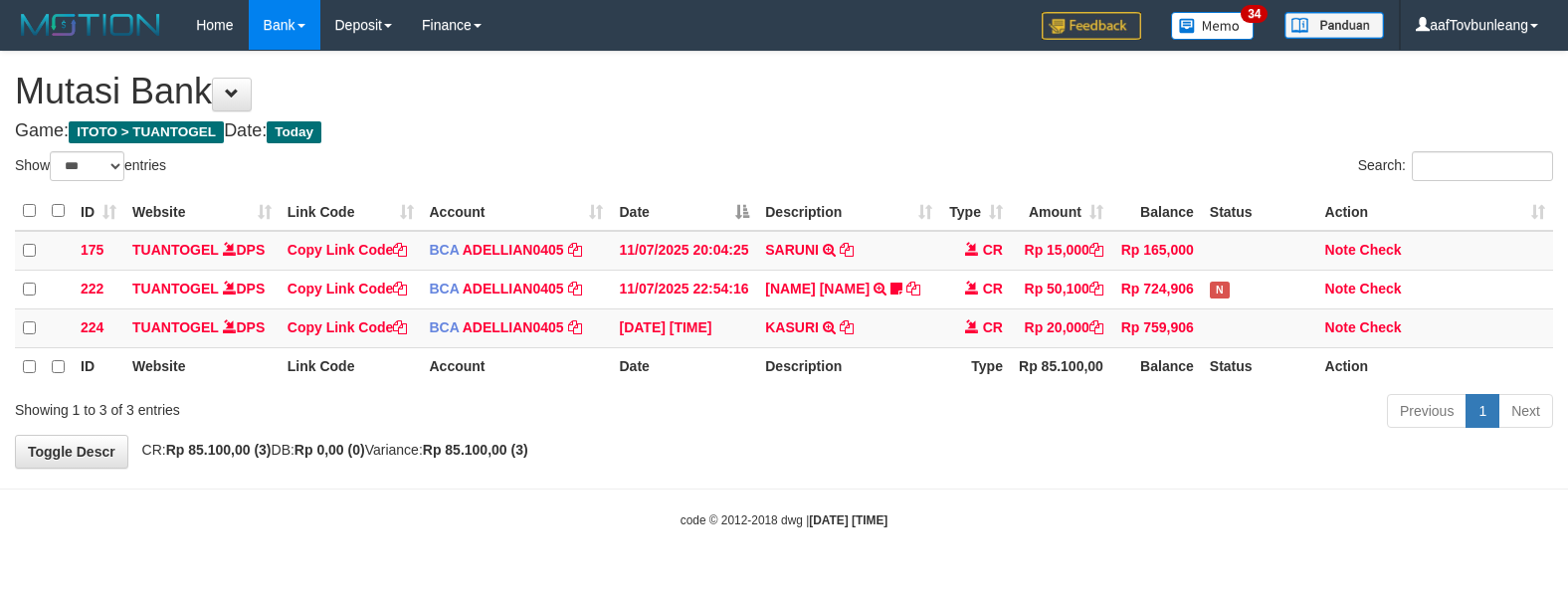 select on "***" 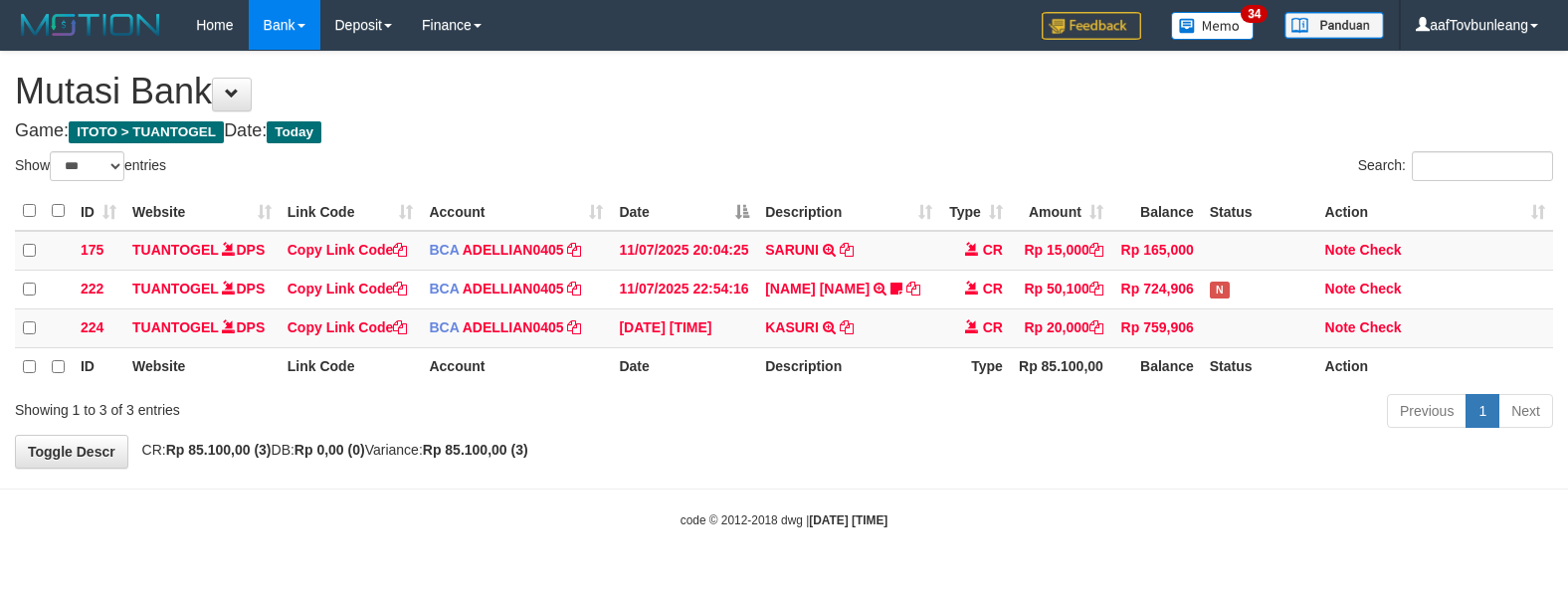 scroll, scrollTop: 0, scrollLeft: 0, axis: both 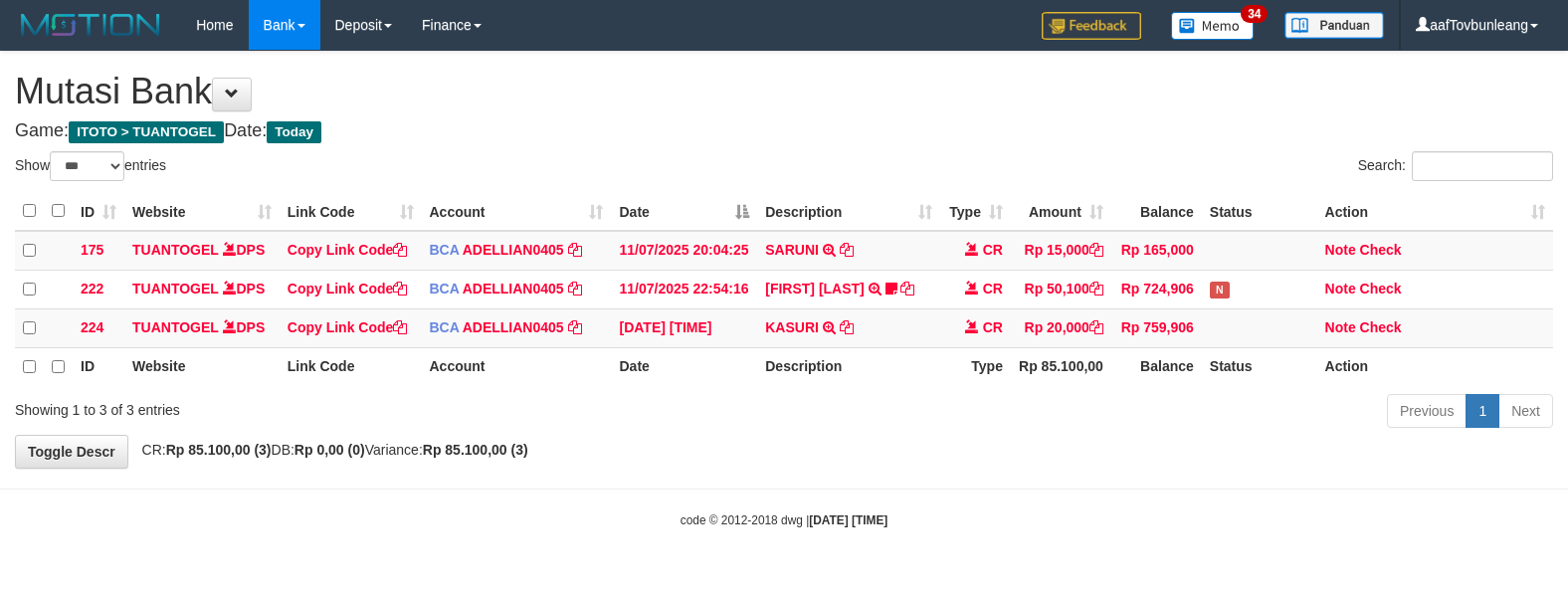 select on "***" 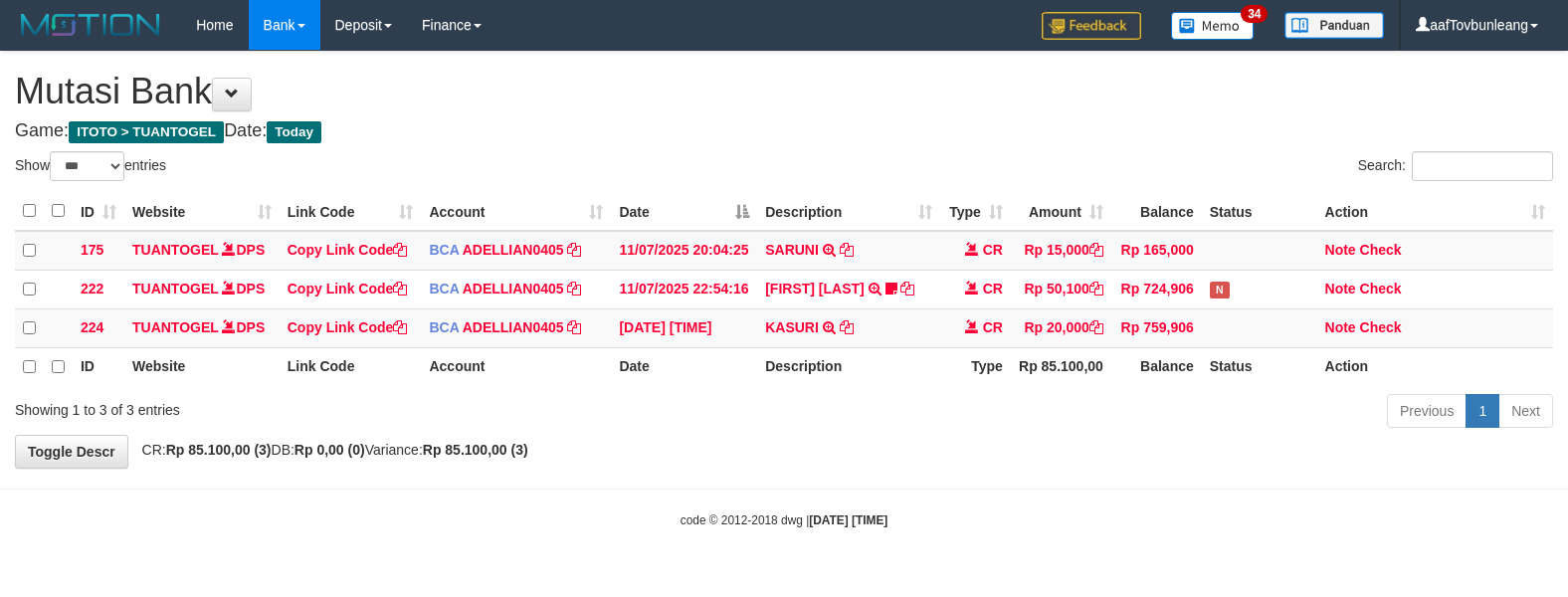 scroll, scrollTop: 0, scrollLeft: 0, axis: both 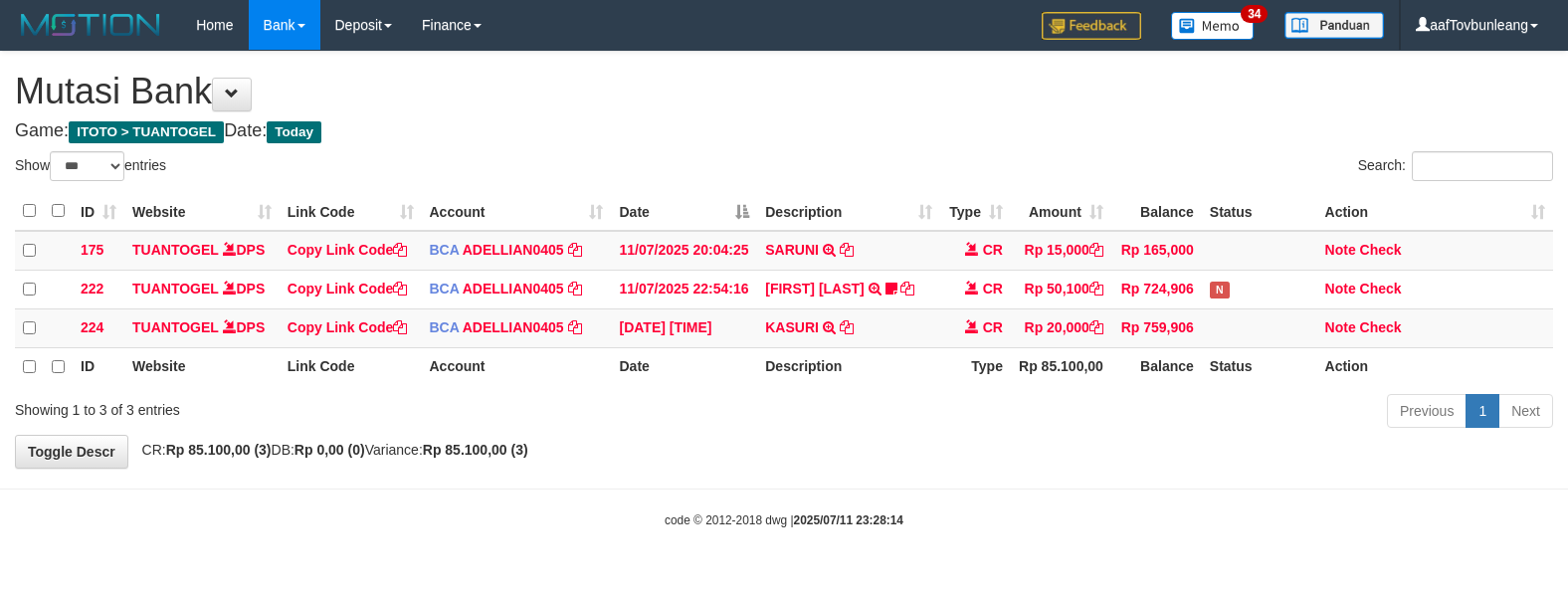 select on "***" 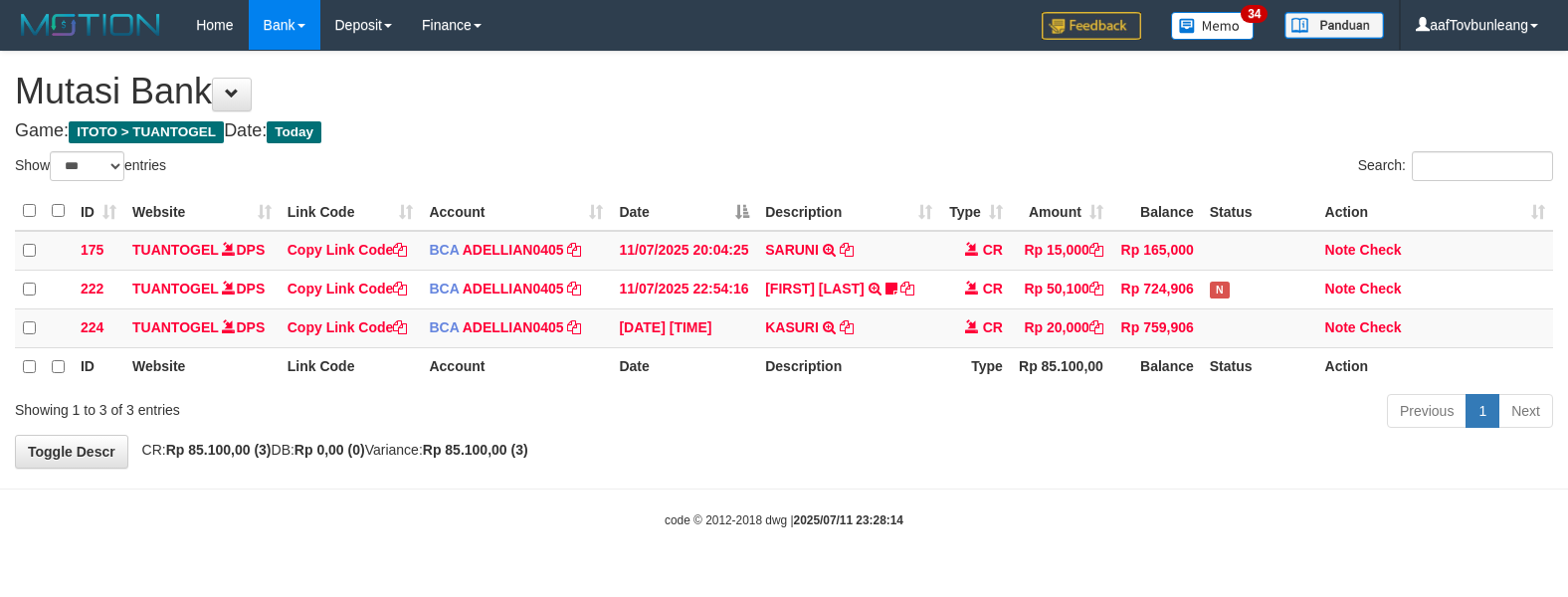 scroll, scrollTop: 0, scrollLeft: 0, axis: both 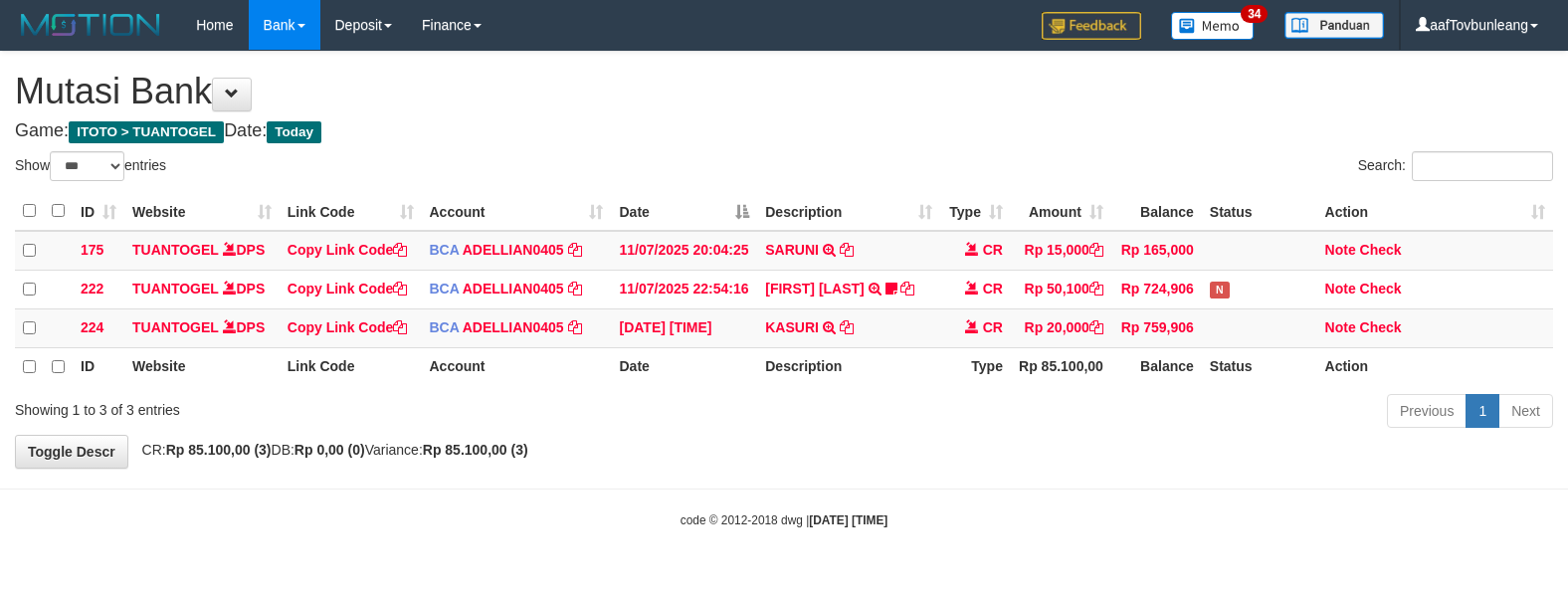 select on "***" 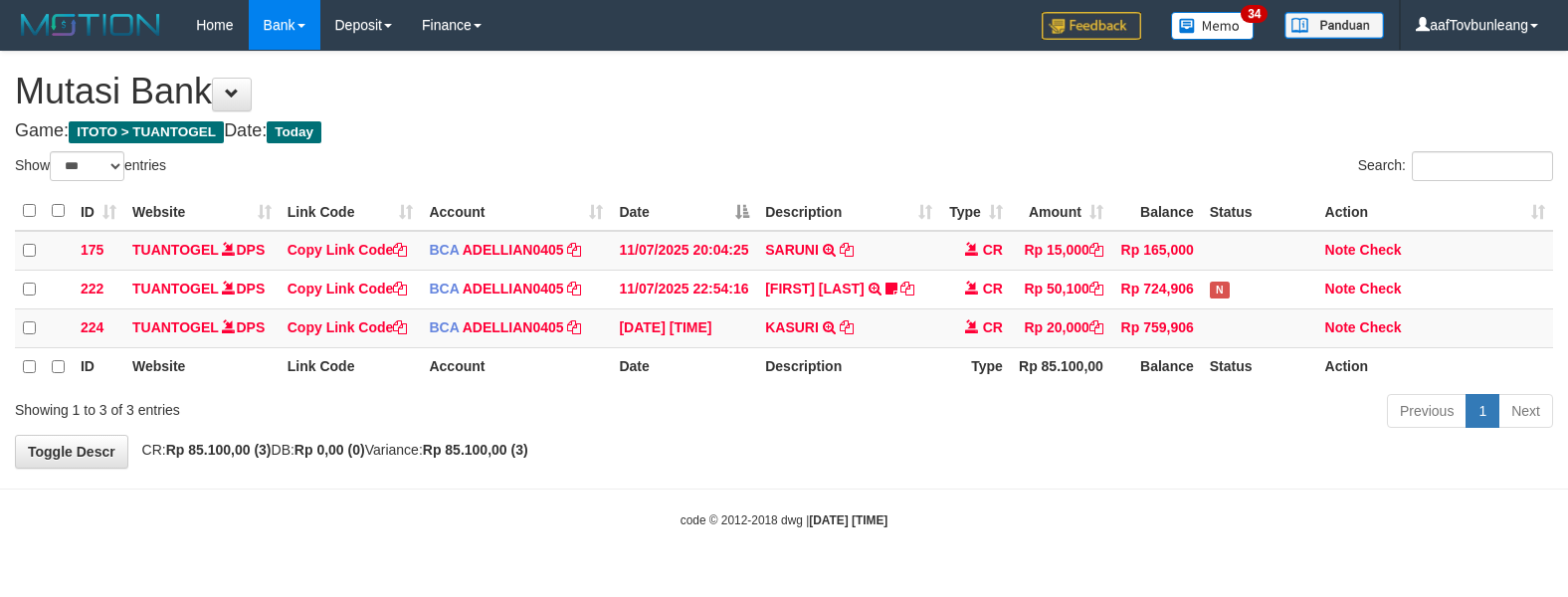 scroll, scrollTop: 0, scrollLeft: 0, axis: both 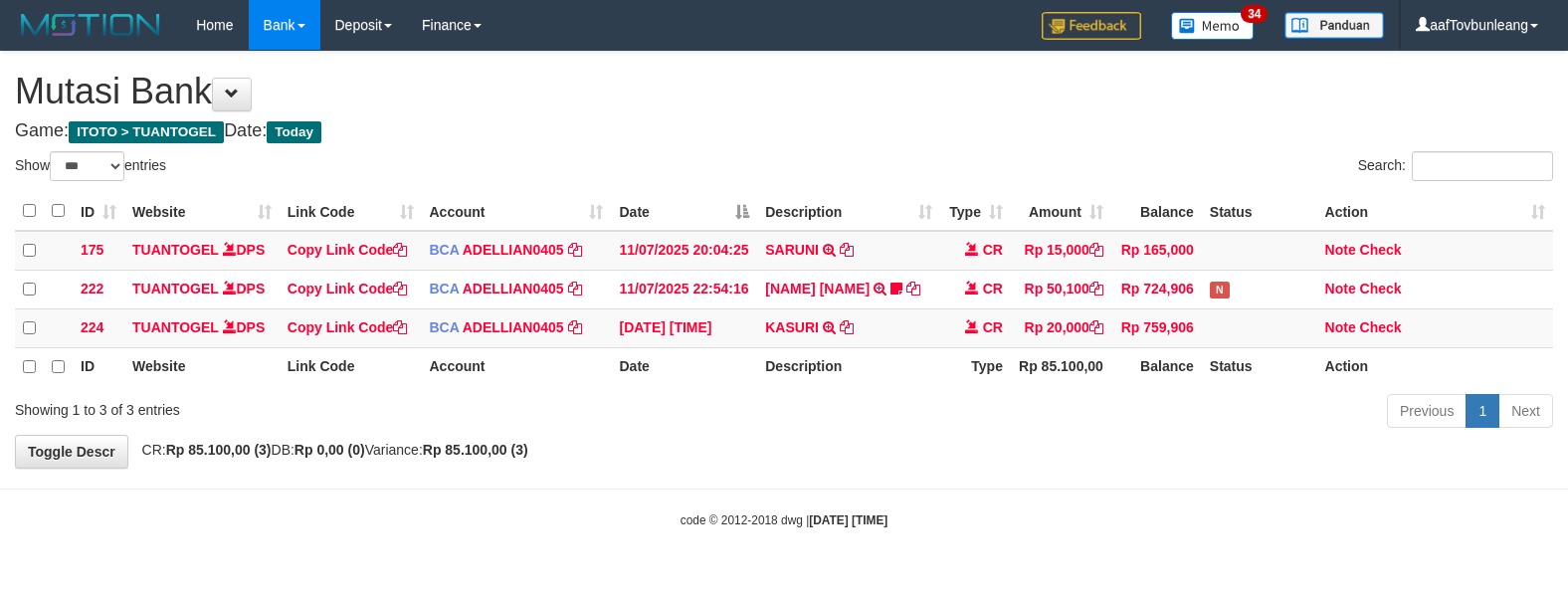 select on "***" 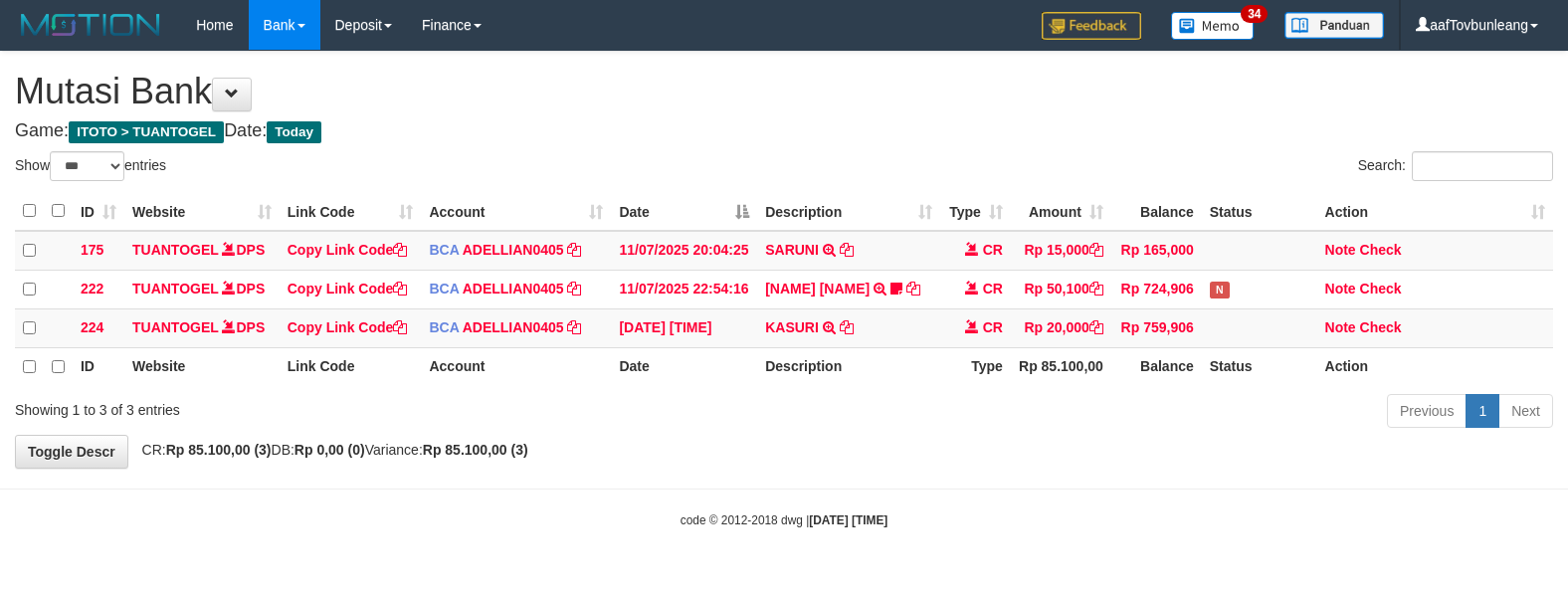 scroll, scrollTop: 0, scrollLeft: 0, axis: both 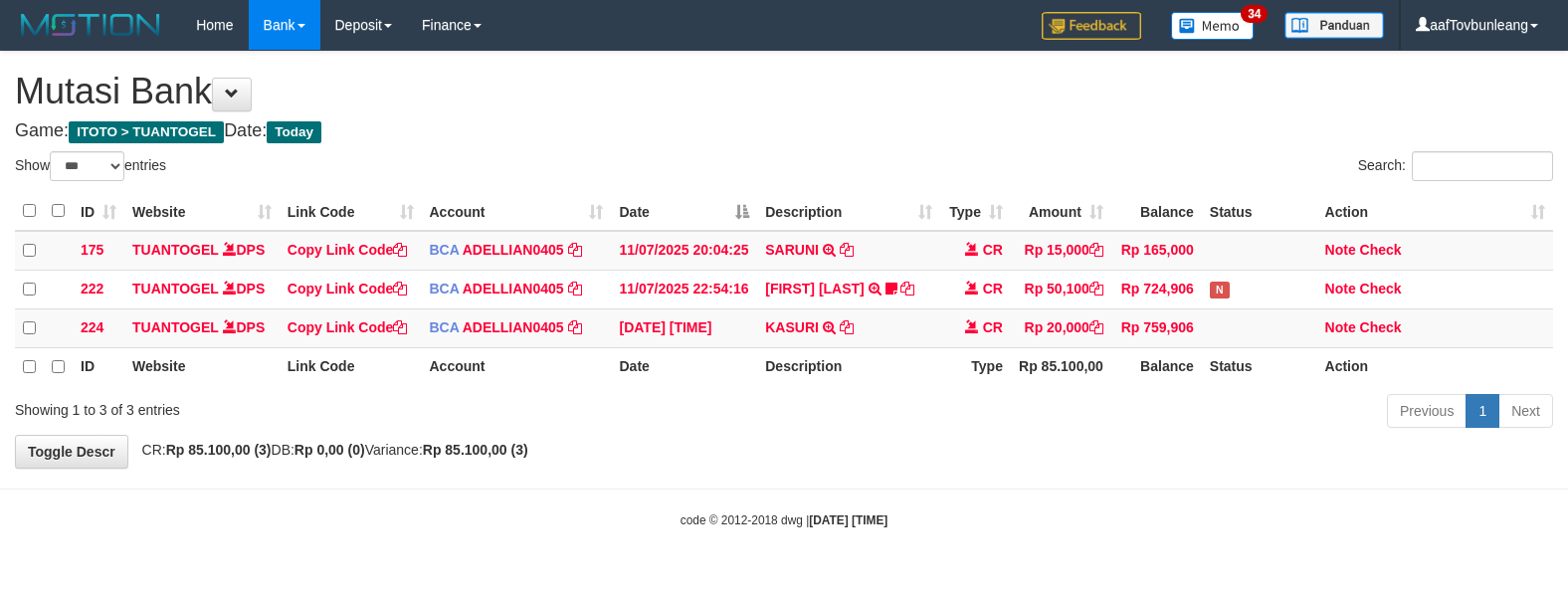 select on "***" 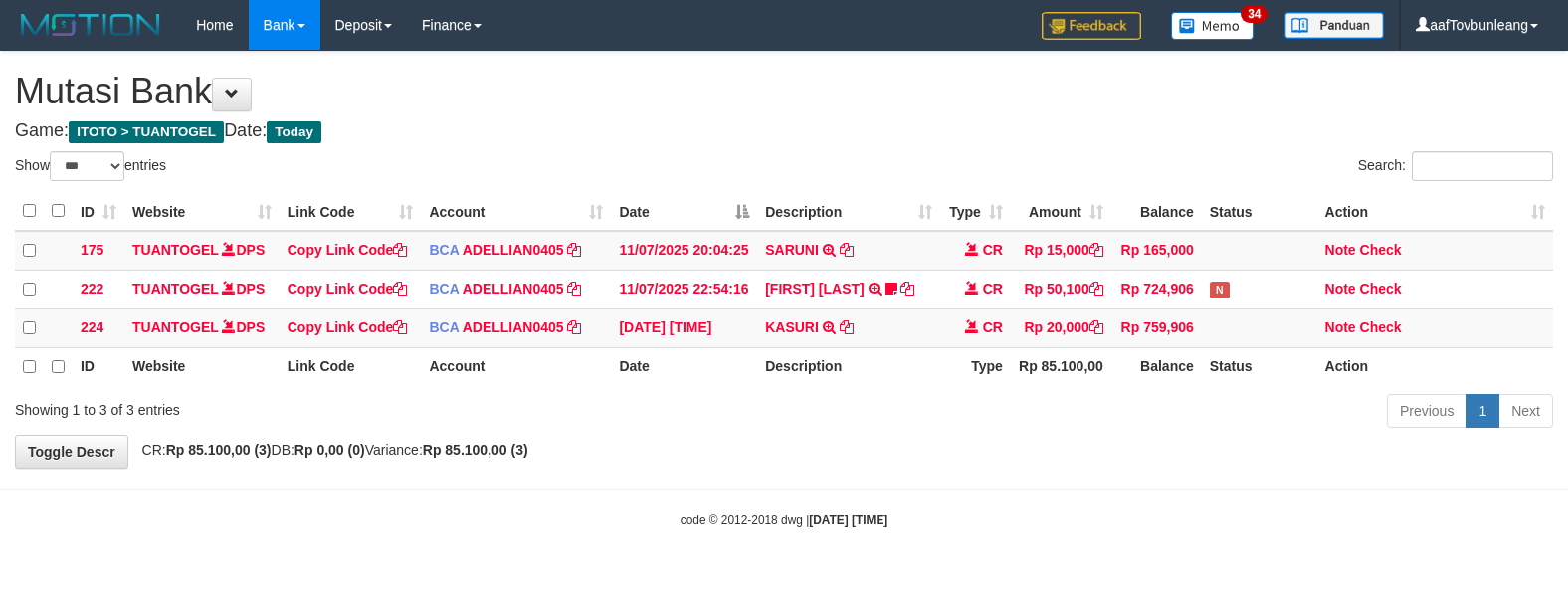 scroll, scrollTop: 0, scrollLeft: 0, axis: both 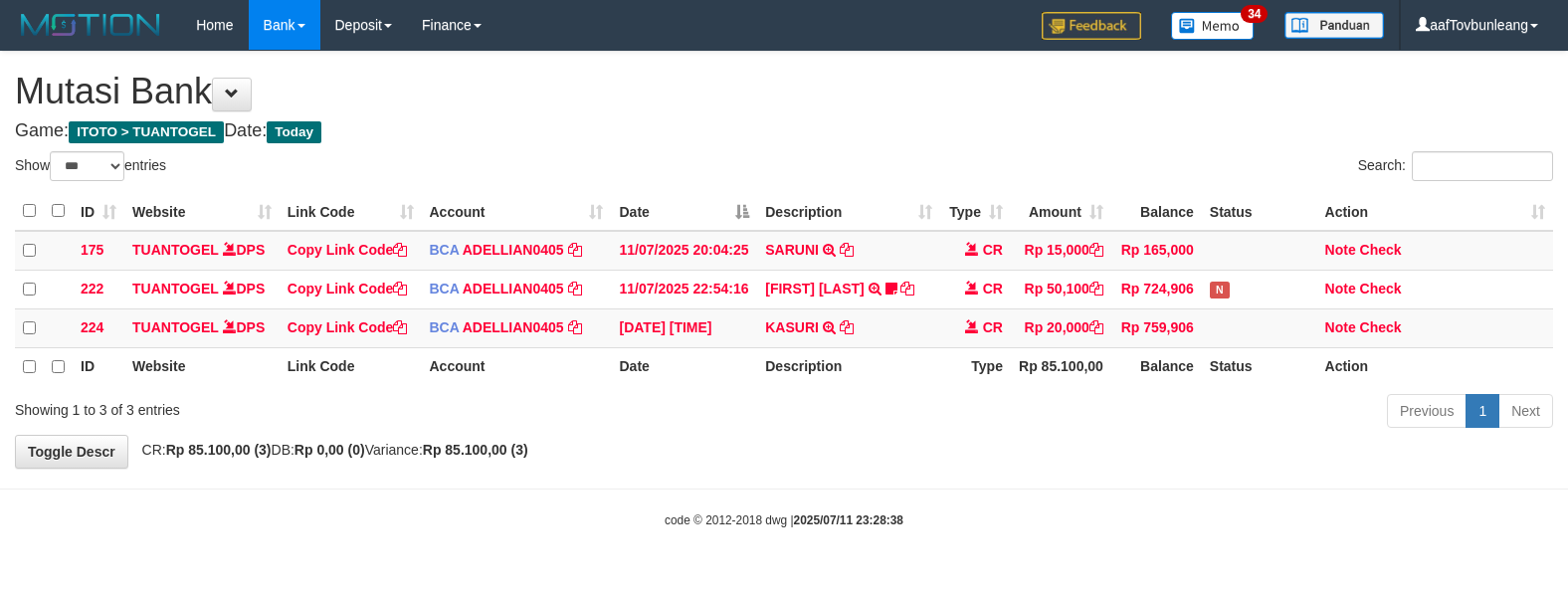 select on "***" 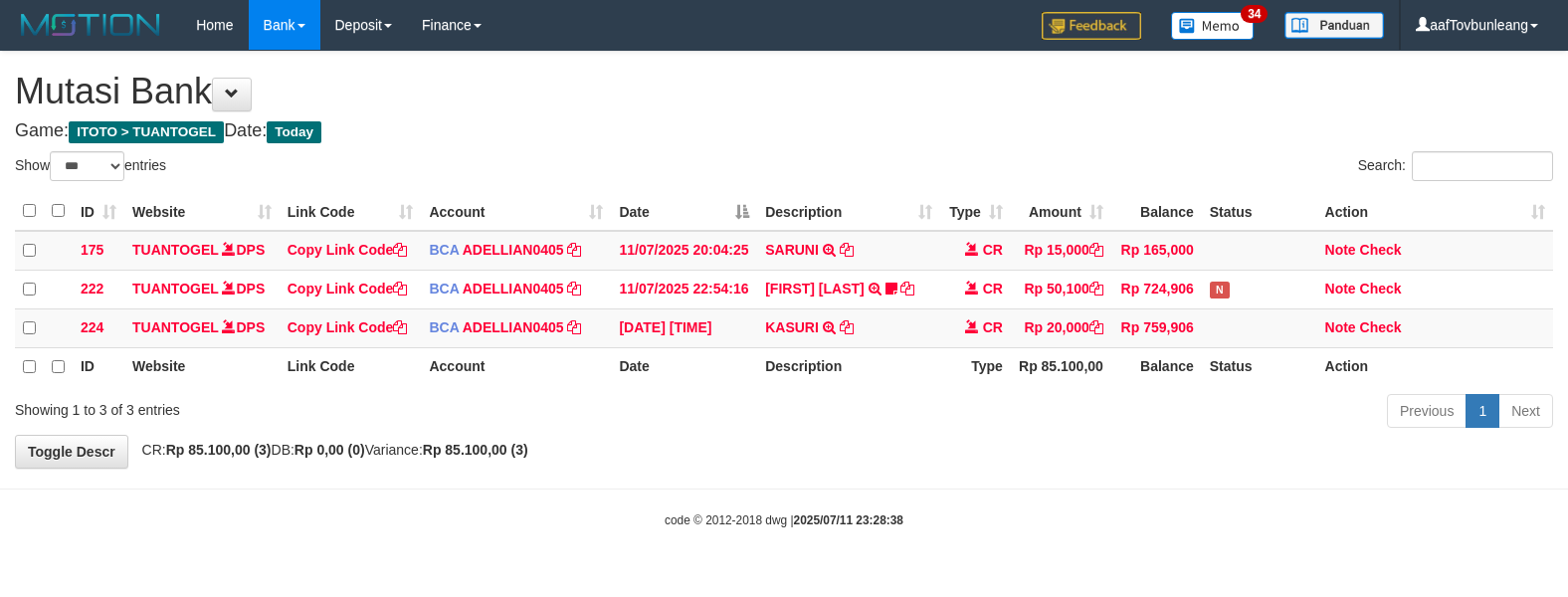 scroll, scrollTop: 0, scrollLeft: 0, axis: both 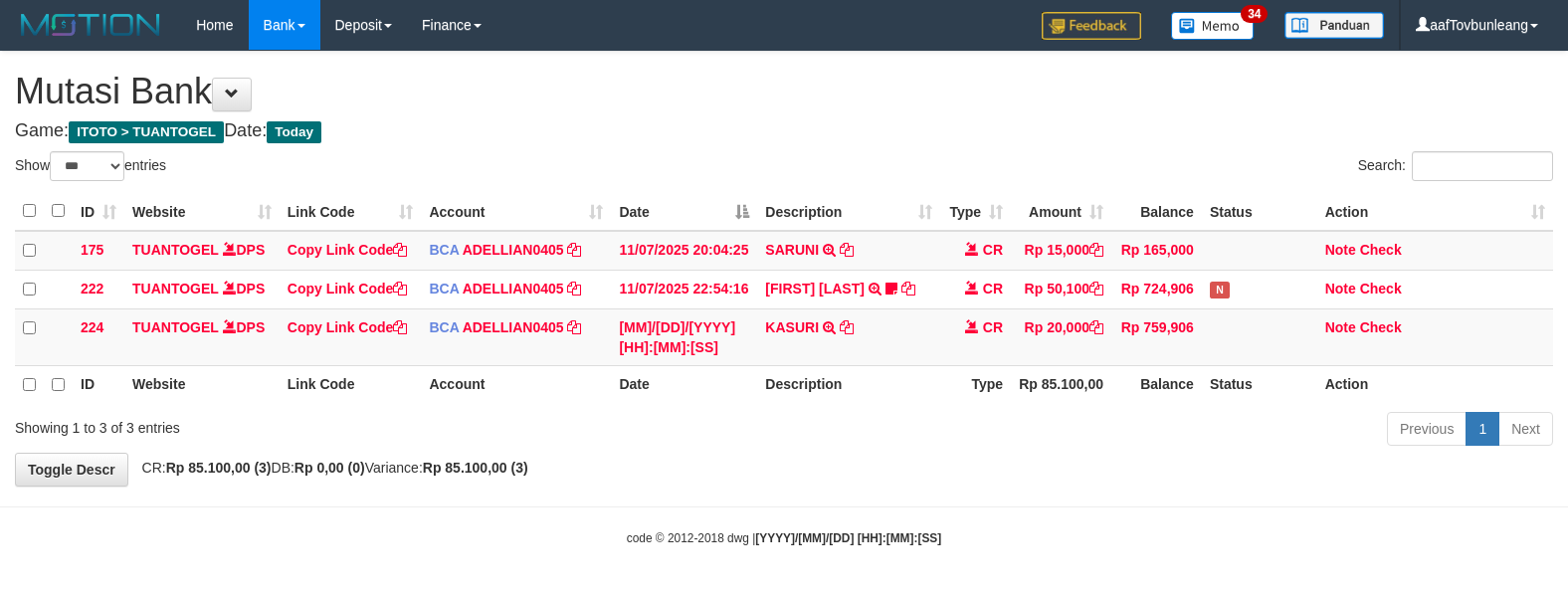 select on "***" 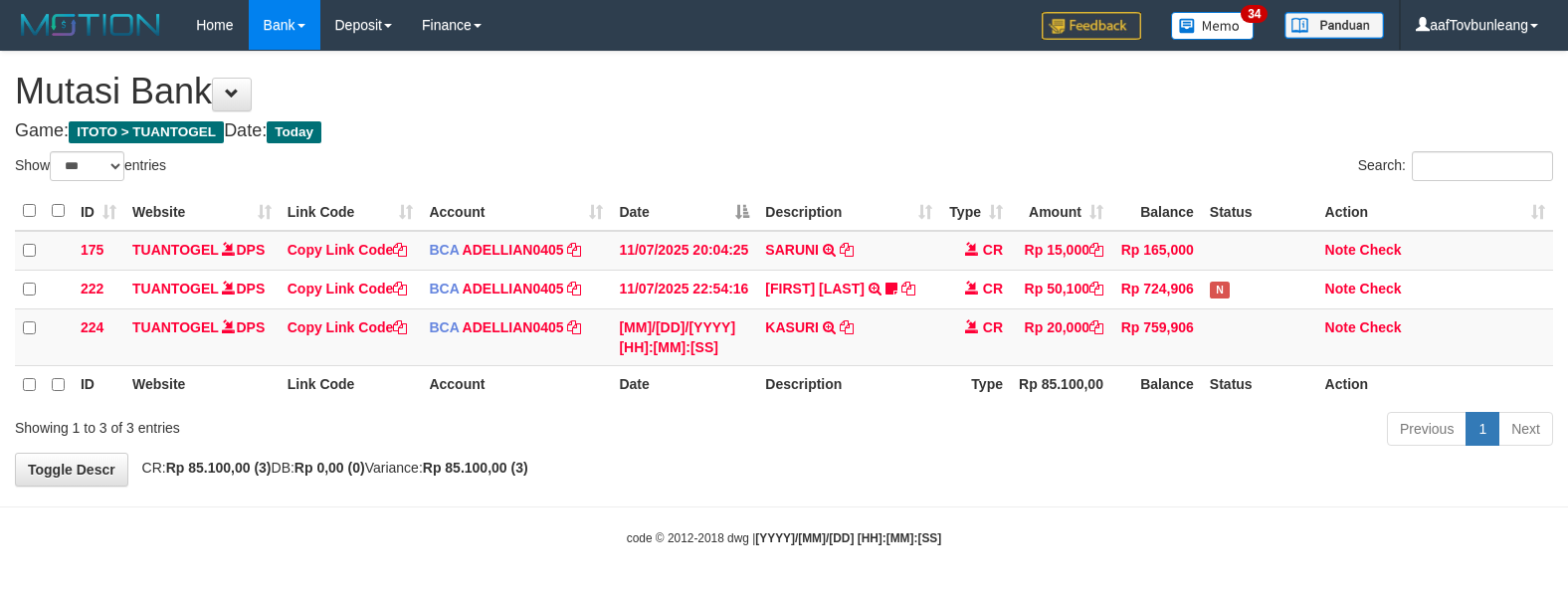 scroll, scrollTop: 0, scrollLeft: 0, axis: both 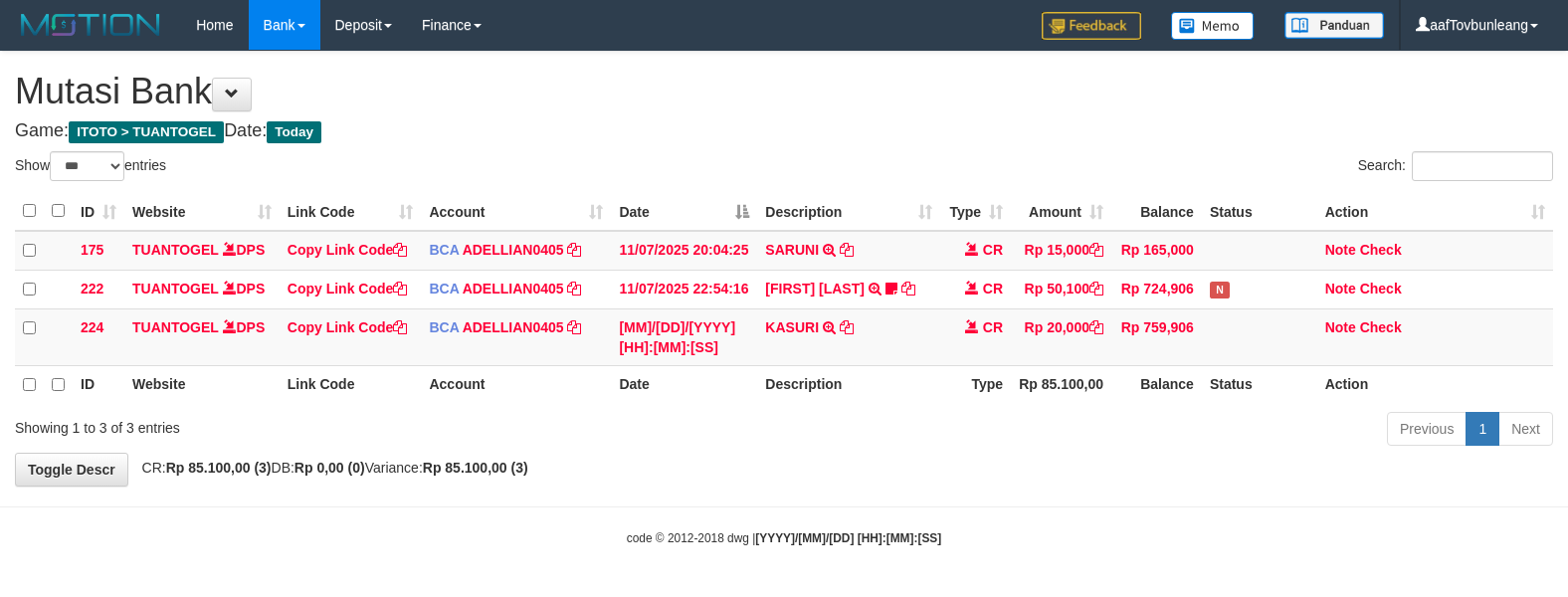 select on "***" 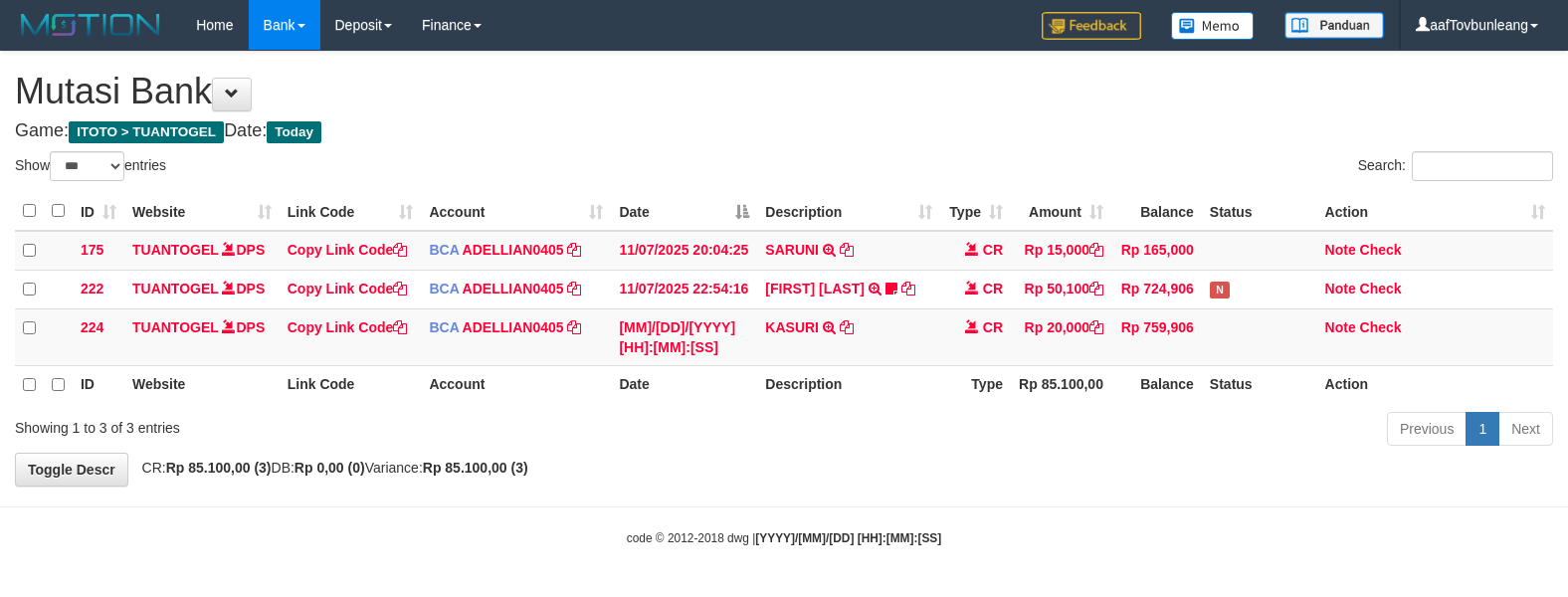scroll, scrollTop: 0, scrollLeft: 0, axis: both 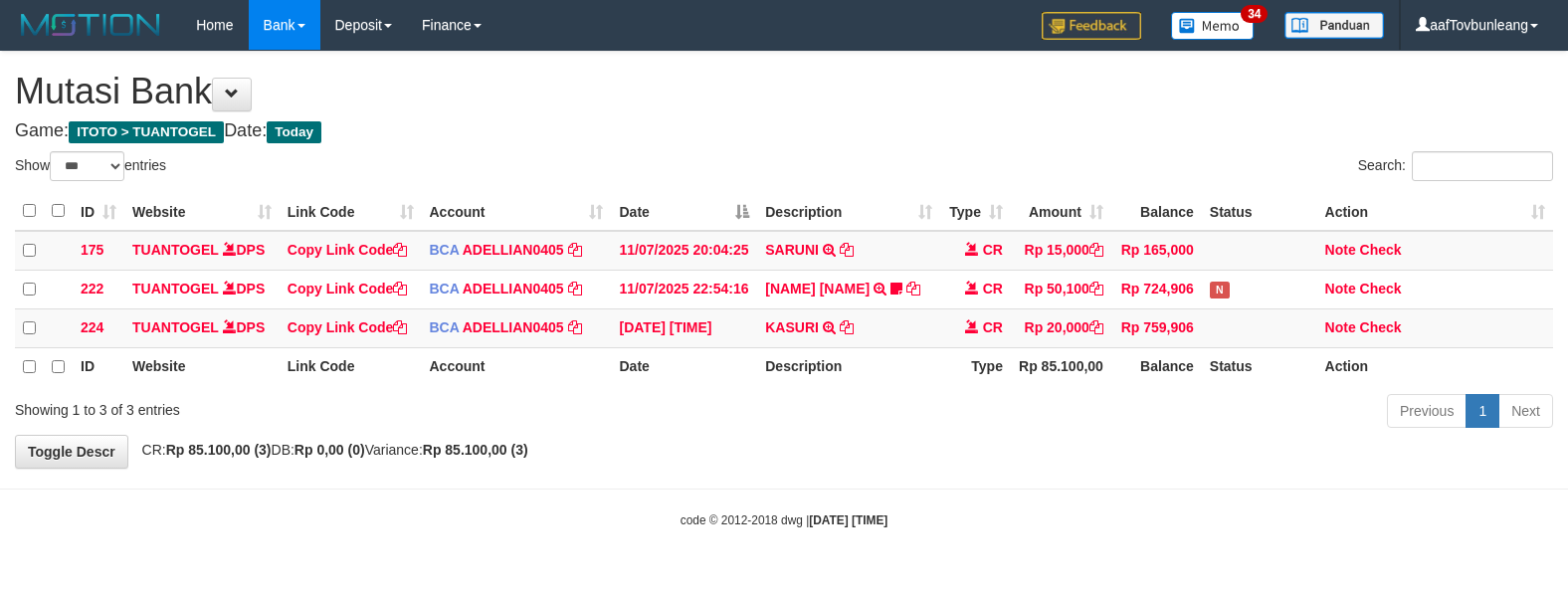 select on "***" 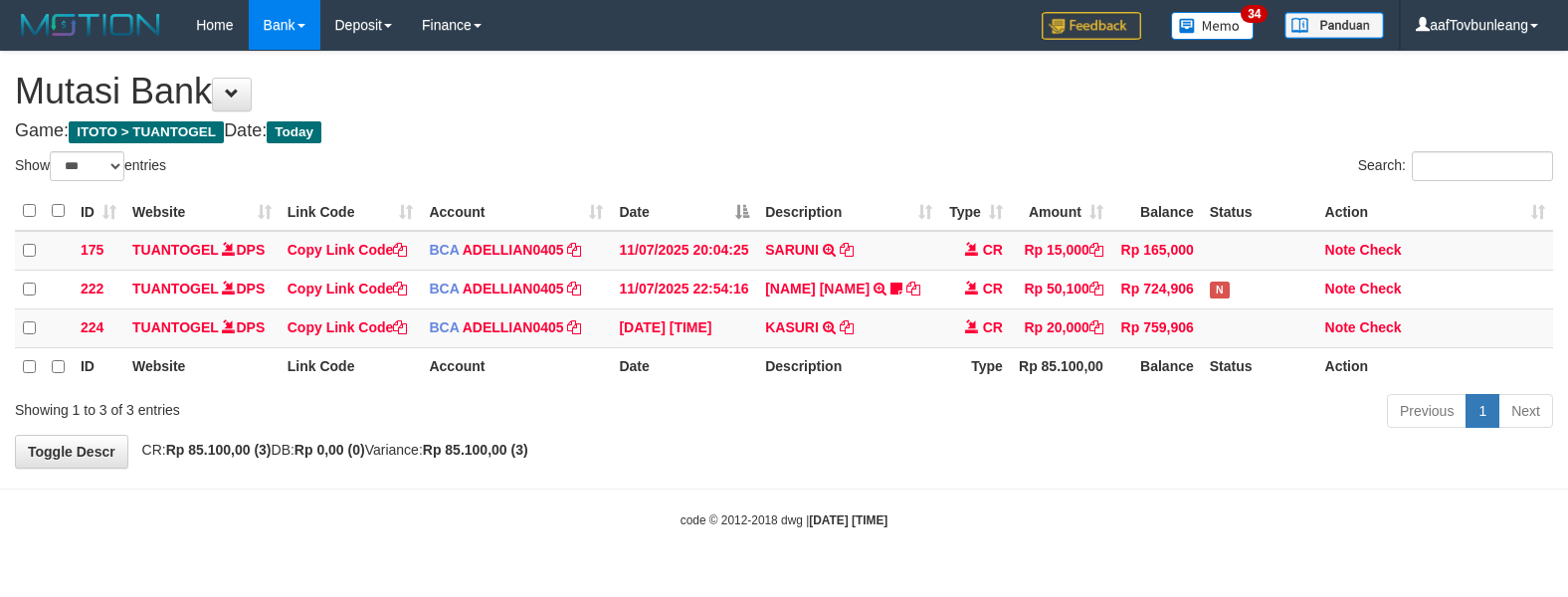 scroll, scrollTop: 0, scrollLeft: 0, axis: both 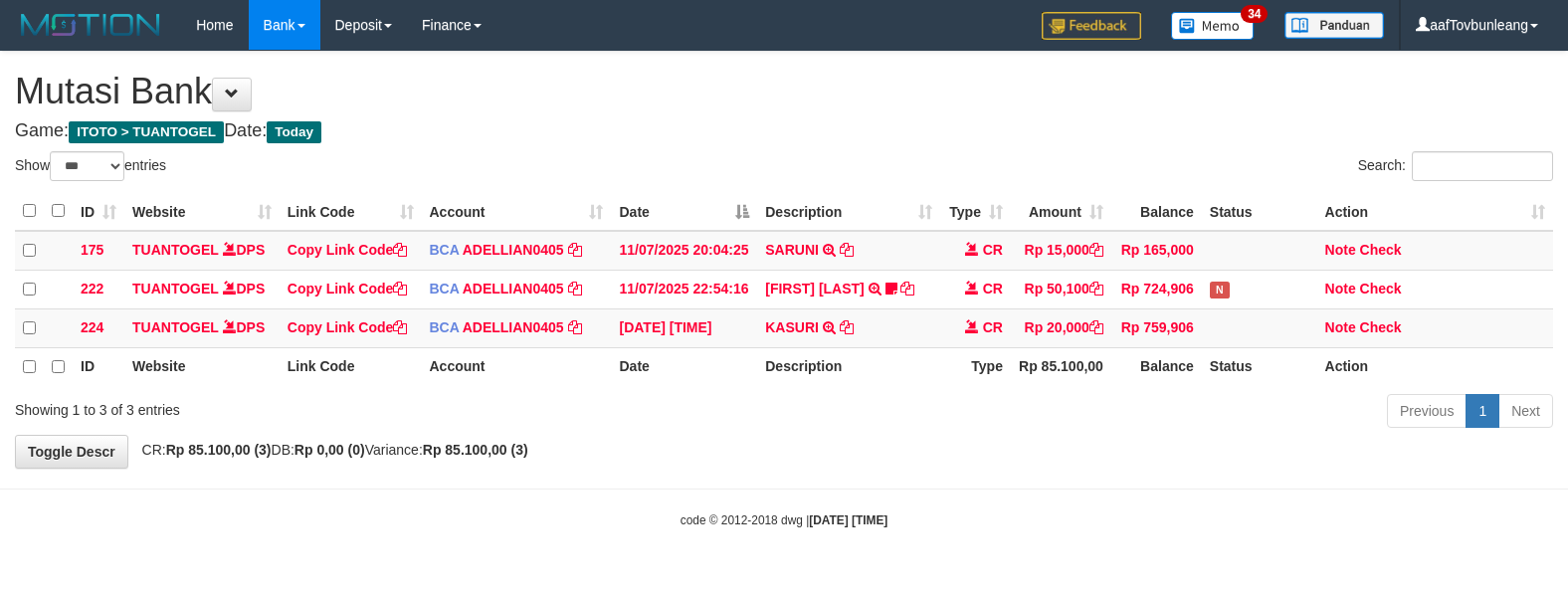 select on "***" 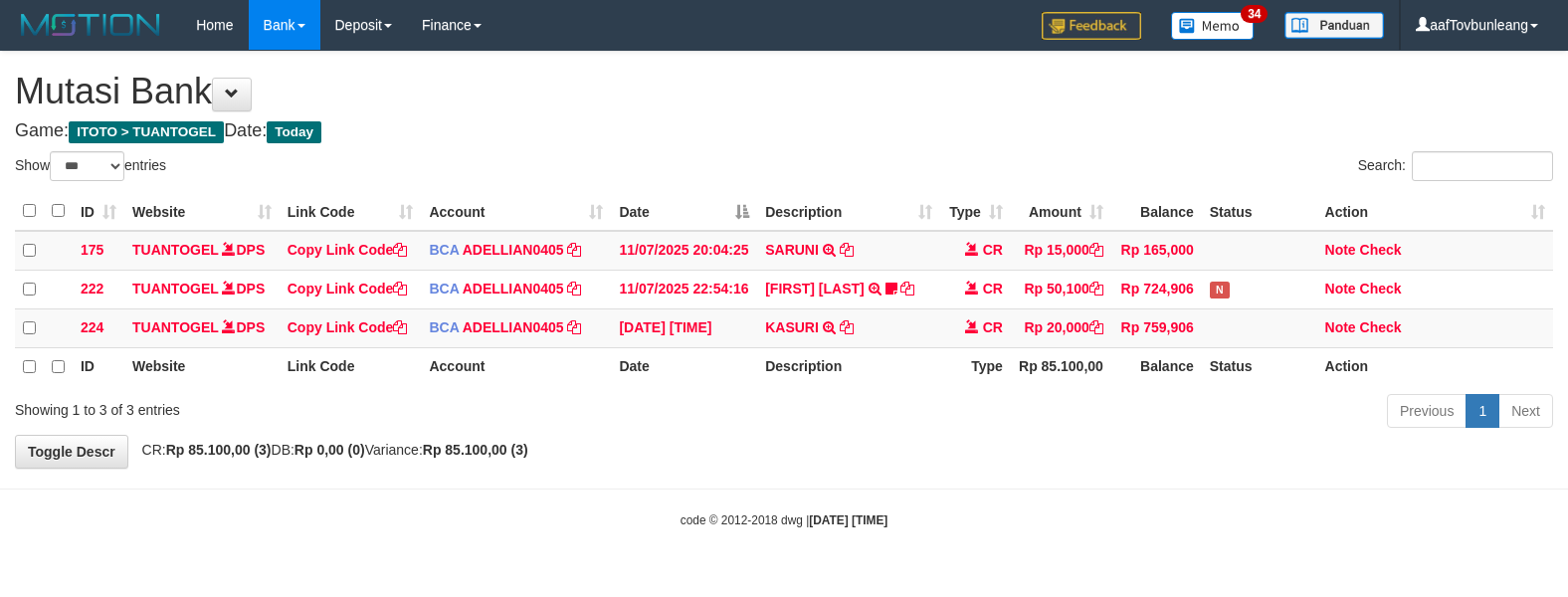 scroll, scrollTop: 0, scrollLeft: 0, axis: both 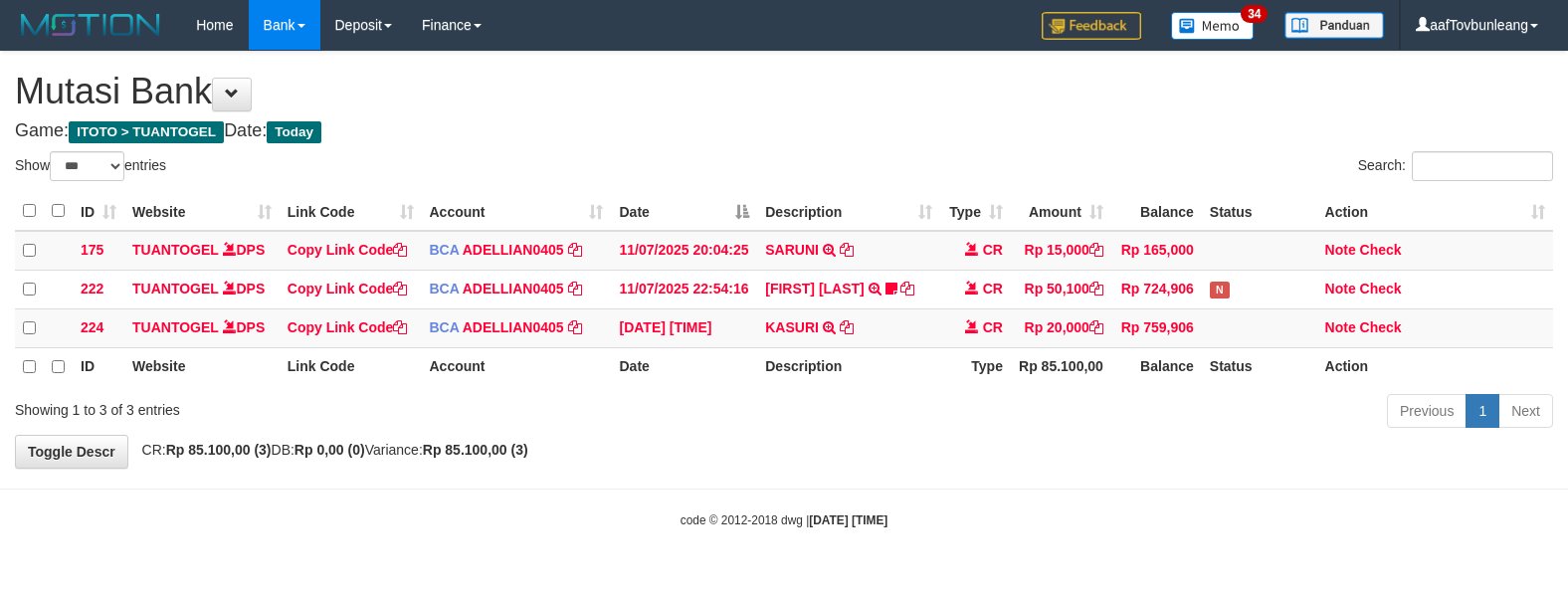 select on "***" 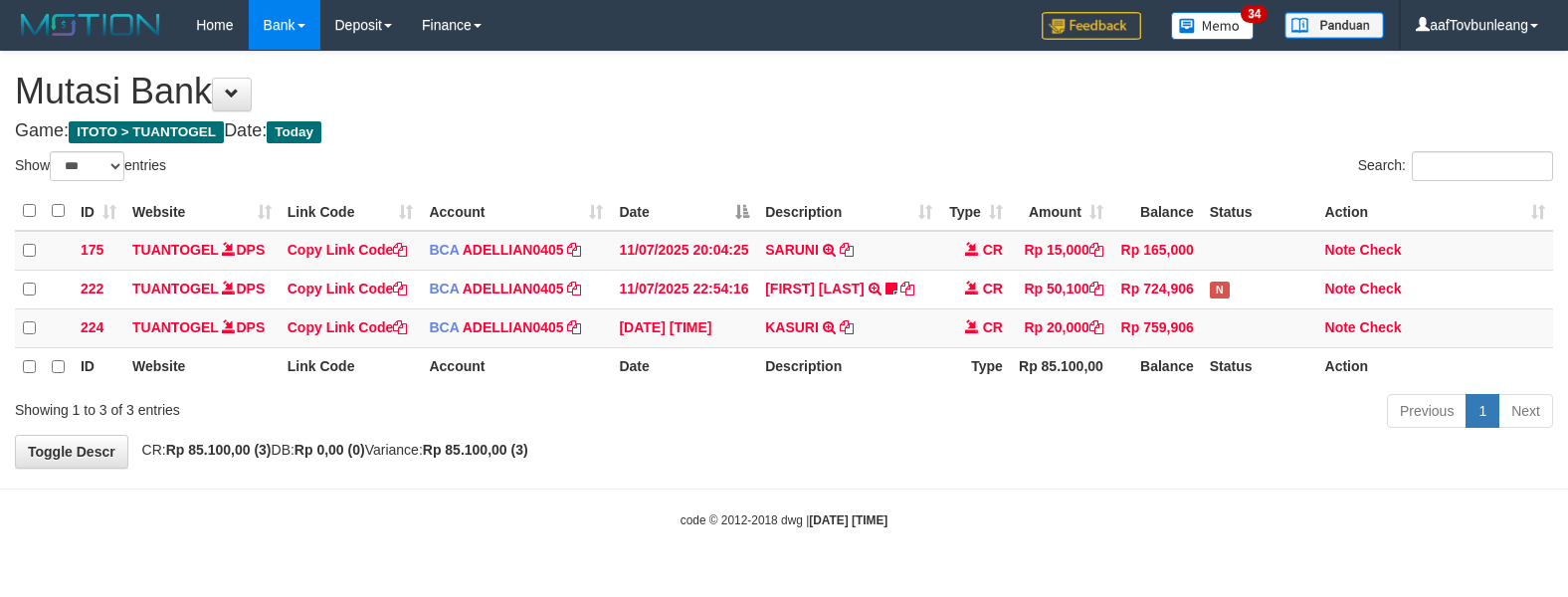 scroll, scrollTop: 0, scrollLeft: 0, axis: both 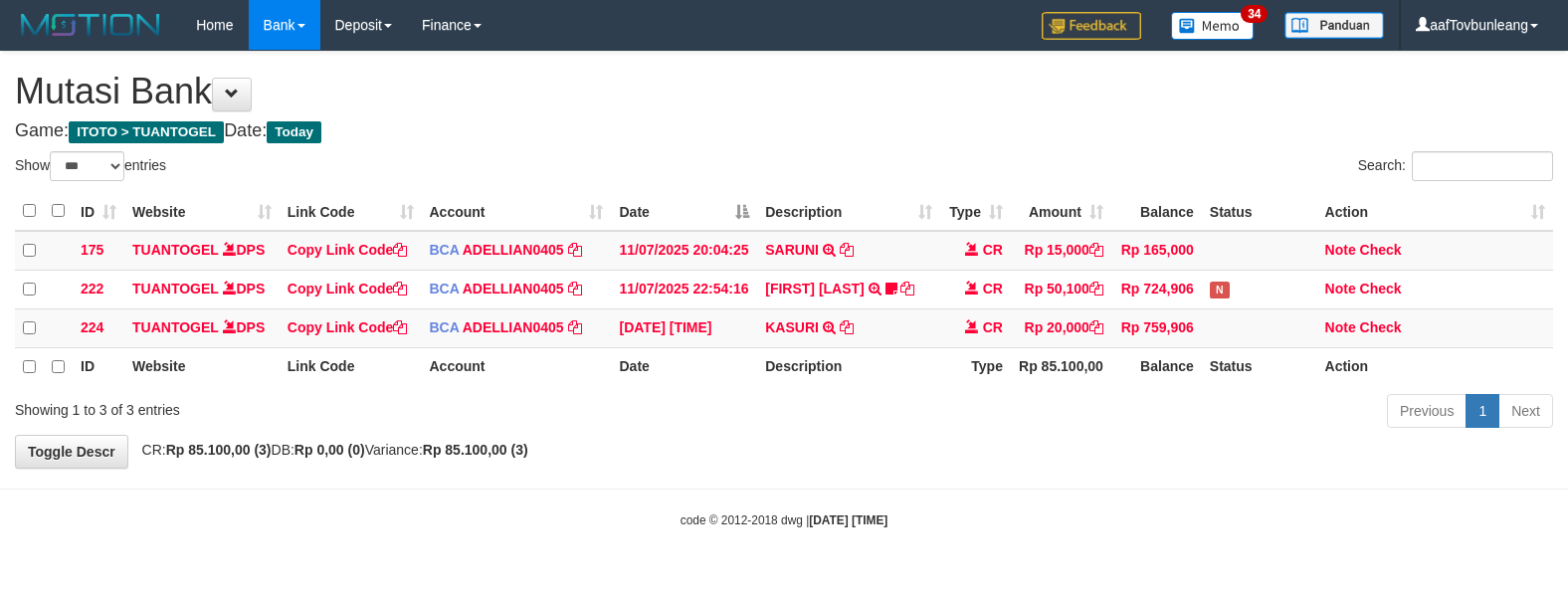 select on "***" 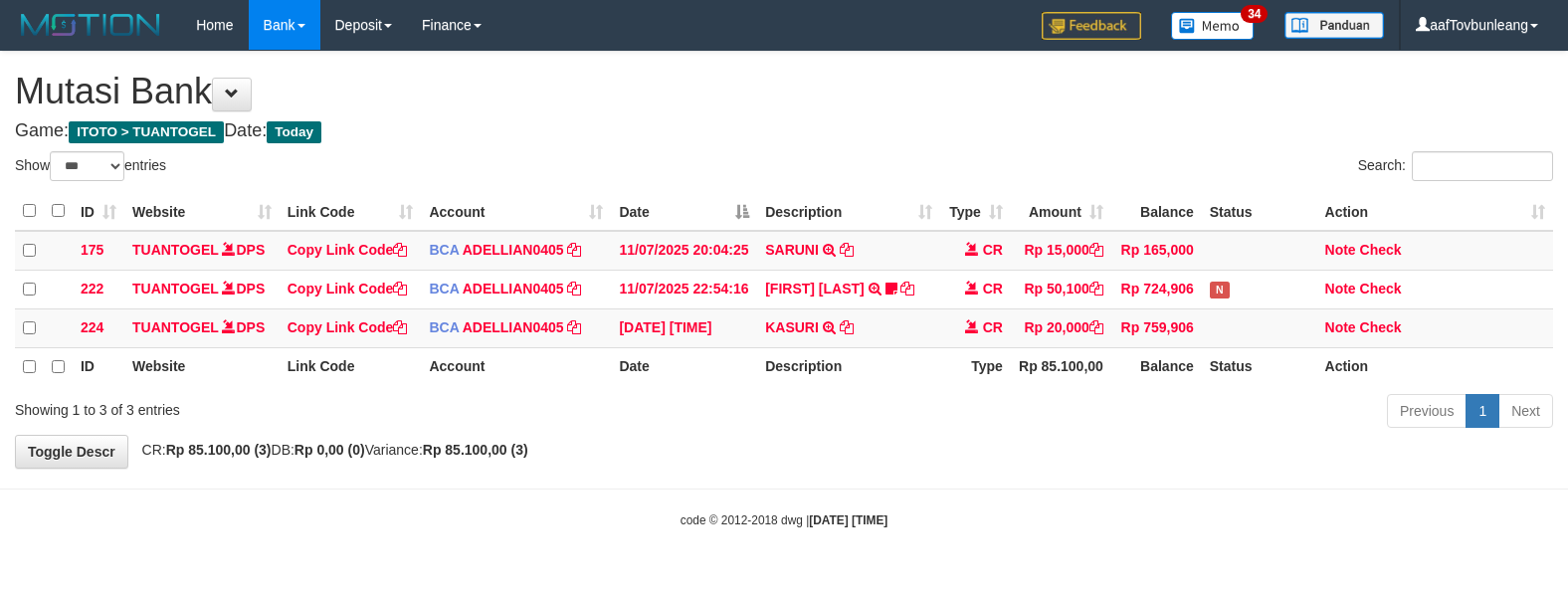 scroll, scrollTop: 0, scrollLeft: 0, axis: both 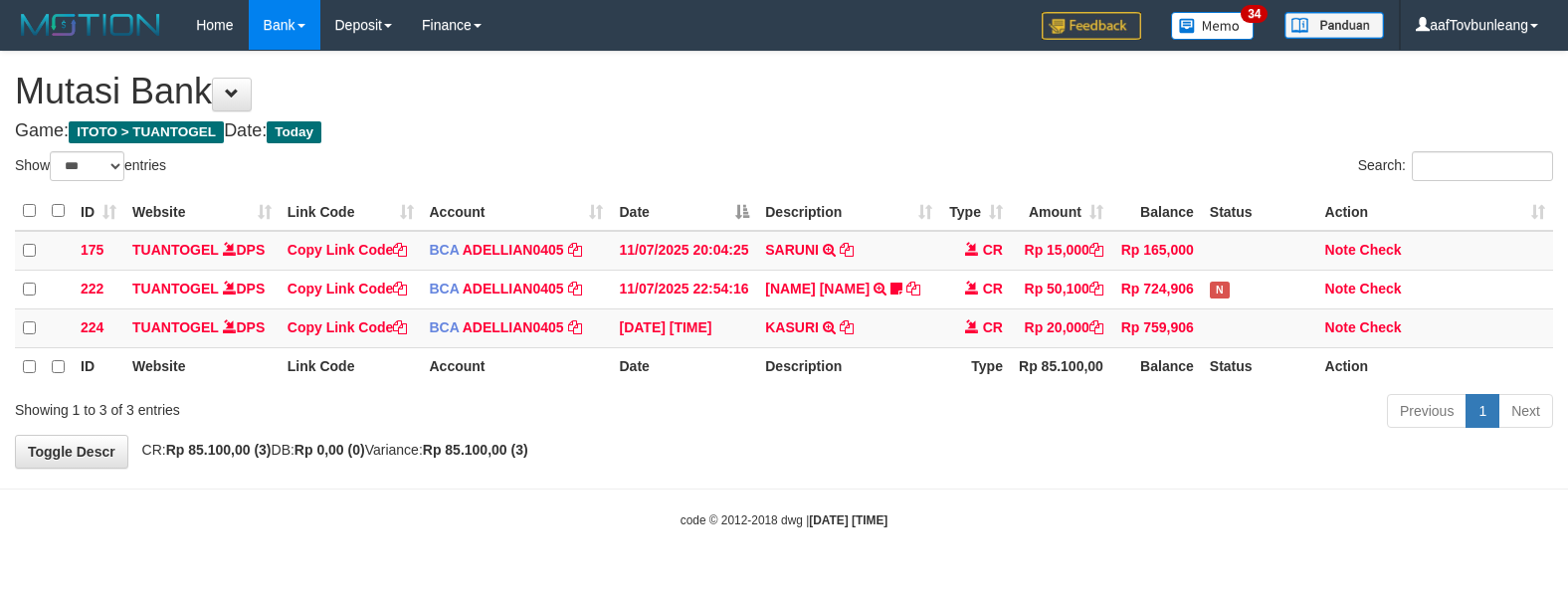 select on "***" 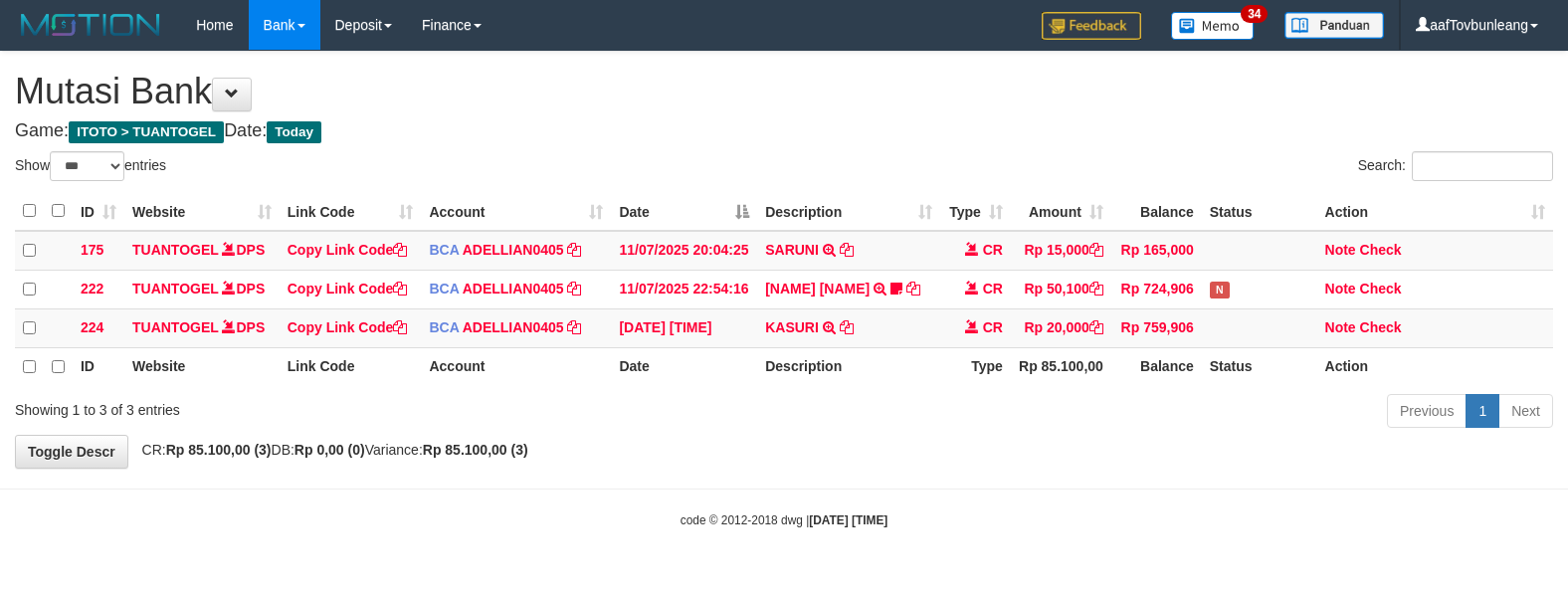 scroll, scrollTop: 0, scrollLeft: 0, axis: both 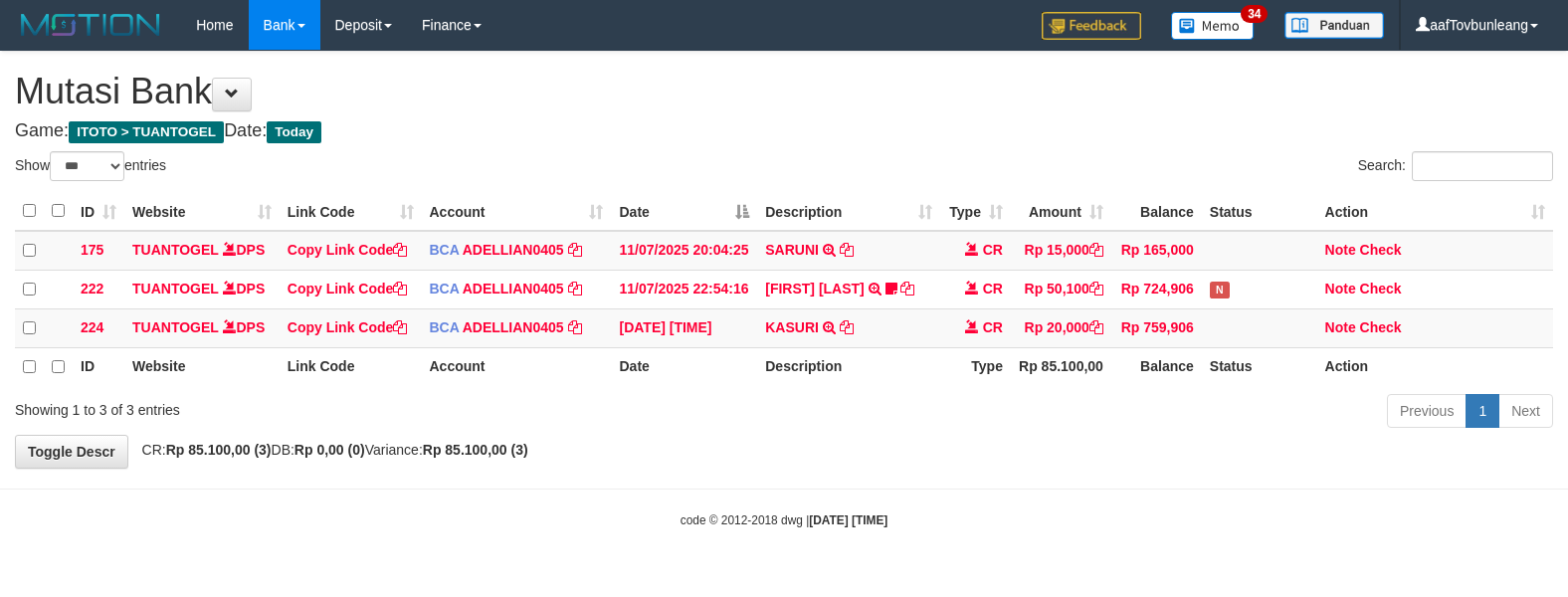 select on "***" 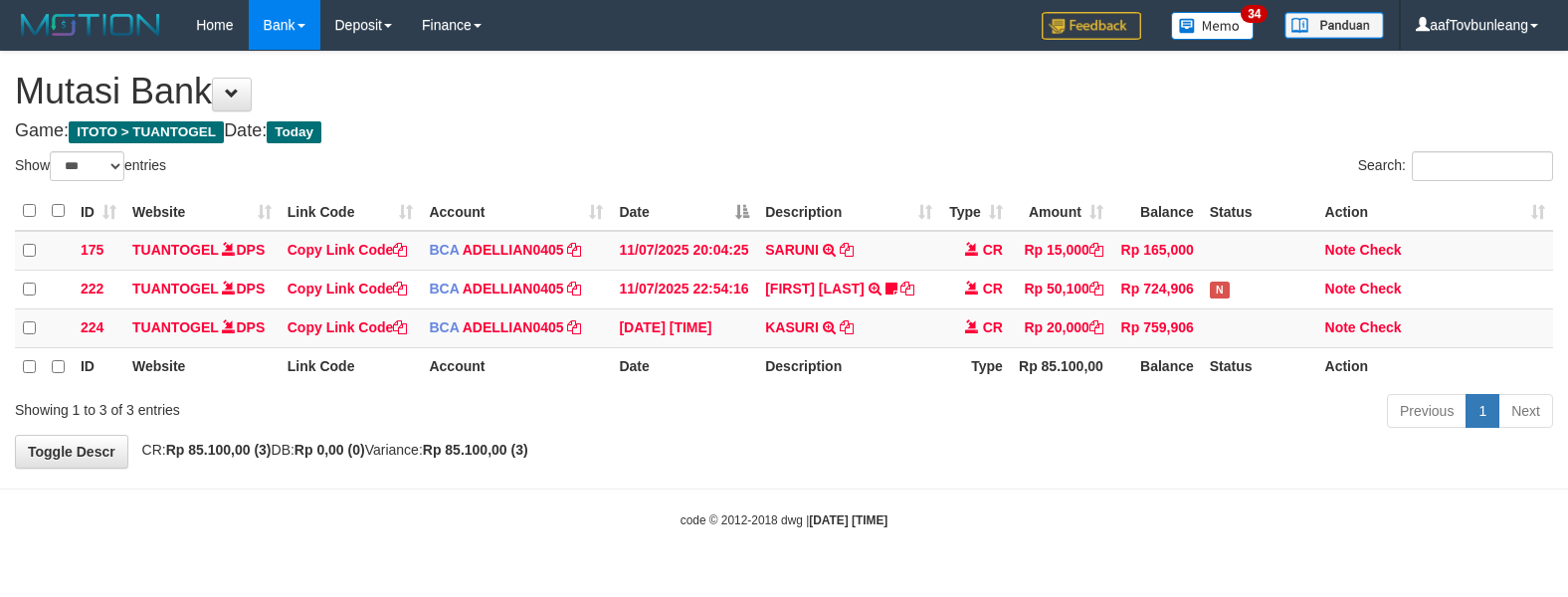 scroll, scrollTop: 0, scrollLeft: 0, axis: both 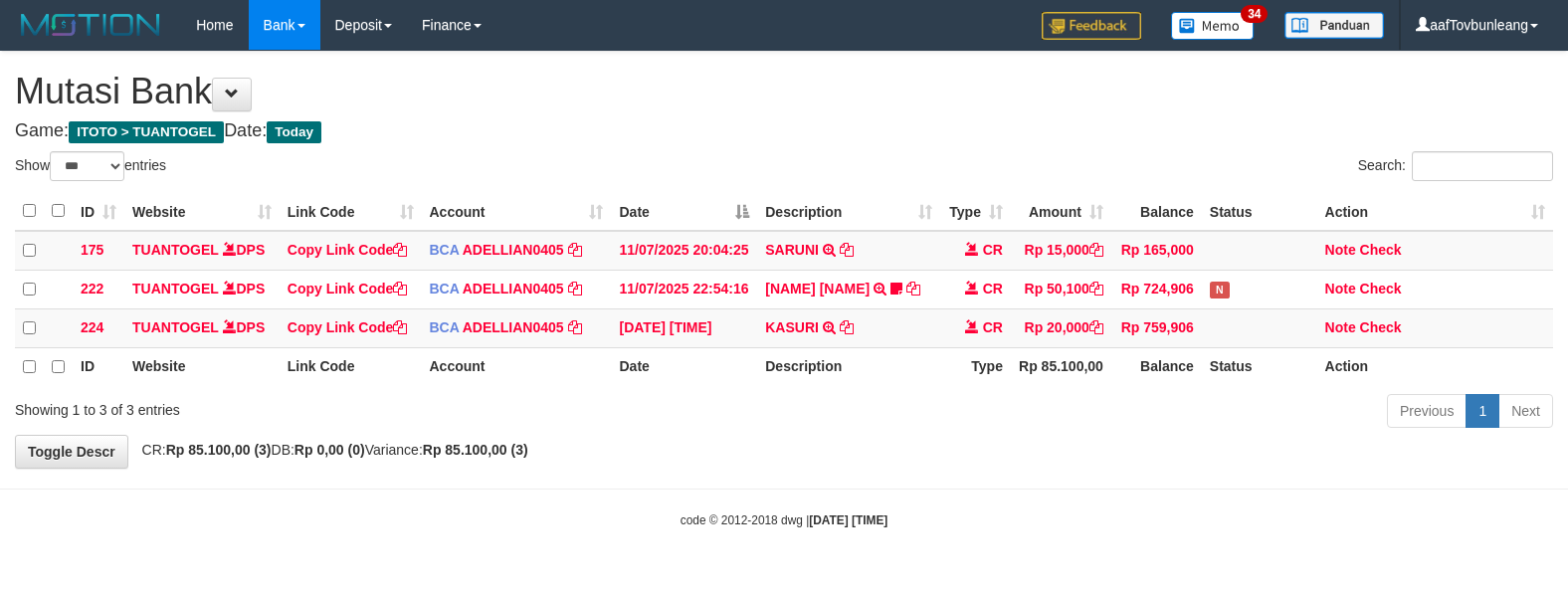 select on "***" 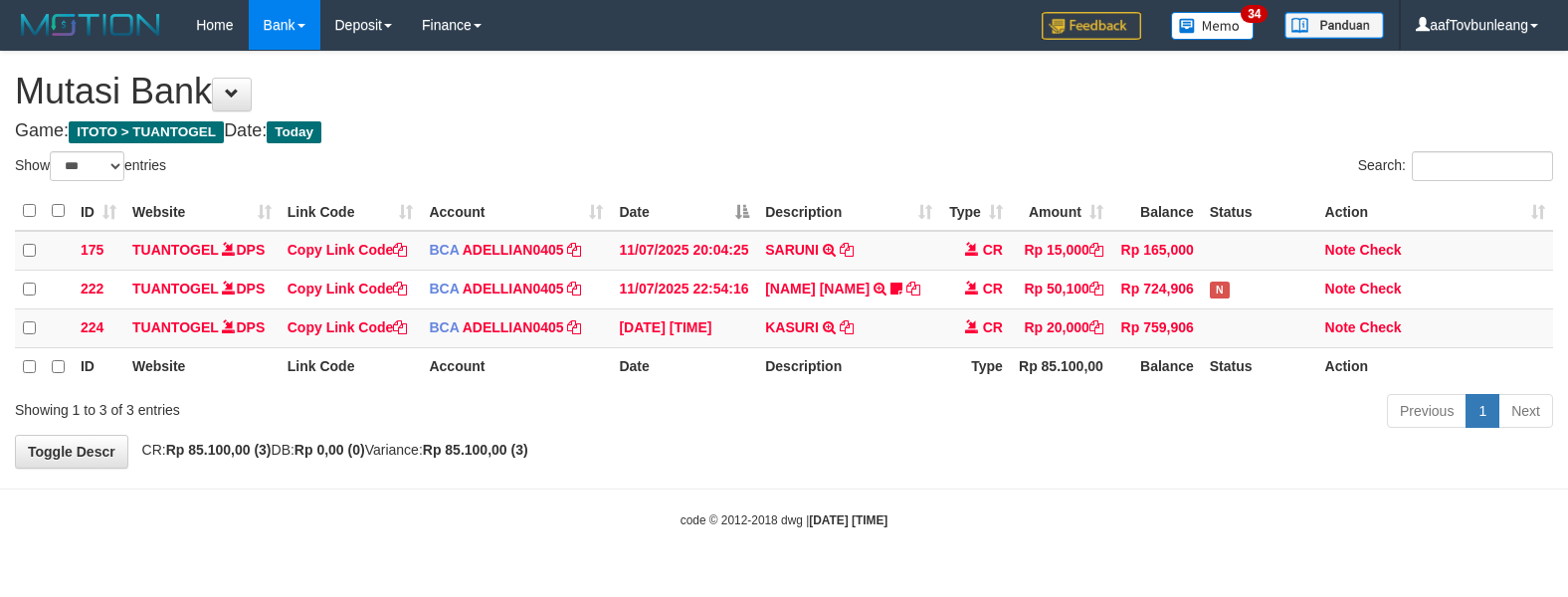 scroll, scrollTop: 0, scrollLeft: 0, axis: both 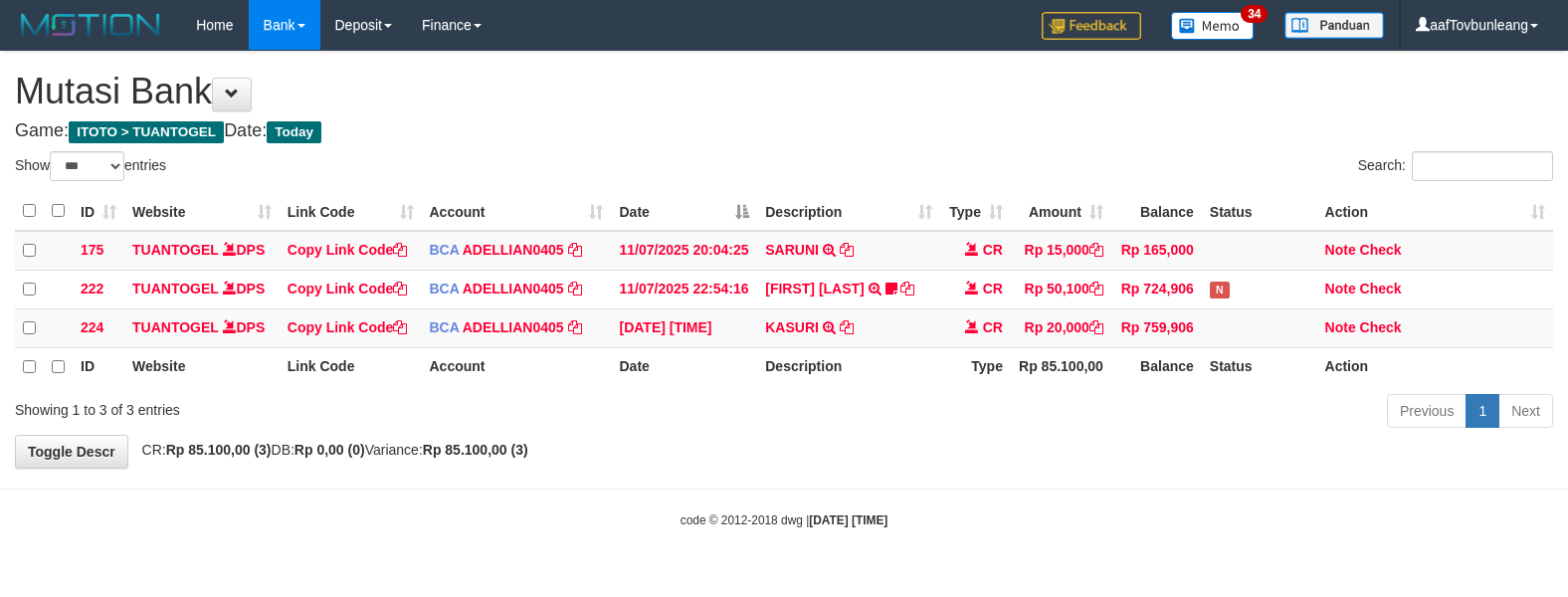 select on "***" 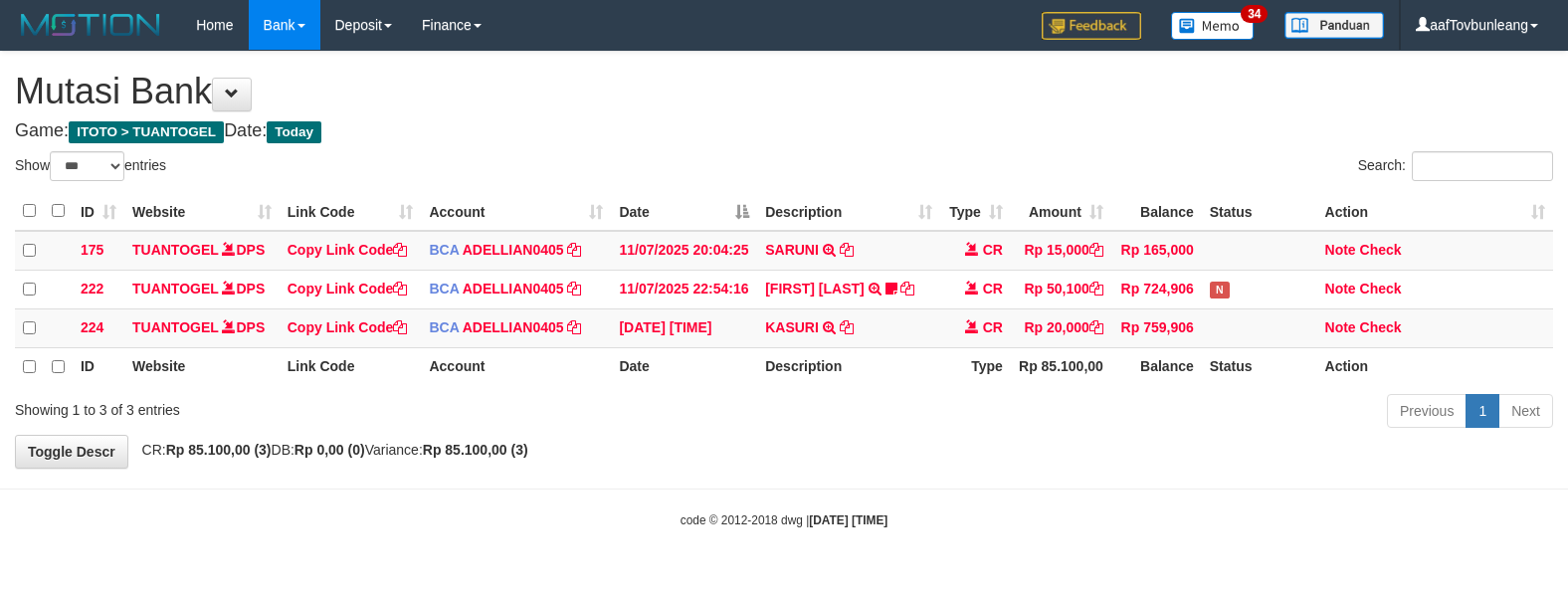 scroll, scrollTop: 0, scrollLeft: 0, axis: both 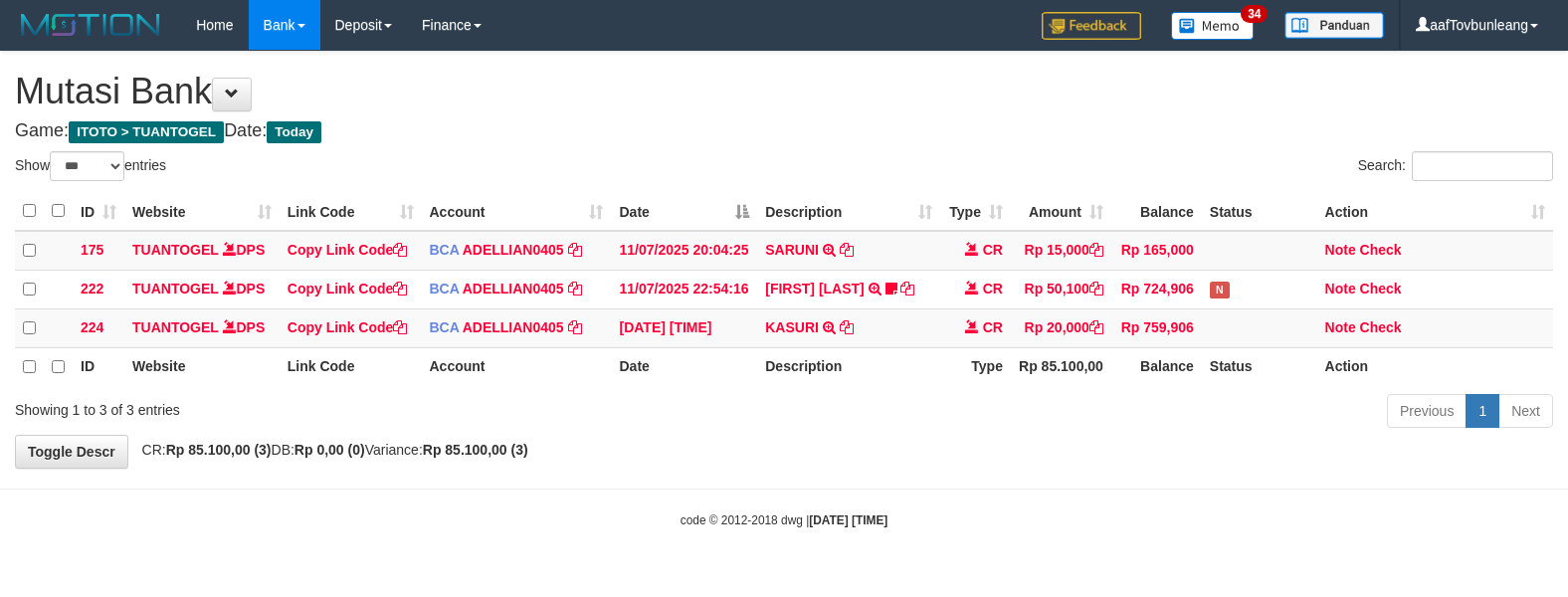 select on "***" 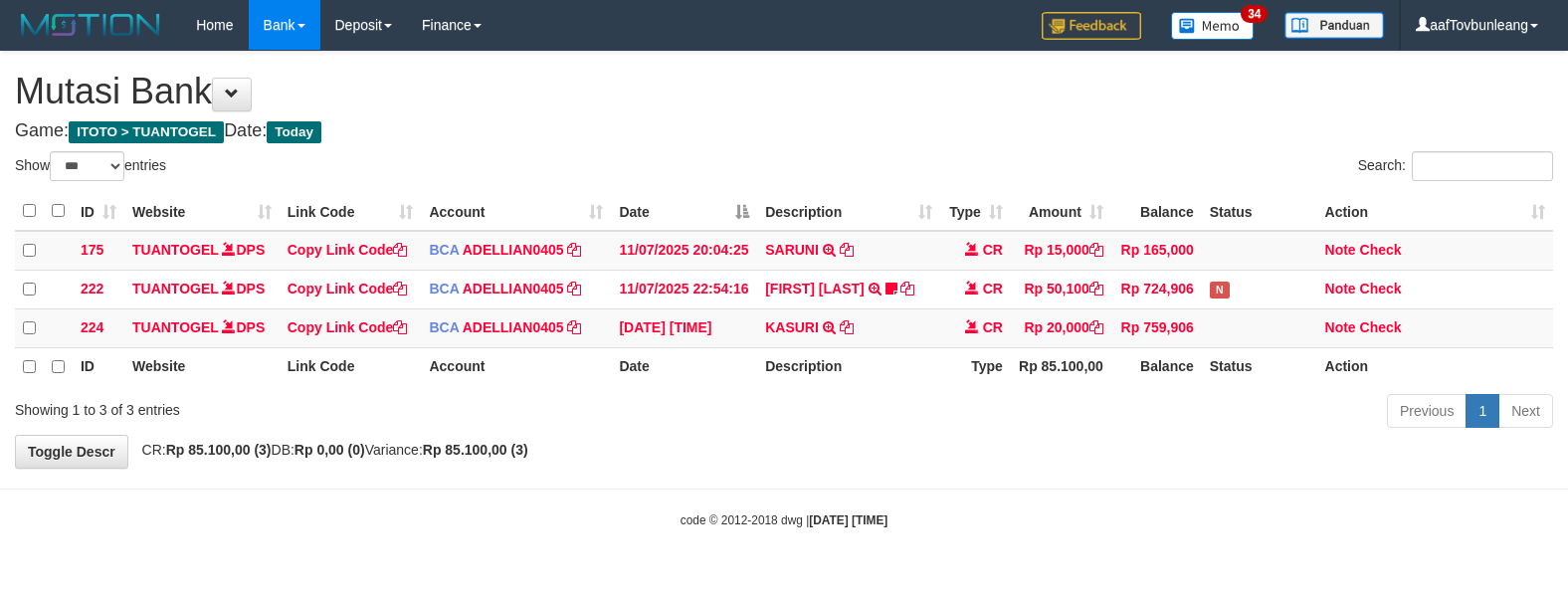 scroll, scrollTop: 0, scrollLeft: 0, axis: both 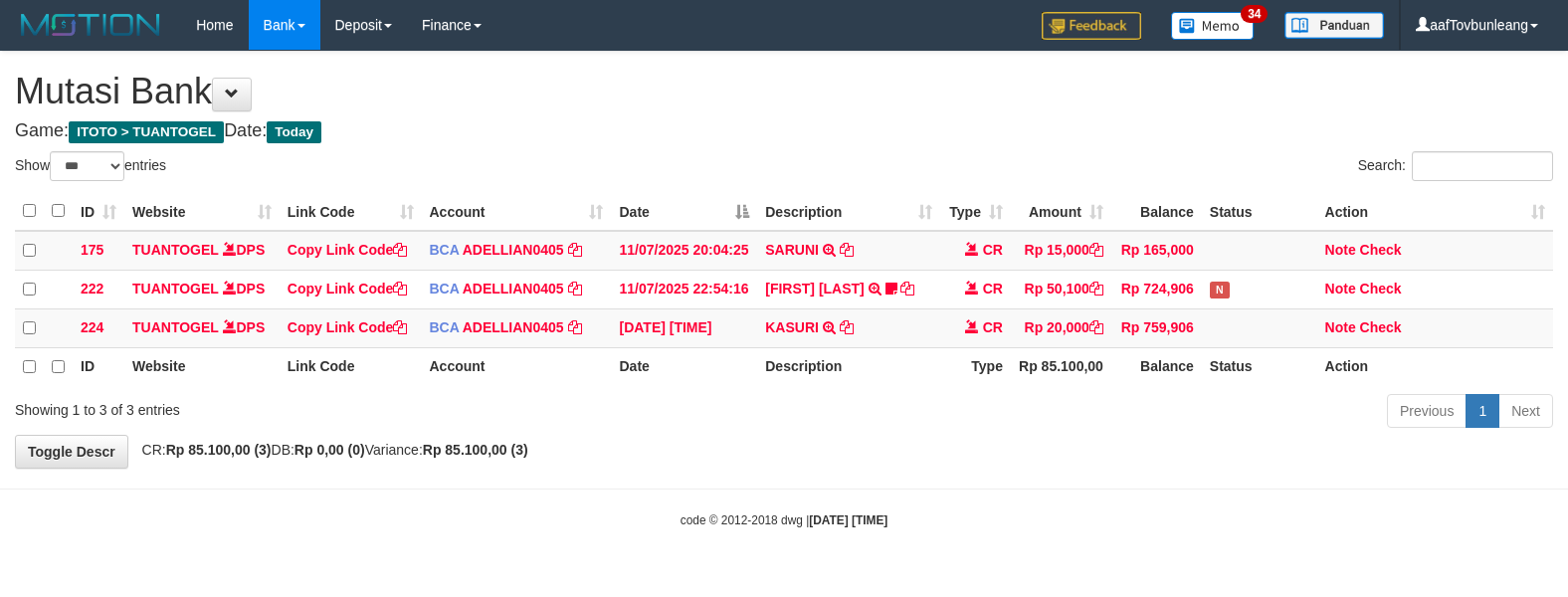 select on "***" 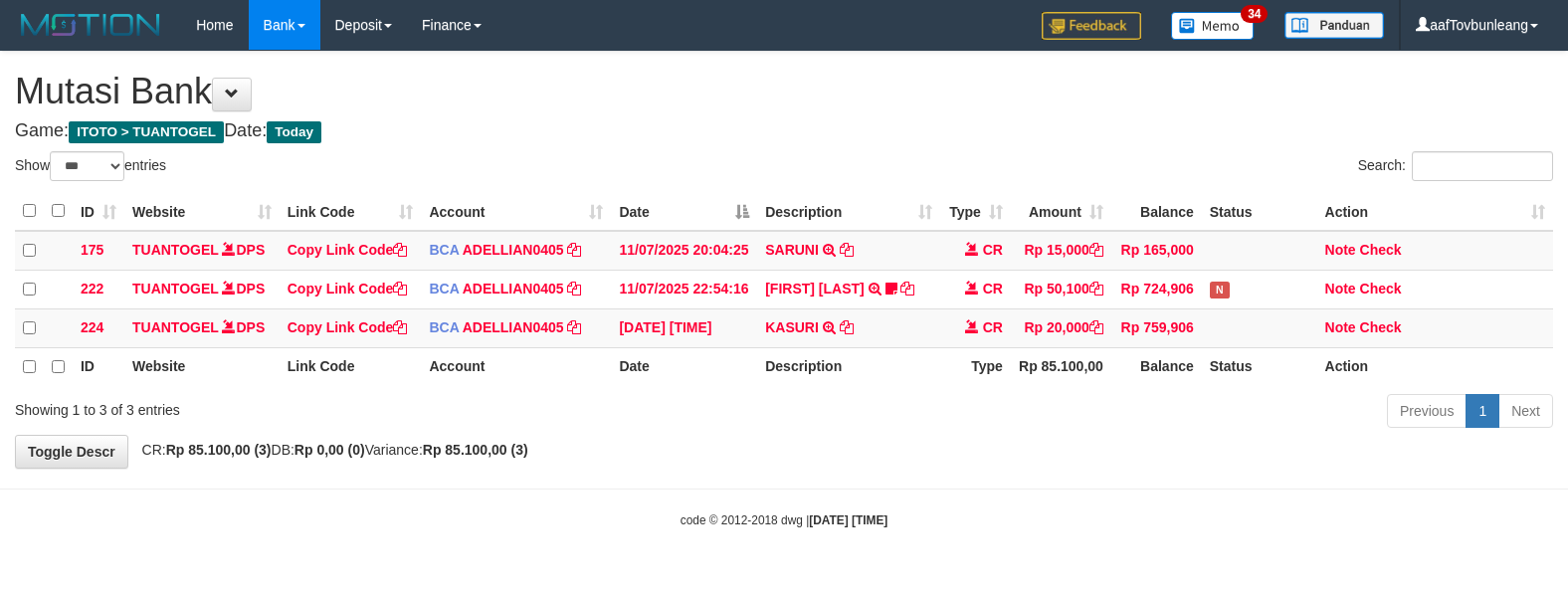 scroll, scrollTop: 0, scrollLeft: 0, axis: both 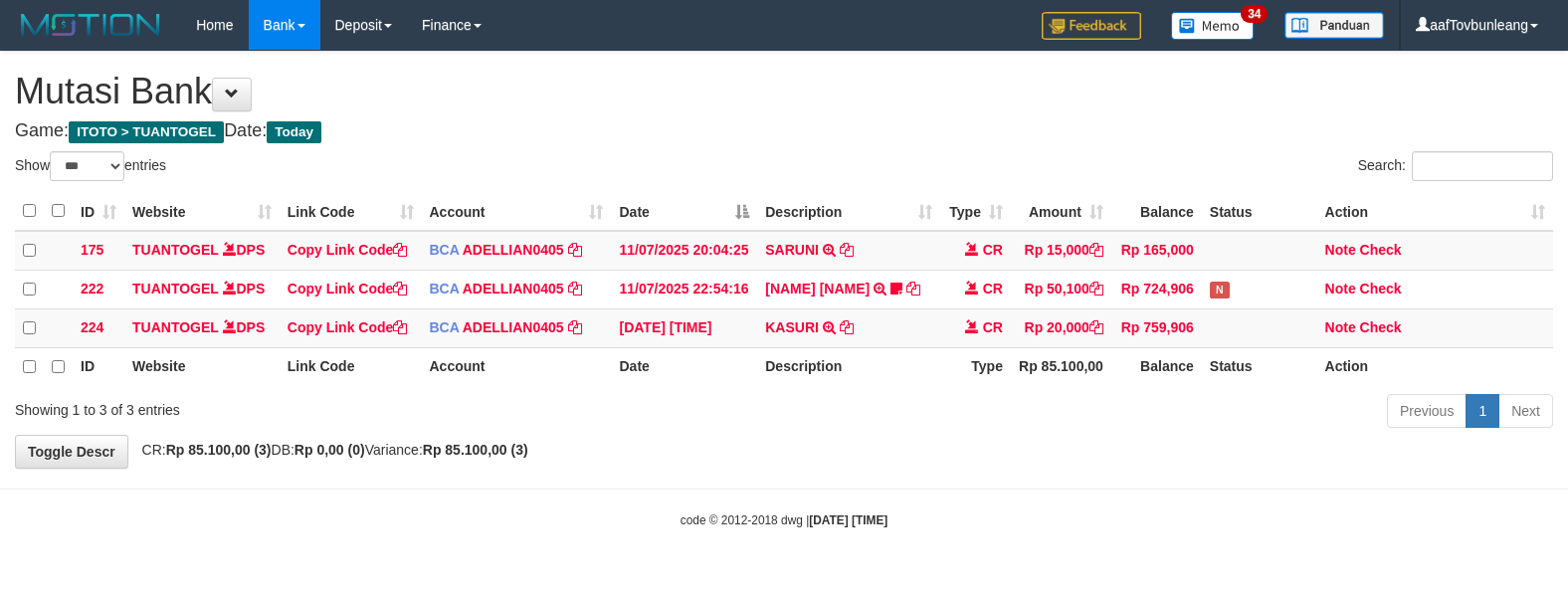 select on "***" 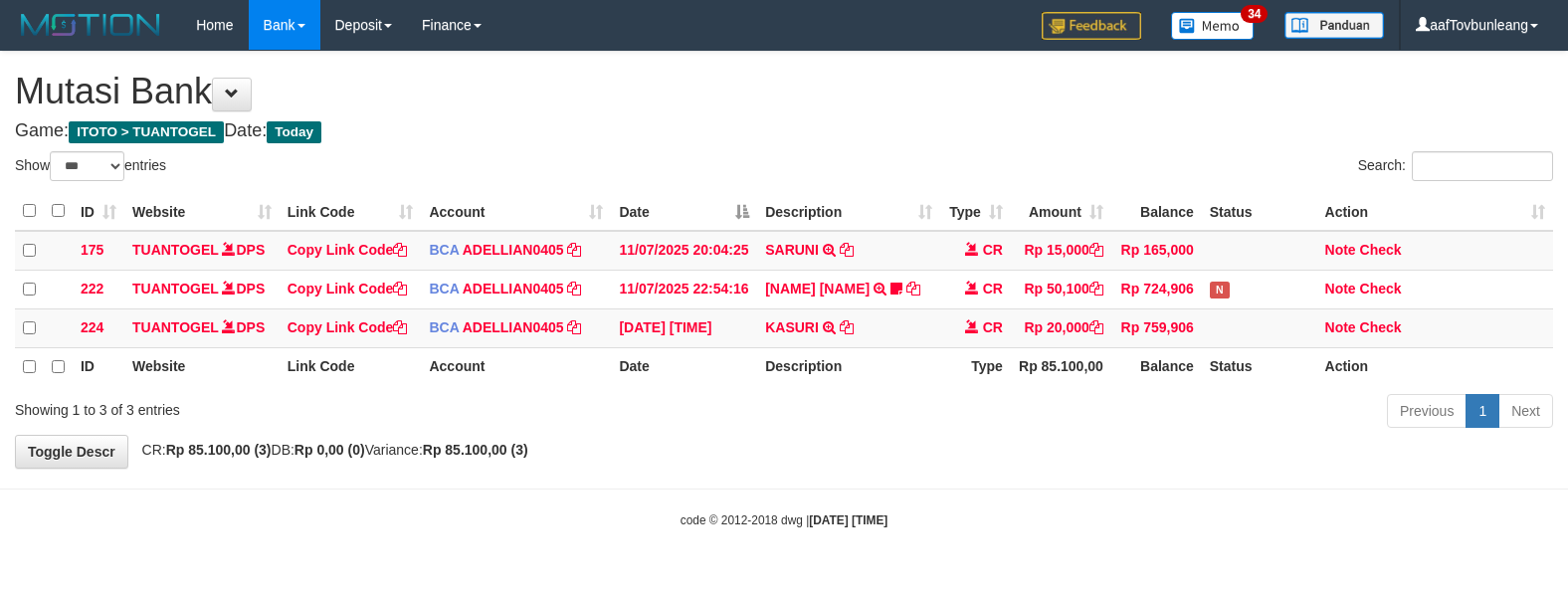 scroll, scrollTop: 0, scrollLeft: 0, axis: both 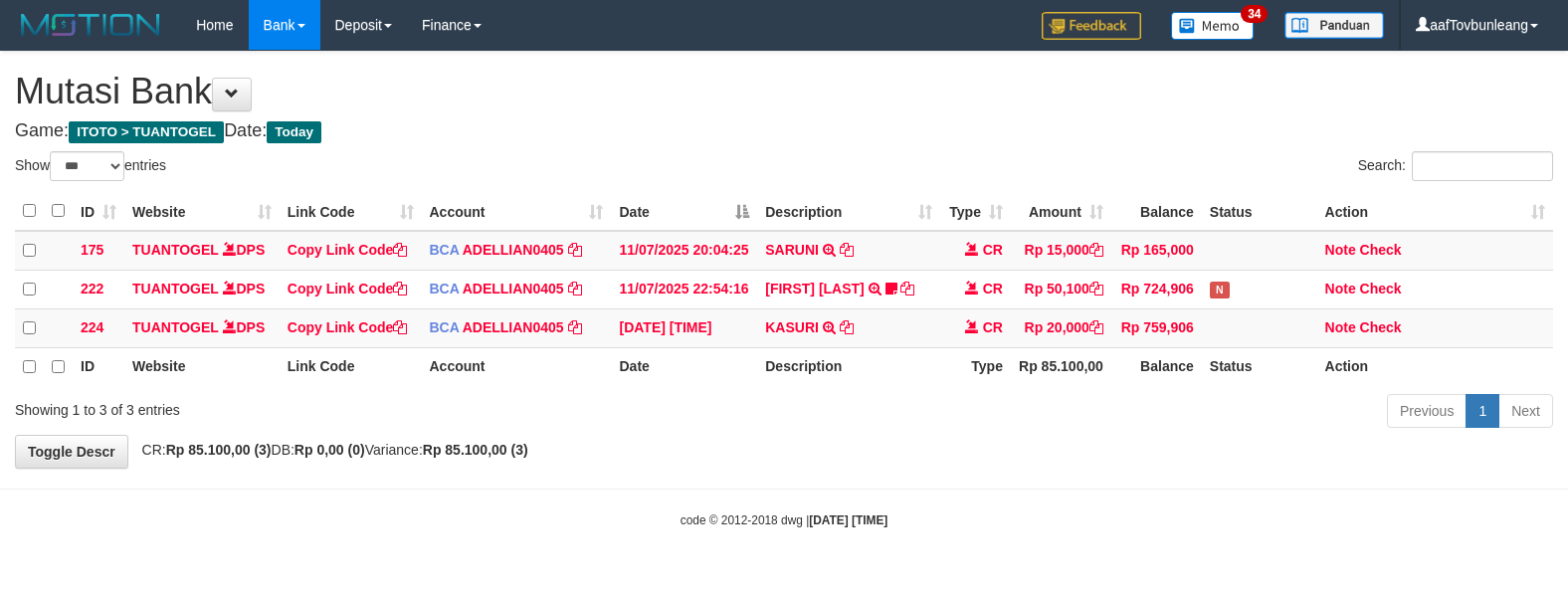 select on "***" 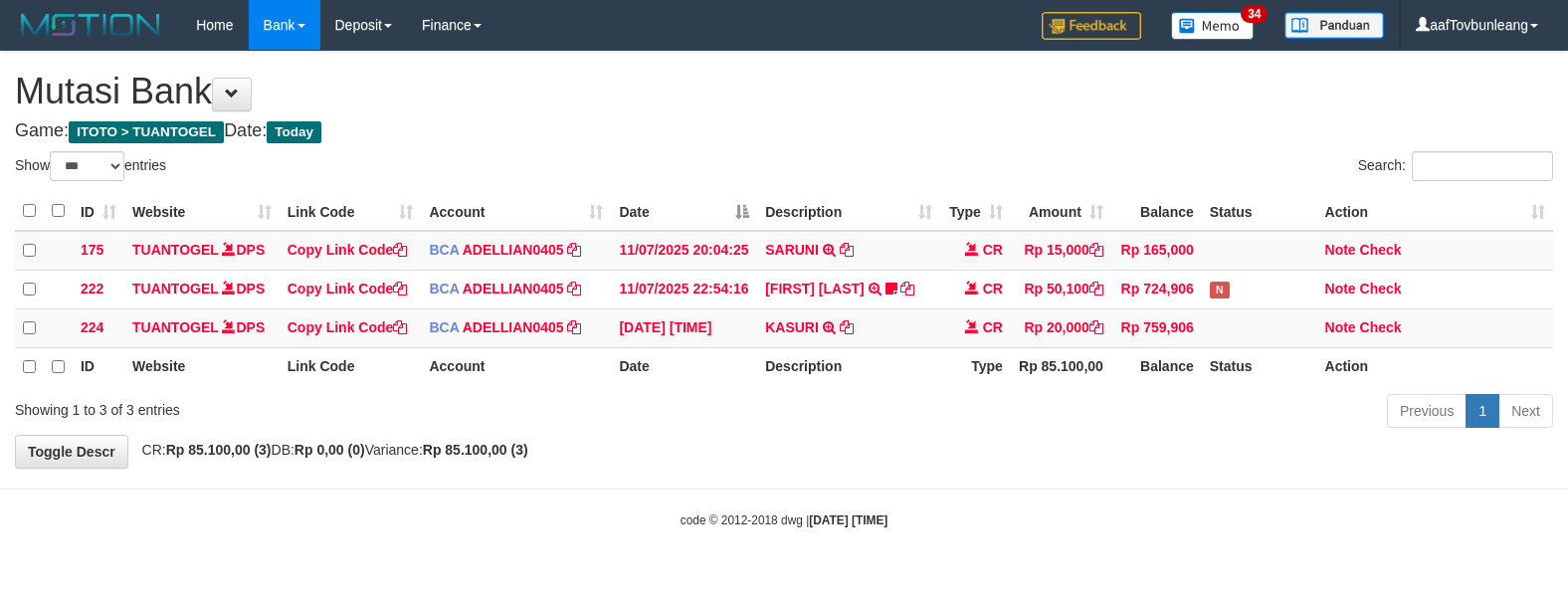 scroll, scrollTop: 0, scrollLeft: 0, axis: both 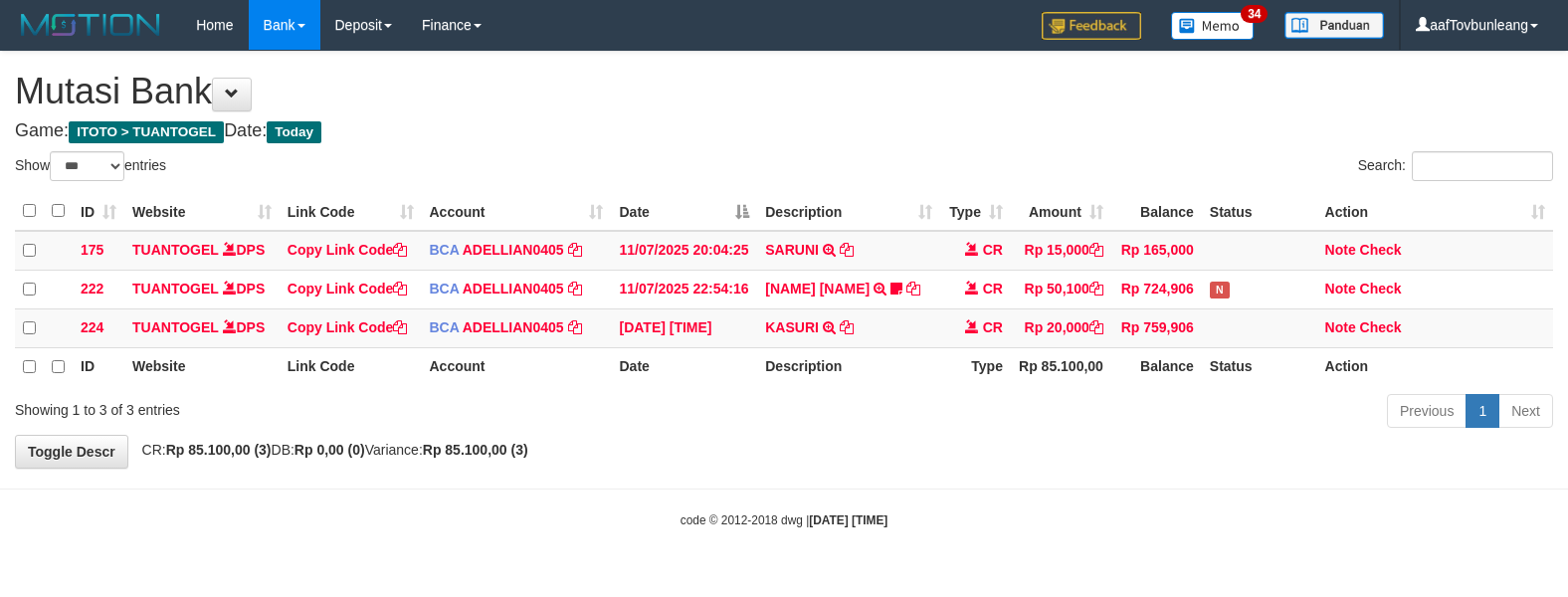 select on "***" 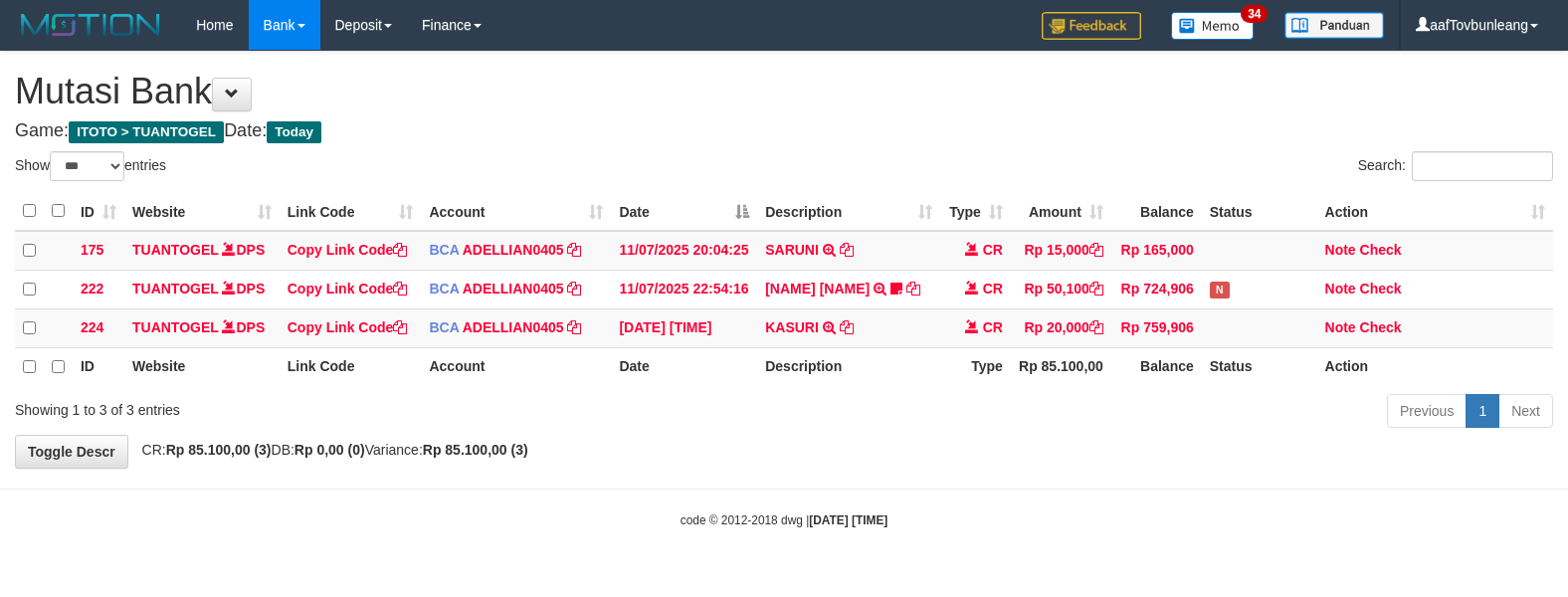 scroll, scrollTop: 0, scrollLeft: 0, axis: both 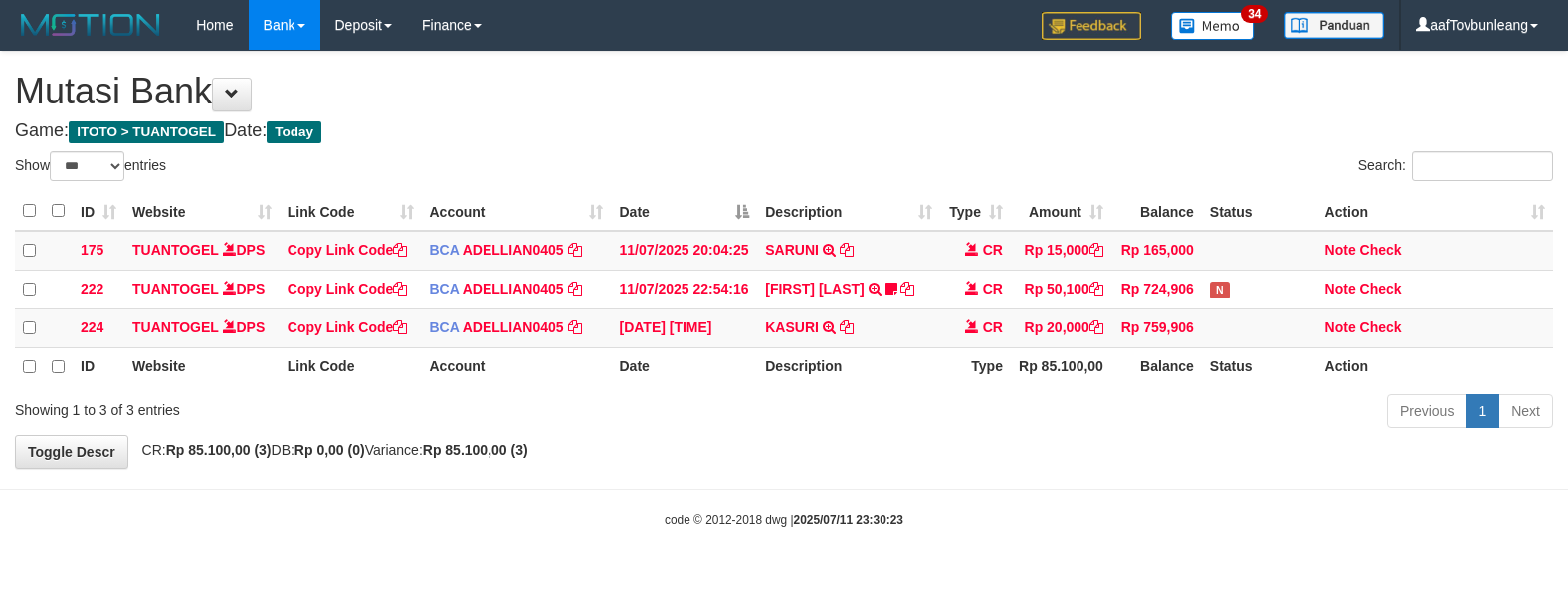 select on "***" 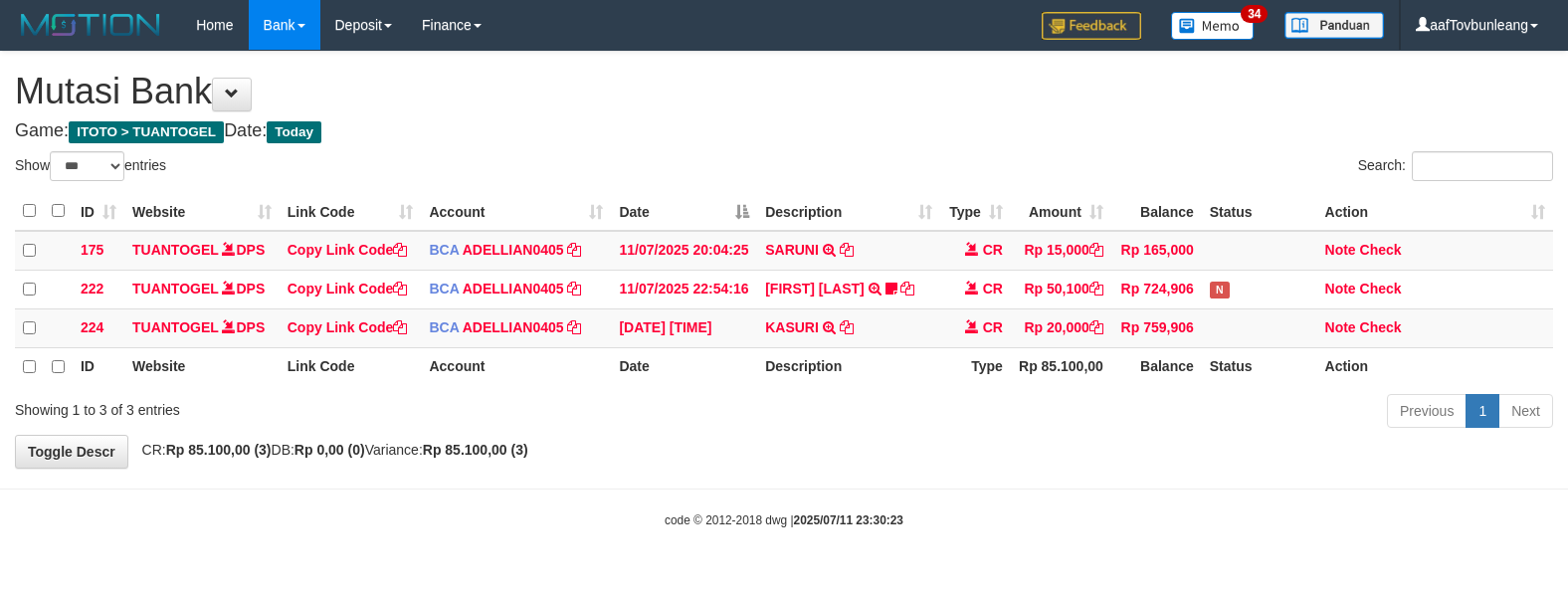 scroll, scrollTop: 0, scrollLeft: 0, axis: both 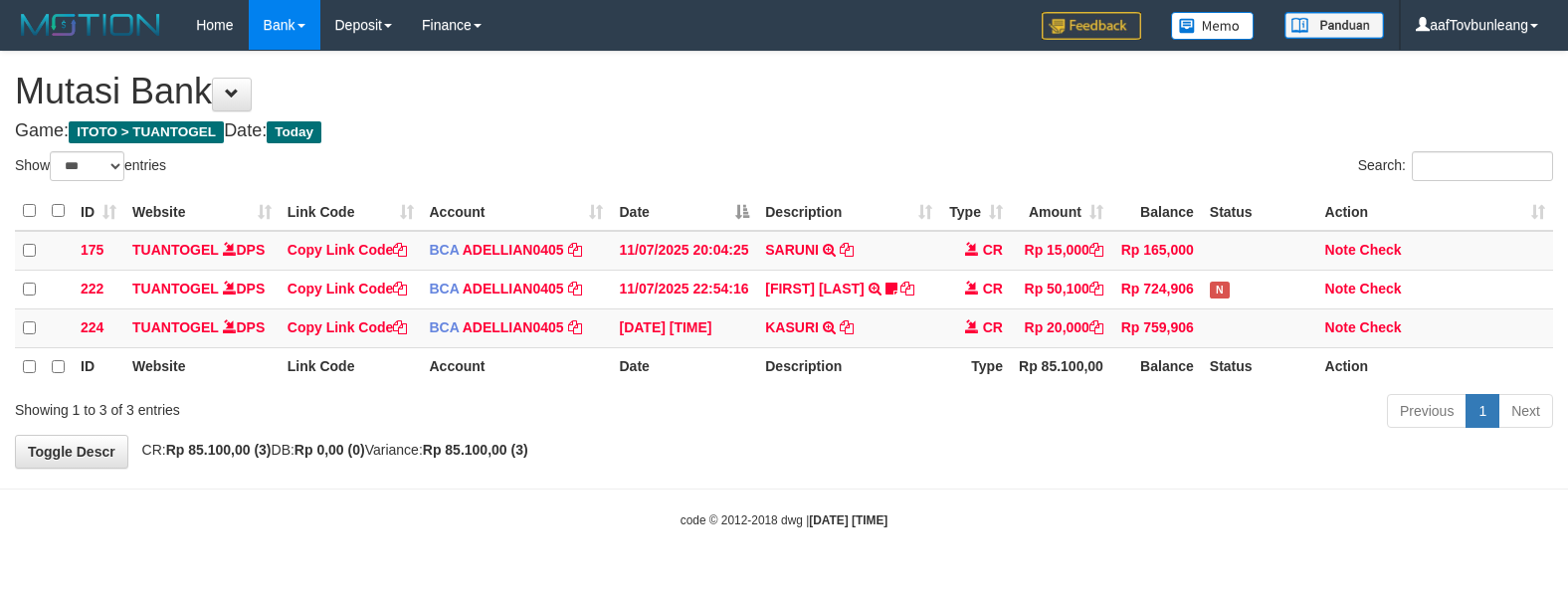 select on "***" 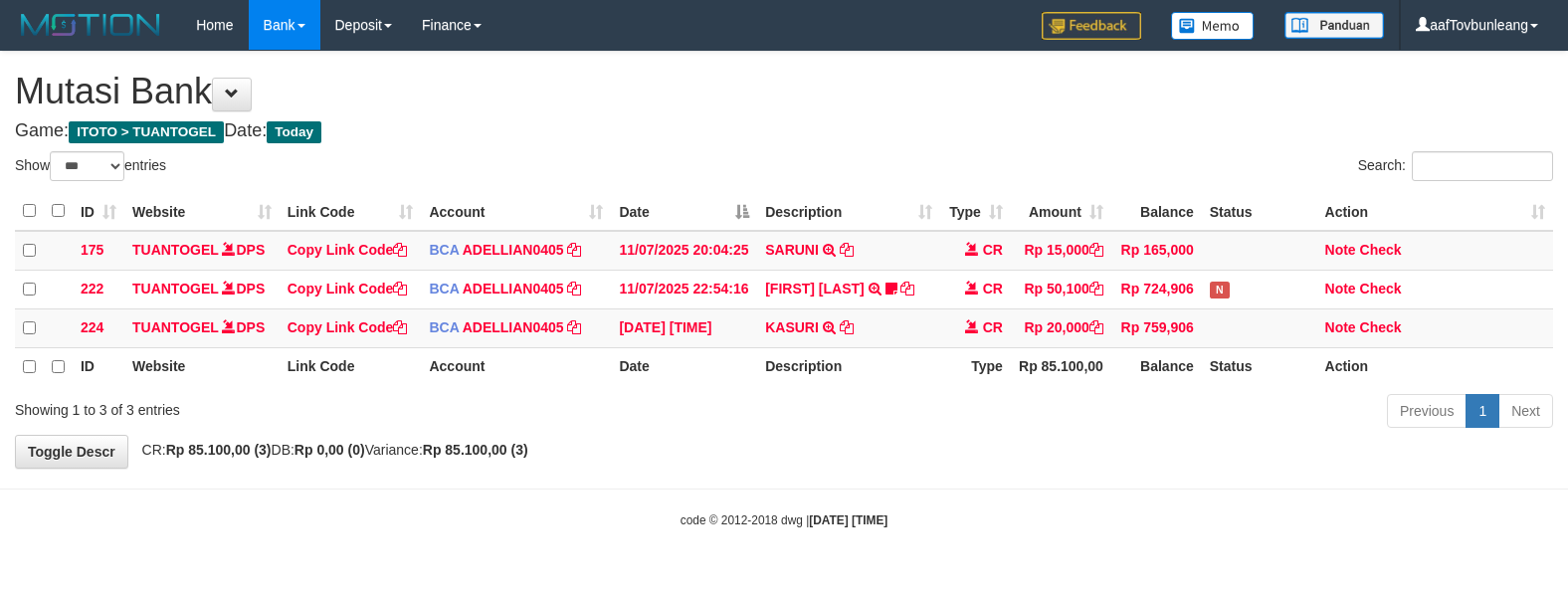 scroll, scrollTop: 0, scrollLeft: 0, axis: both 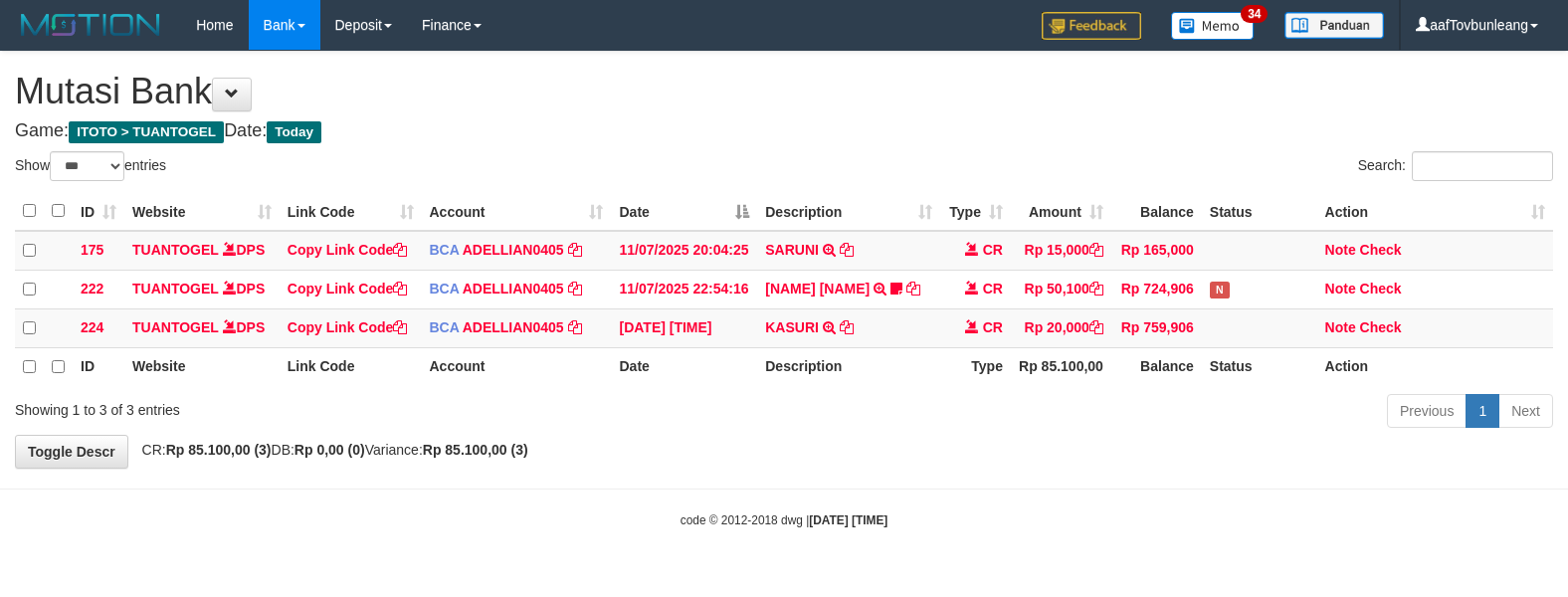 select on "***" 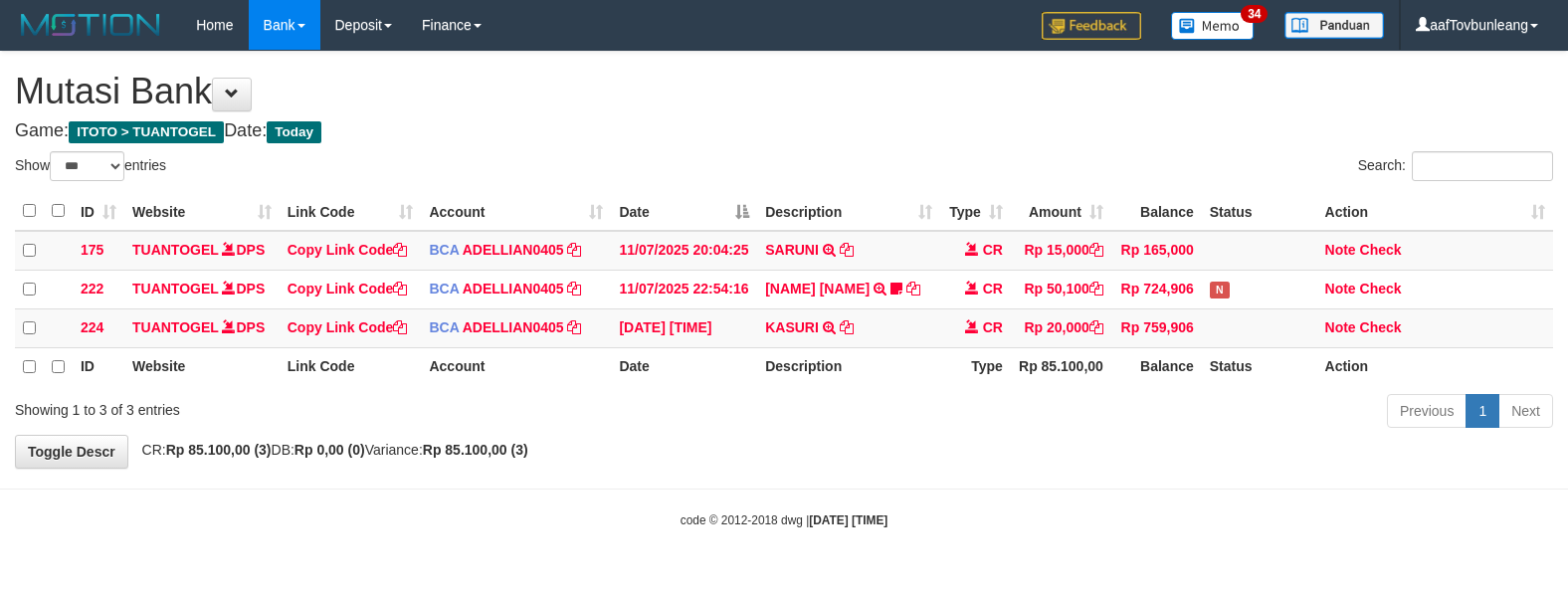 scroll, scrollTop: 0, scrollLeft: 0, axis: both 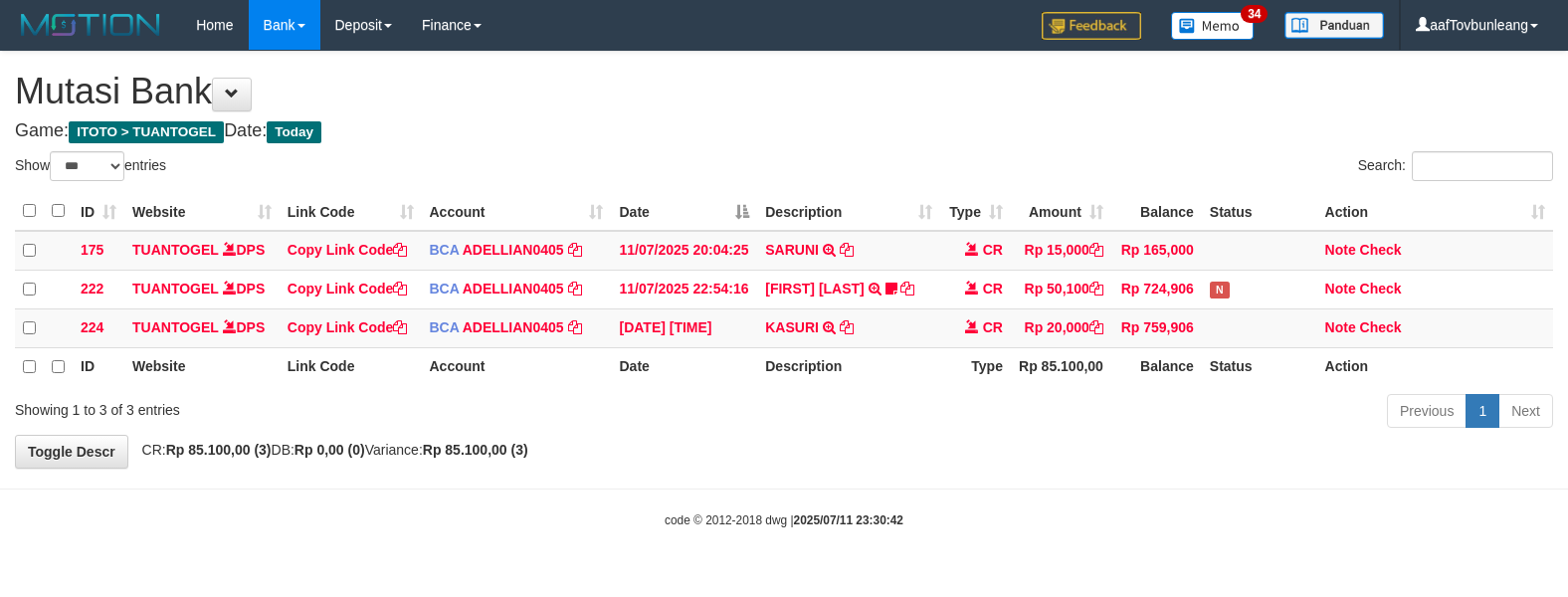 select on "***" 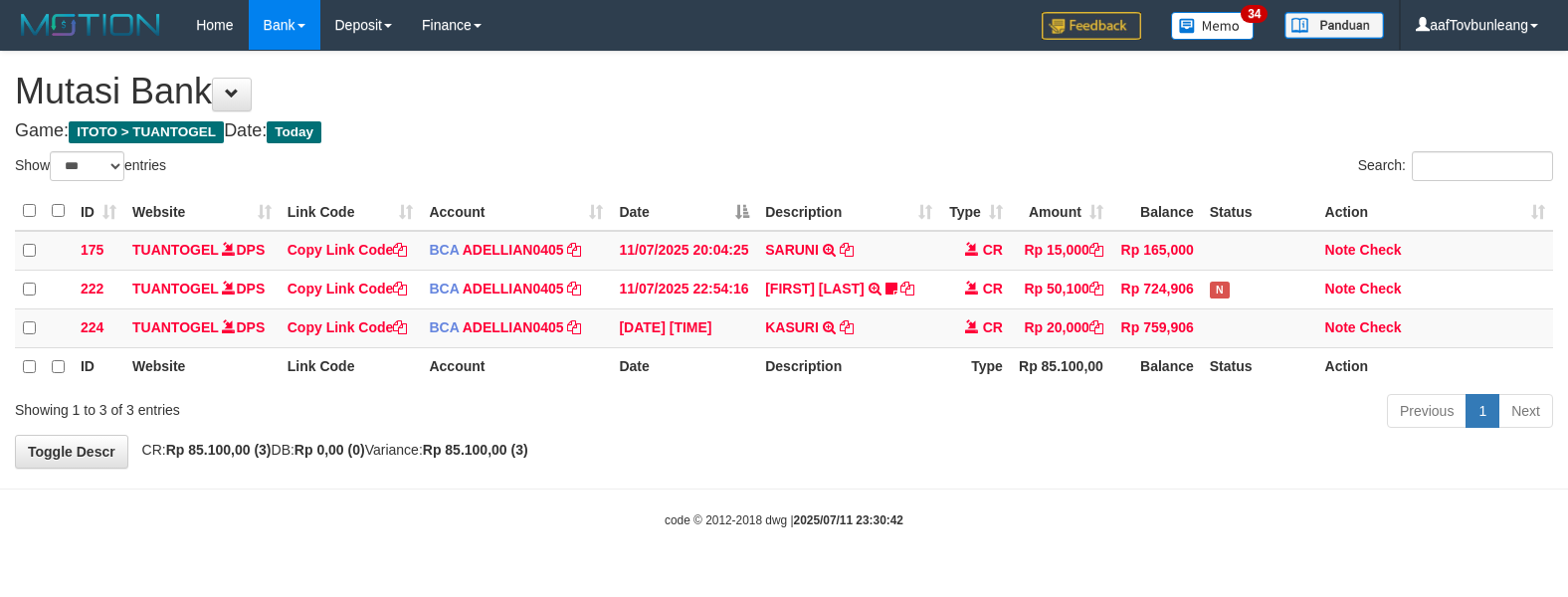 scroll, scrollTop: 0, scrollLeft: 0, axis: both 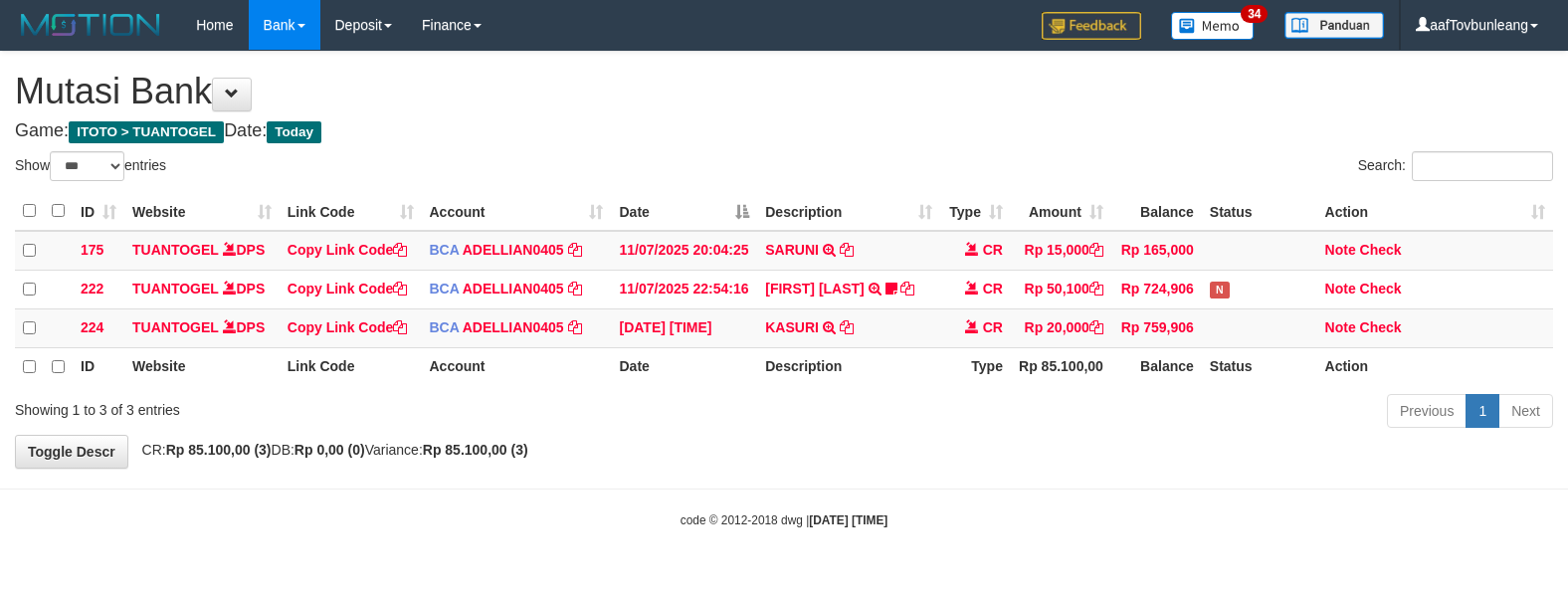 select on "***" 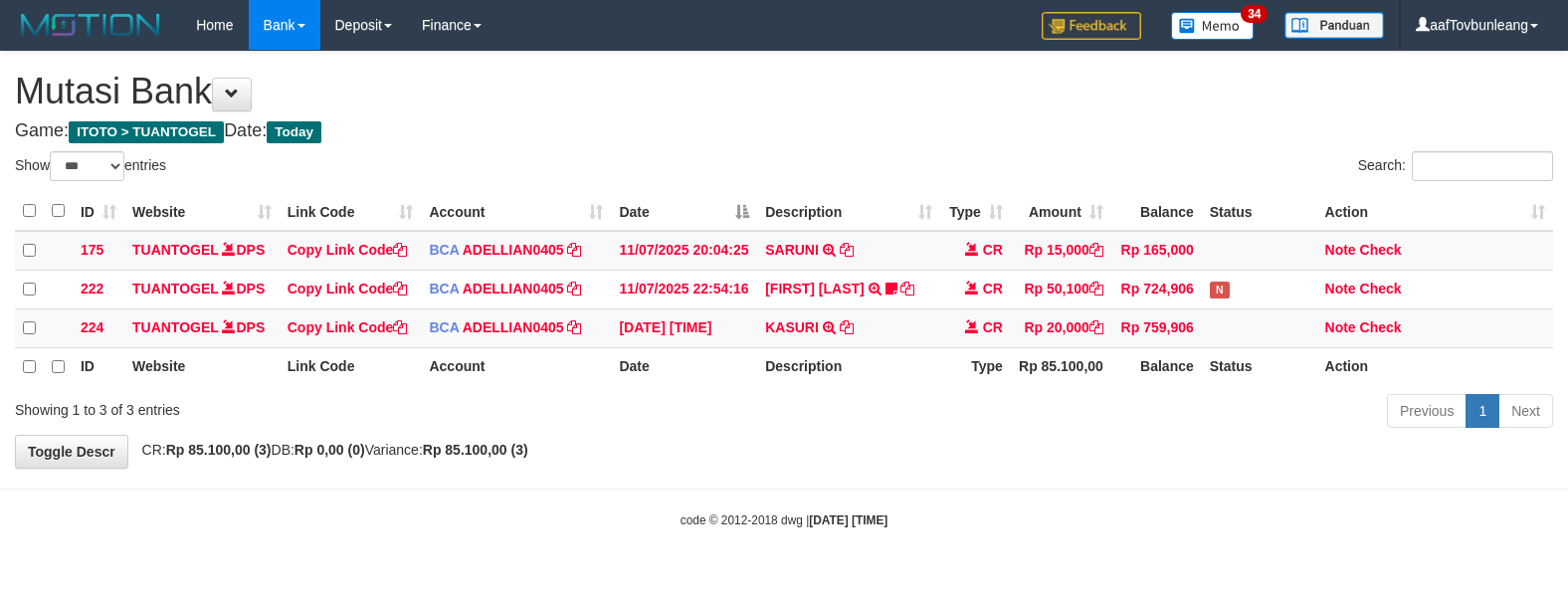 scroll, scrollTop: 0, scrollLeft: 0, axis: both 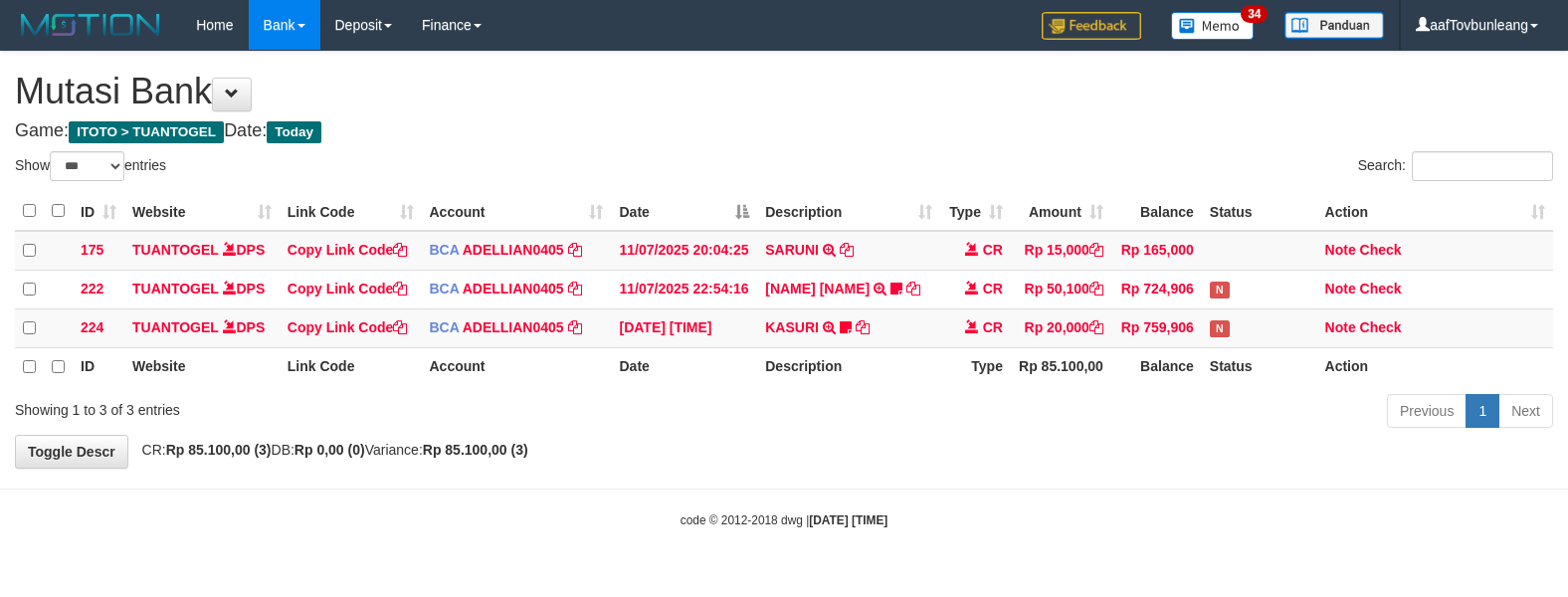 select on "***" 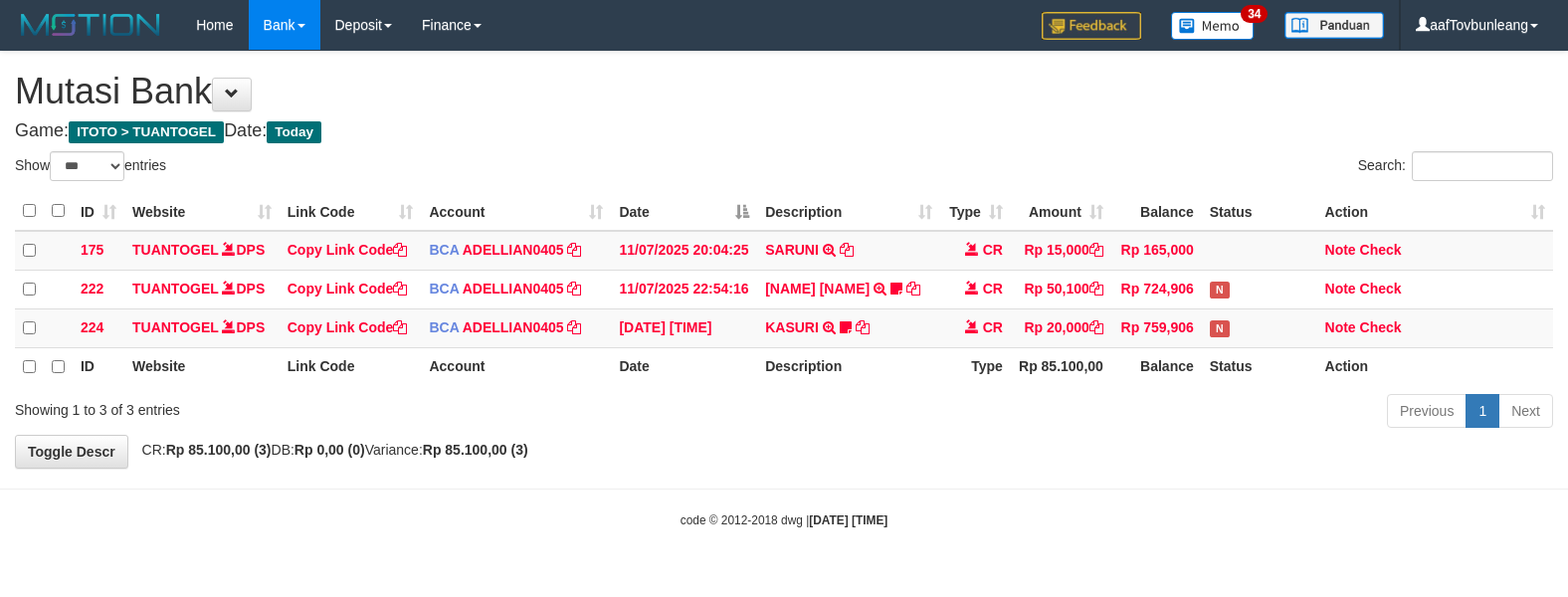 scroll, scrollTop: 0, scrollLeft: 0, axis: both 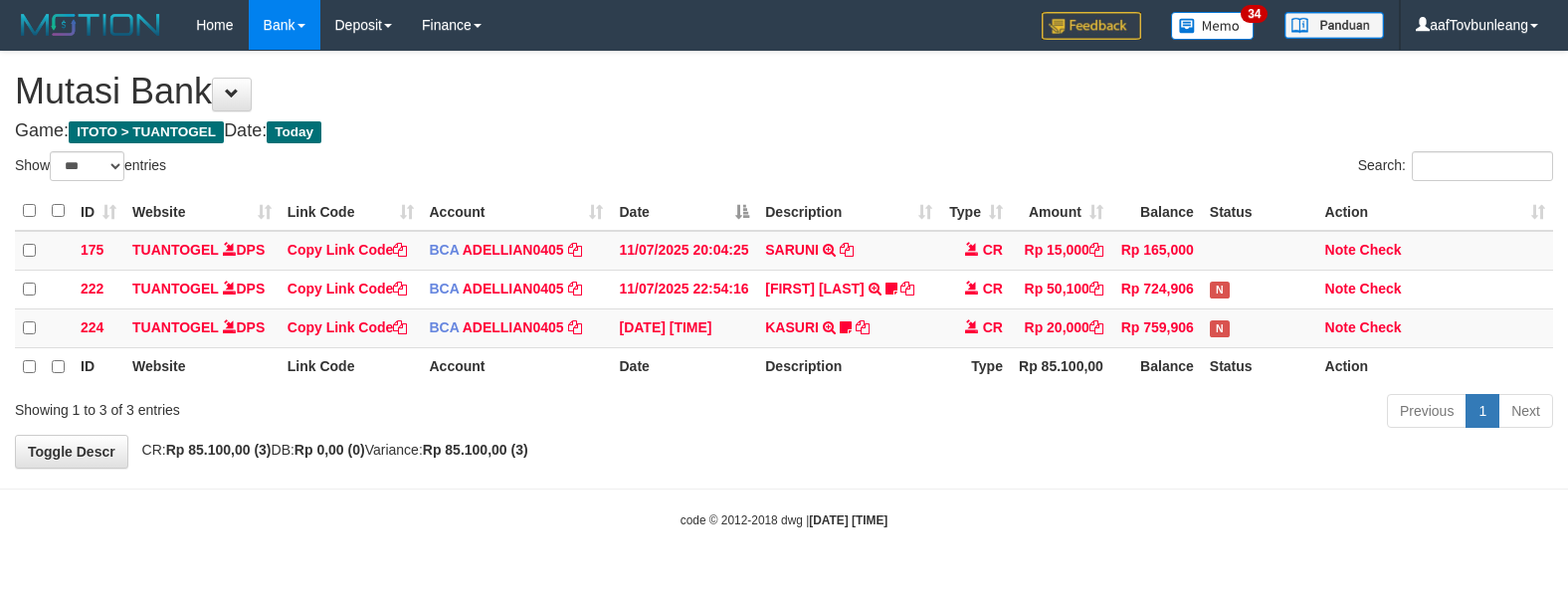 select on "***" 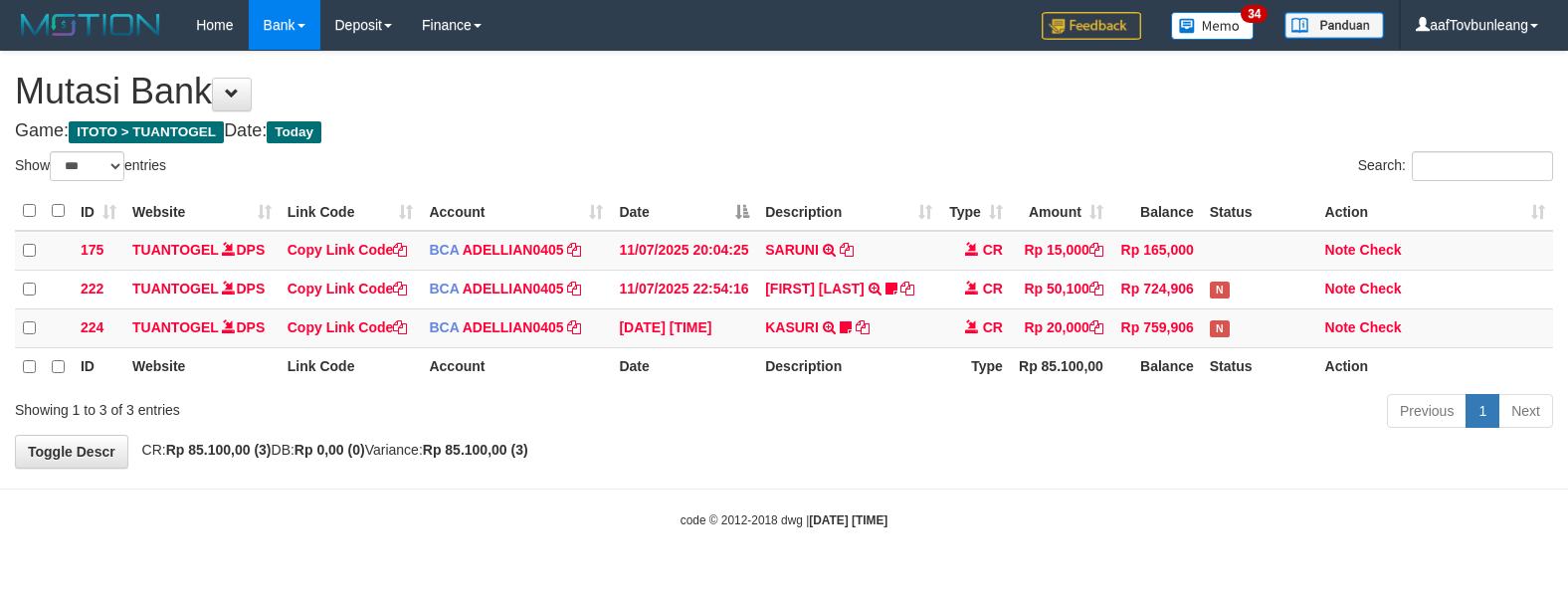 scroll, scrollTop: 0, scrollLeft: 0, axis: both 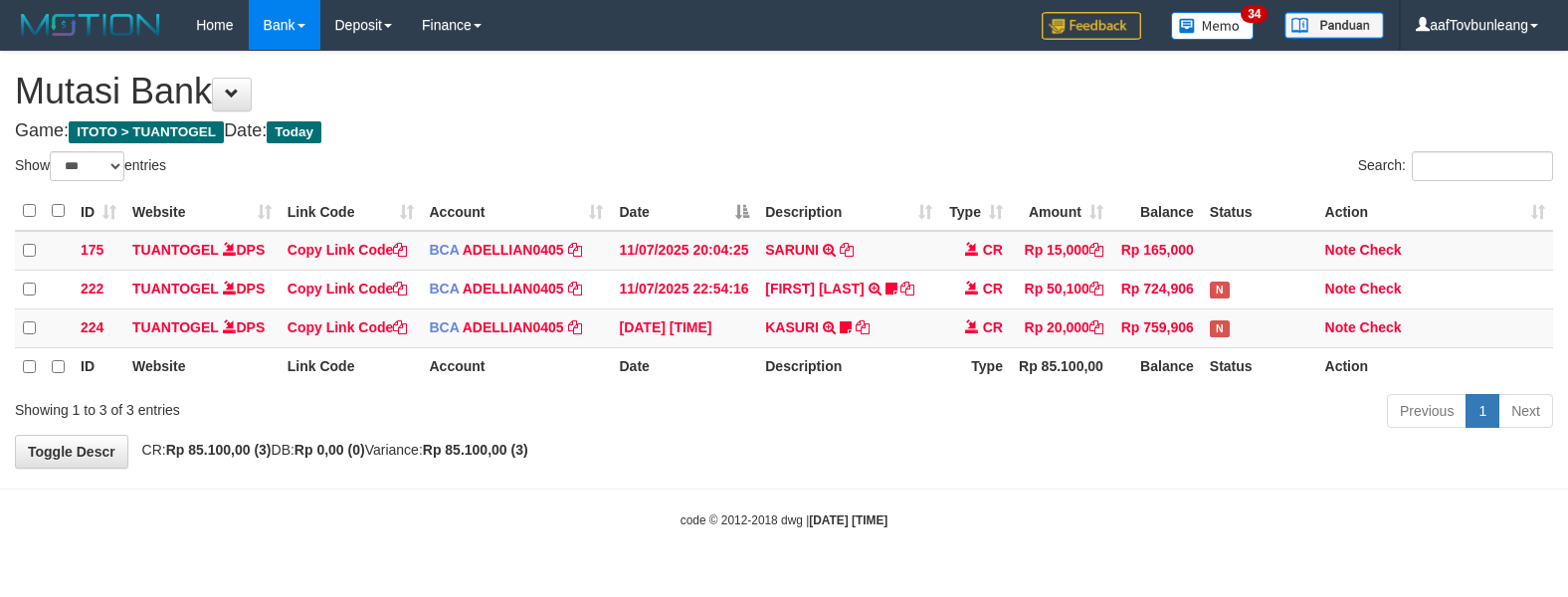 select on "***" 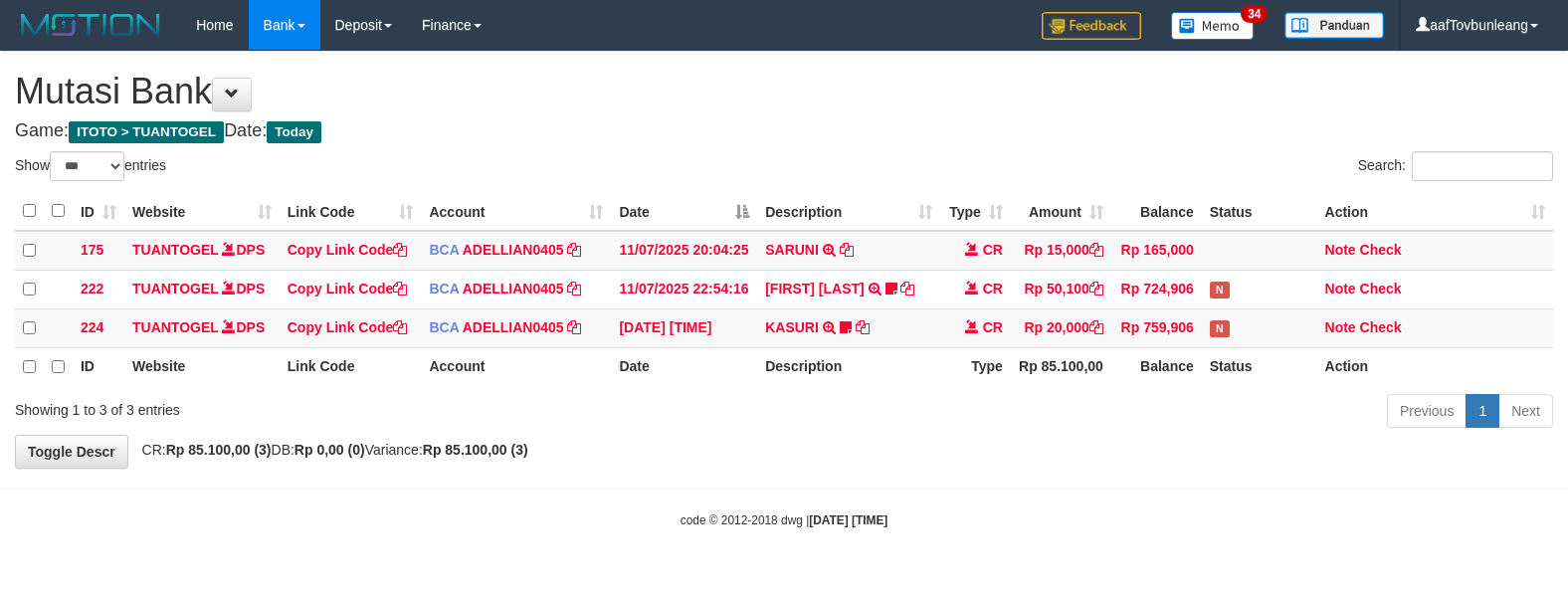 scroll, scrollTop: 0, scrollLeft: 0, axis: both 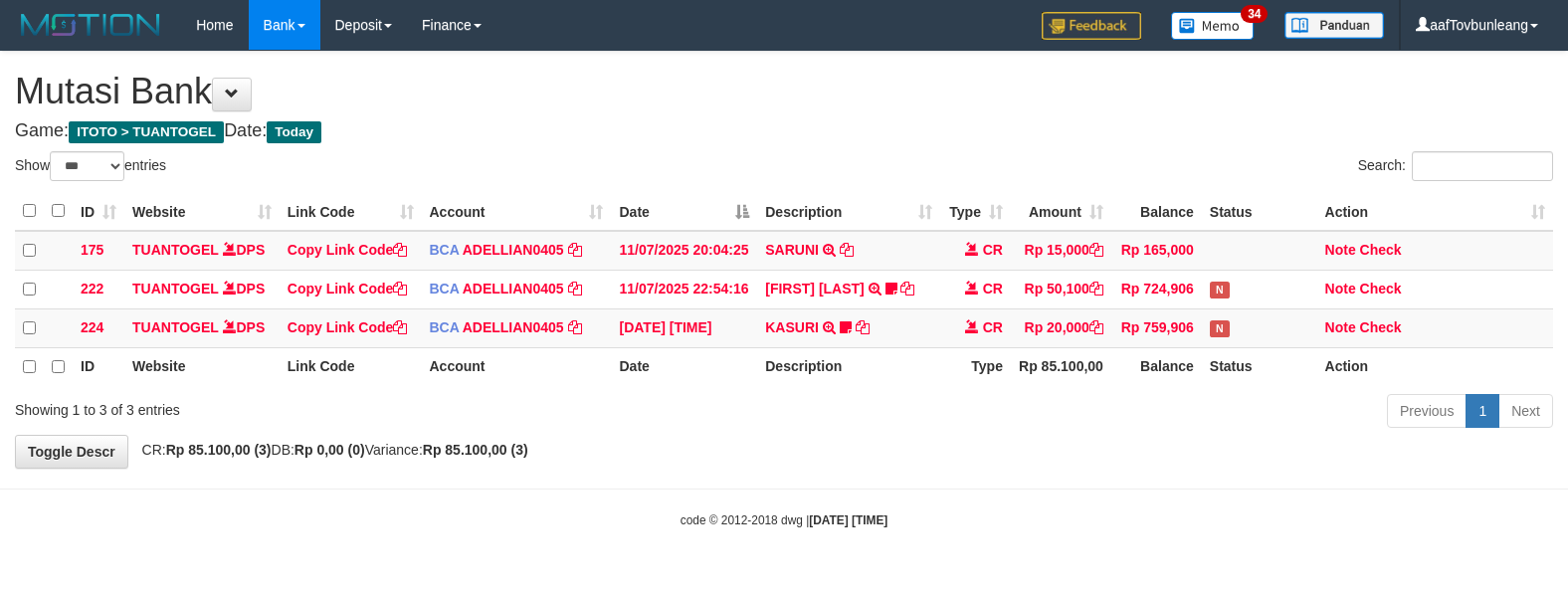 select on "***" 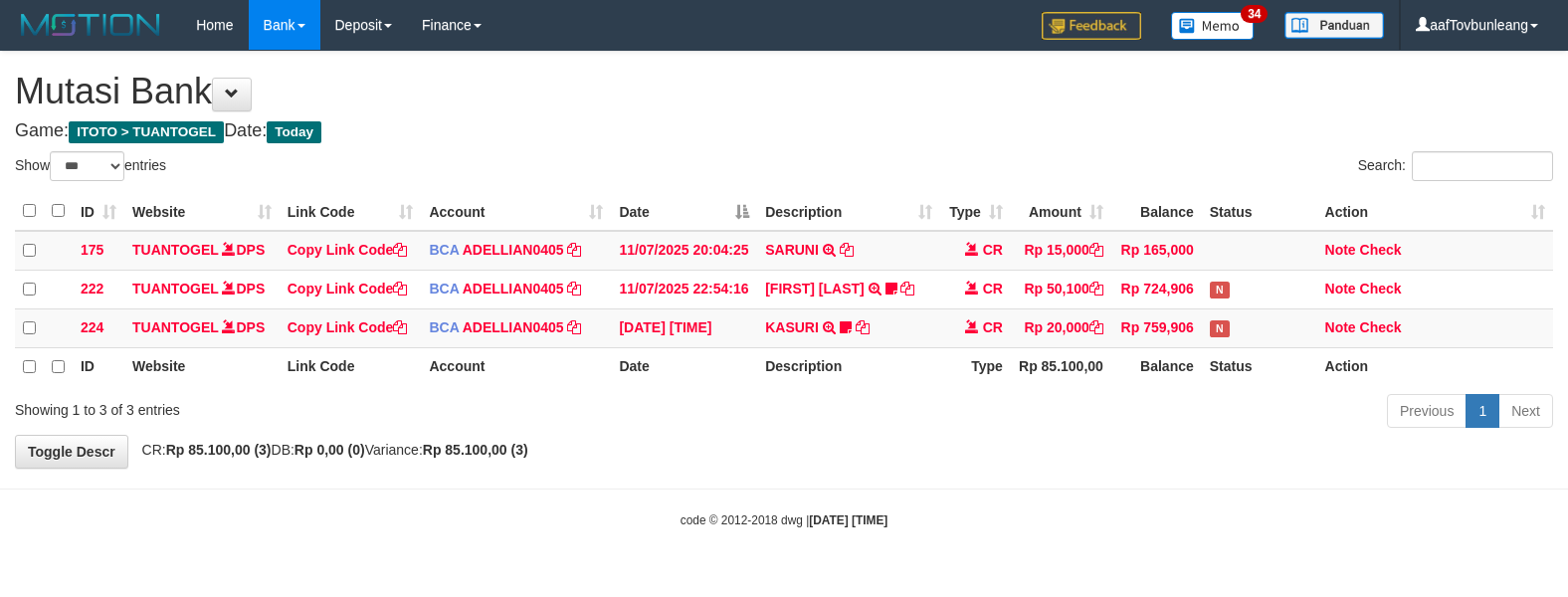 scroll, scrollTop: 0, scrollLeft: 0, axis: both 